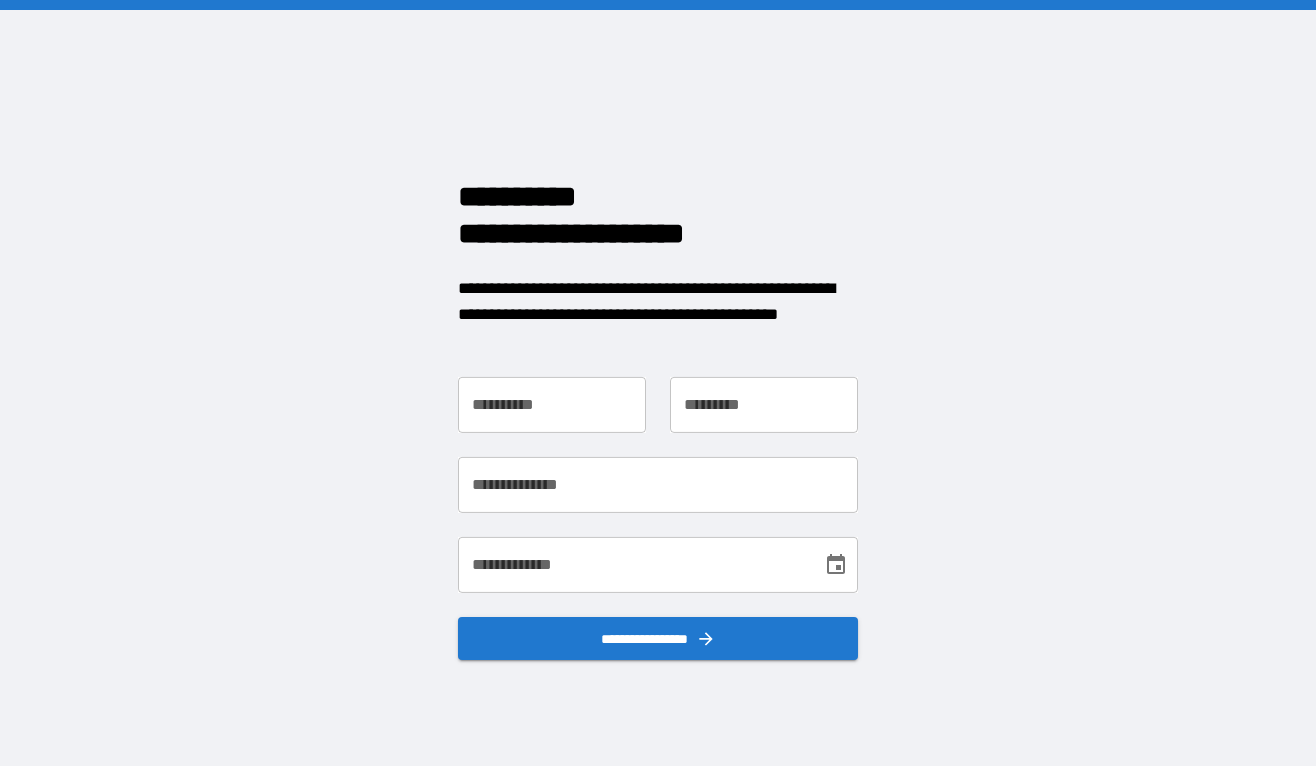 scroll, scrollTop: 0, scrollLeft: 0, axis: both 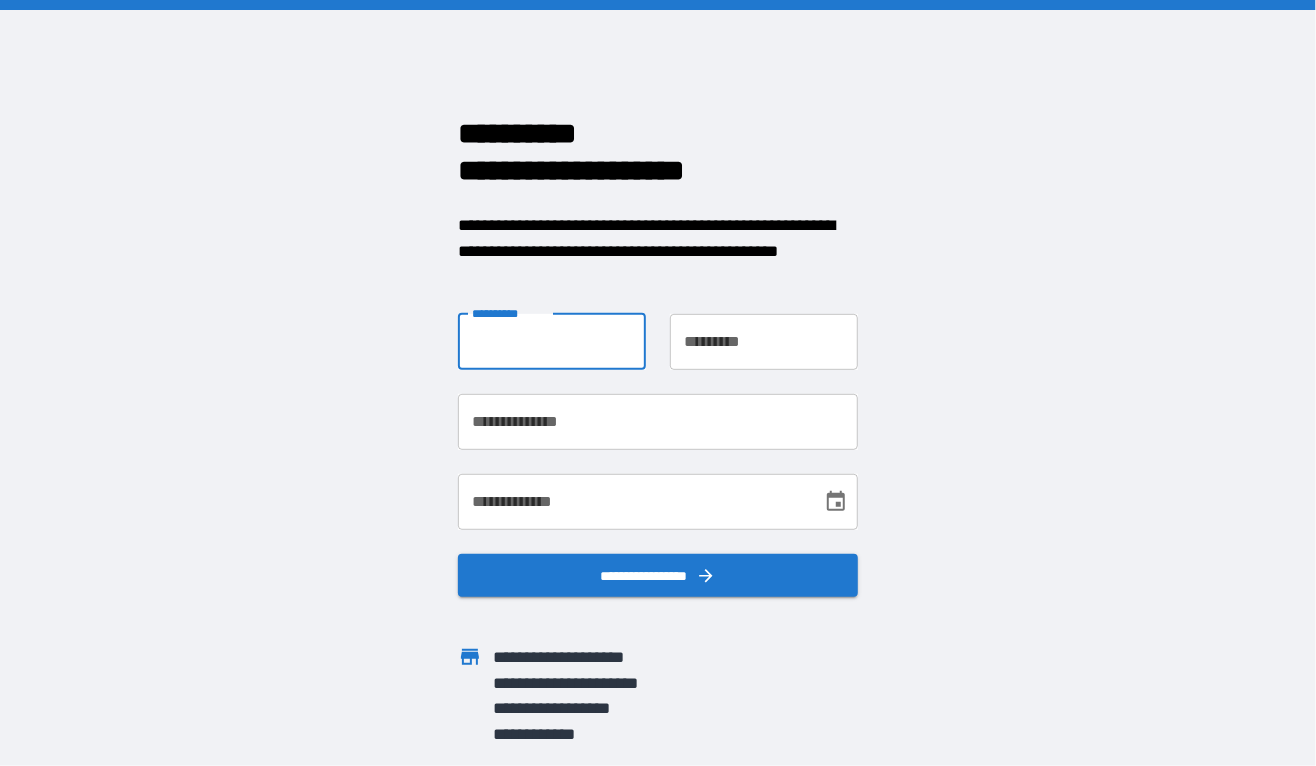 click on "**********" at bounding box center (552, 342) 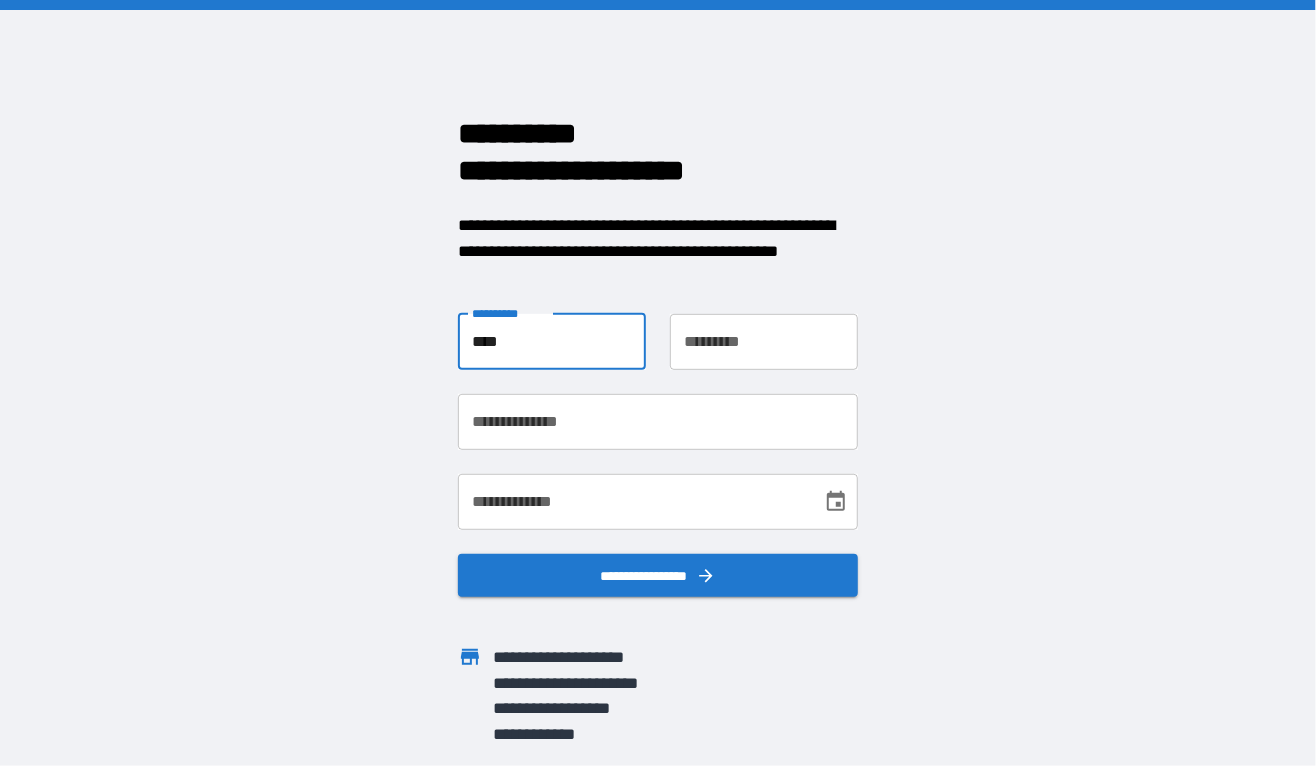 type on "****" 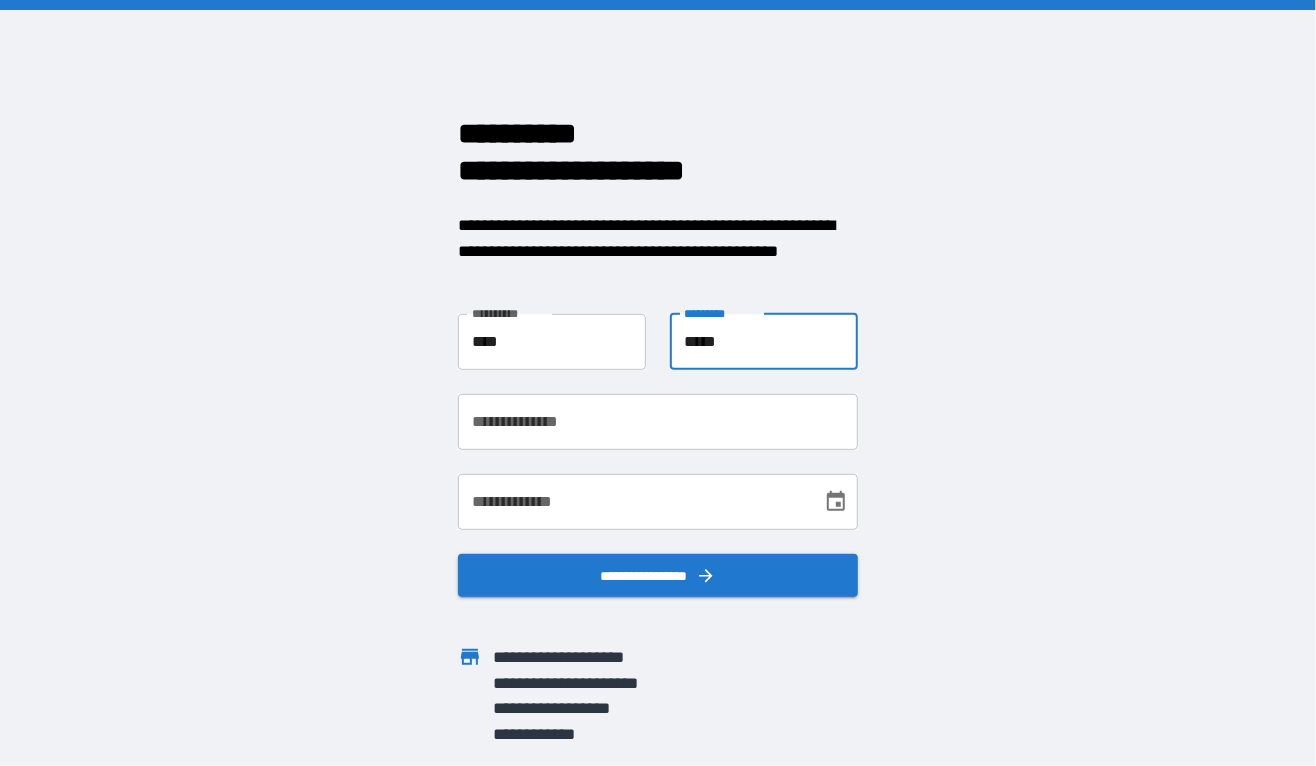 type on "*****" 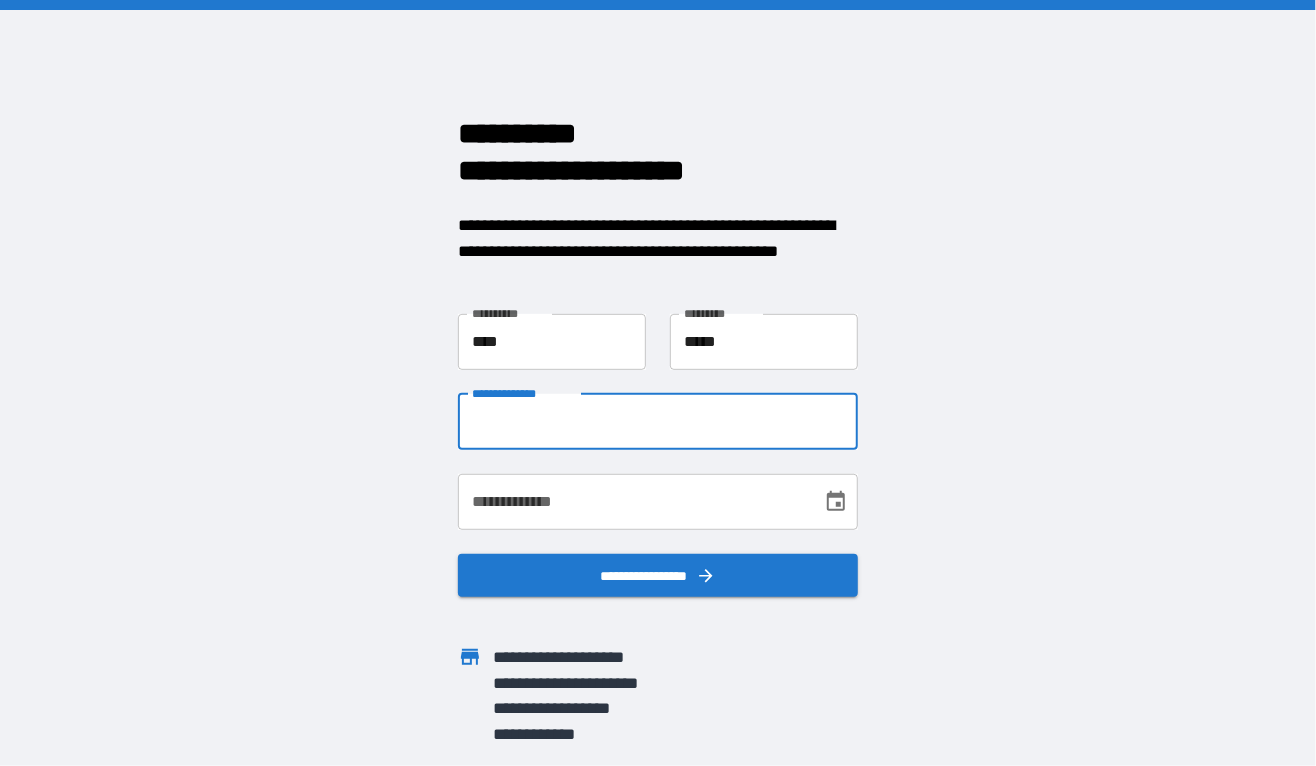 click on "**********" at bounding box center (658, 422) 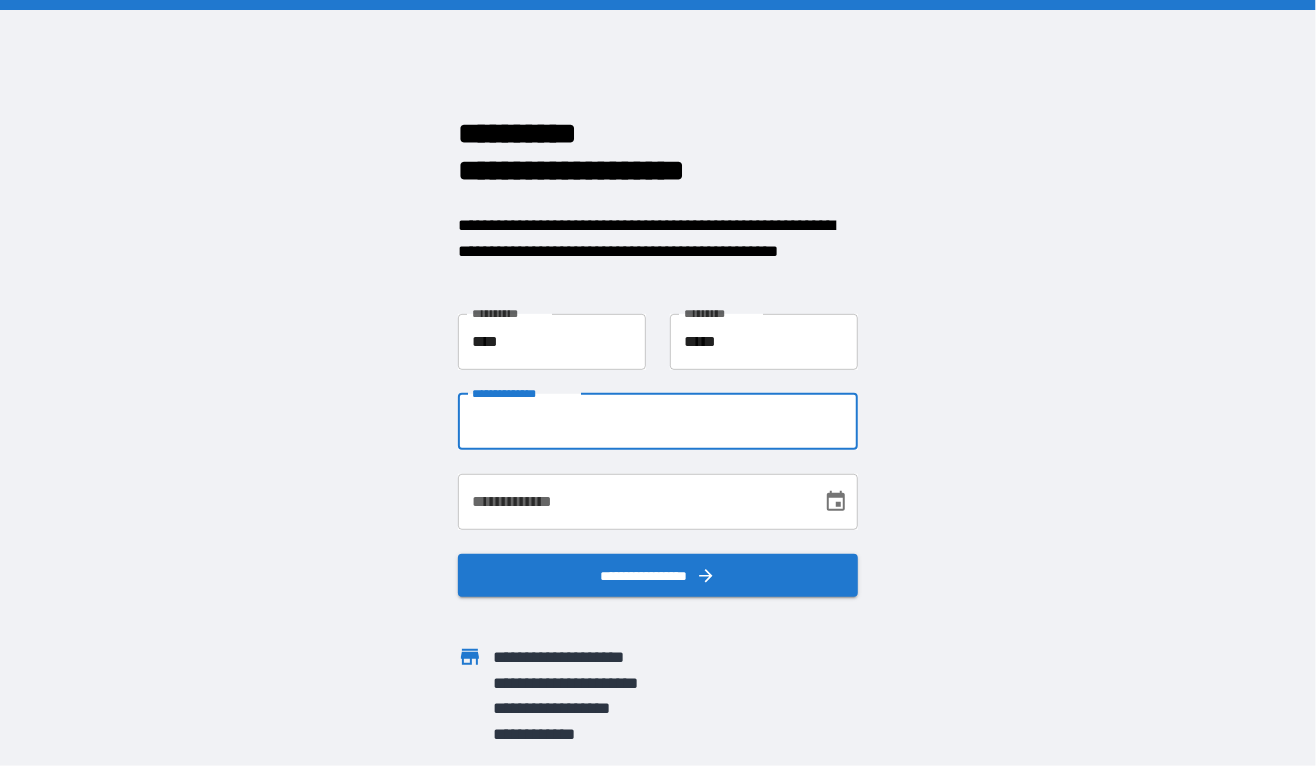 type on "**********" 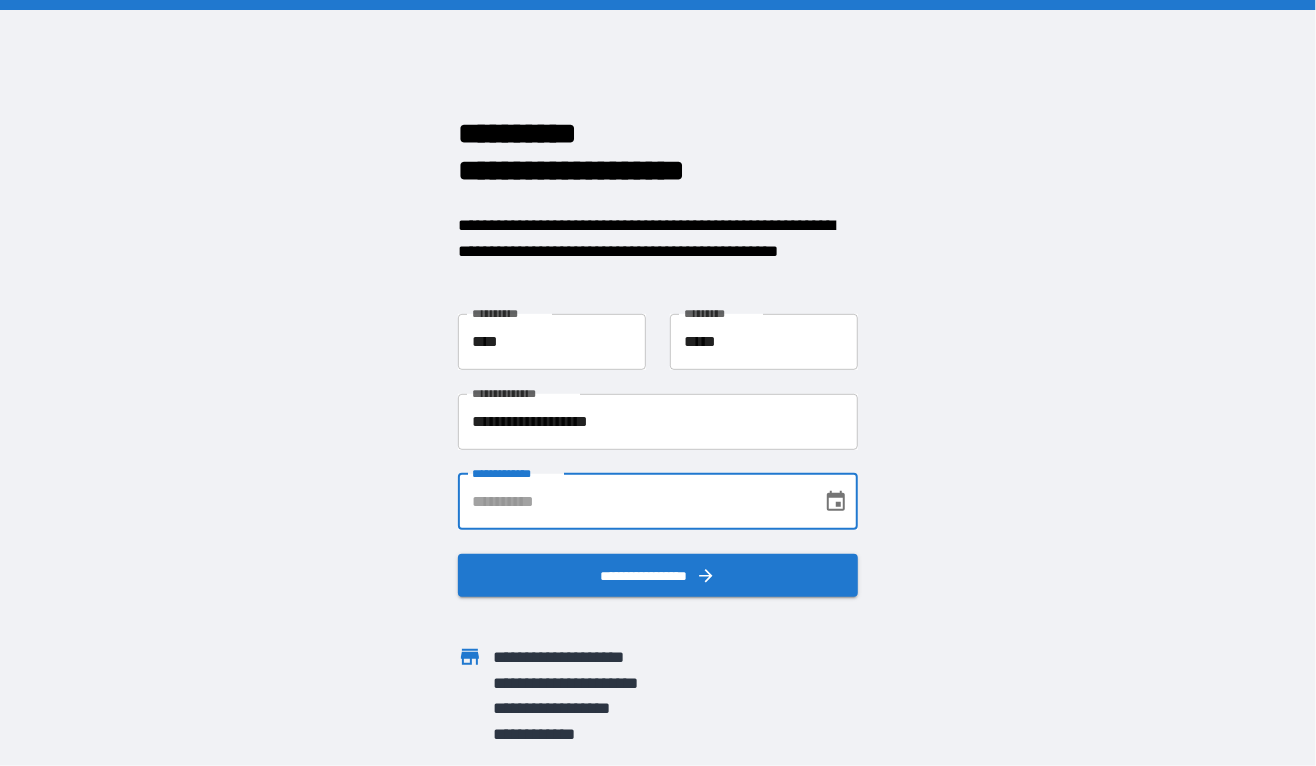 click on "**********" at bounding box center [633, 502] 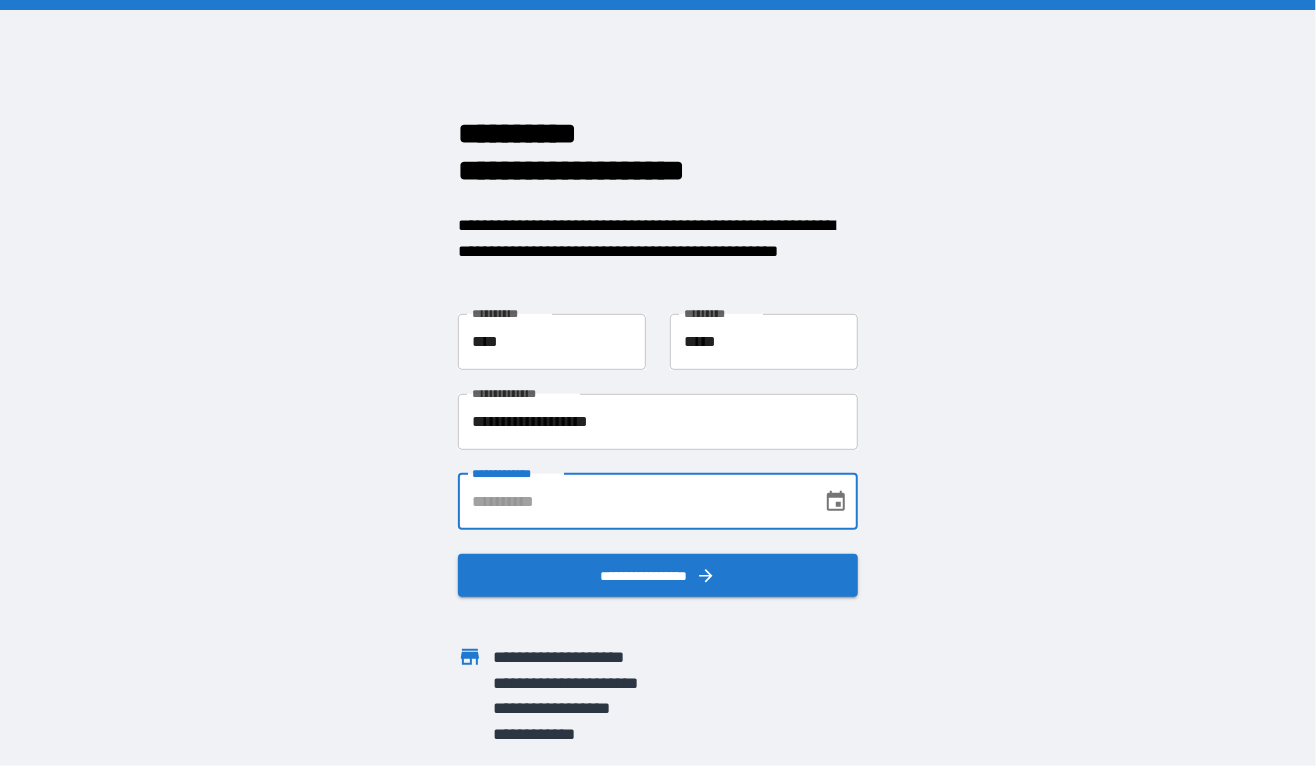 type on "**********" 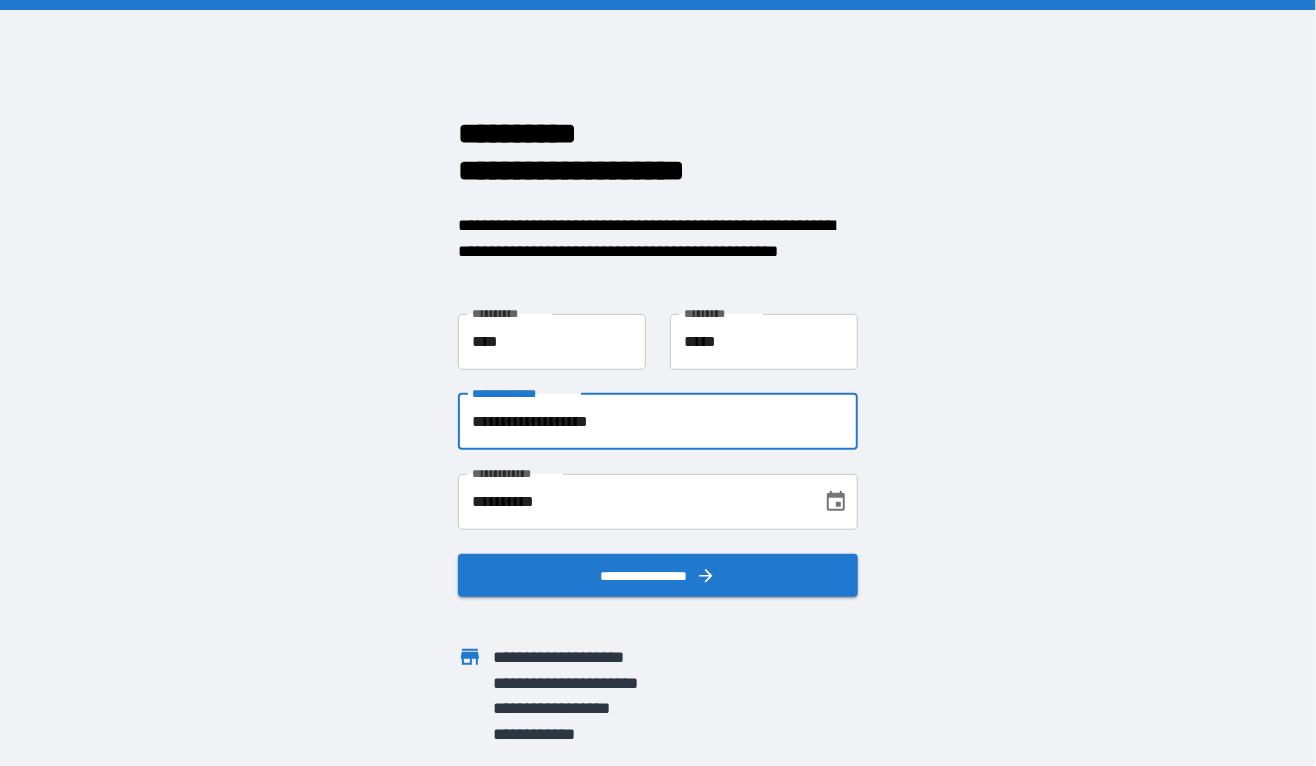 drag, startPoint x: 713, startPoint y: 425, endPoint x: 442, endPoint y: 419, distance: 271.0664 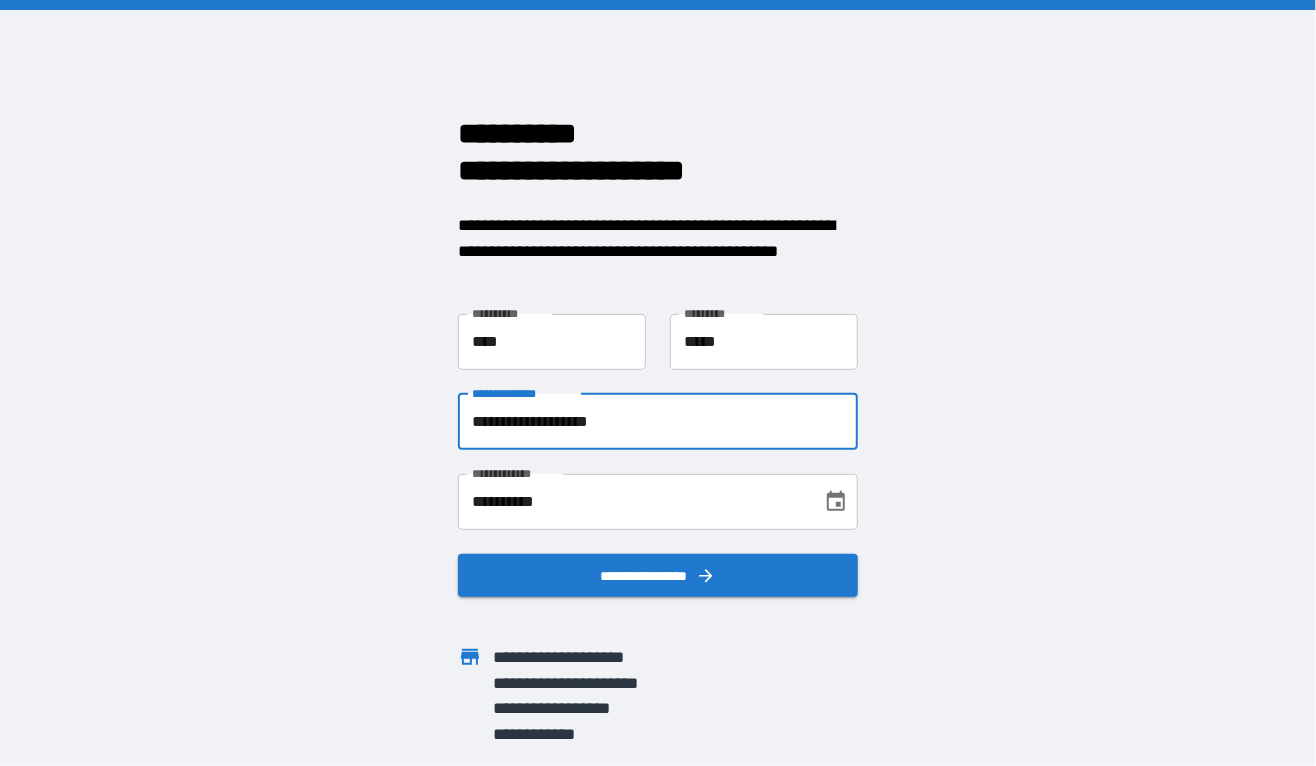 click on "**********" at bounding box center (646, 410) 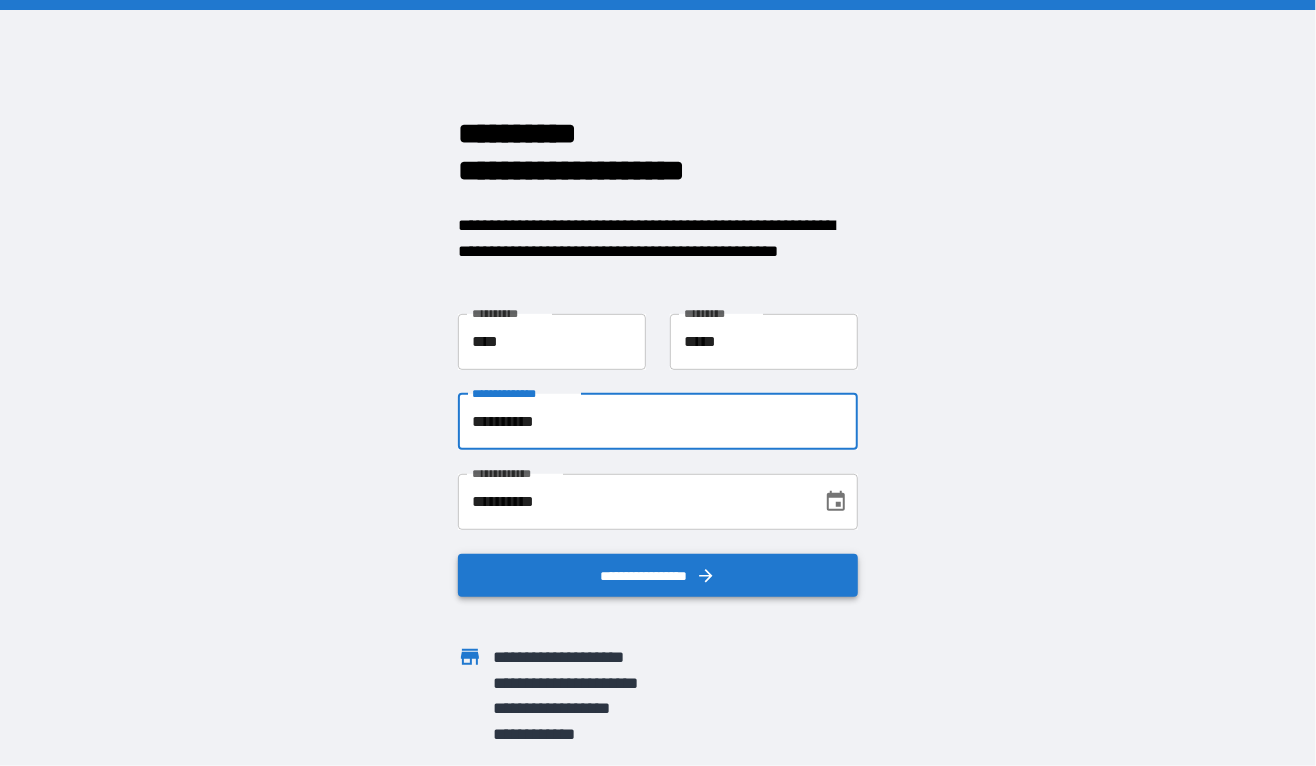 type on "**********" 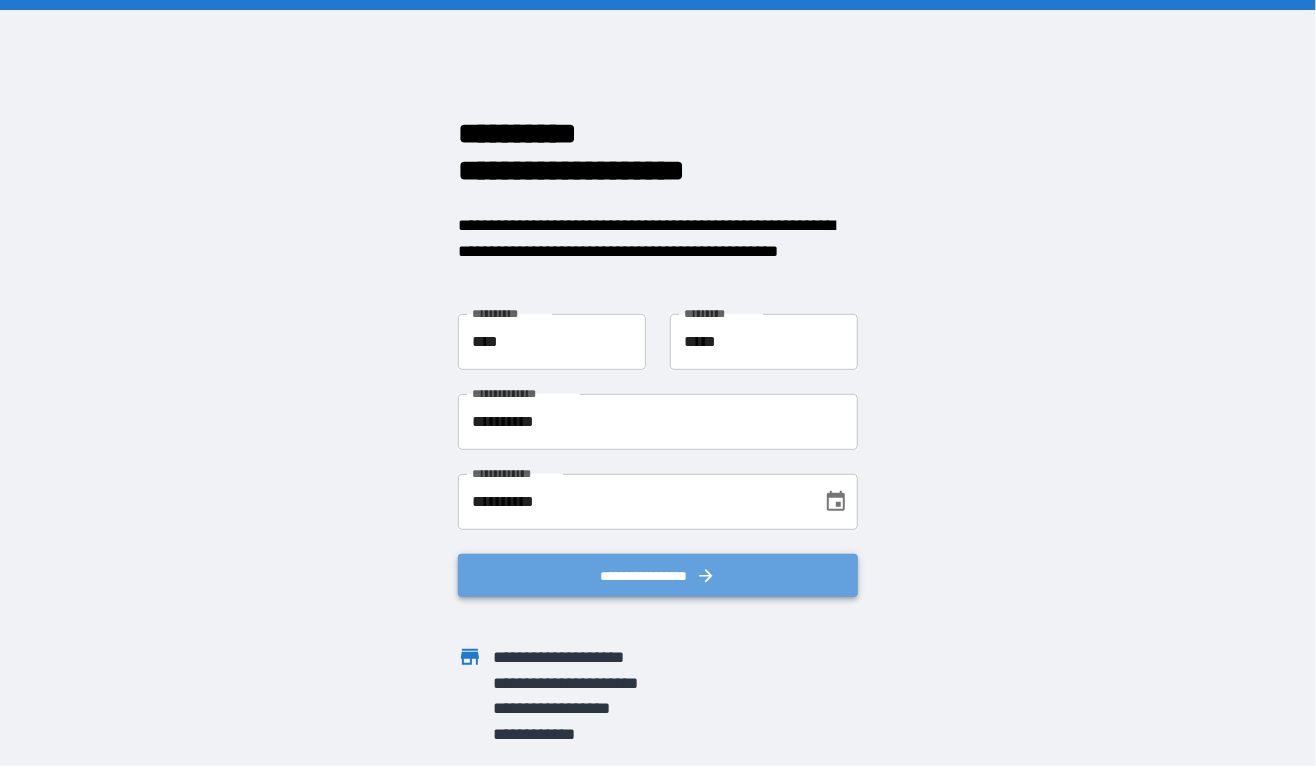 click on "**********" at bounding box center (658, 576) 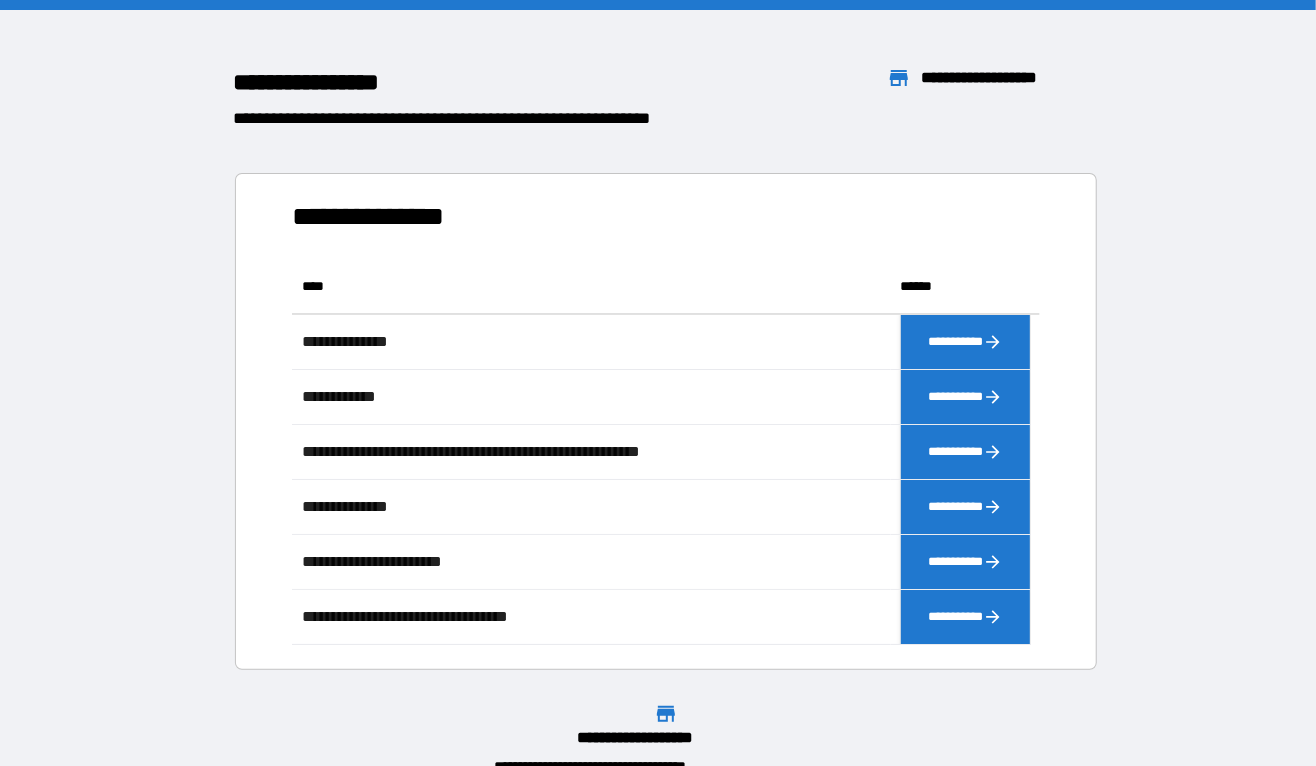scroll, scrollTop: 14, scrollLeft: 15, axis: both 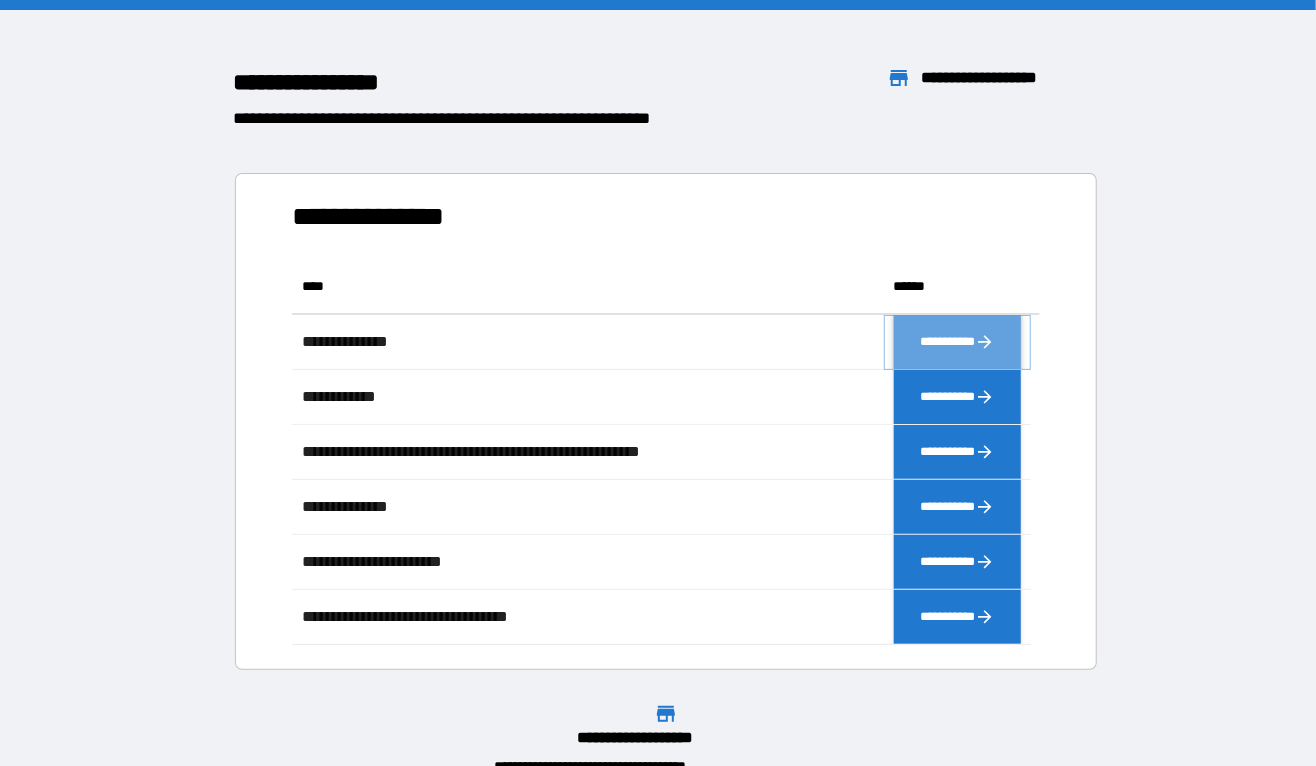 click 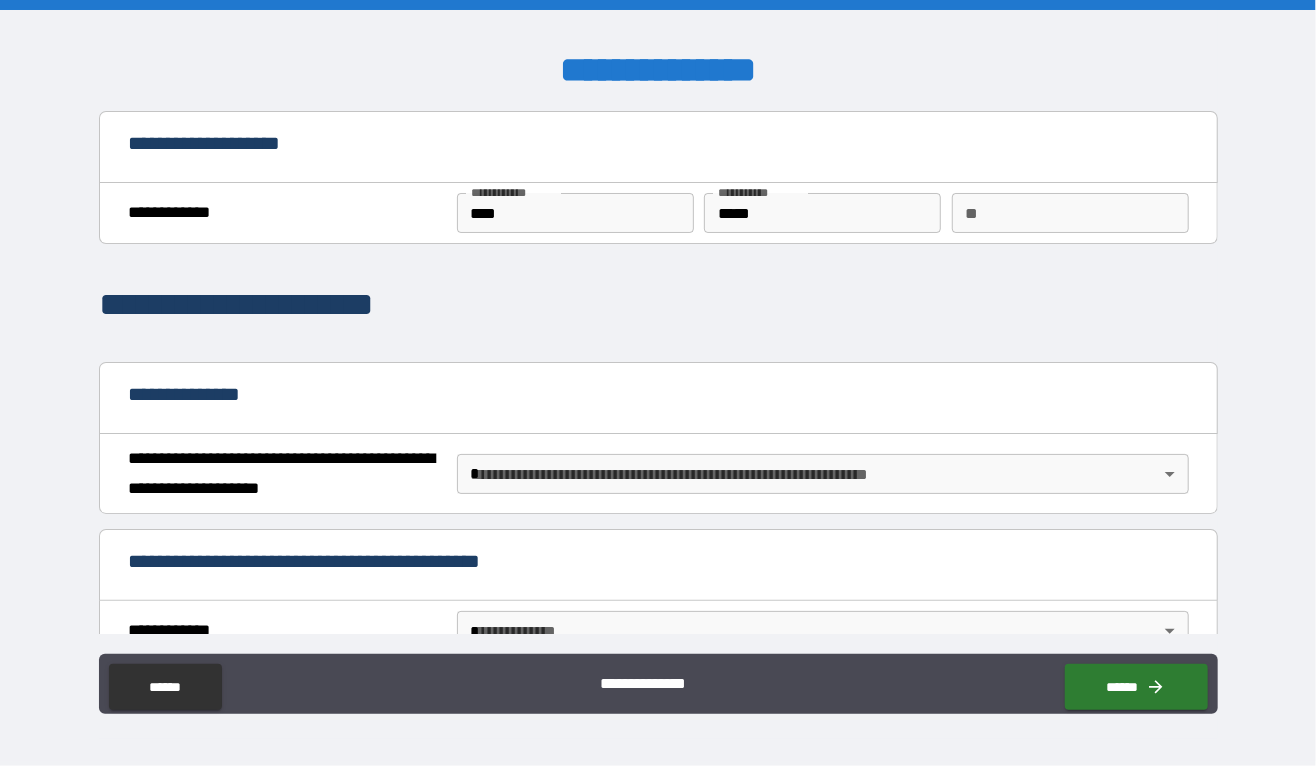 click on "**********" at bounding box center (658, 383) 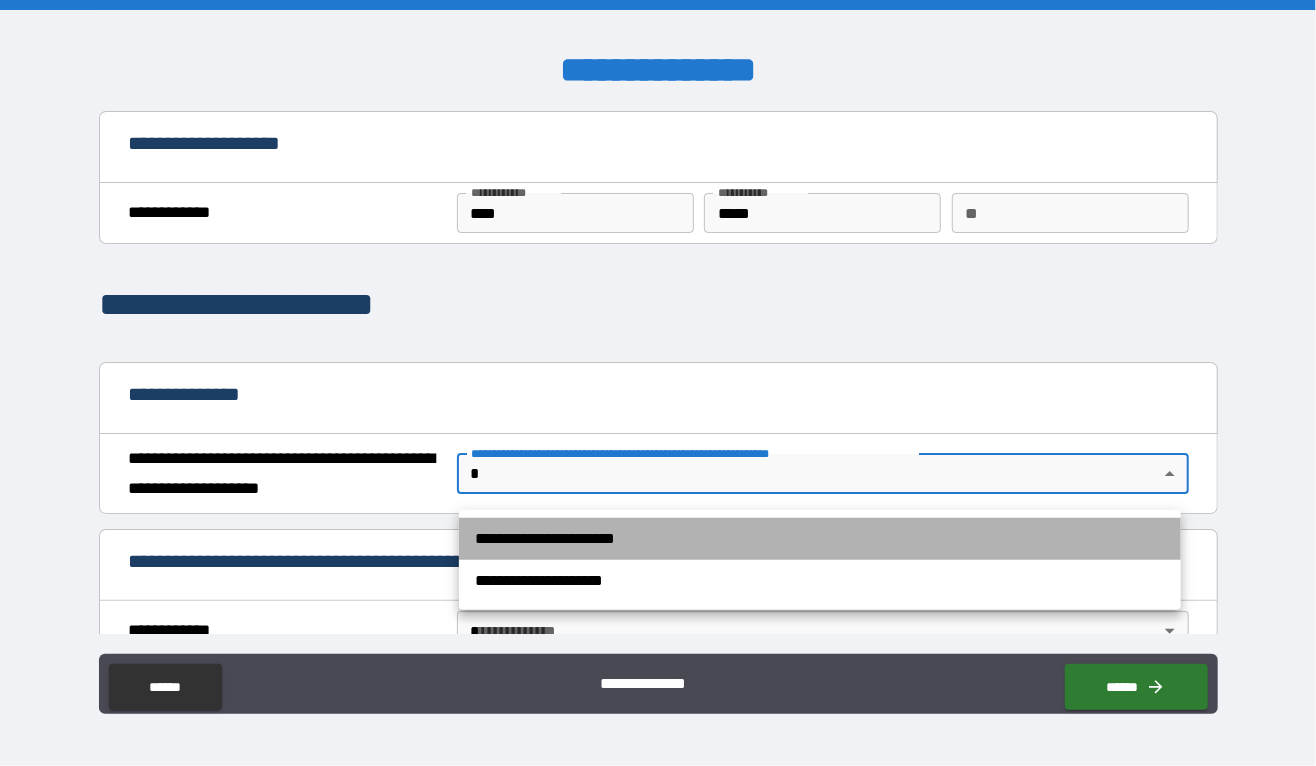 click on "**********" at bounding box center (820, 539) 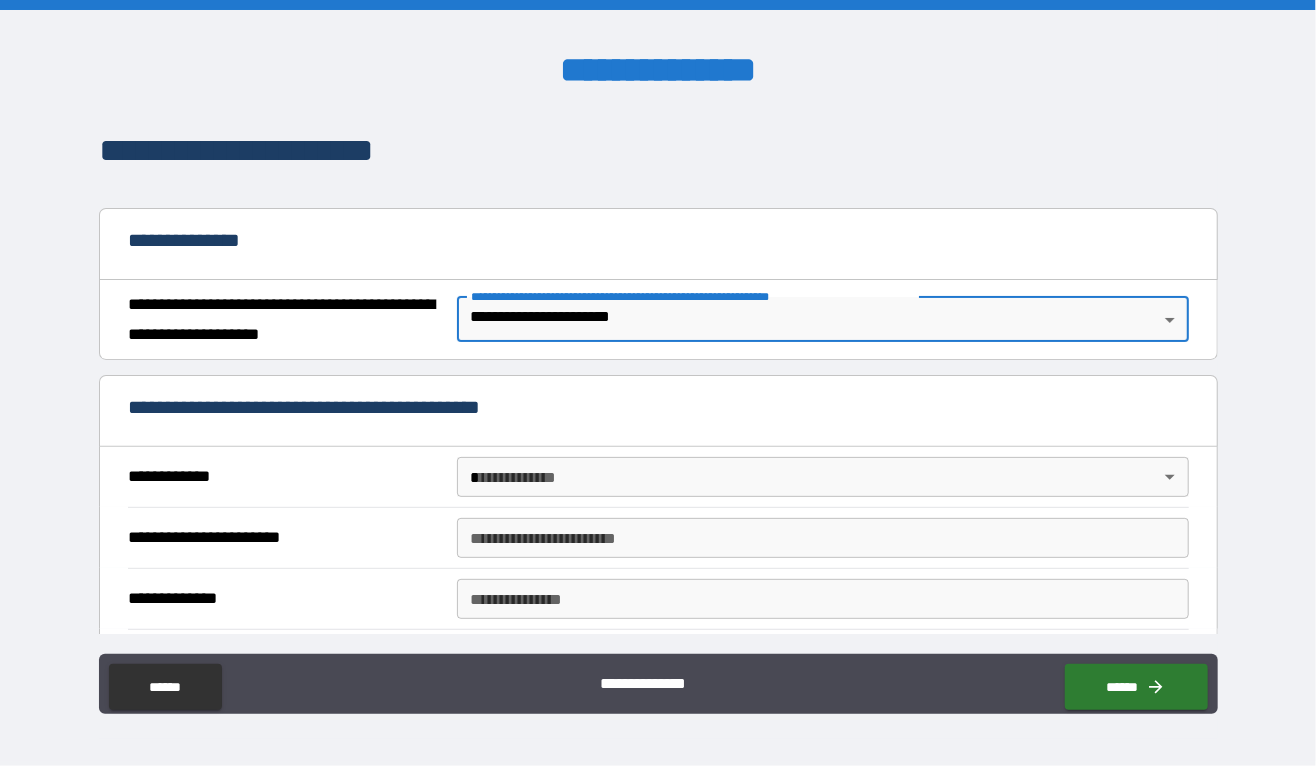scroll, scrollTop: 163, scrollLeft: 0, axis: vertical 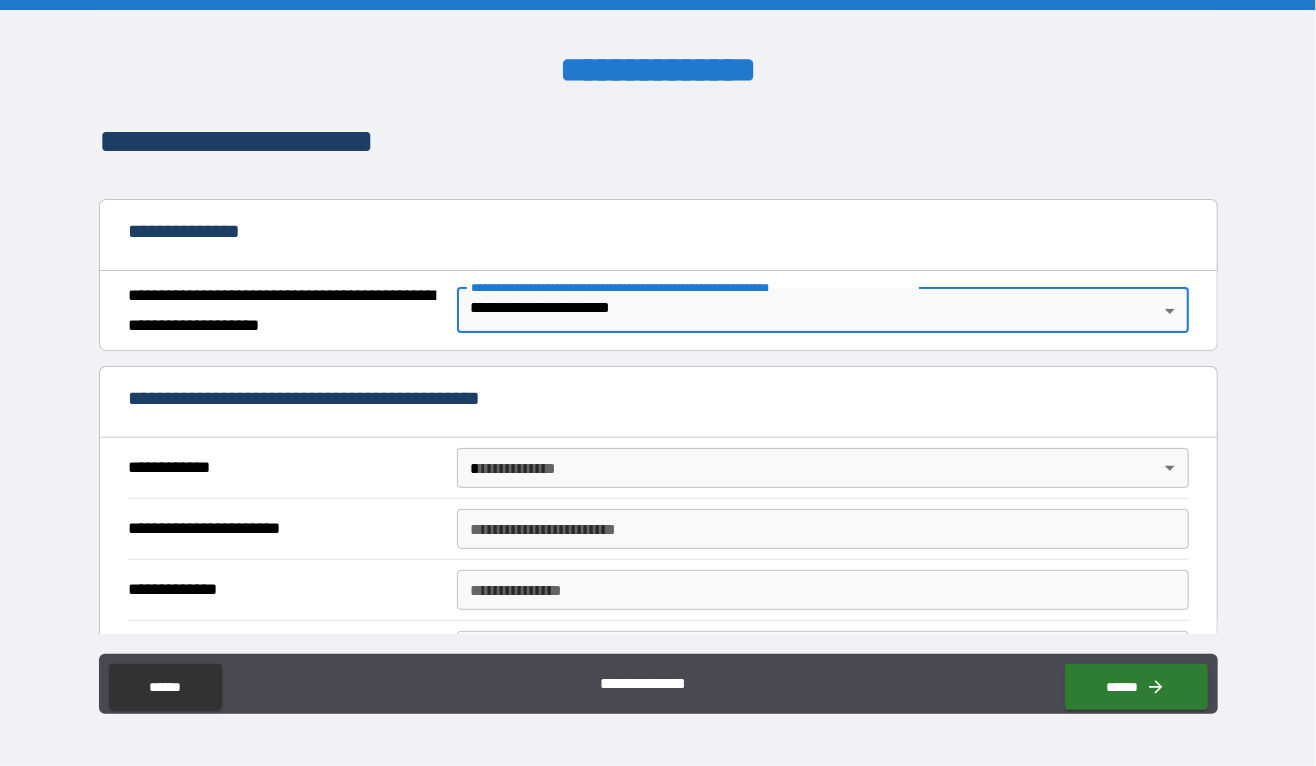 click on "**********" at bounding box center [658, 383] 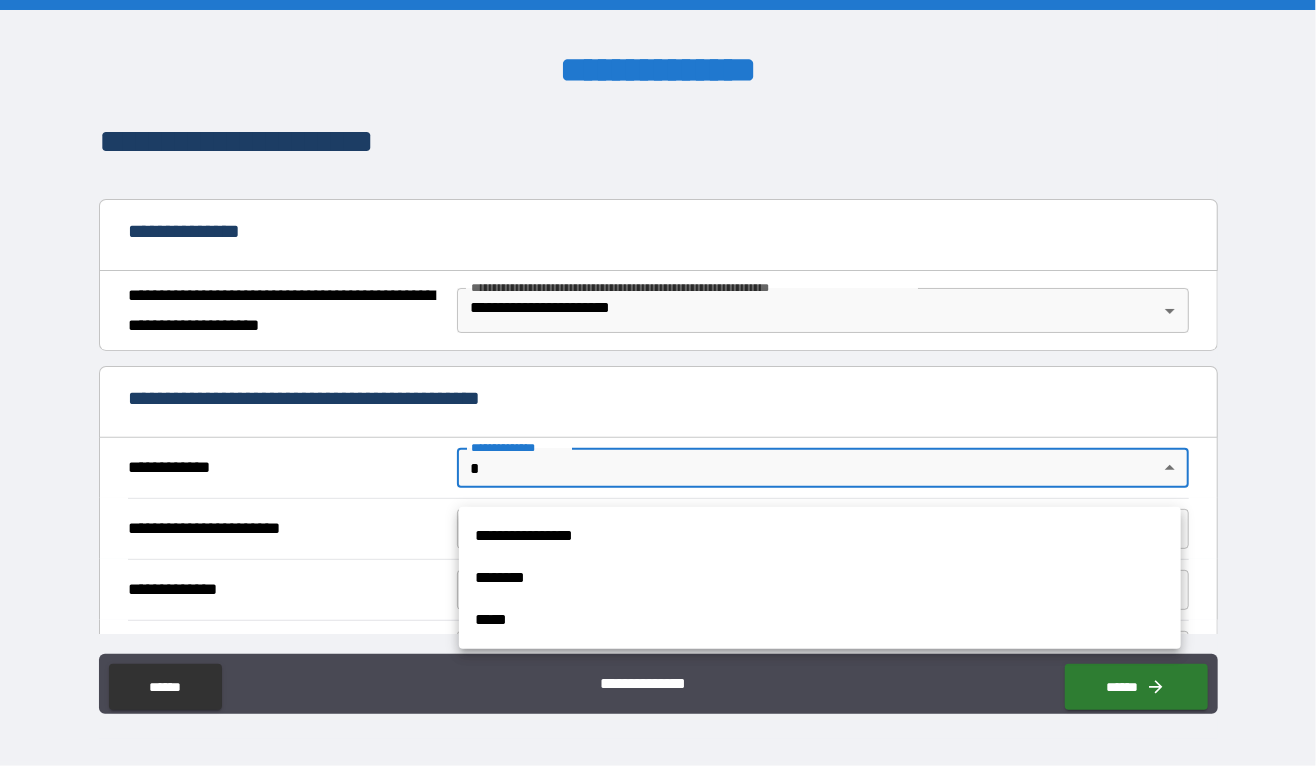click on "**********" at bounding box center (820, 536) 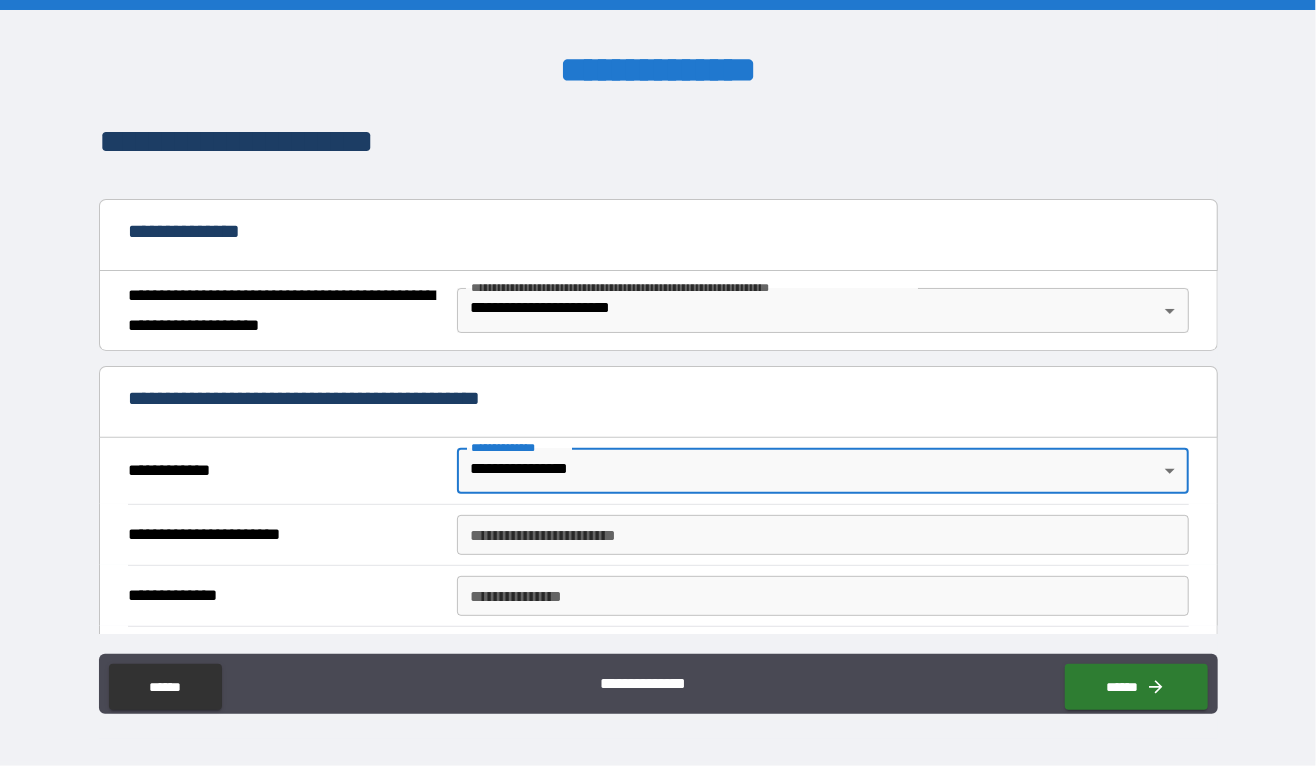 click on "**********" at bounding box center (823, 535) 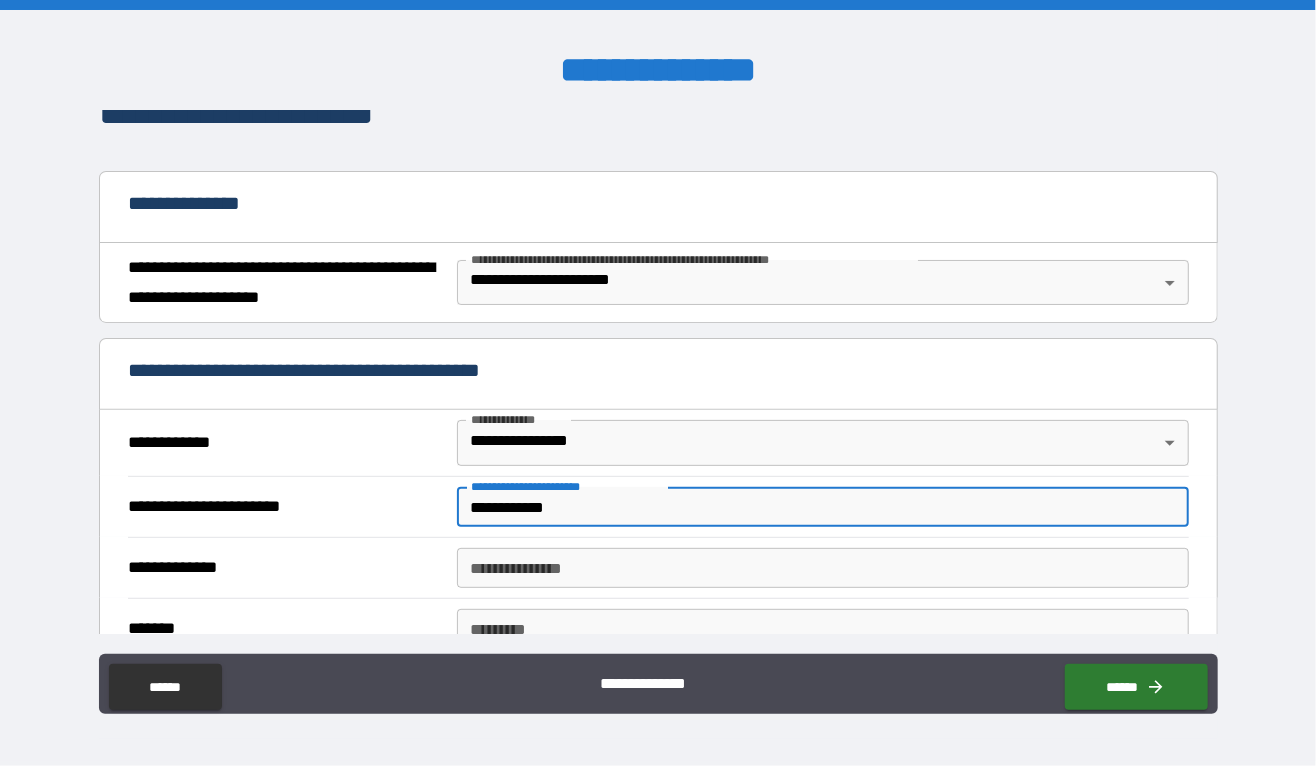 scroll, scrollTop: 266, scrollLeft: 0, axis: vertical 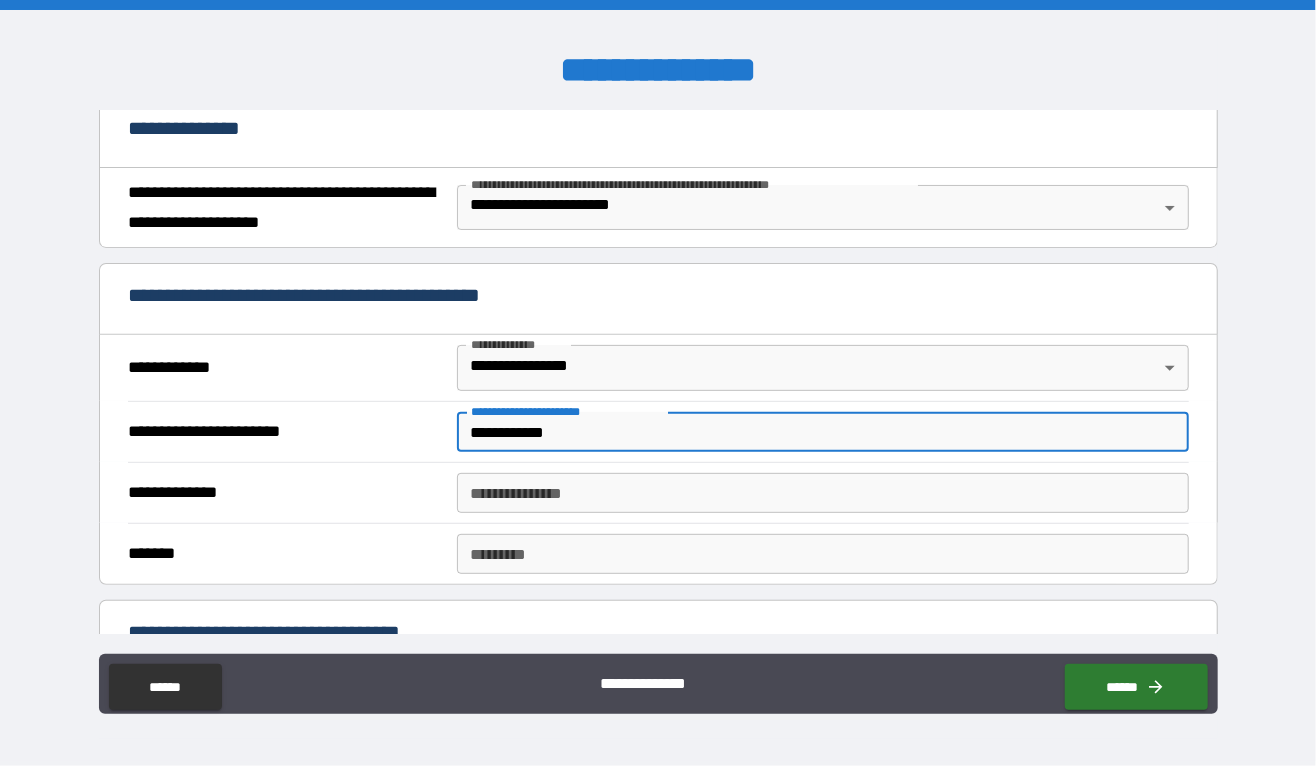 type on "**********" 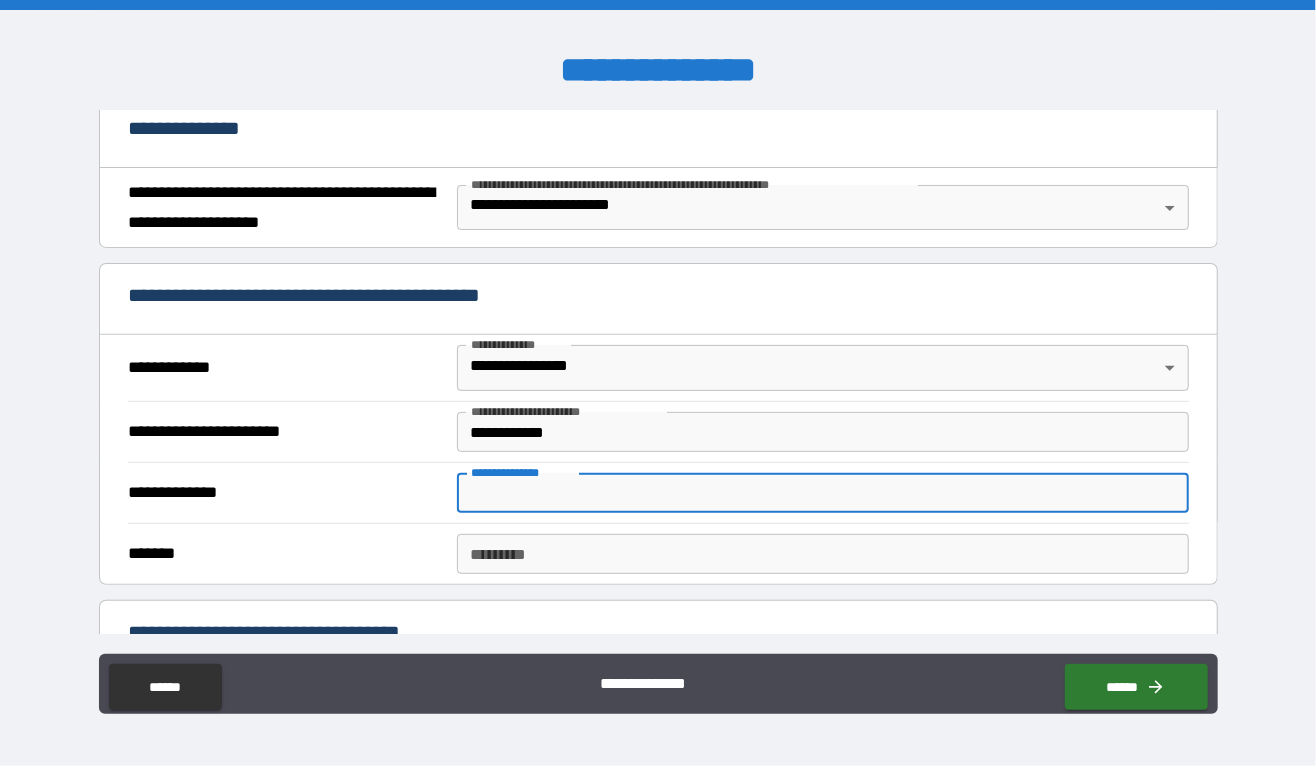 click on "**********" at bounding box center [823, 493] 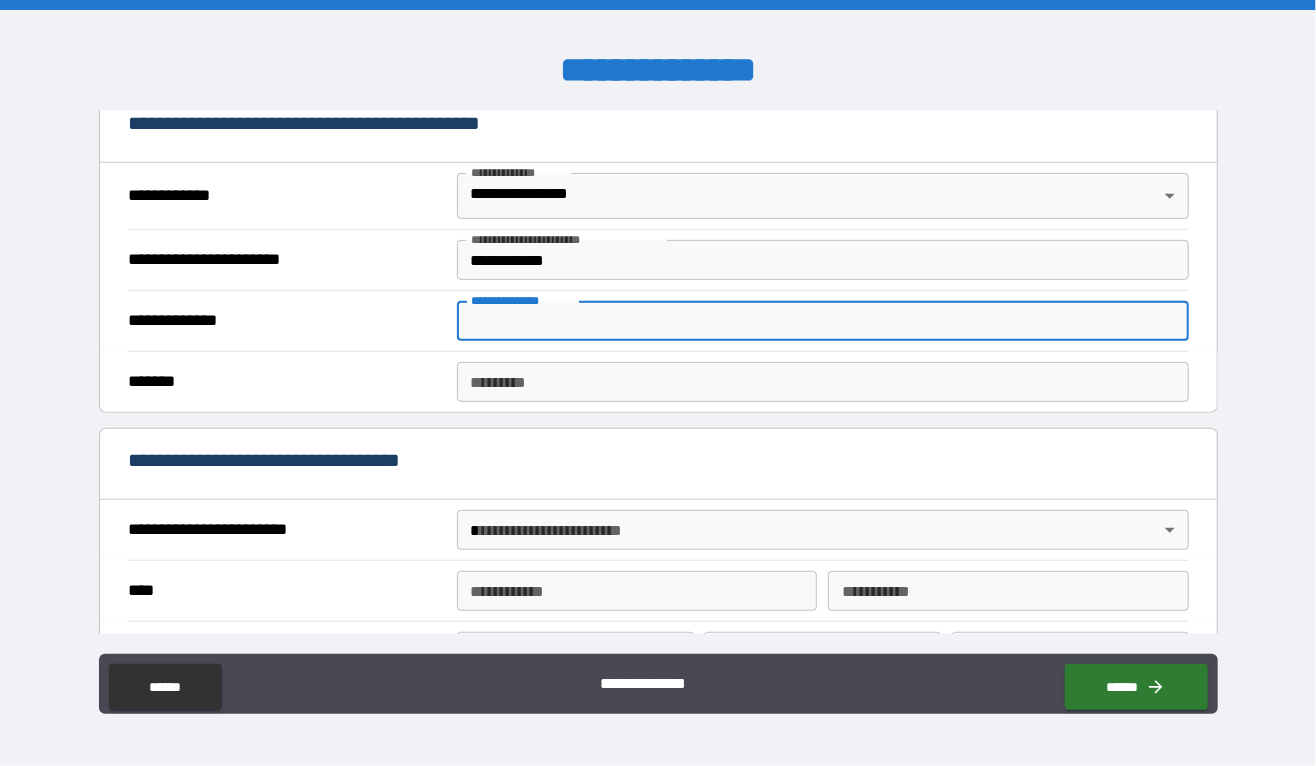 scroll, scrollTop: 461, scrollLeft: 0, axis: vertical 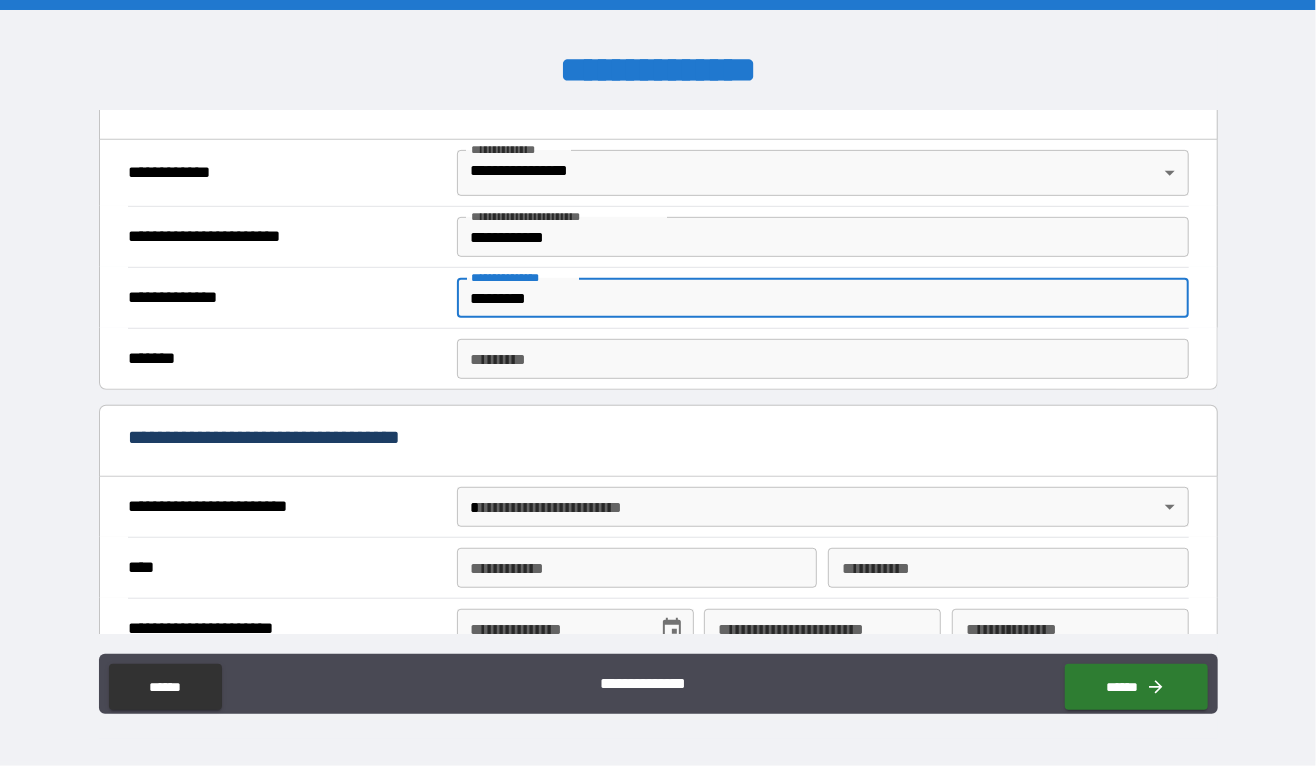 type on "*********" 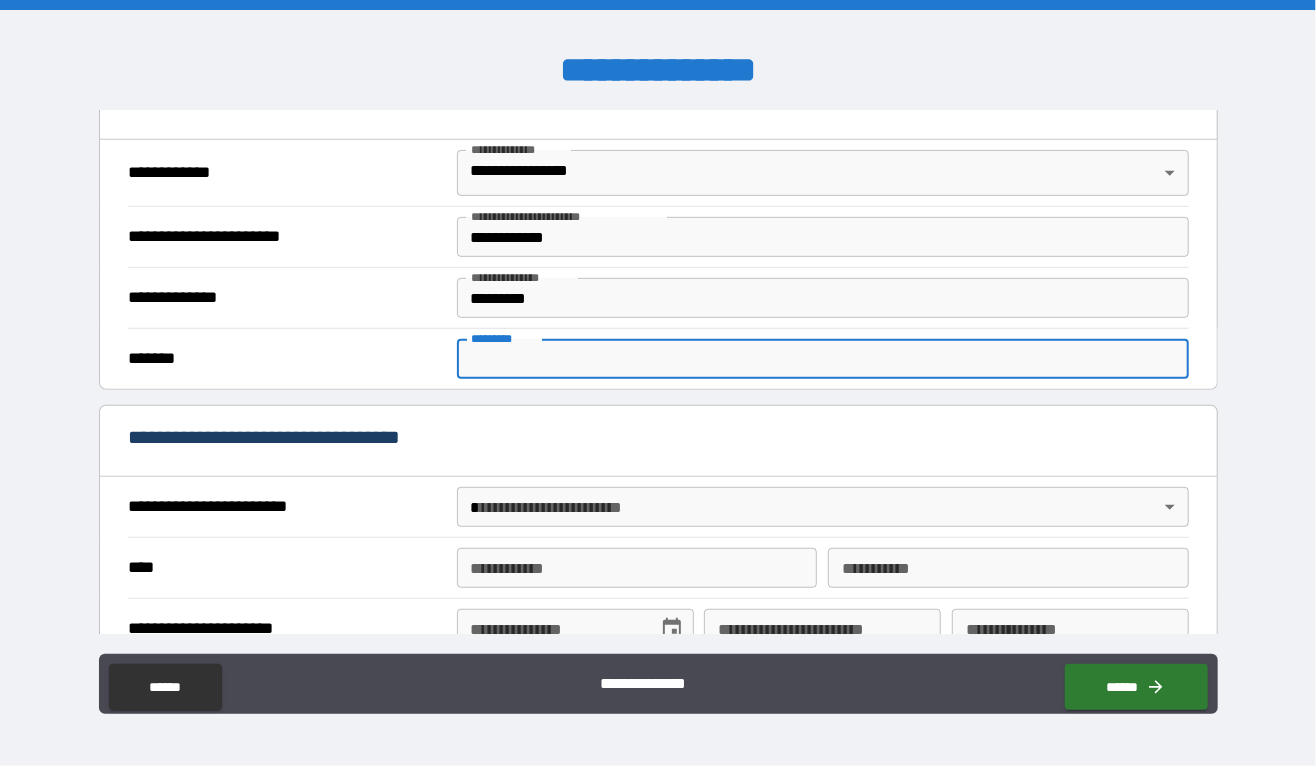 click on "*******   *" at bounding box center (823, 359) 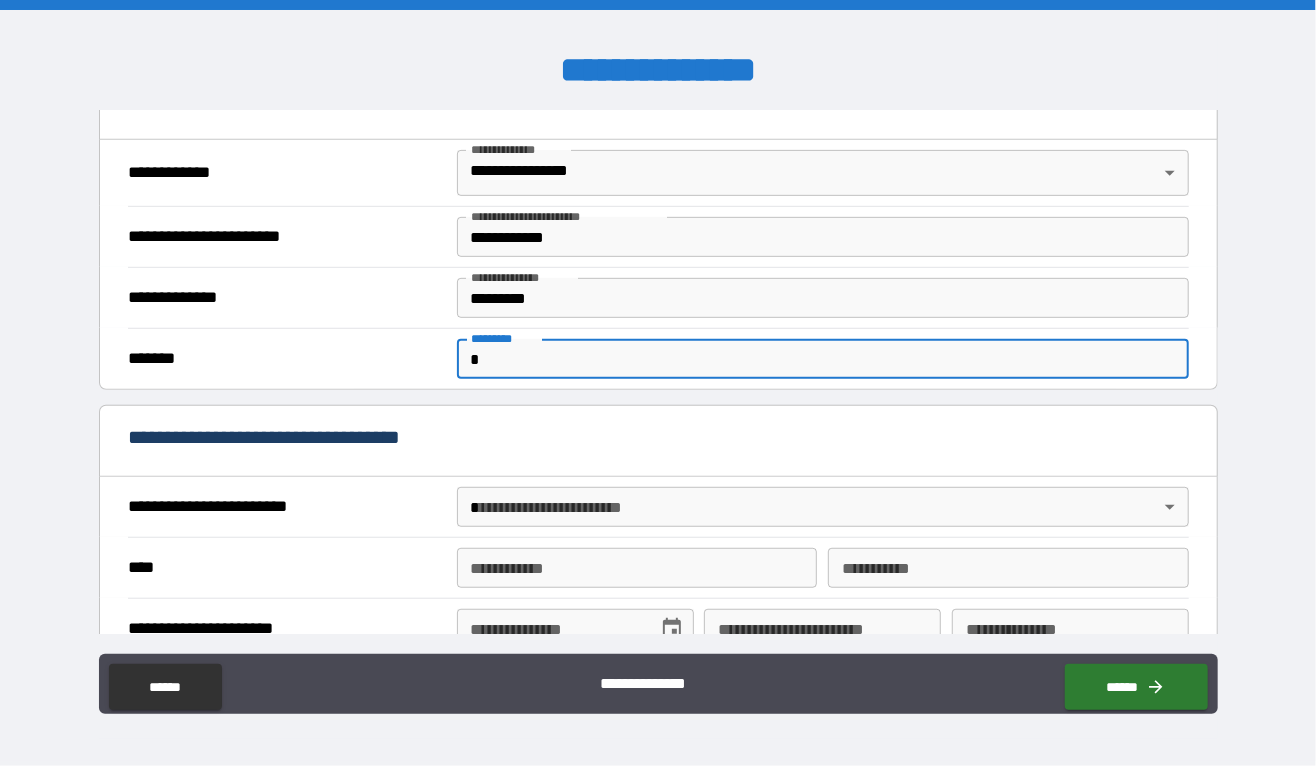 type on "*" 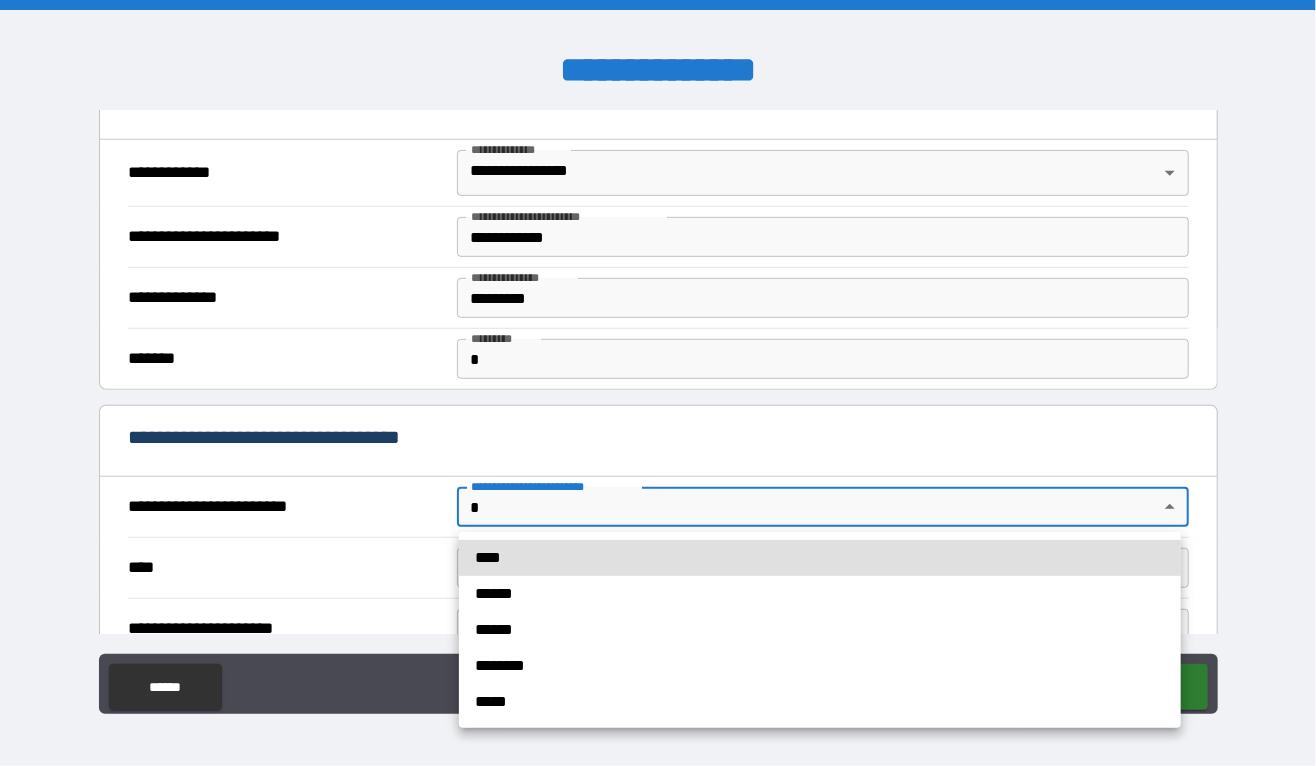 click on "**********" at bounding box center [658, 383] 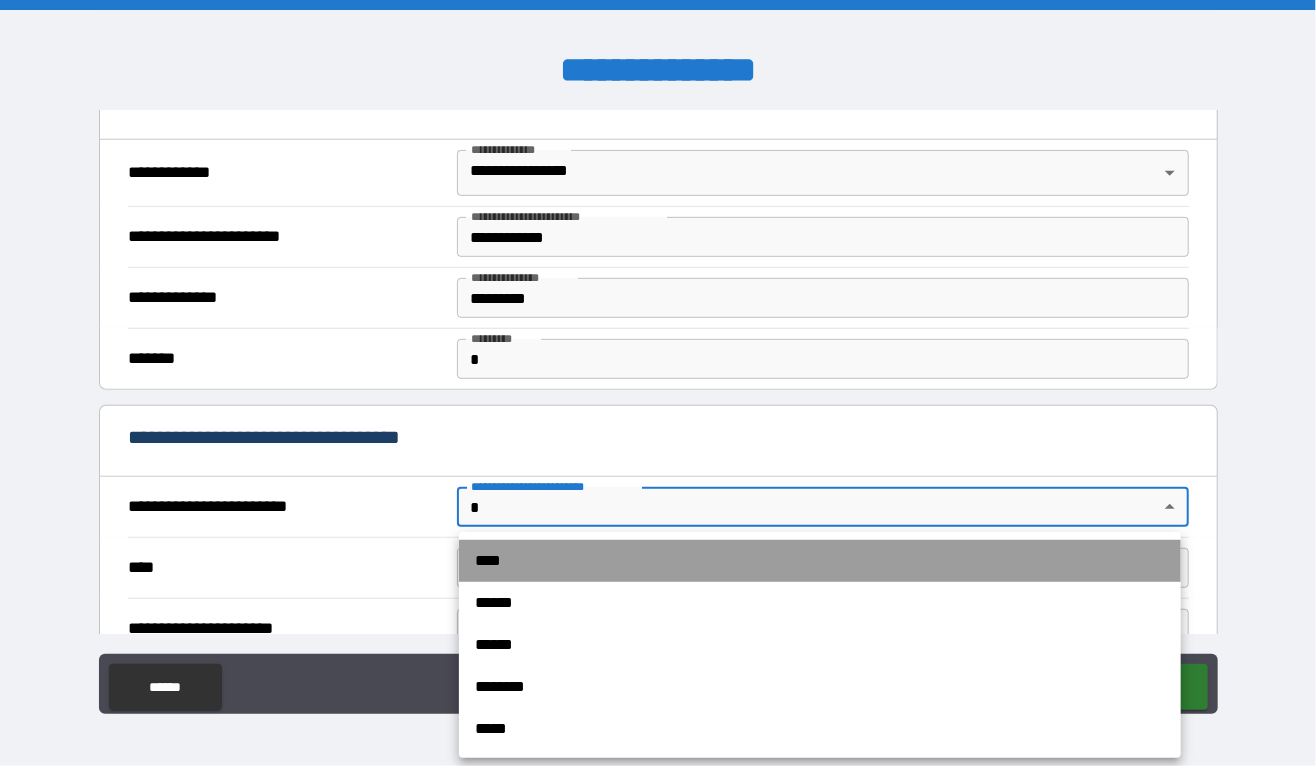 click on "****" at bounding box center (820, 561) 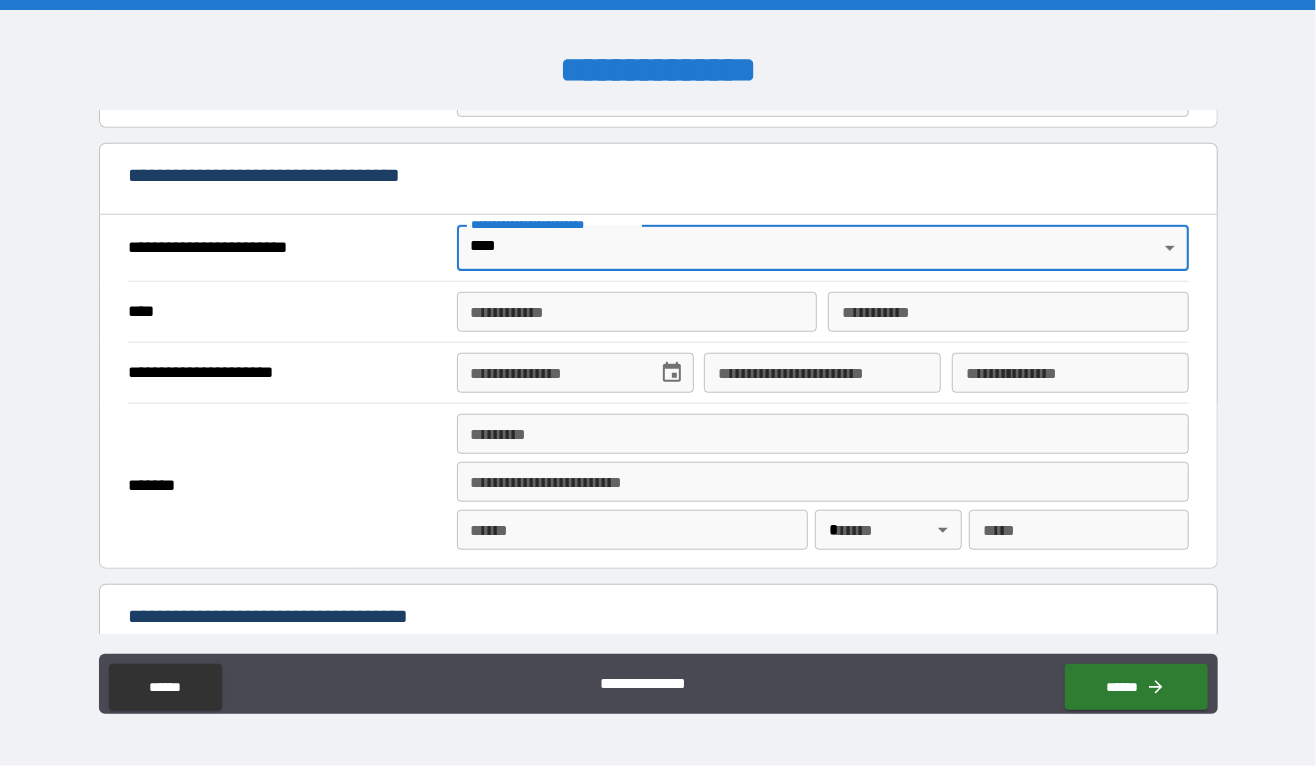 scroll, scrollTop: 726, scrollLeft: 0, axis: vertical 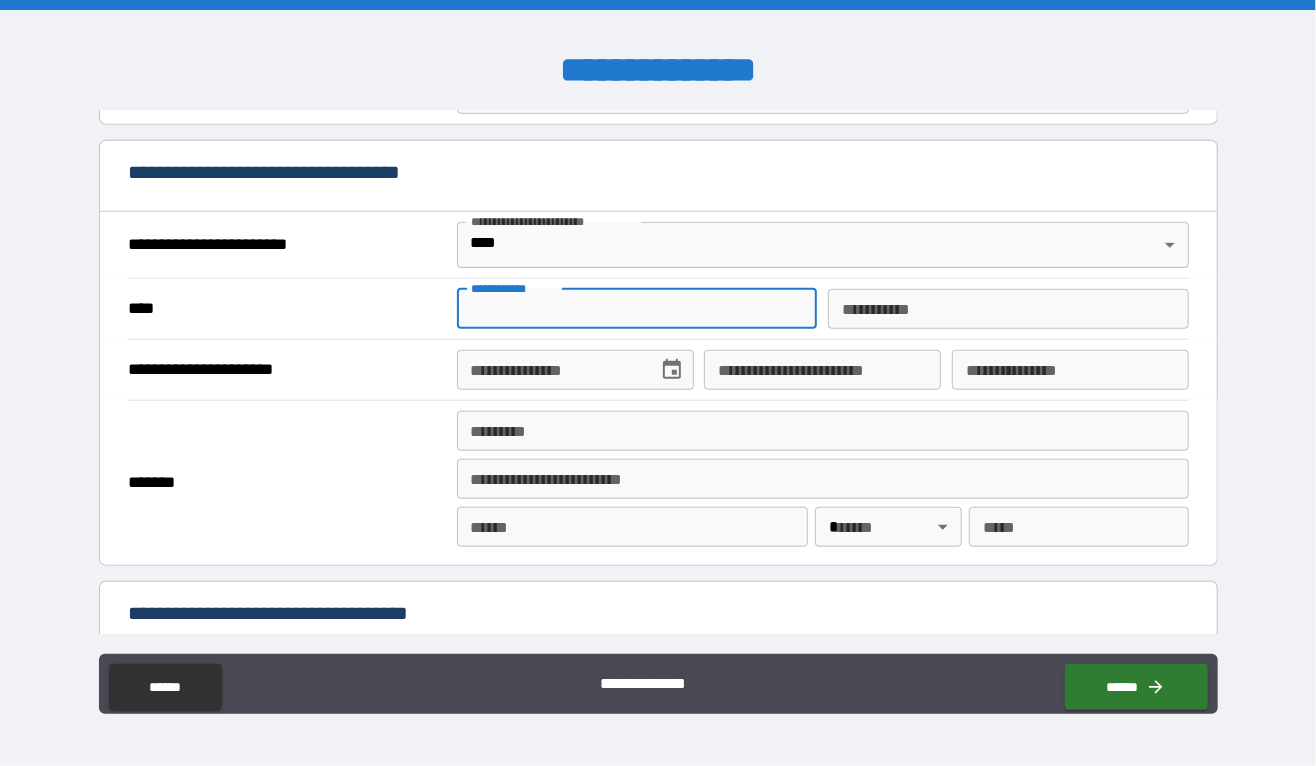 click on "**********" at bounding box center (637, 309) 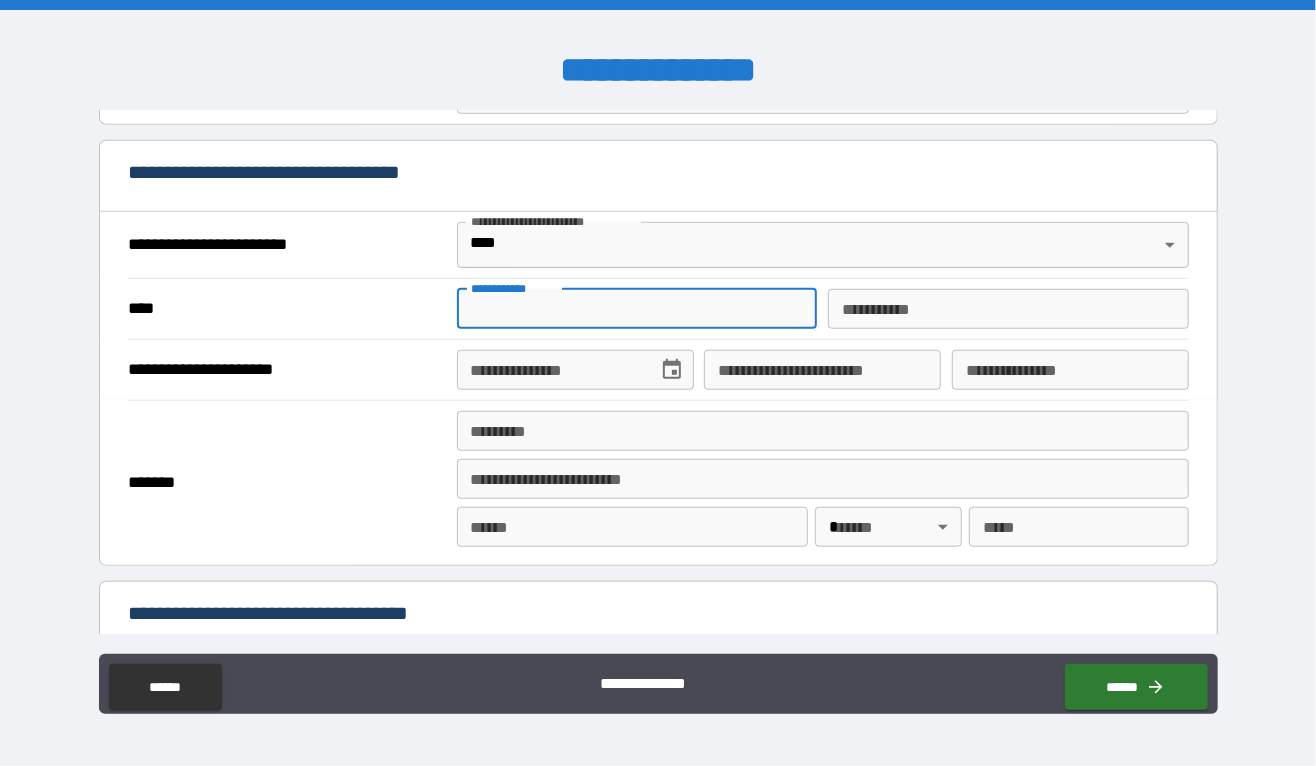 type on "*********" 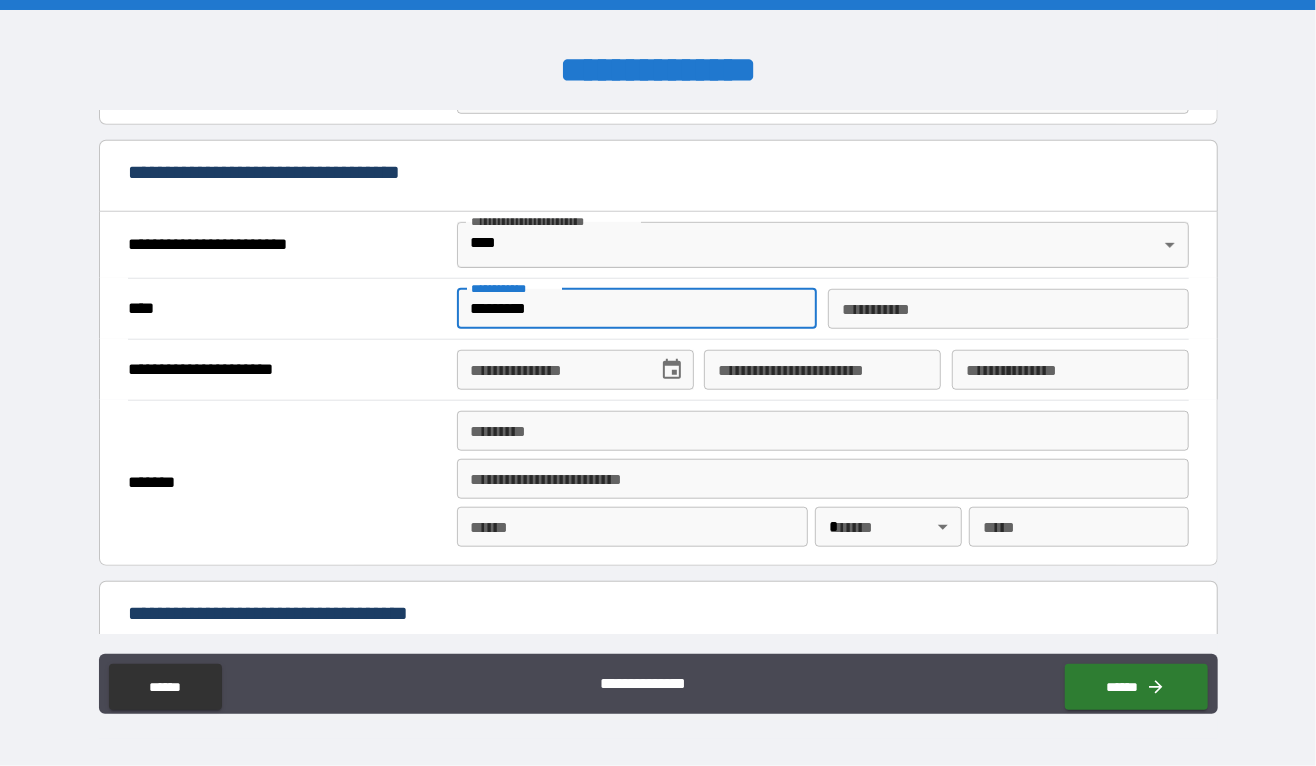 type on "*****" 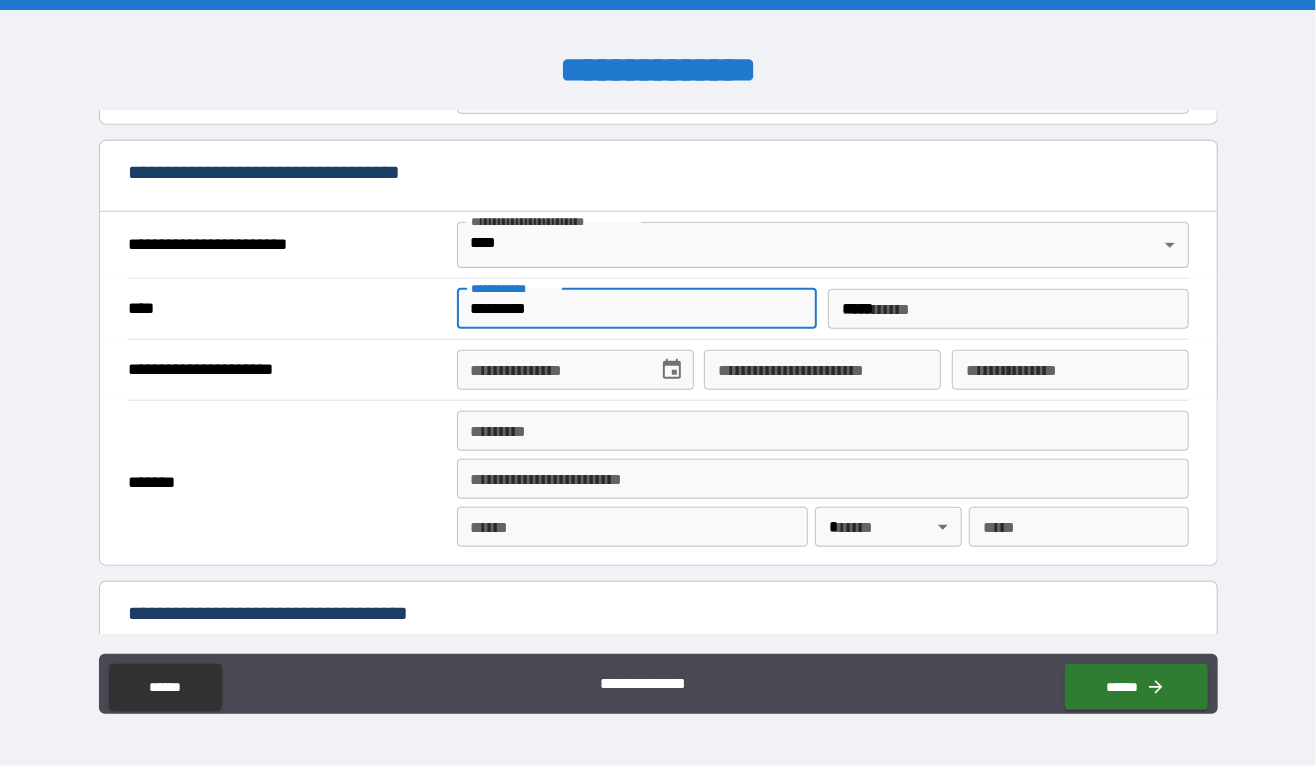 type on "**********" 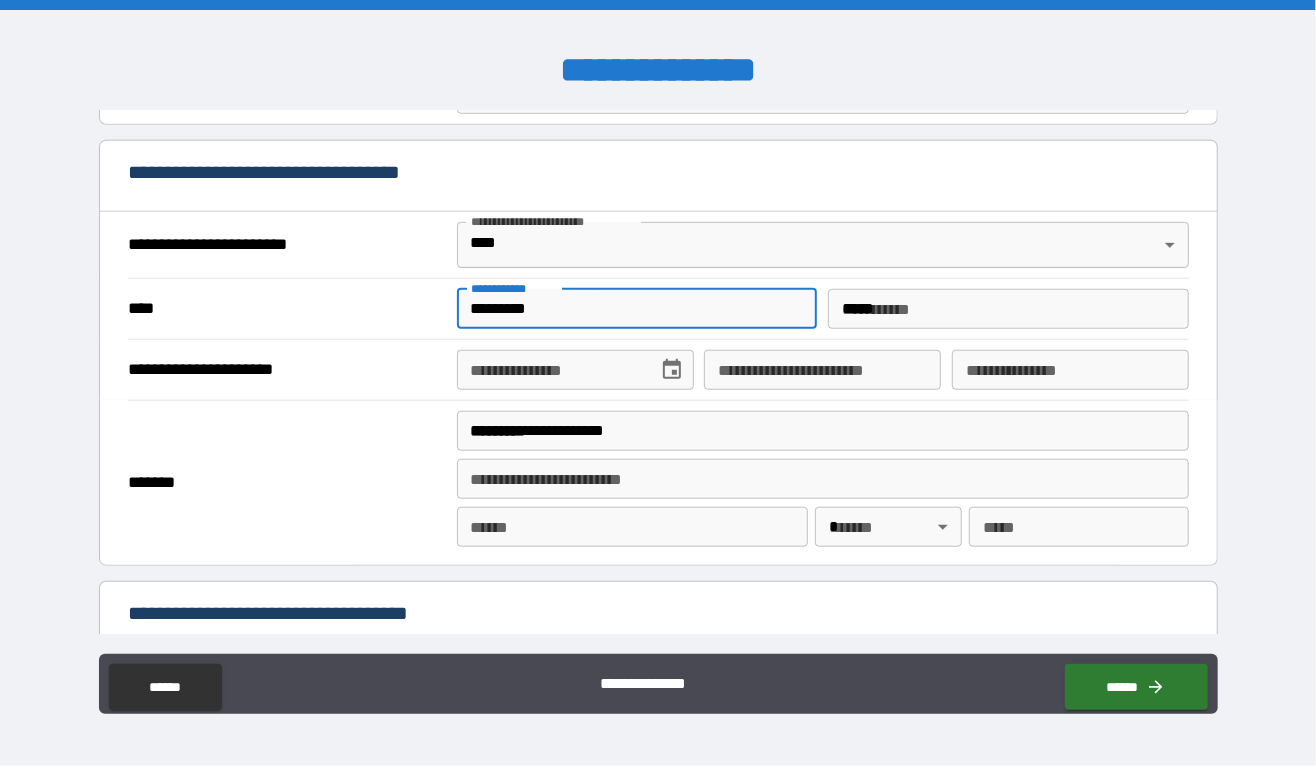 type on "**********" 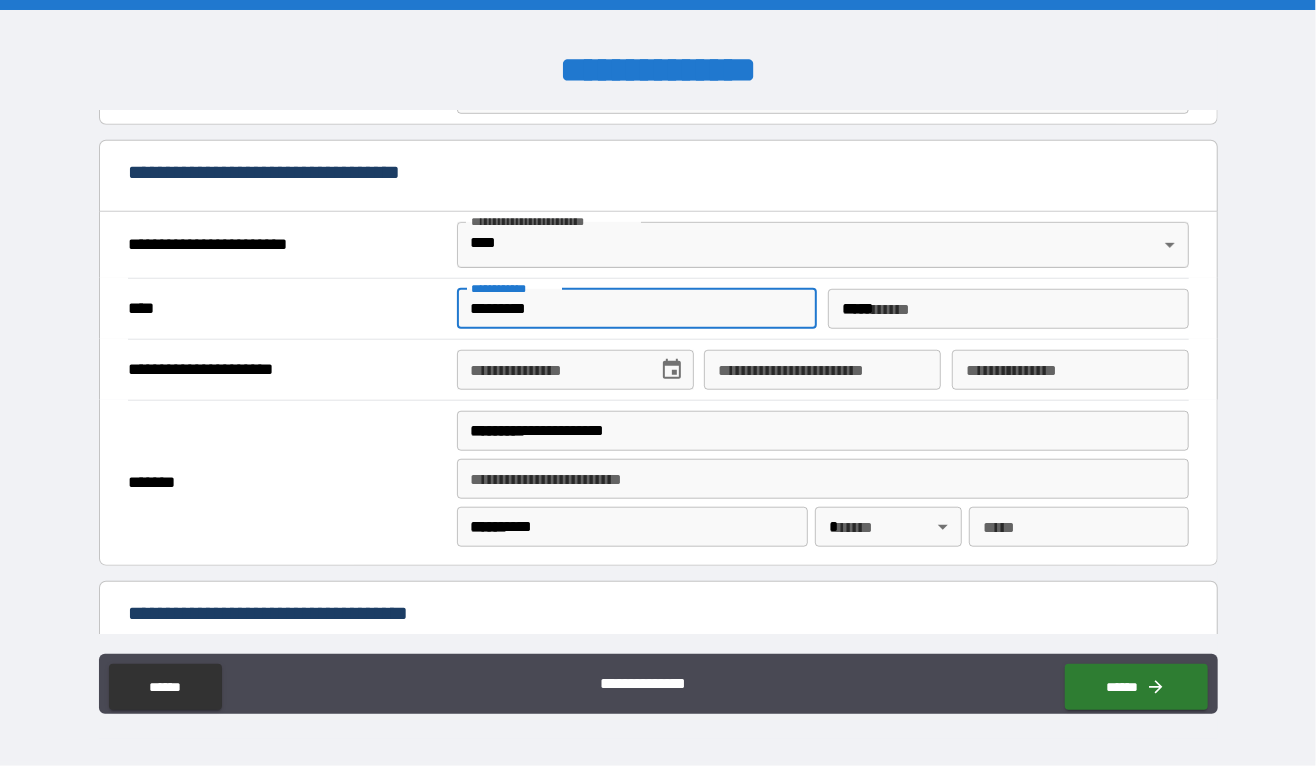 type on "**" 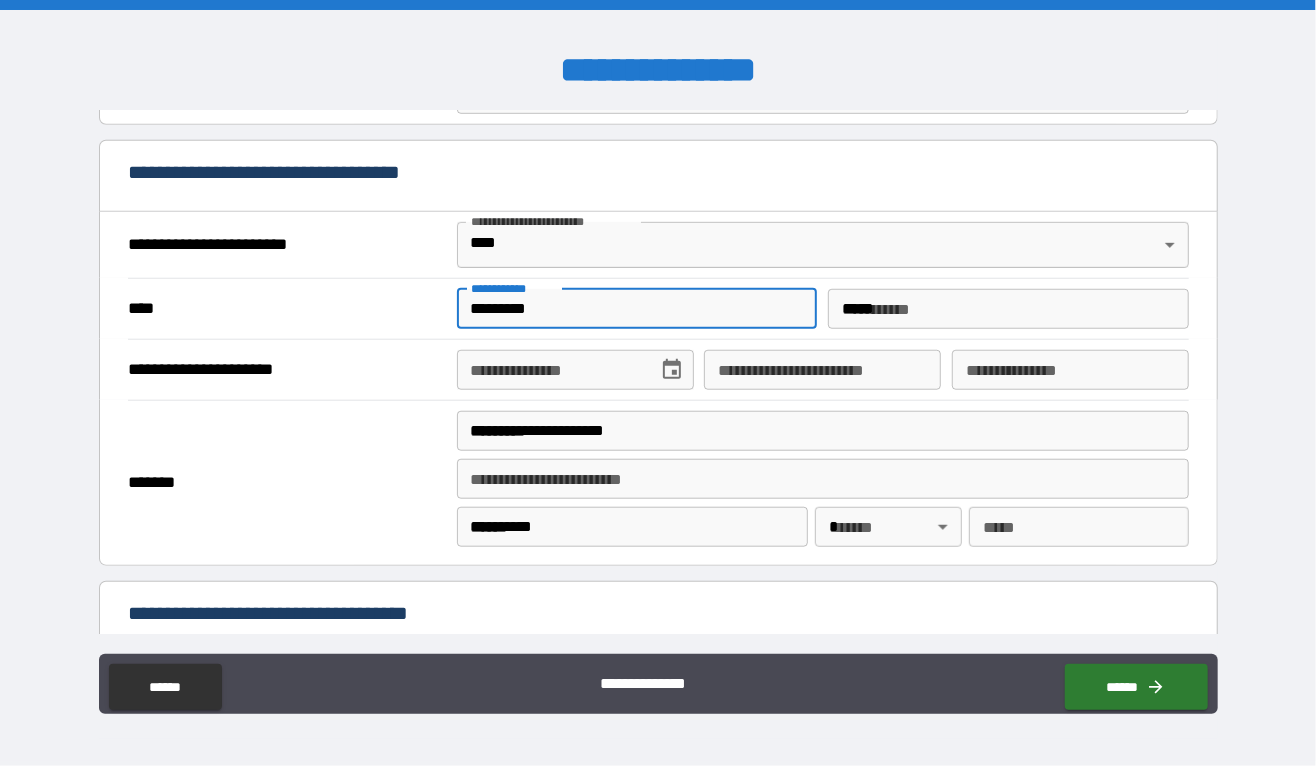 type on "*****" 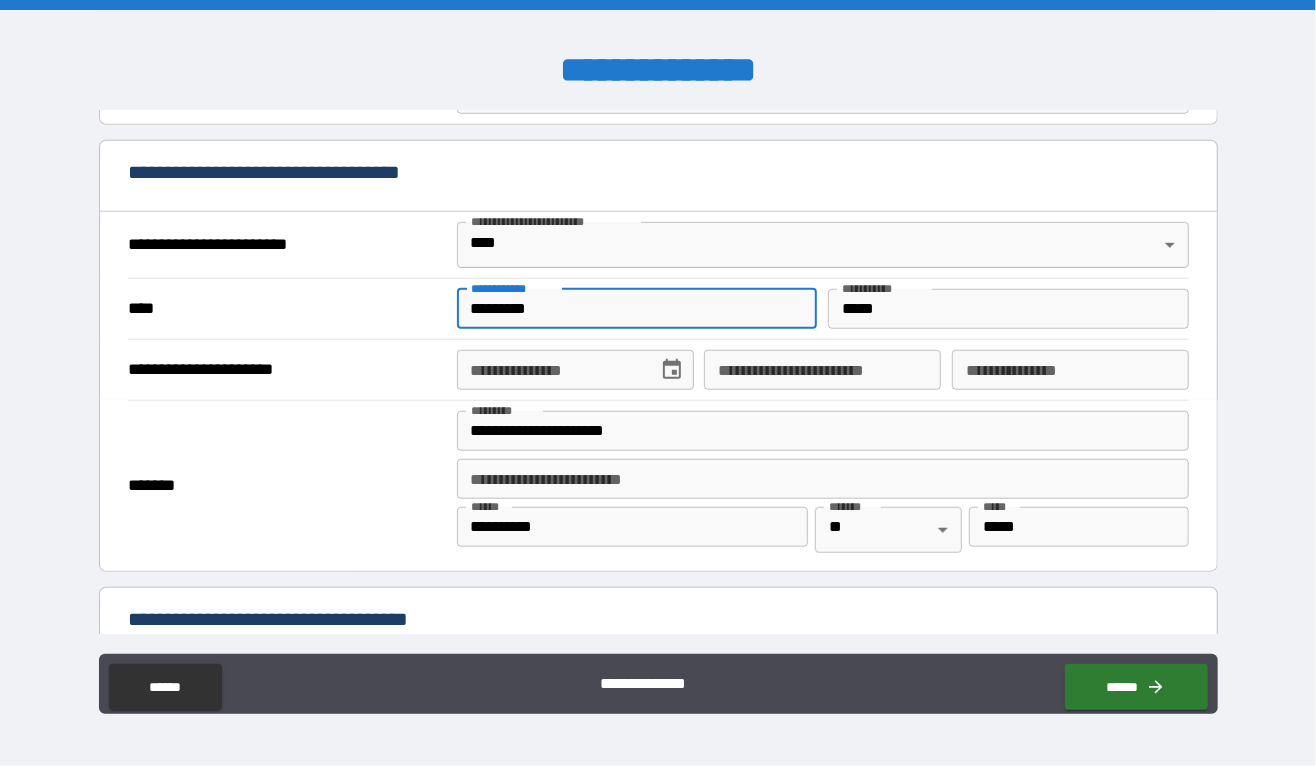 click on "**********" at bounding box center [575, 370] 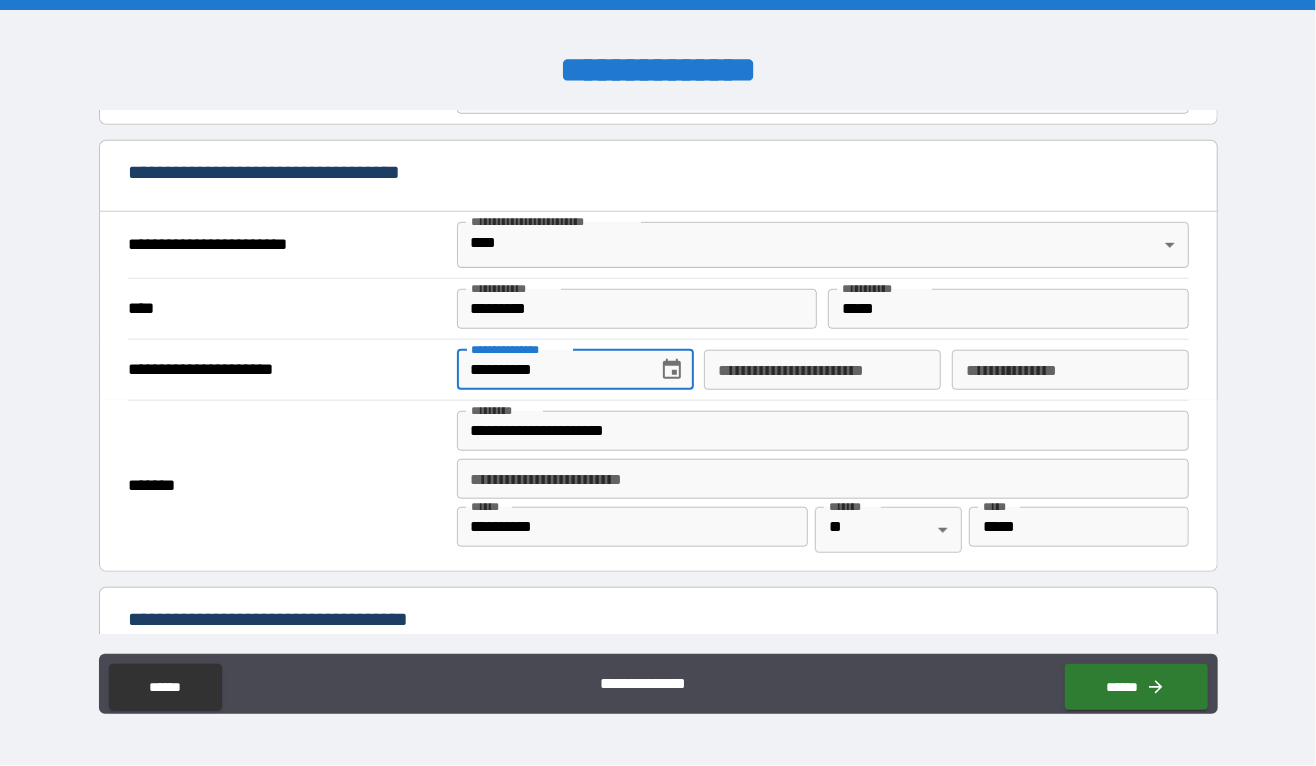 type on "**********" 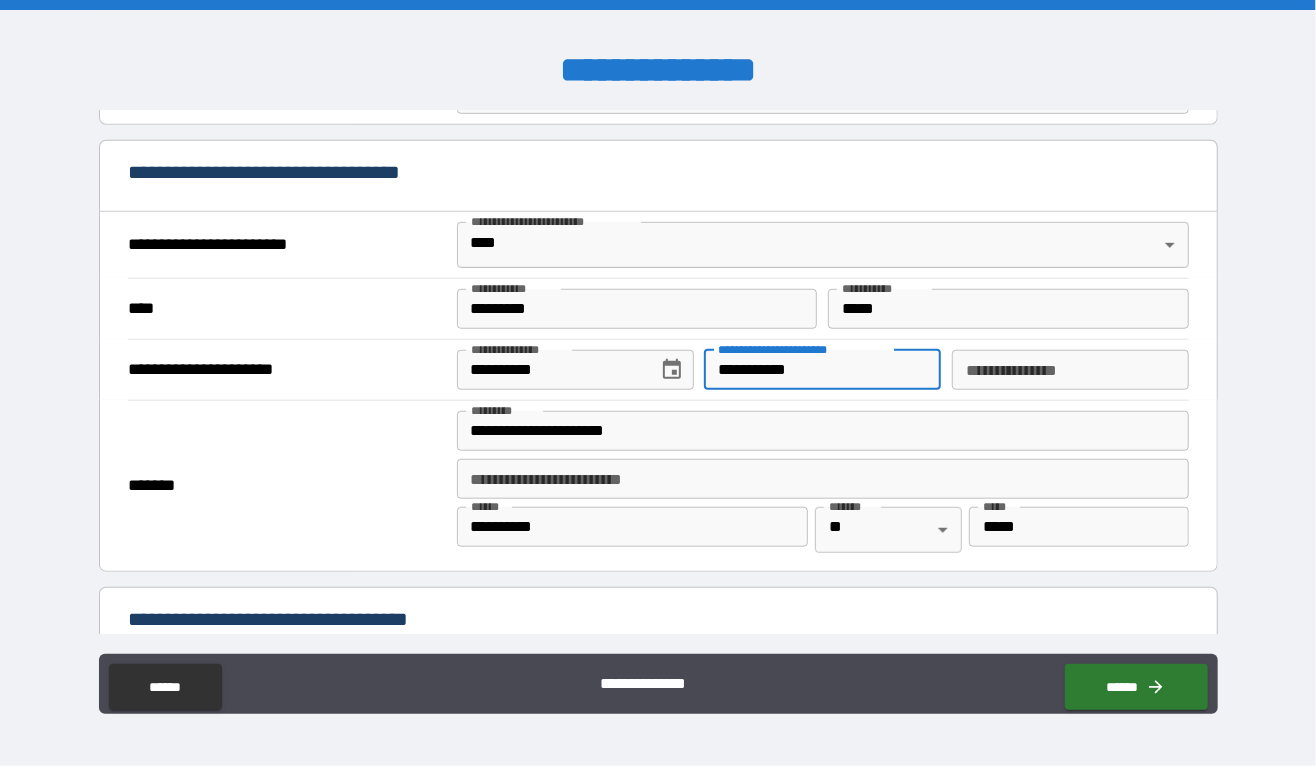 type on "**********" 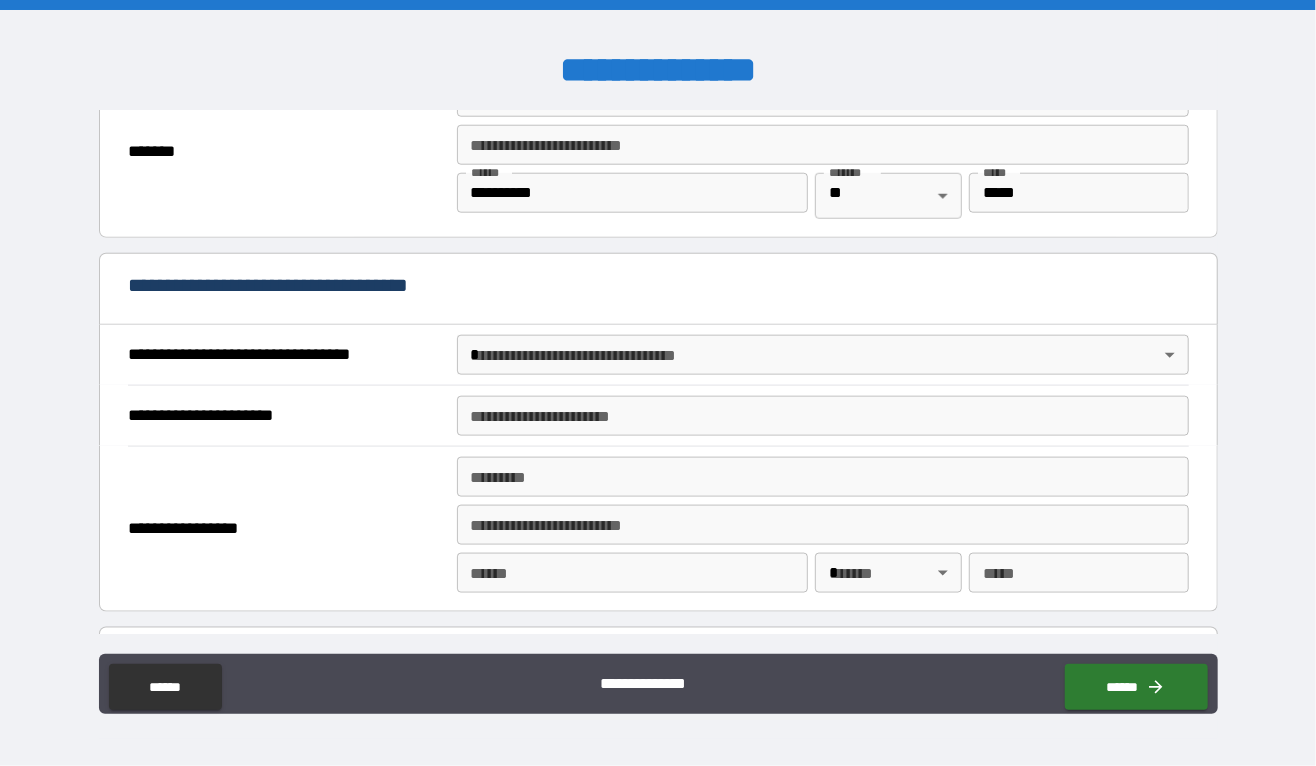 scroll, scrollTop: 1060, scrollLeft: 0, axis: vertical 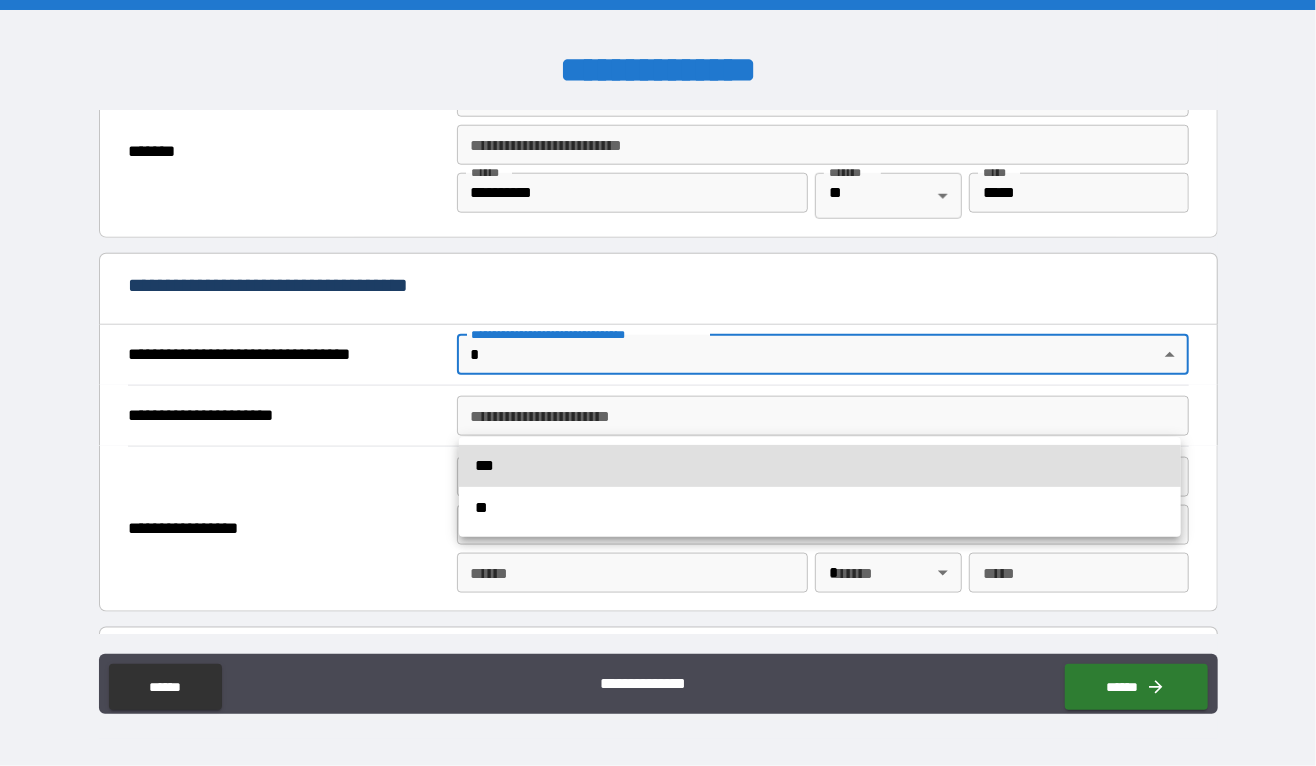 click on "***" at bounding box center [820, 466] 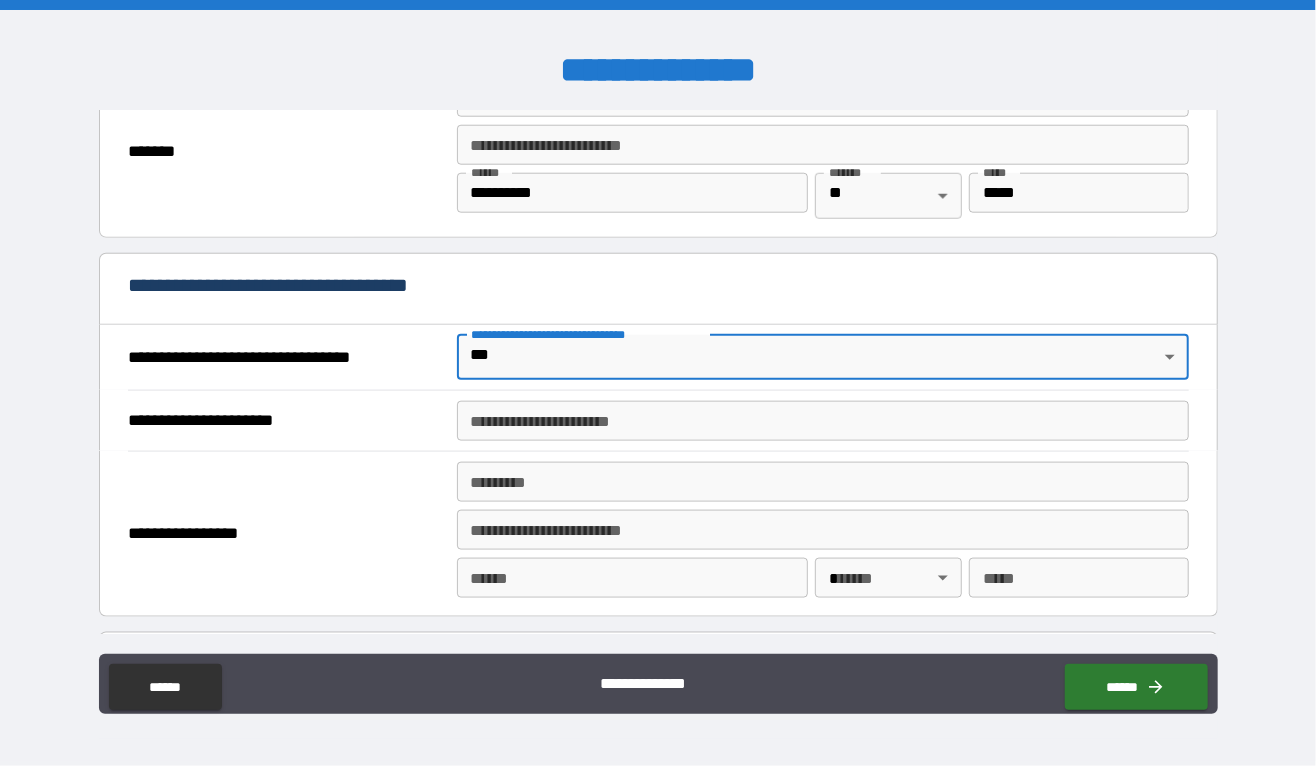 click on "**********" at bounding box center [823, 421] 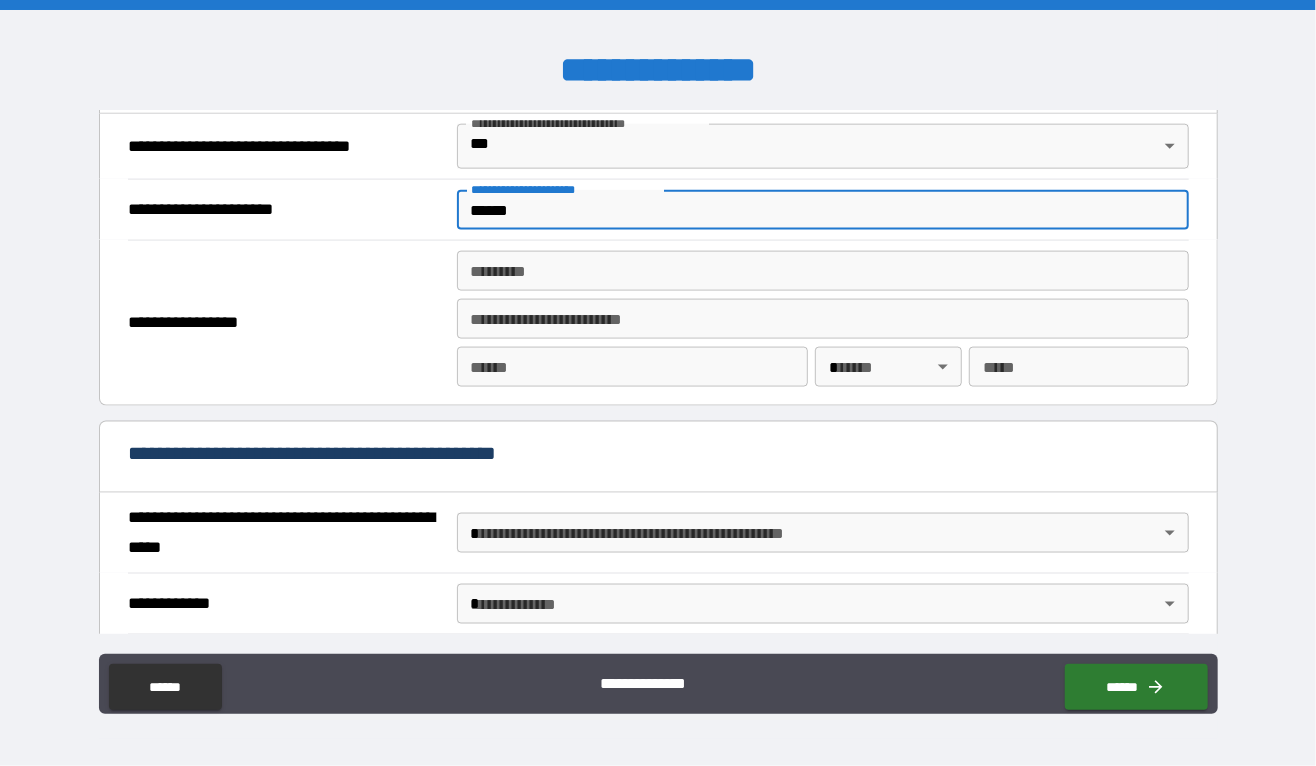 scroll, scrollTop: 1286, scrollLeft: 0, axis: vertical 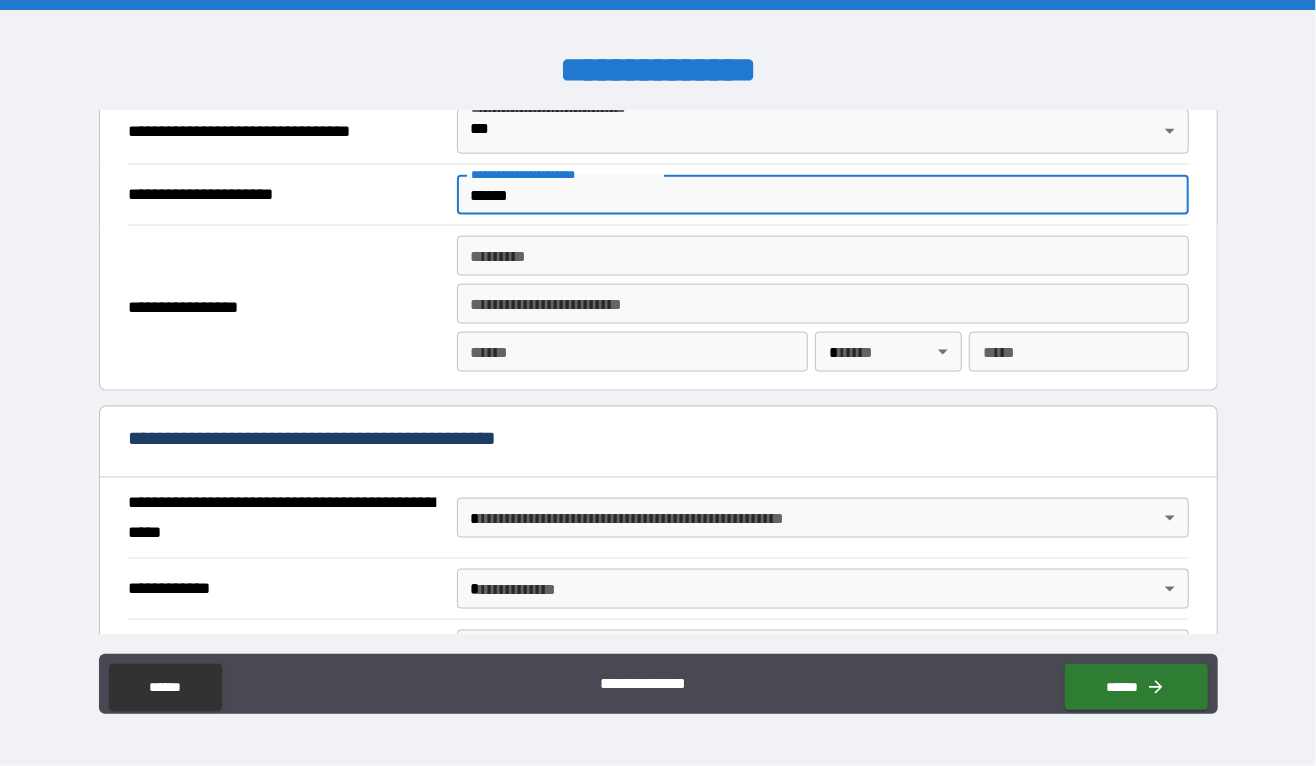 type on "******" 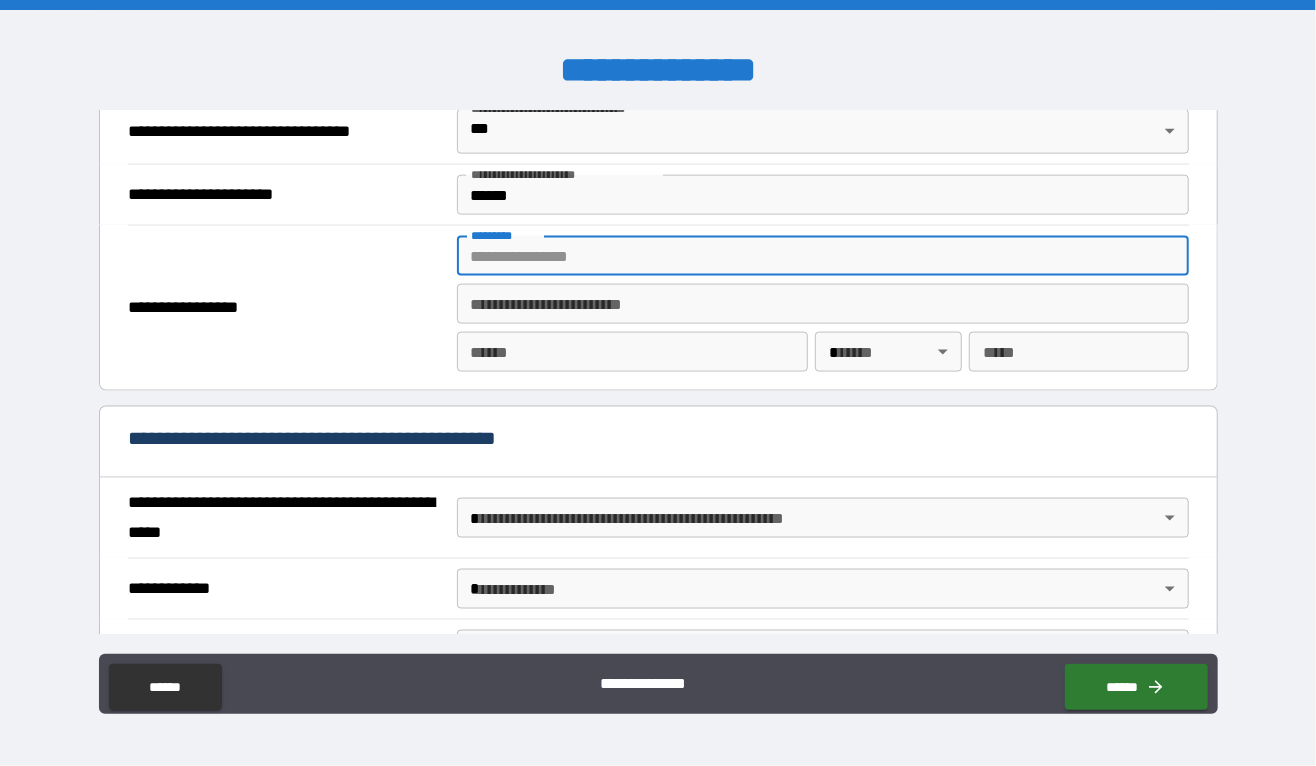 click on "*******   *" at bounding box center (823, 256) 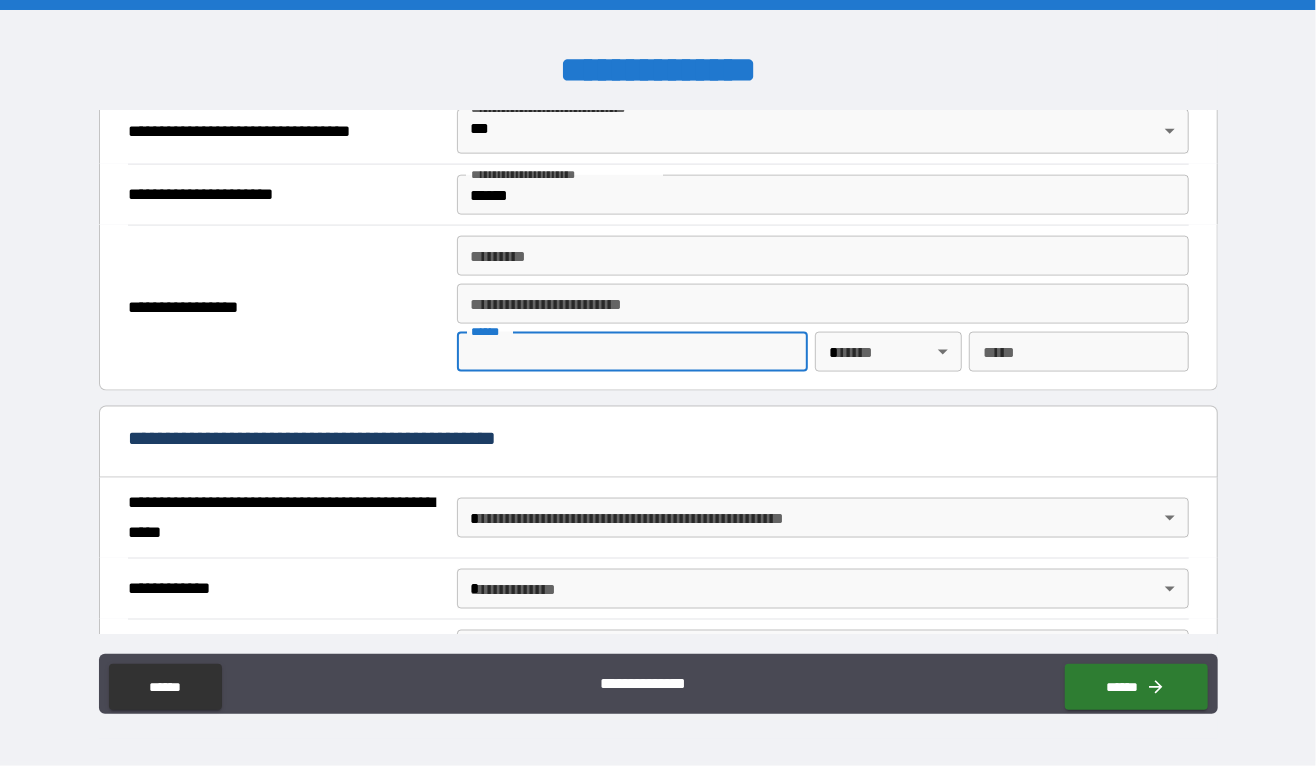 click on "****   *" at bounding box center [632, 352] 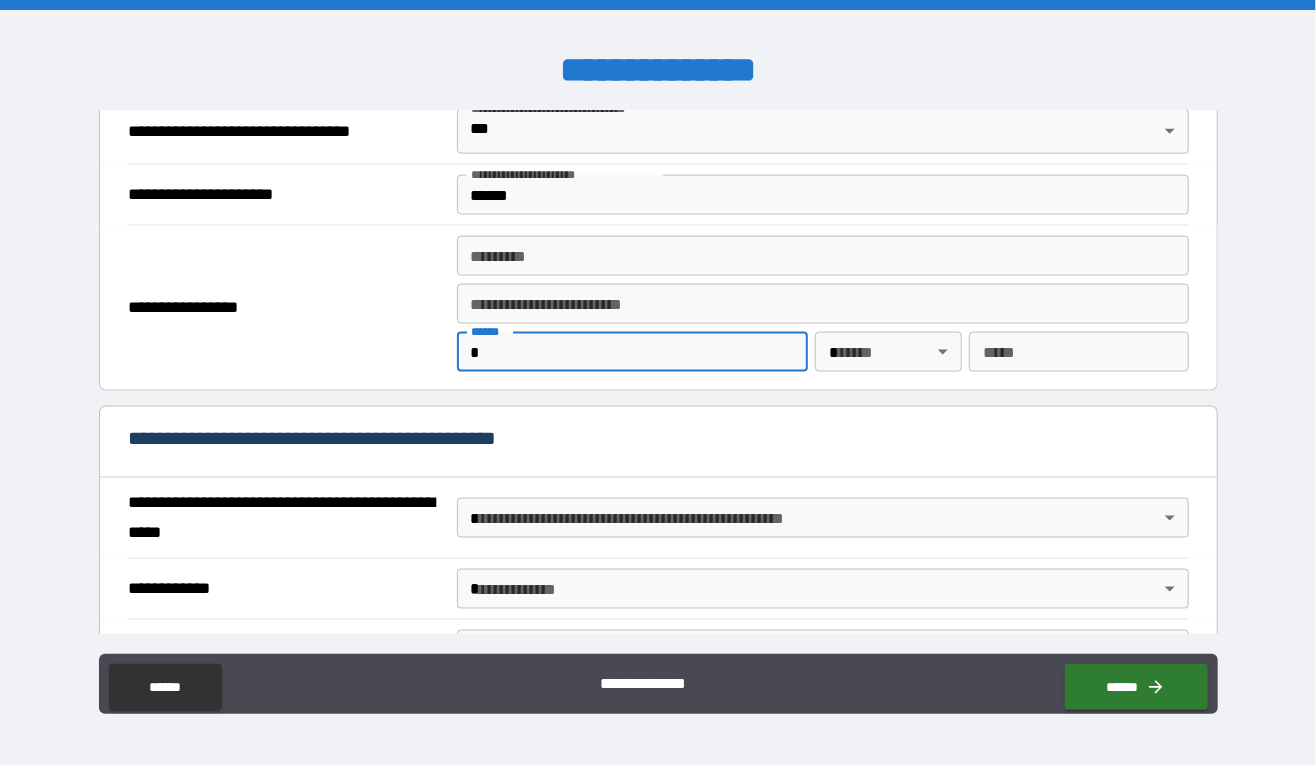 type on "*******" 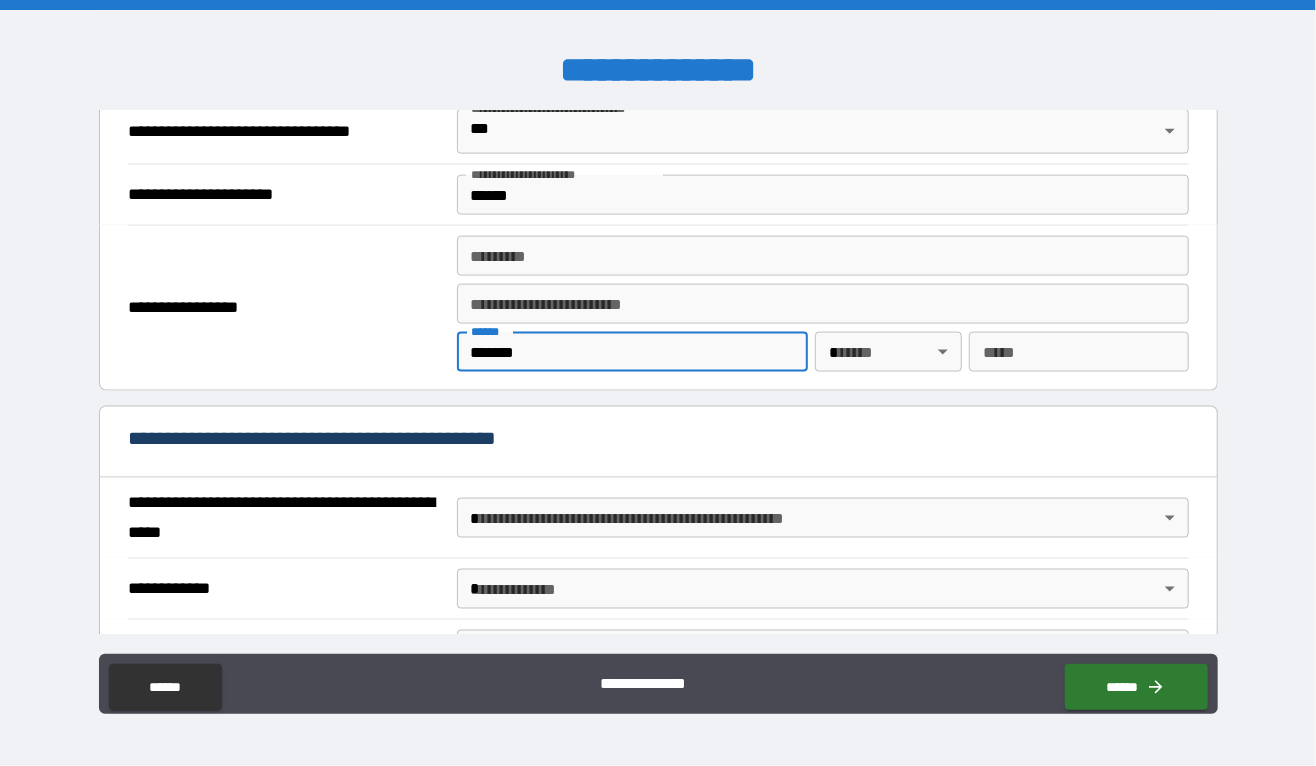 type on "**********" 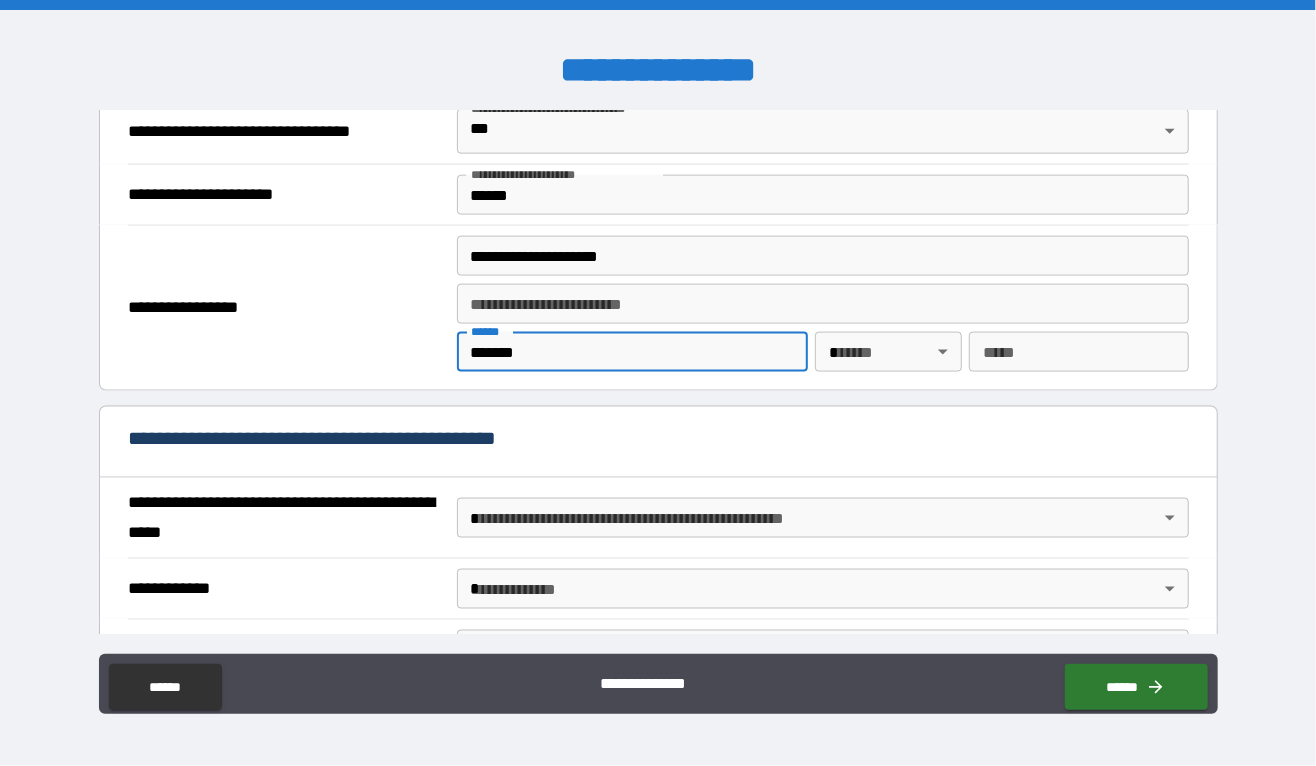 type 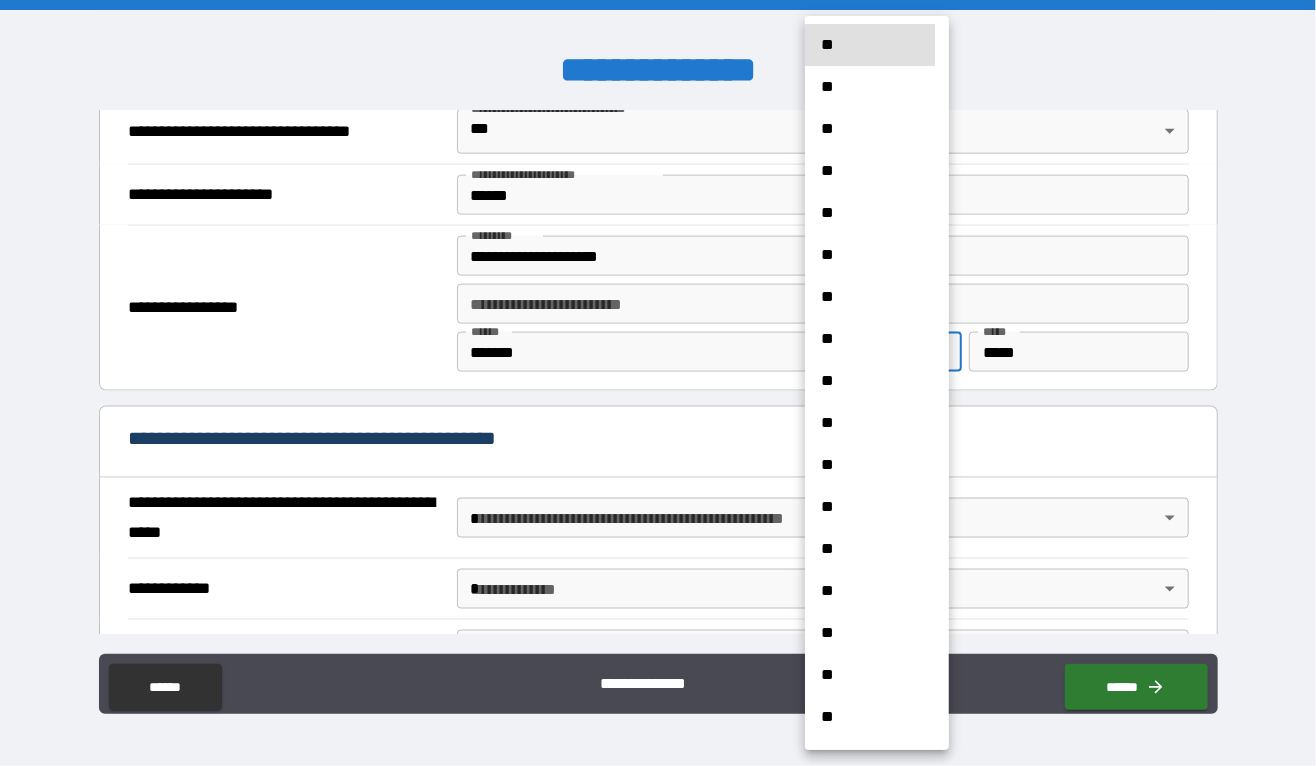 click on "**********" at bounding box center [658, 383] 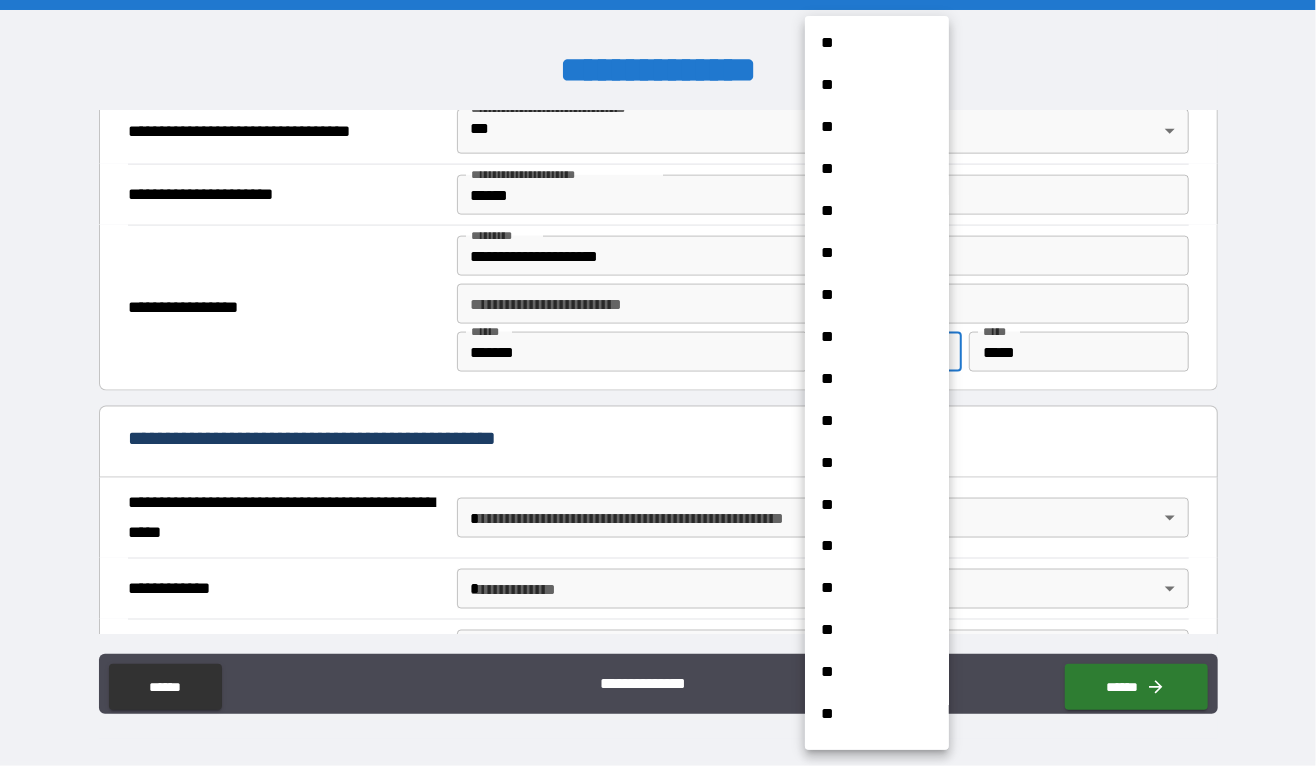 scroll, scrollTop: 850, scrollLeft: 0, axis: vertical 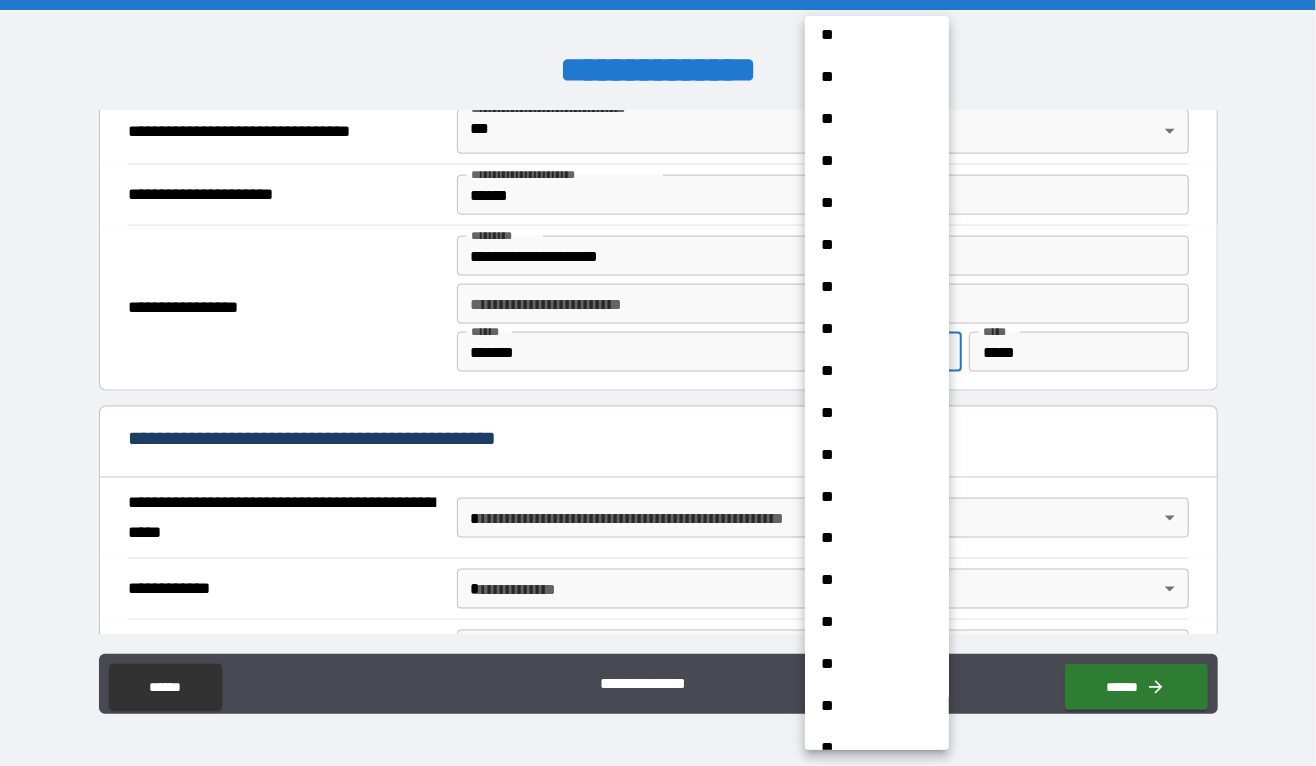 click on "**" at bounding box center (870, 413) 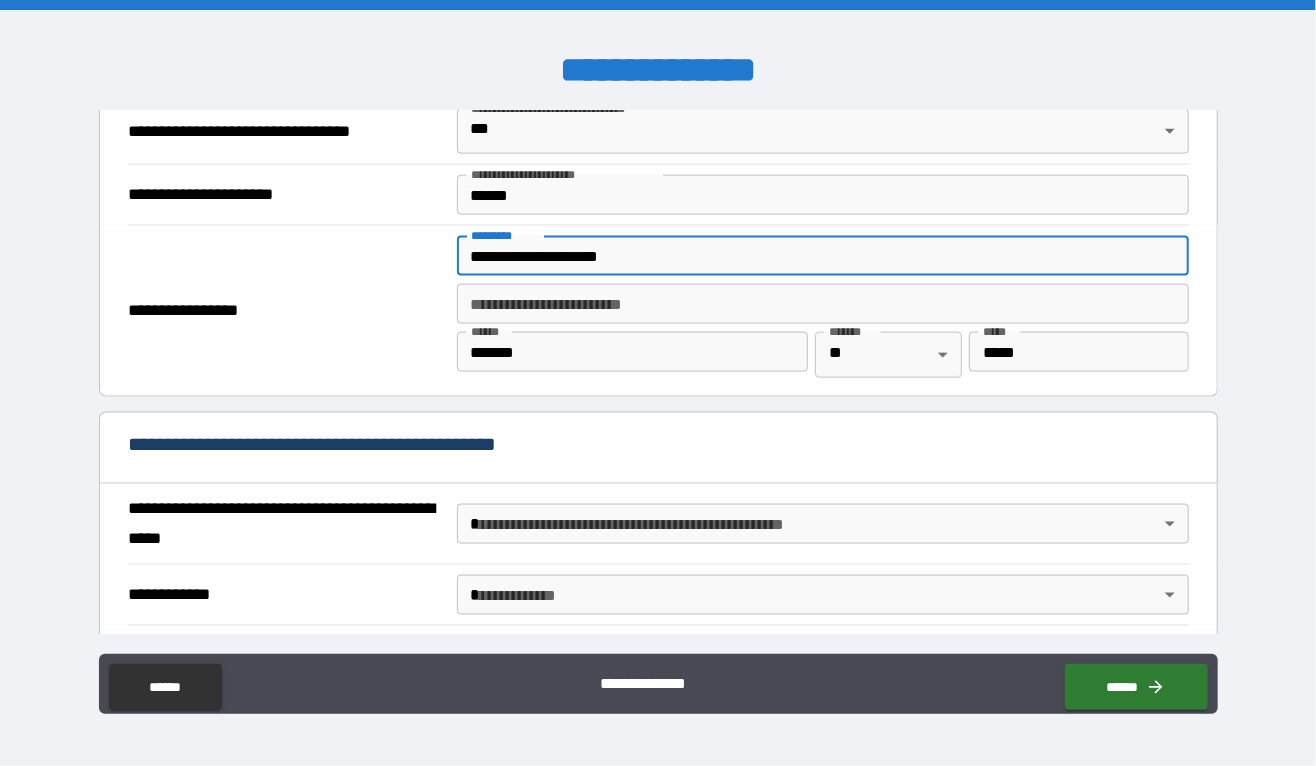 drag, startPoint x: 752, startPoint y: 307, endPoint x: 449, endPoint y: 316, distance: 303.13364 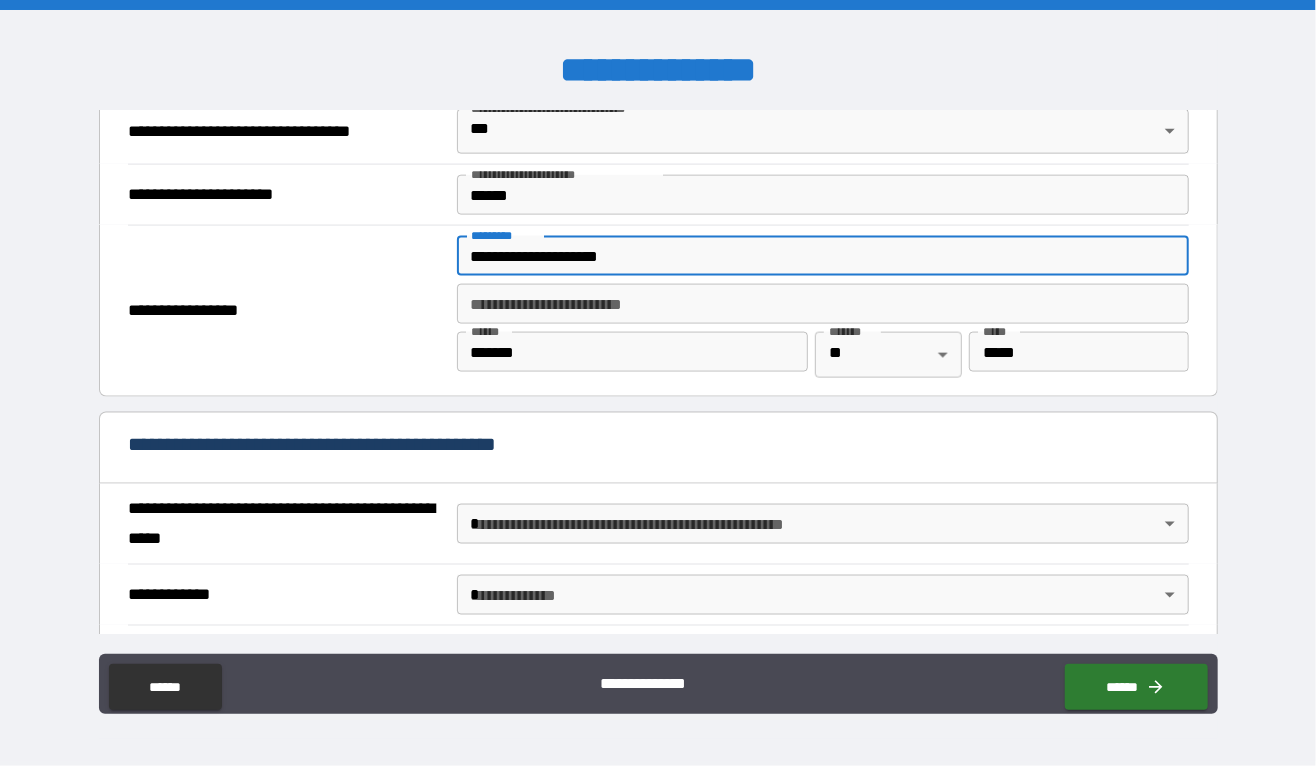 click on "**********" at bounding box center (823, 256) 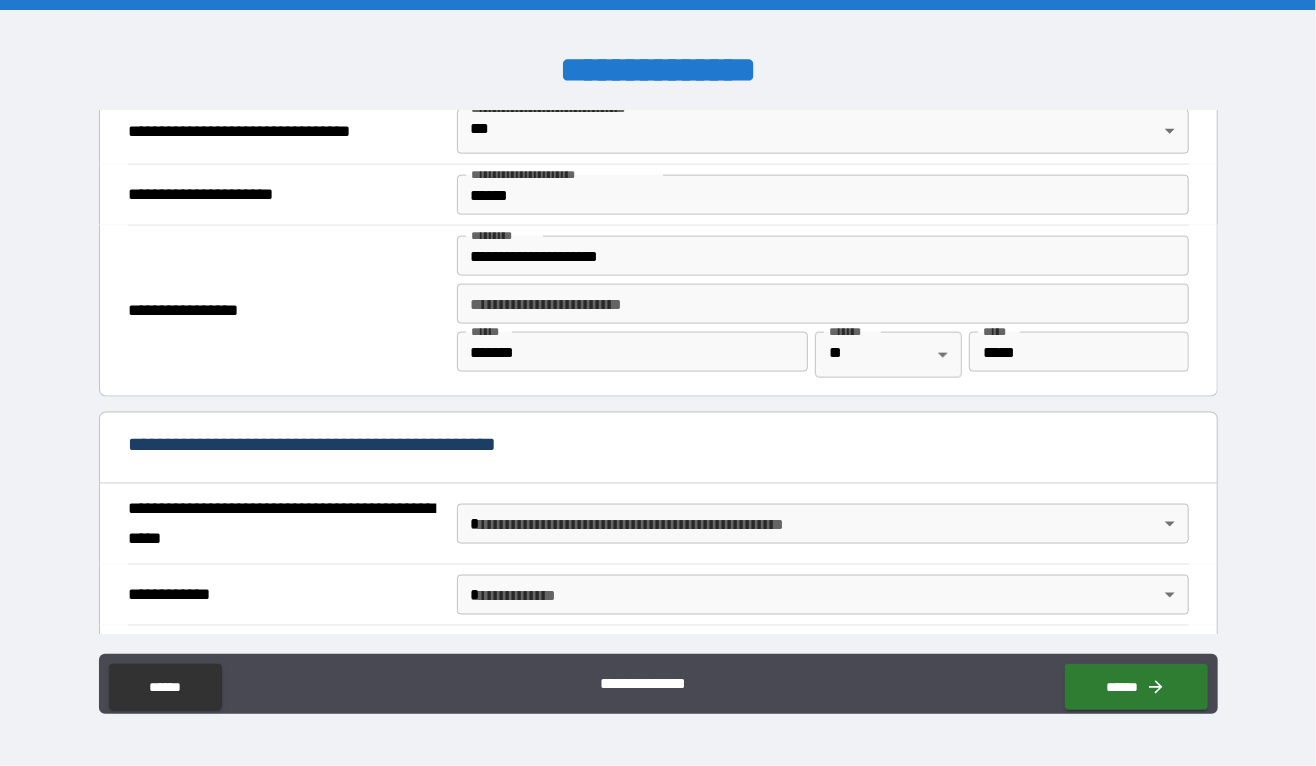 click on "**********" at bounding box center [658, 450] 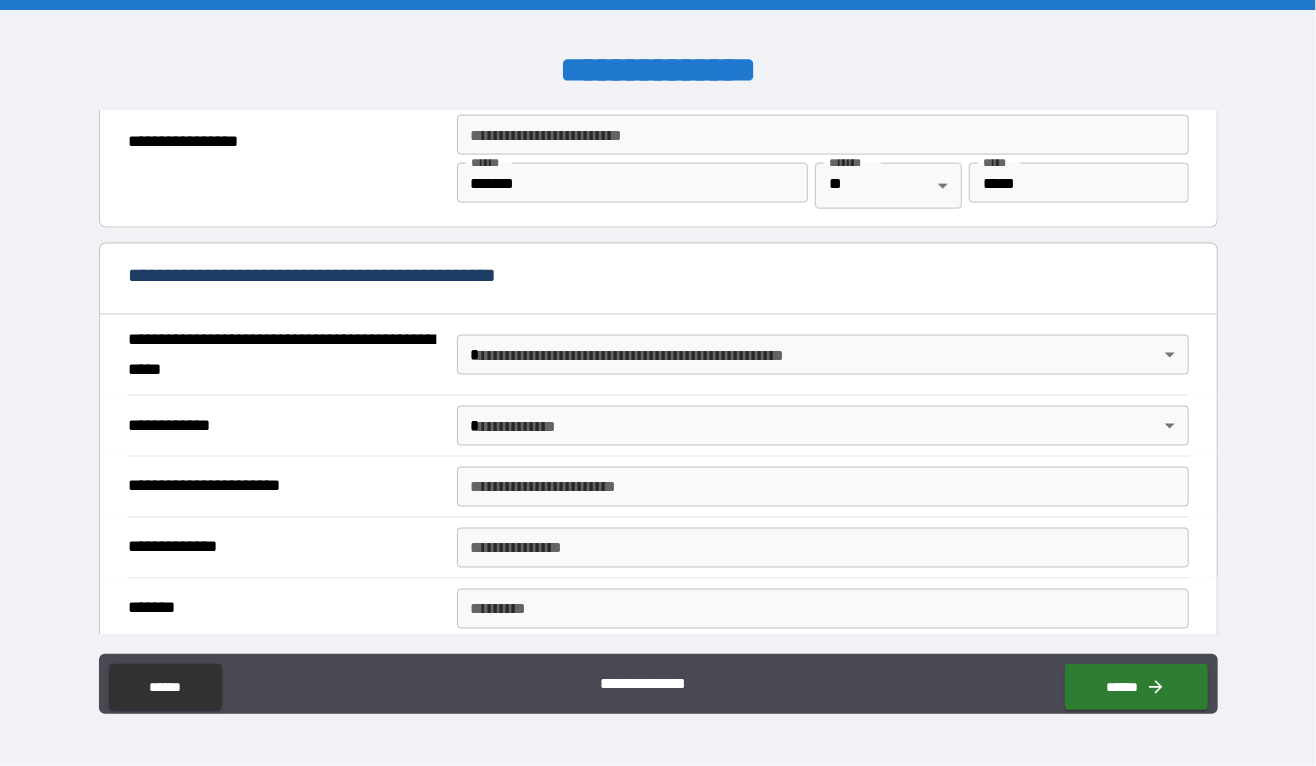scroll, scrollTop: 1458, scrollLeft: 0, axis: vertical 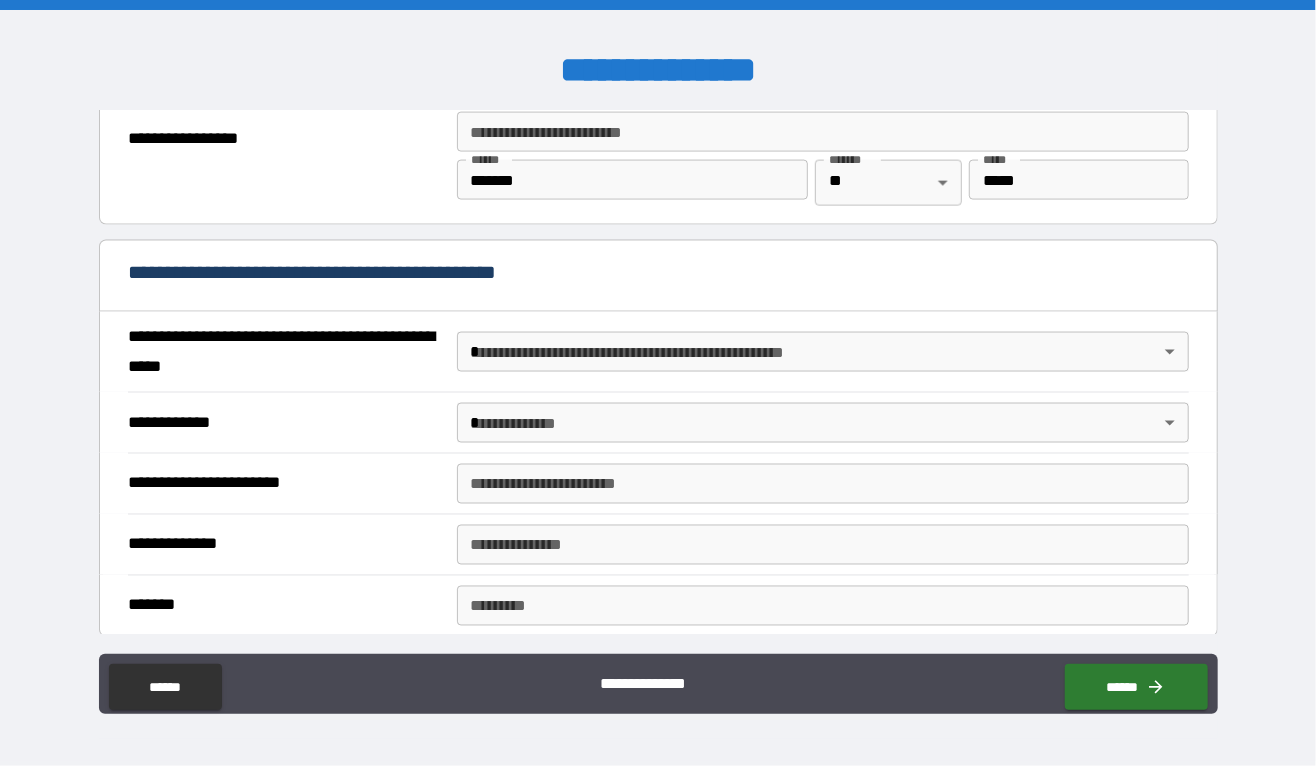 click on "**********" at bounding box center [658, 383] 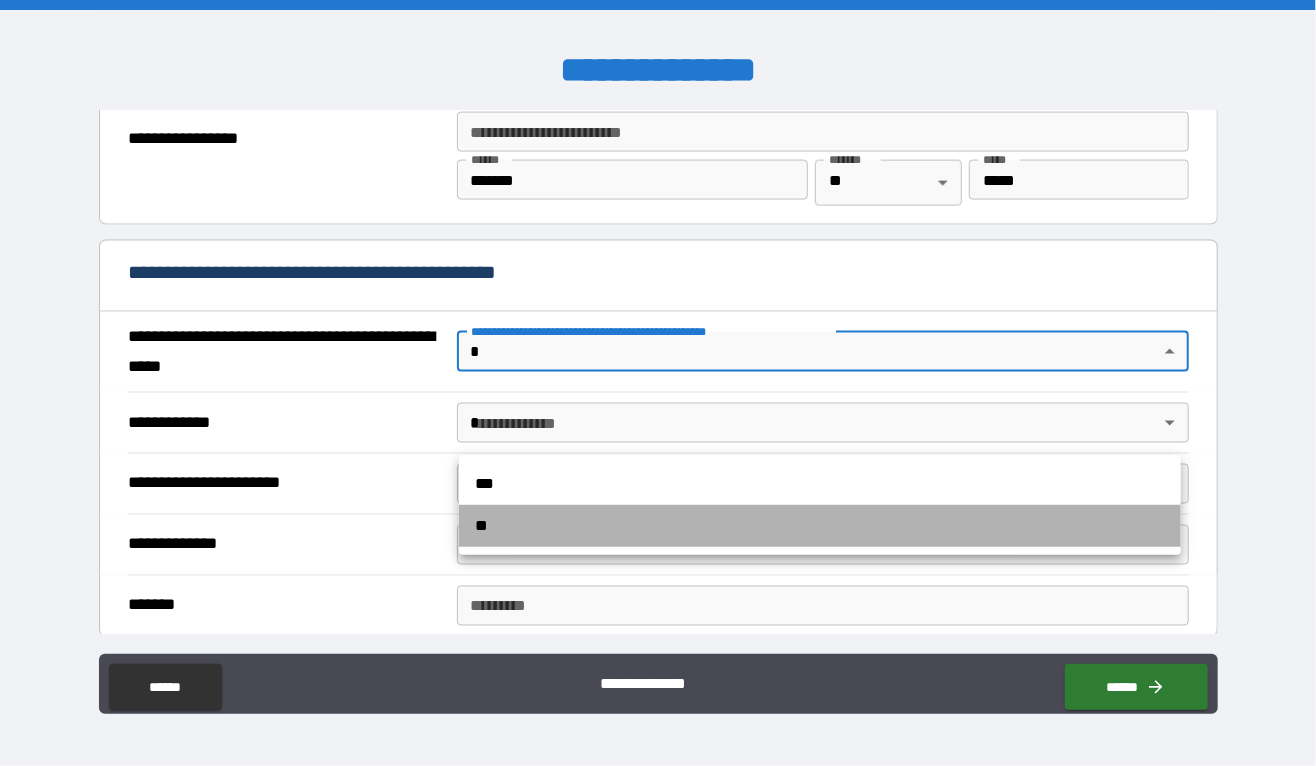 click on "**" at bounding box center (820, 526) 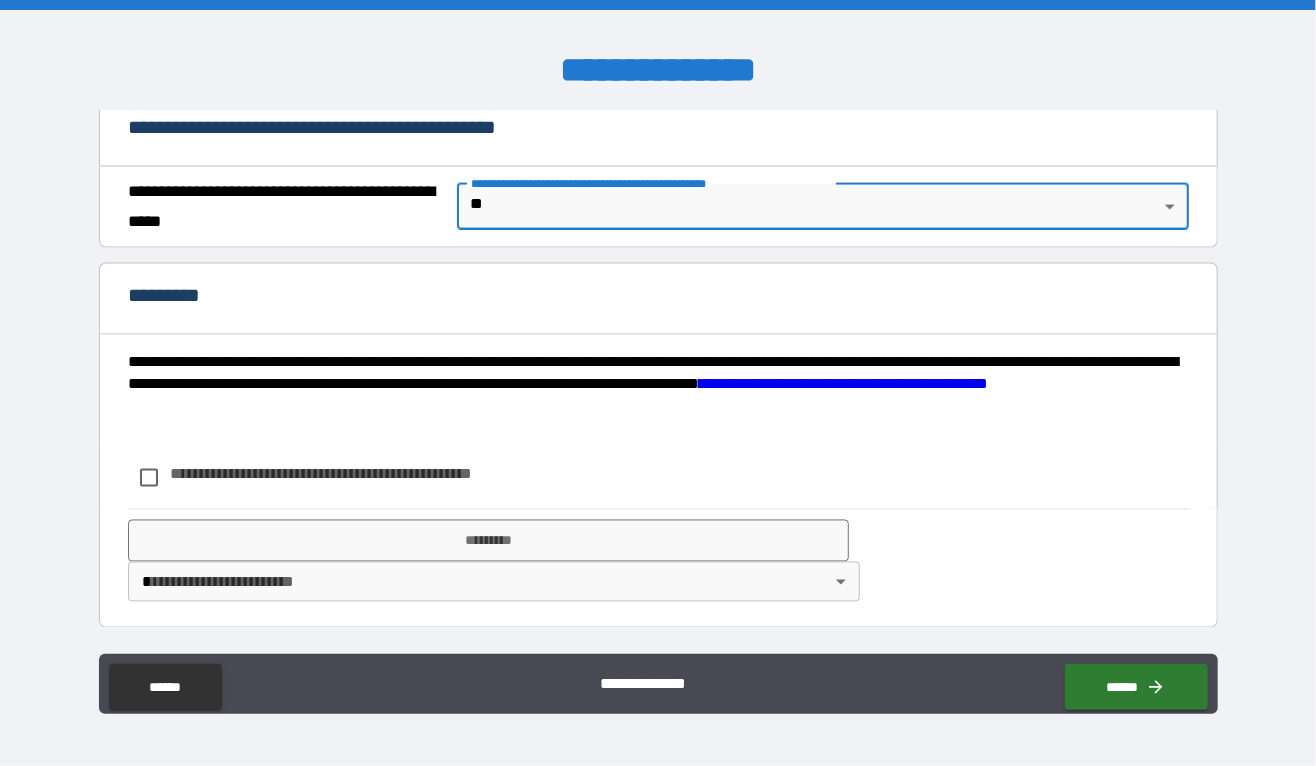 scroll, scrollTop: 1686, scrollLeft: 0, axis: vertical 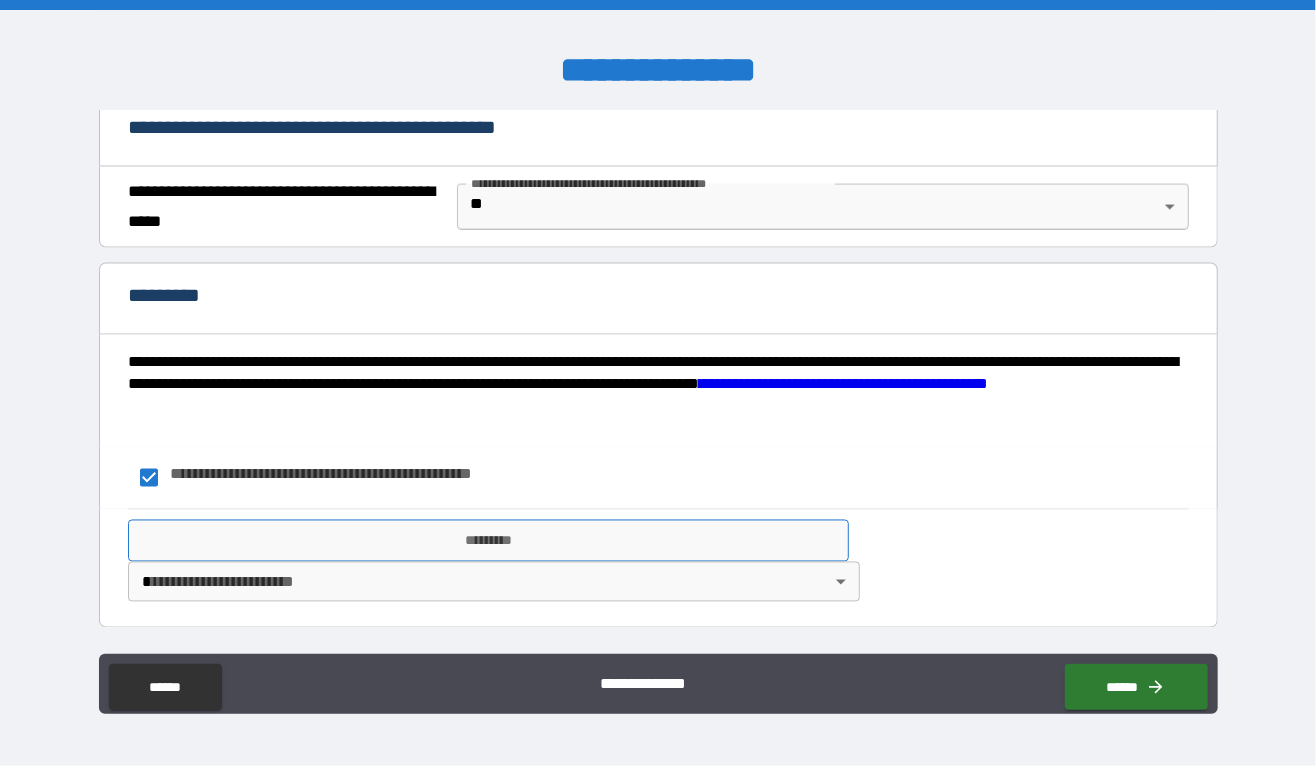 click on "*********" at bounding box center [489, 541] 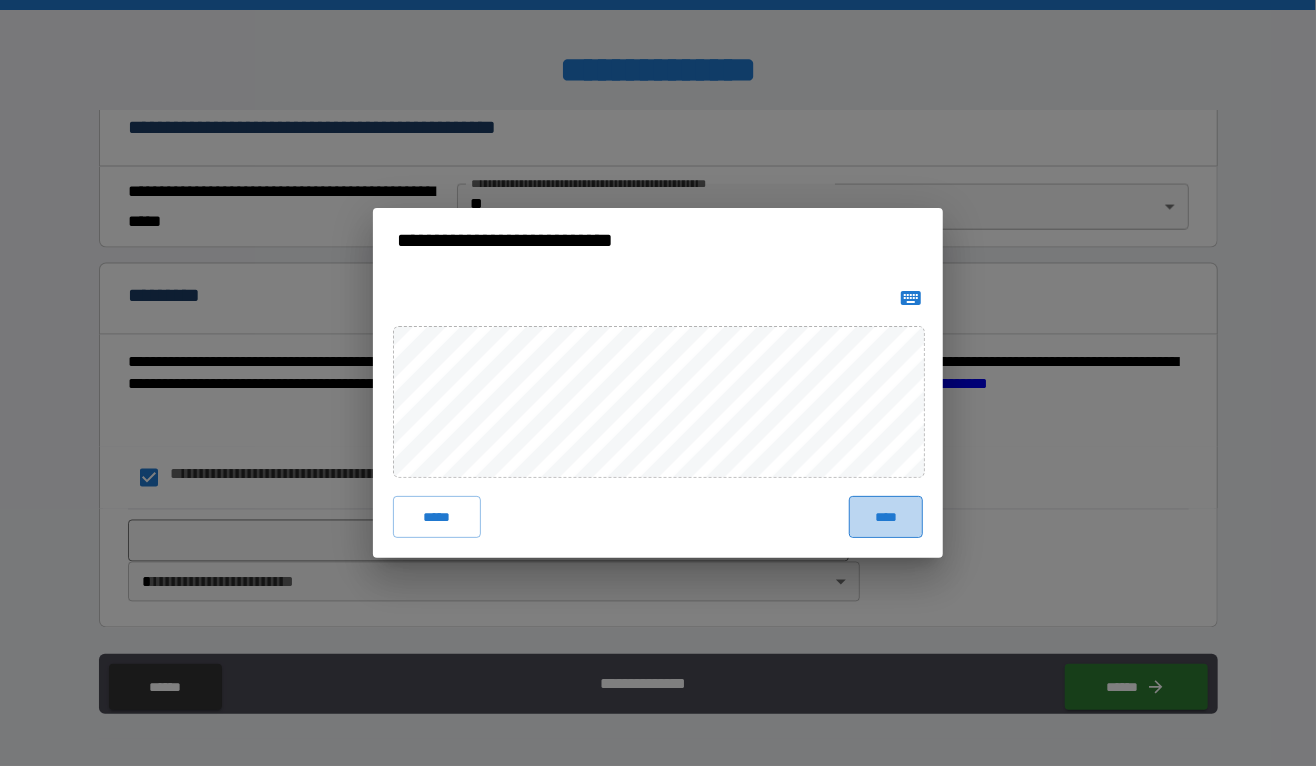 click on "****" at bounding box center (886, 517) 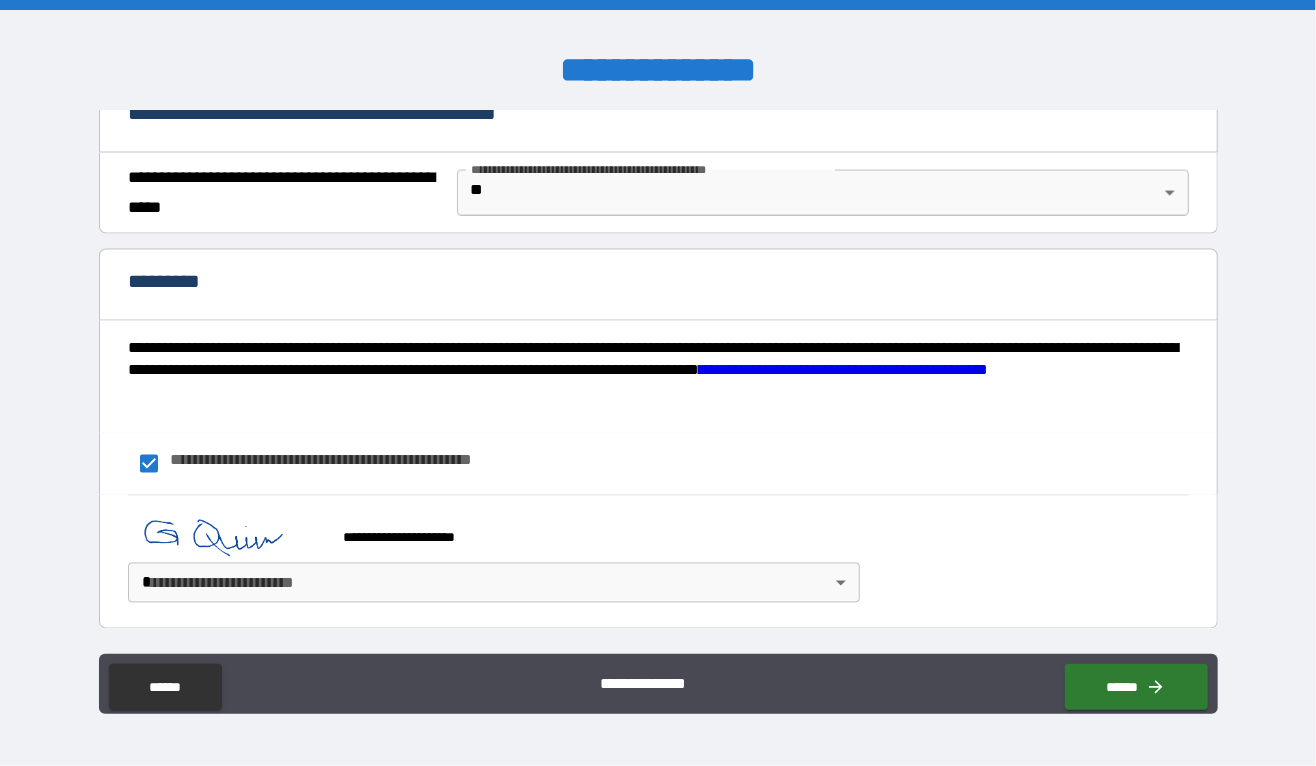 scroll, scrollTop: 1701, scrollLeft: 0, axis: vertical 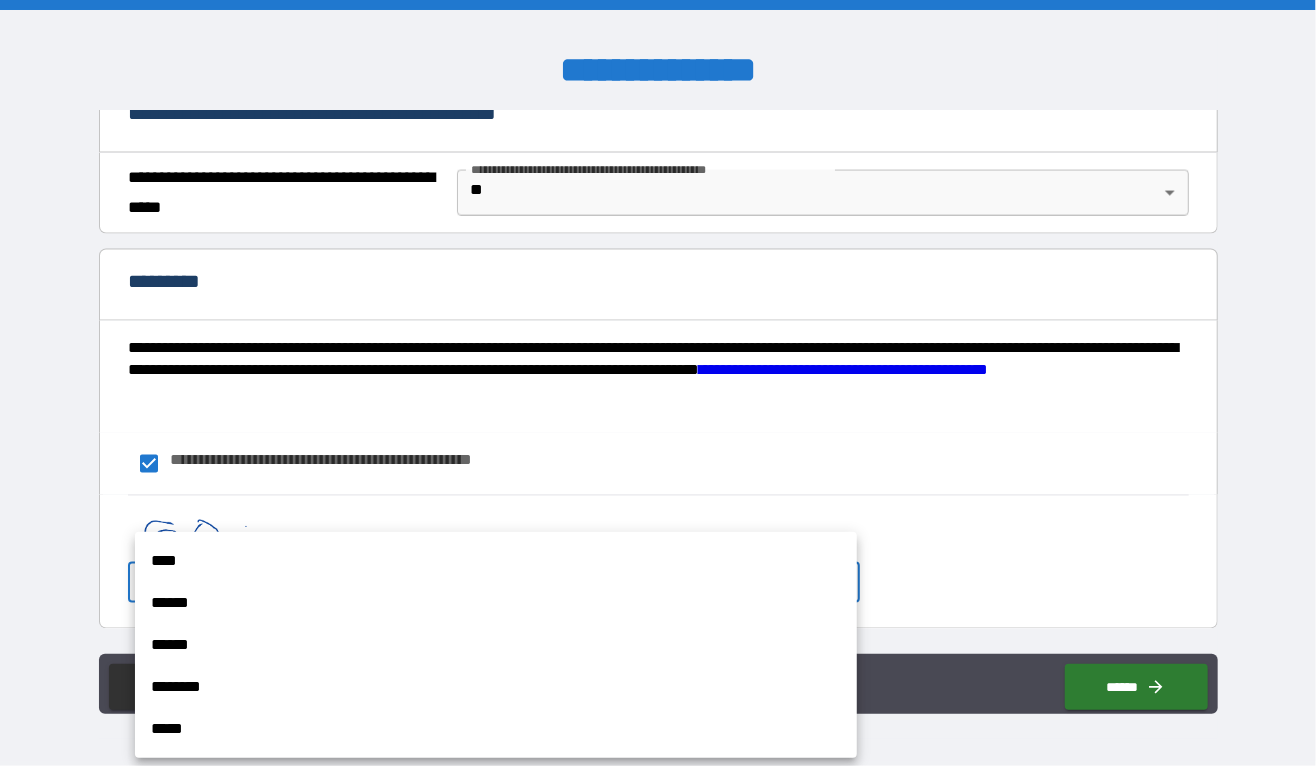 click on "****" at bounding box center (496, 561) 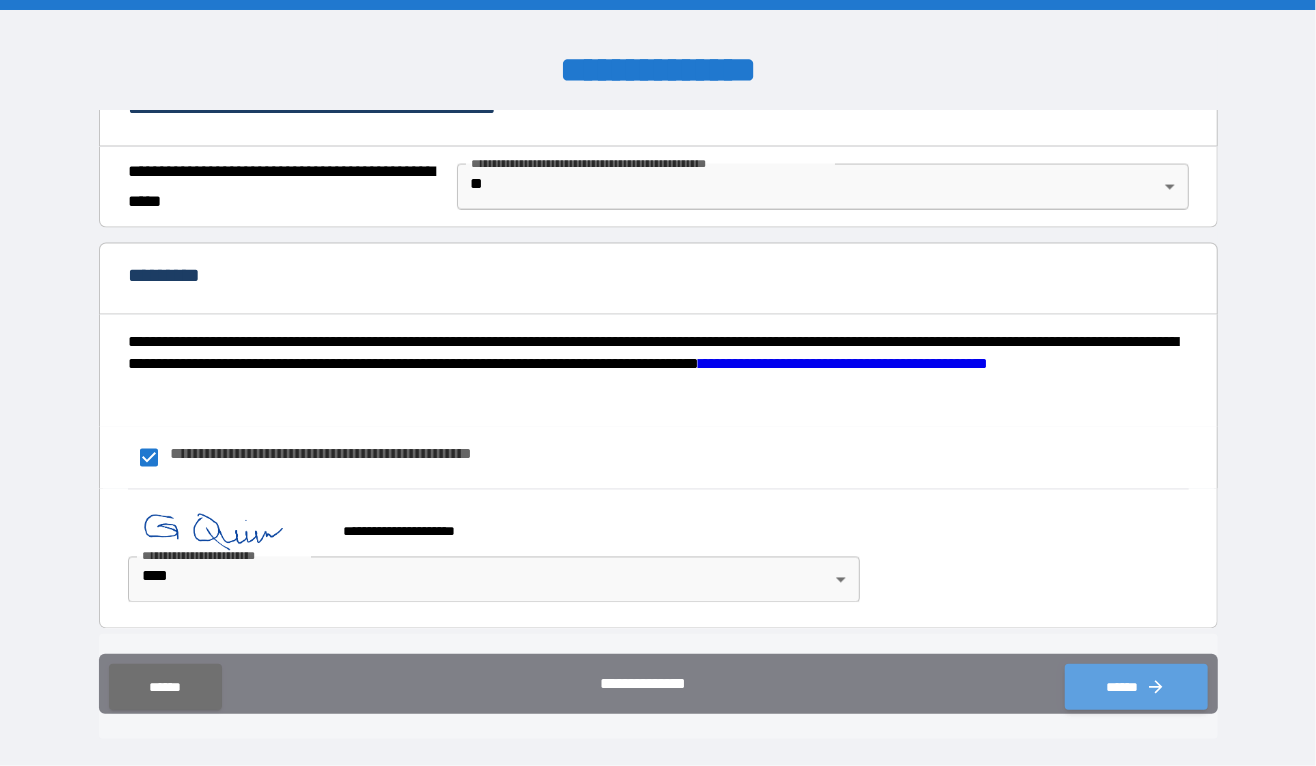 click on "******" at bounding box center [1136, 687] 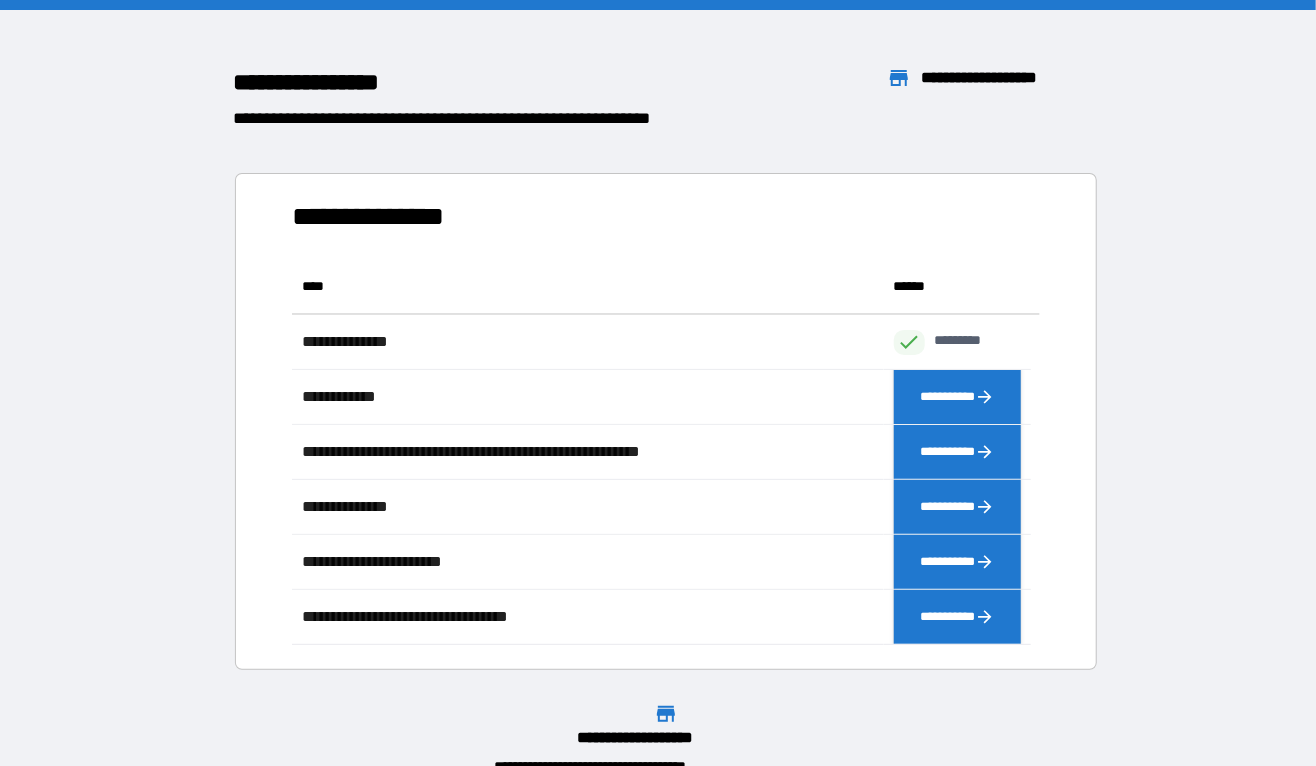scroll, scrollTop: 14, scrollLeft: 15, axis: both 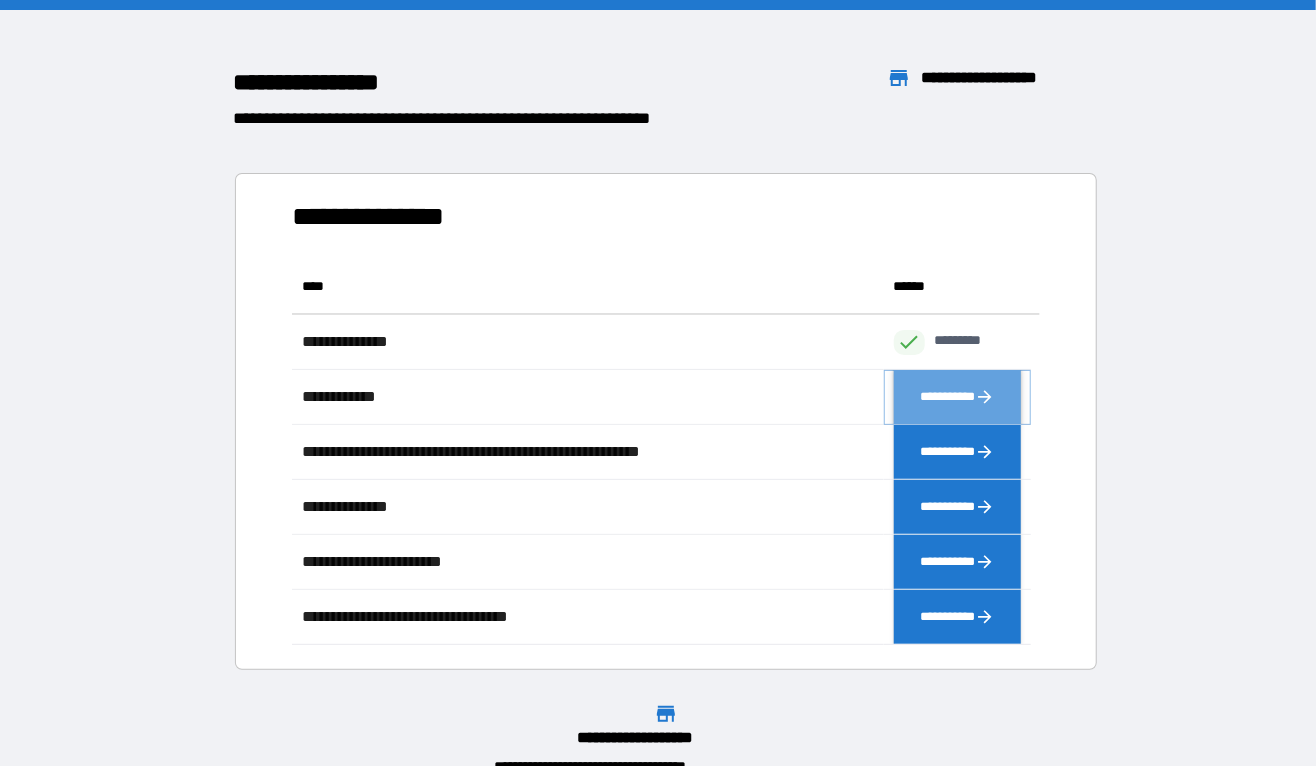 click on "**********" at bounding box center [958, 397] 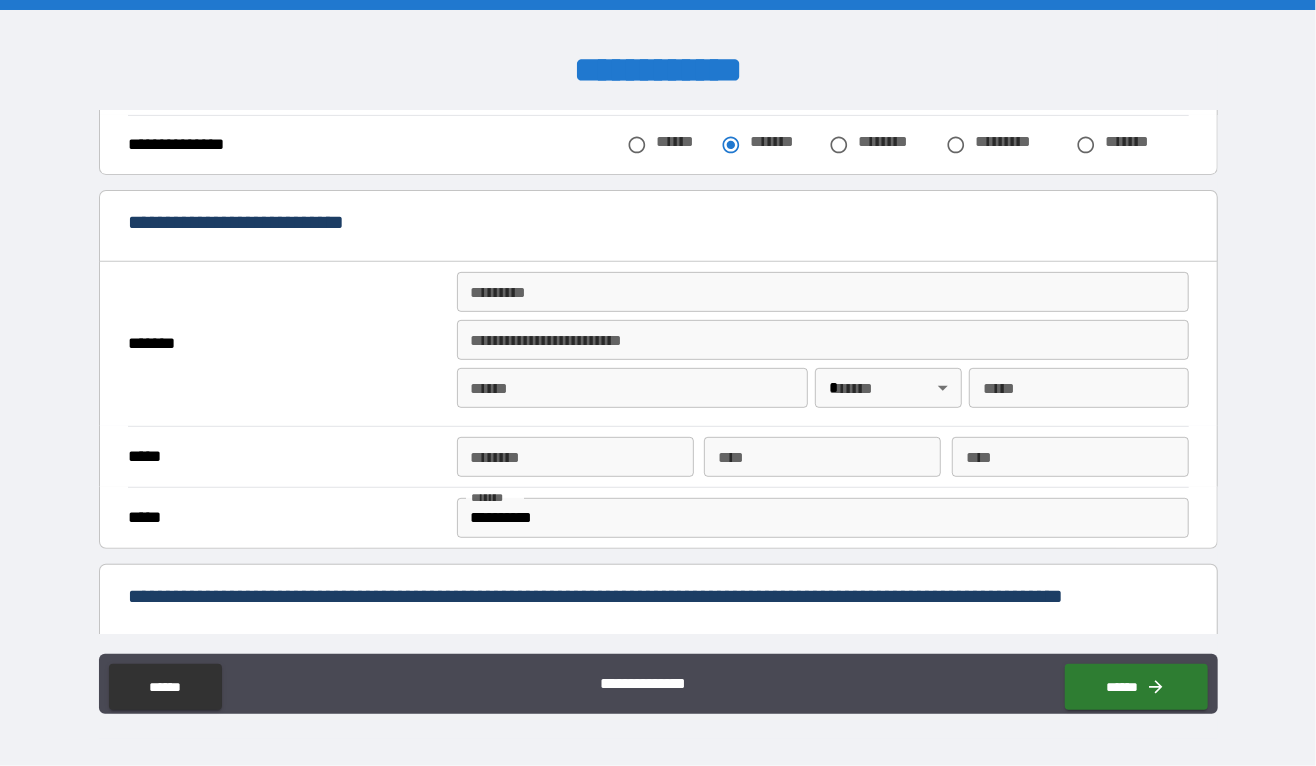 scroll, scrollTop: 422, scrollLeft: 0, axis: vertical 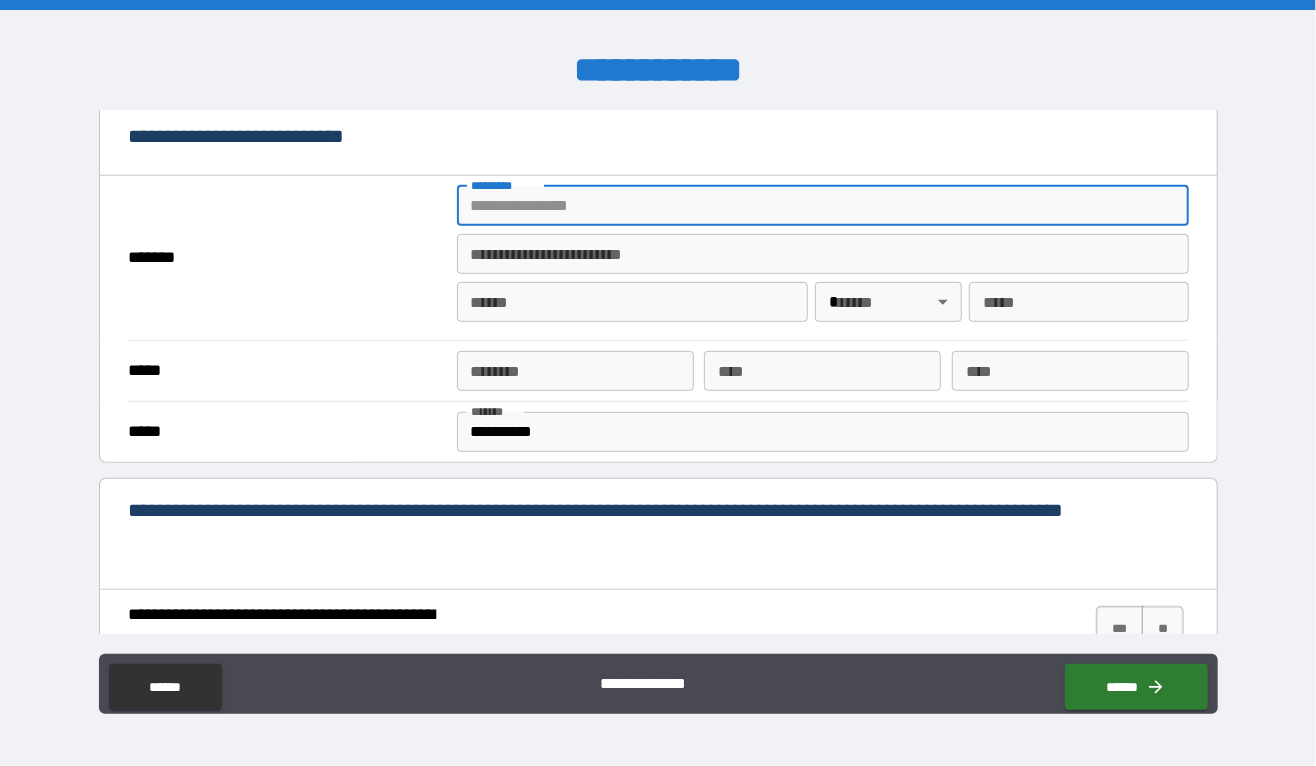 click on "*******   *" at bounding box center (823, 206) 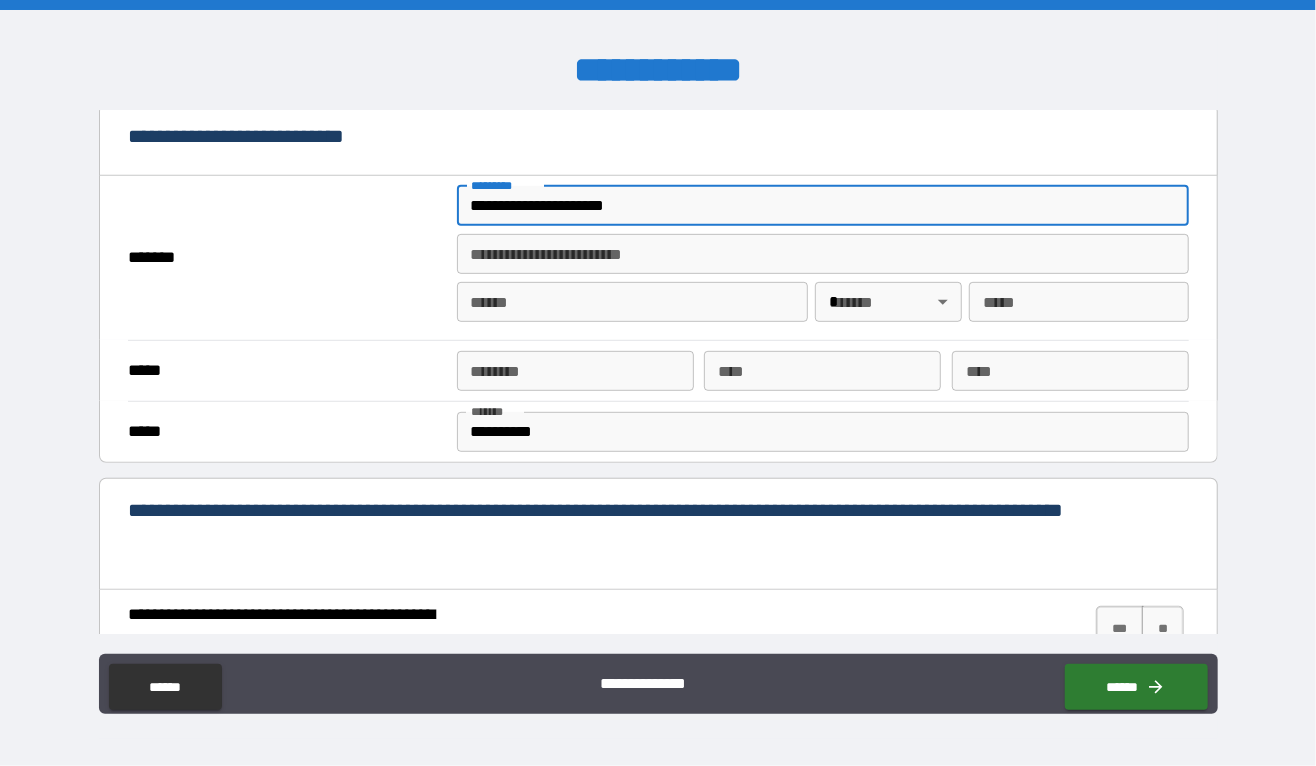 type on "*********" 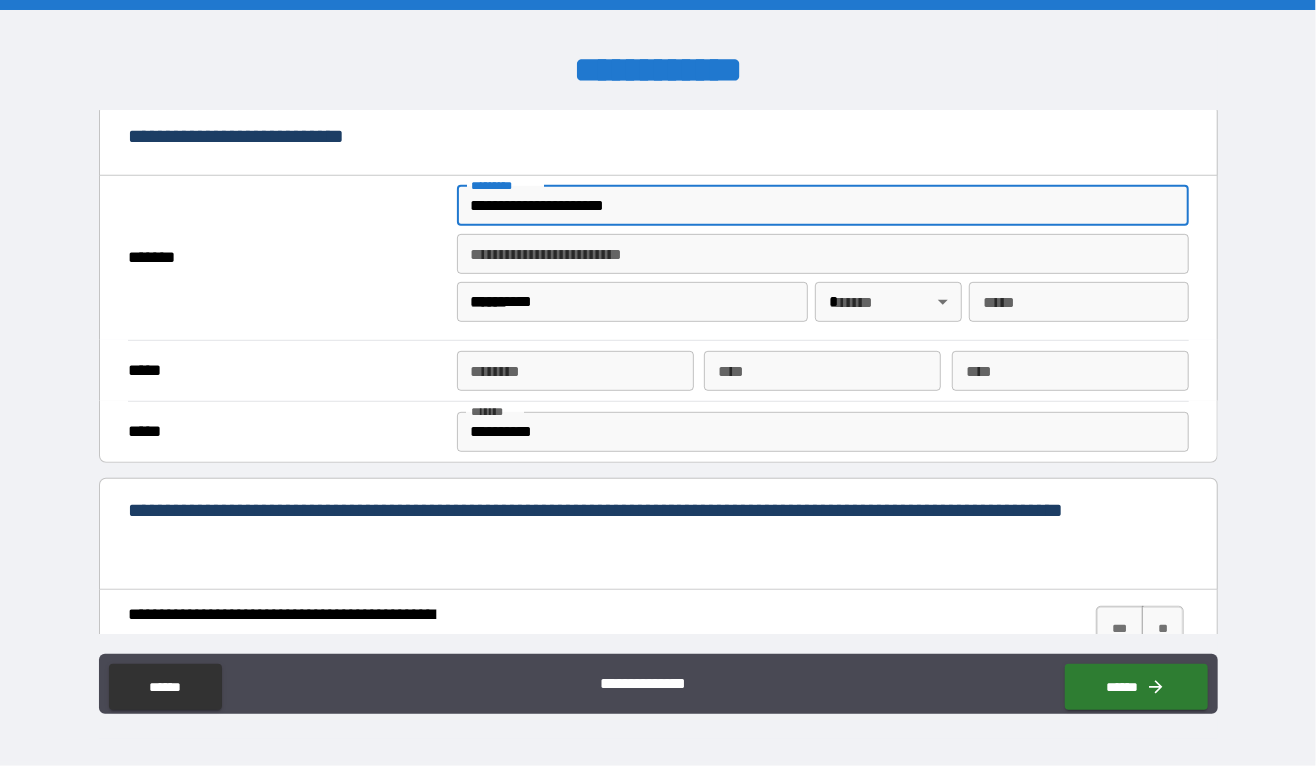 type on "**" 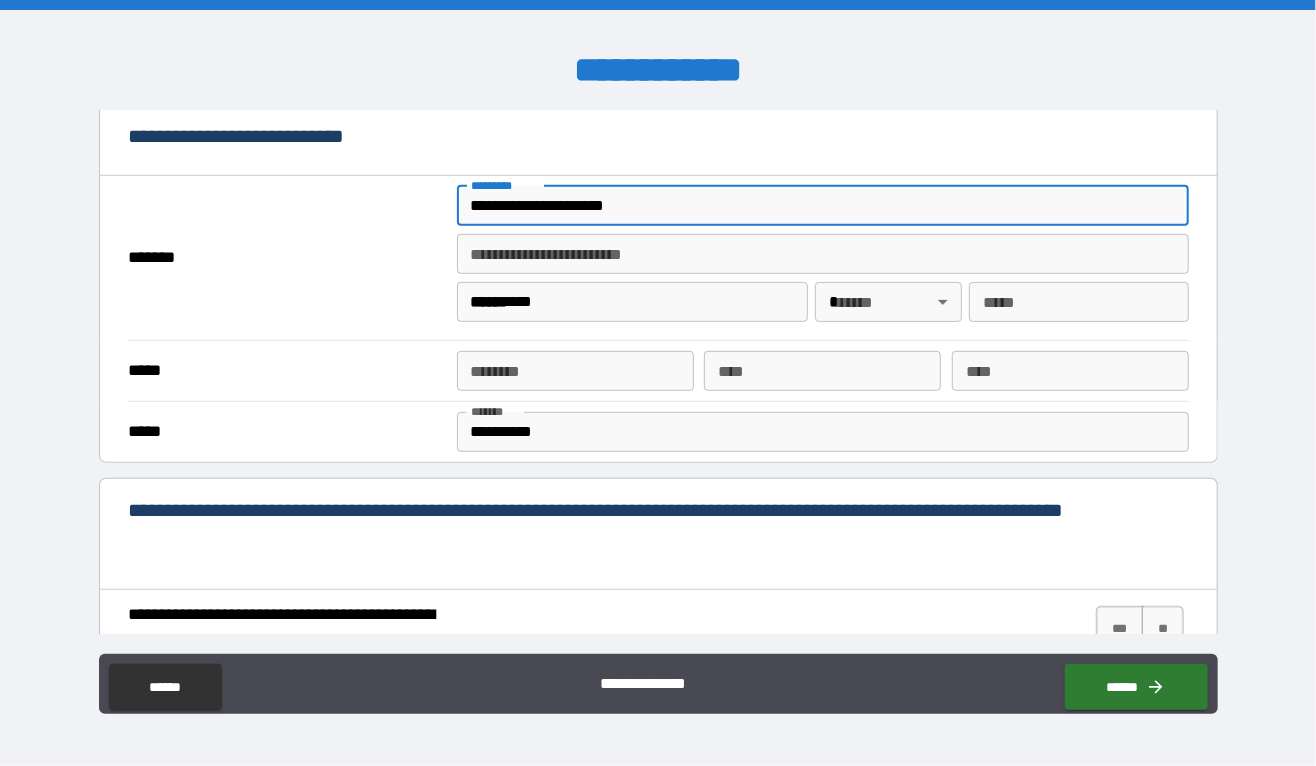 type on "*****" 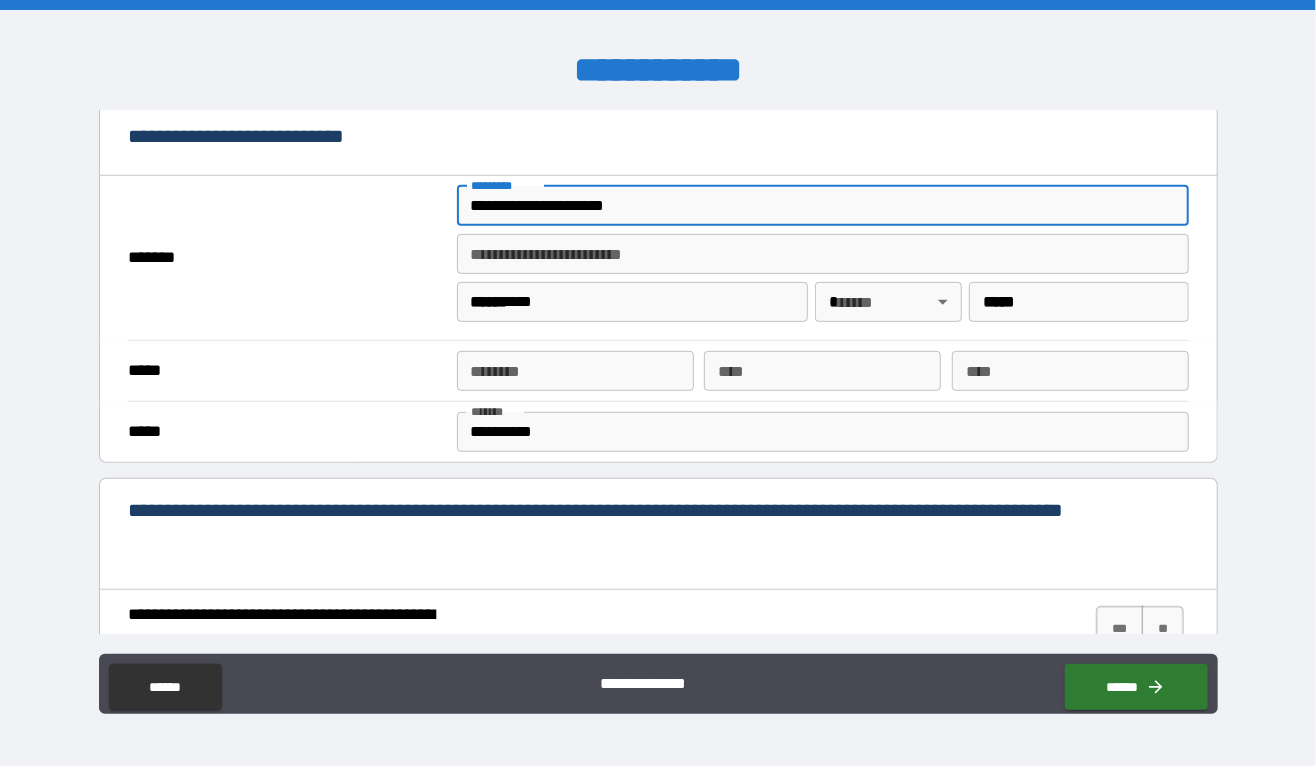 type on "**********" 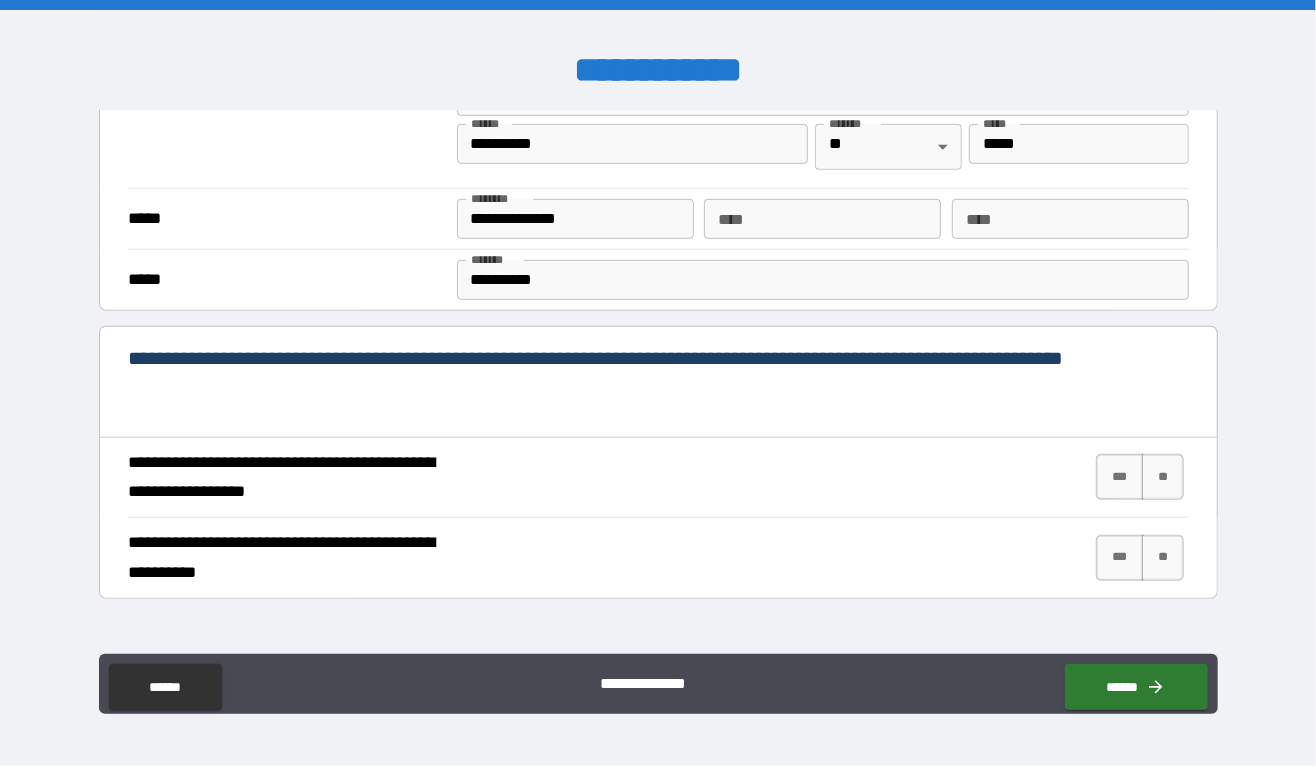scroll, scrollTop: 611, scrollLeft: 0, axis: vertical 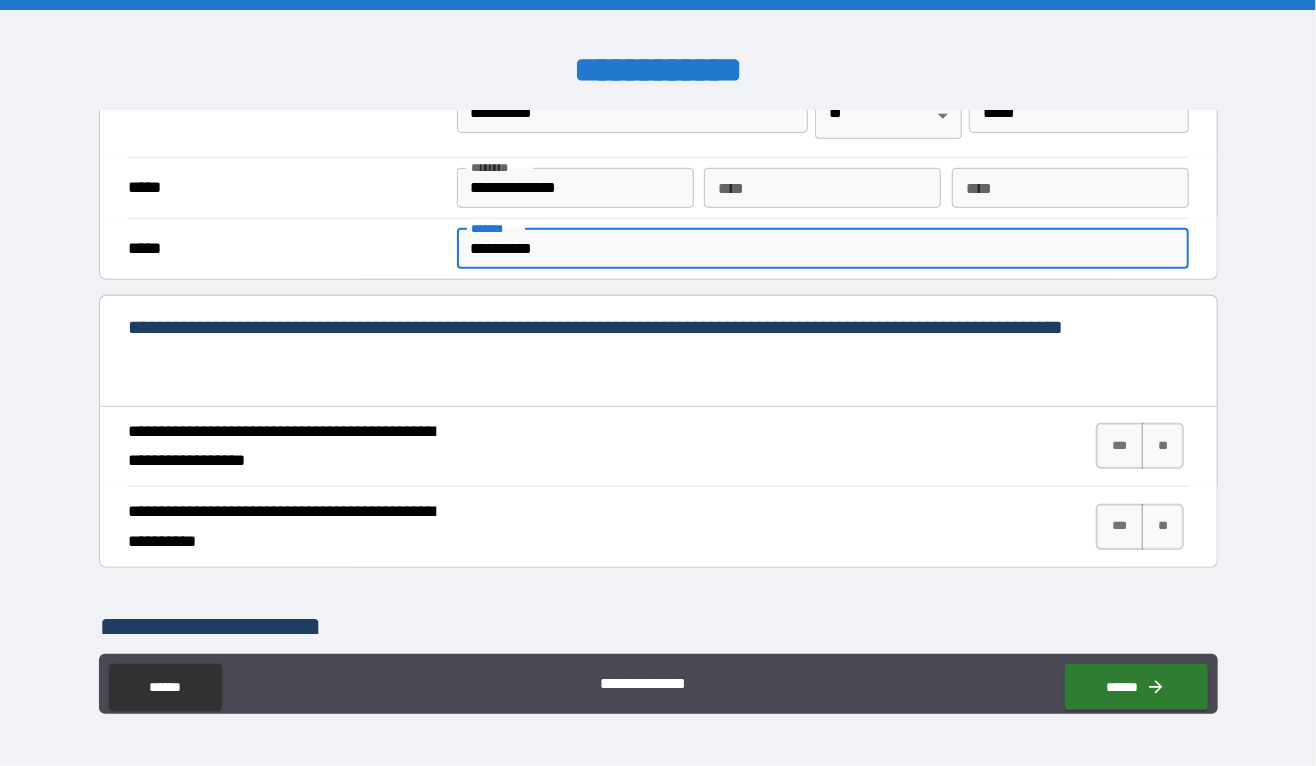 drag, startPoint x: 662, startPoint y: 297, endPoint x: 407, endPoint y: 289, distance: 255.12546 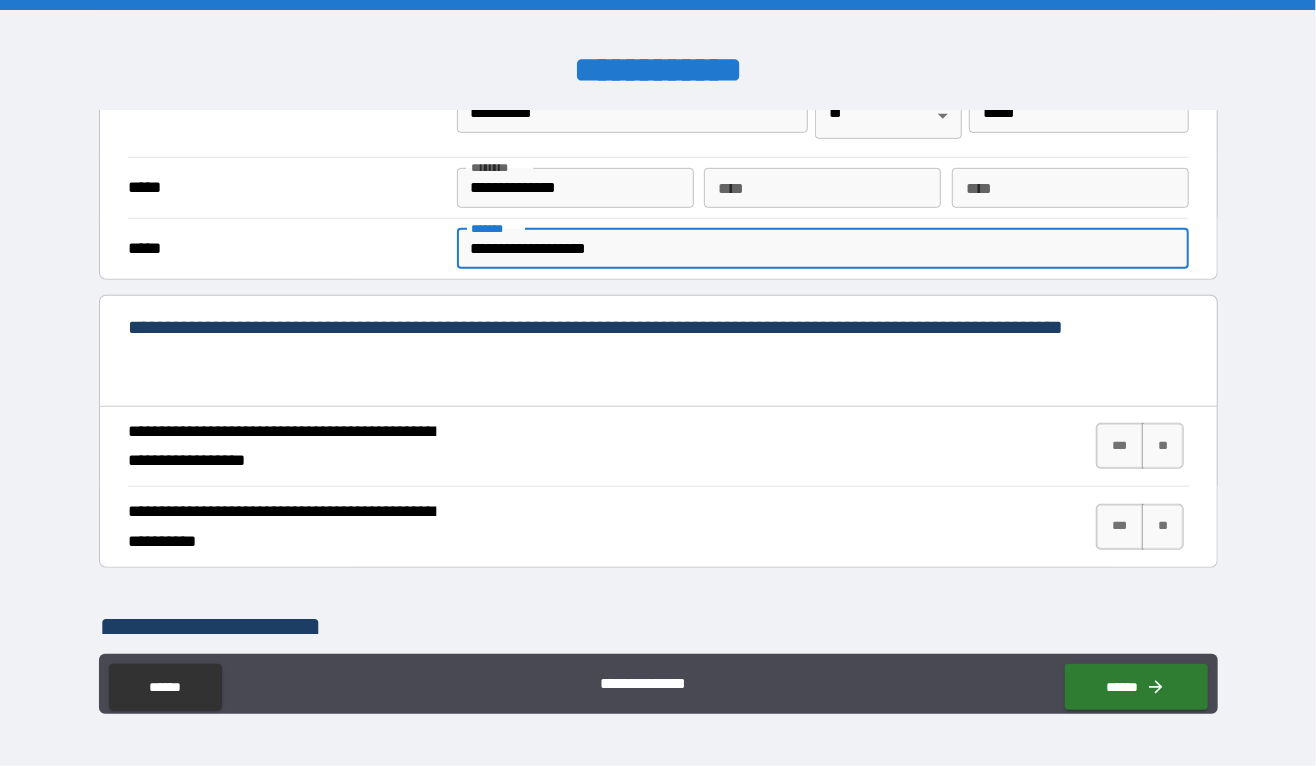 type on "**********" 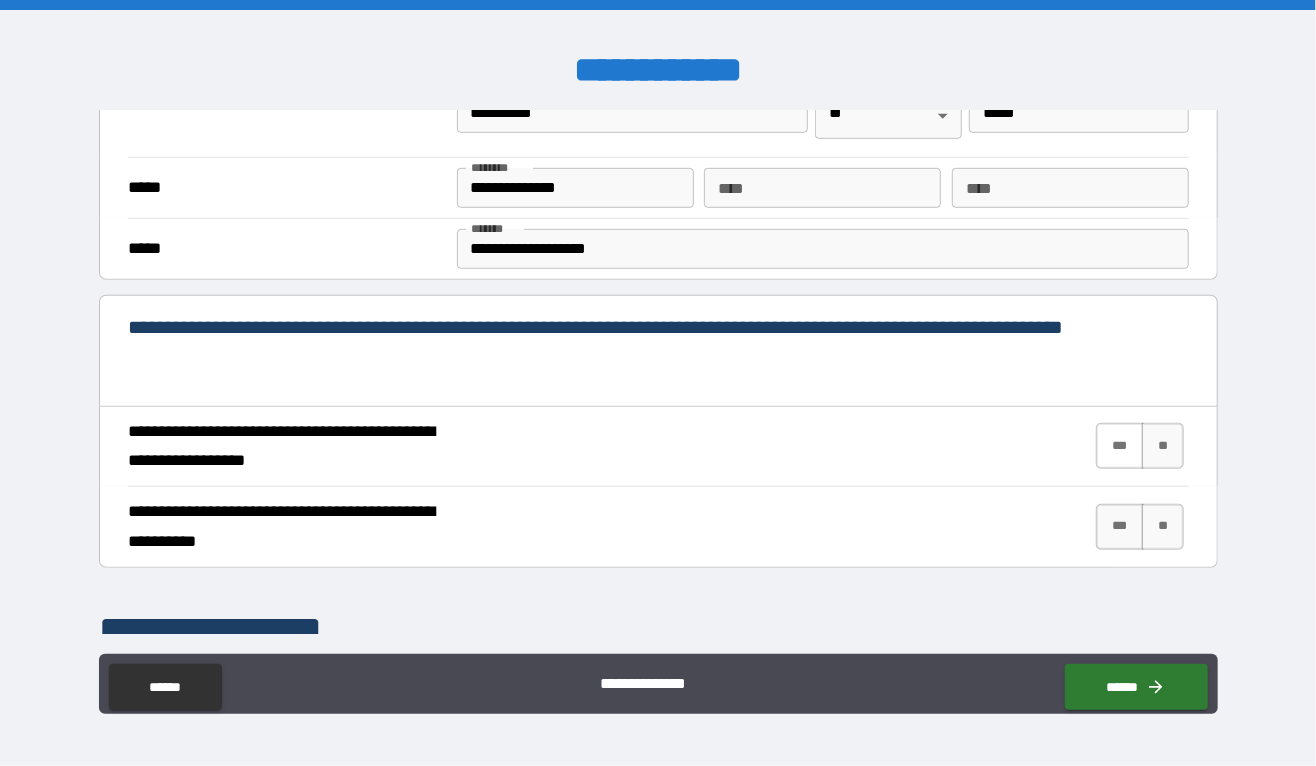 click on "***" at bounding box center (1120, 446) 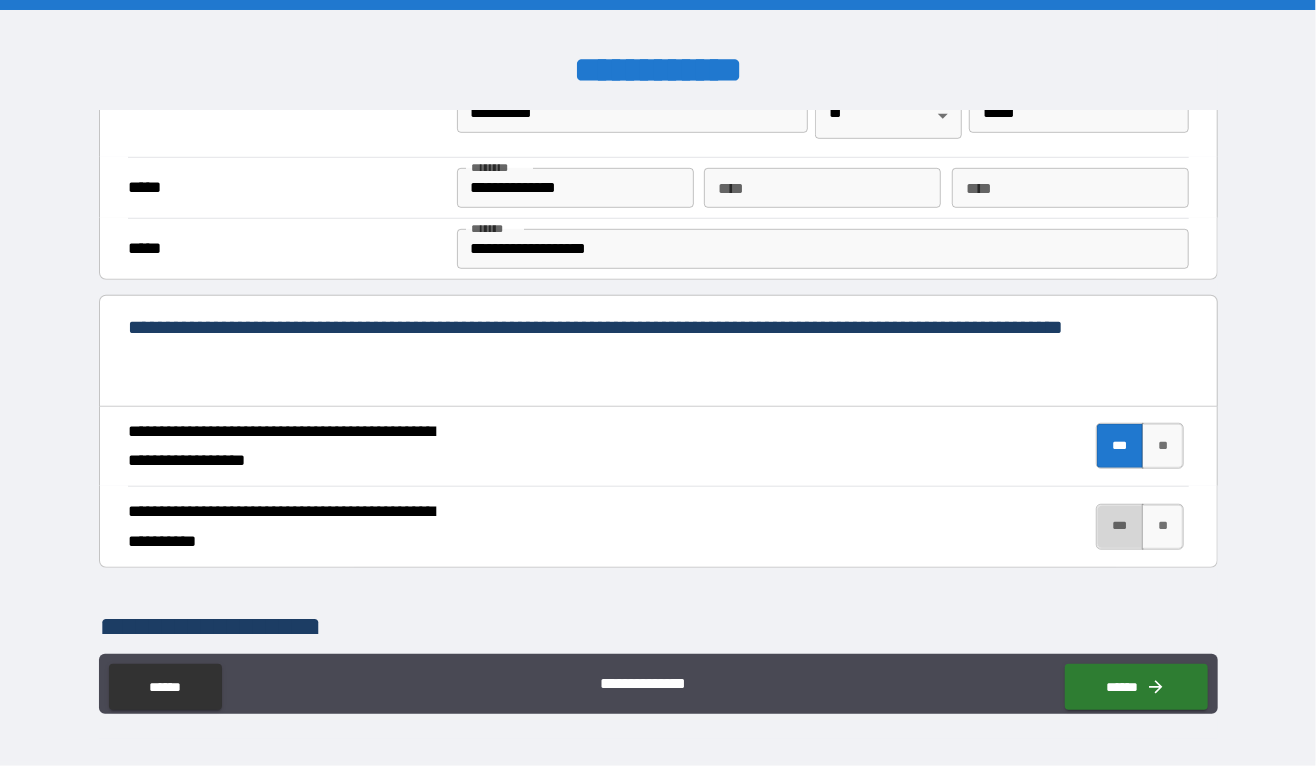 click on "***" at bounding box center (1120, 527) 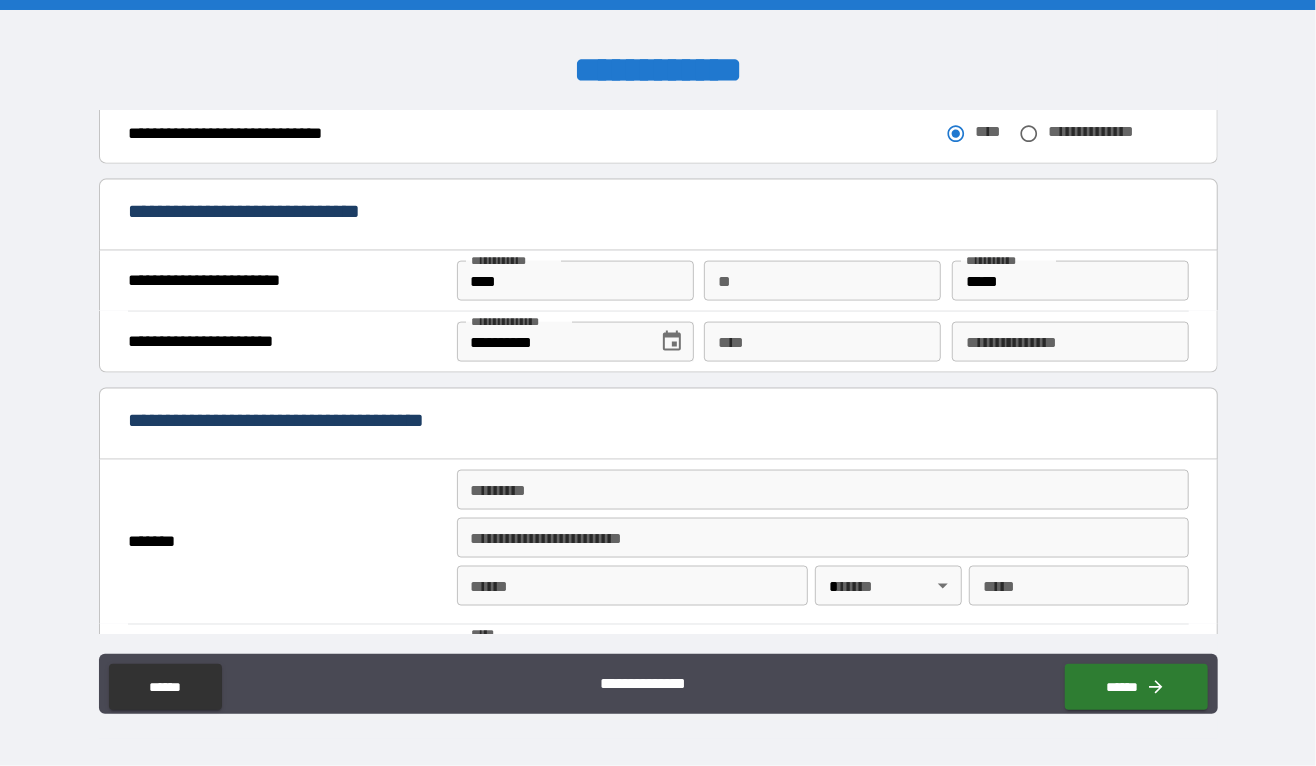 scroll, scrollTop: 1304, scrollLeft: 0, axis: vertical 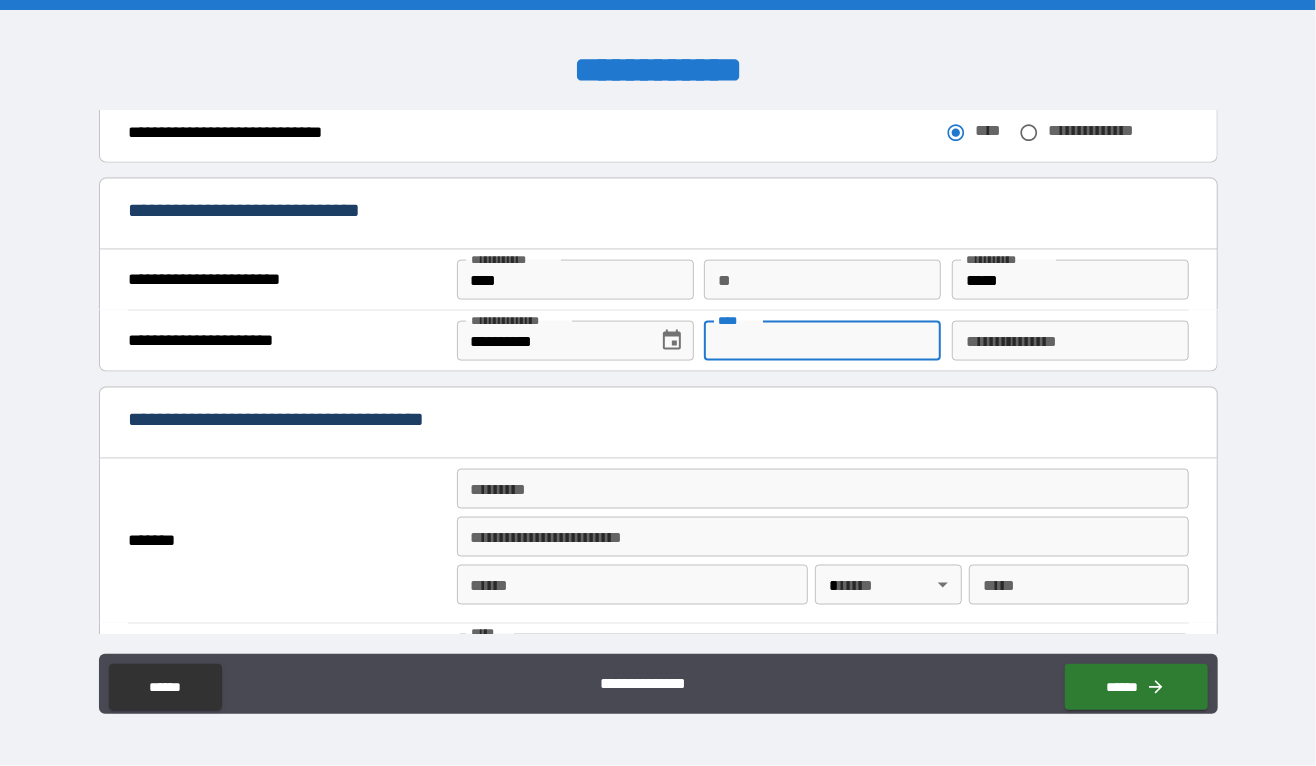 click on "****" at bounding box center (822, 341) 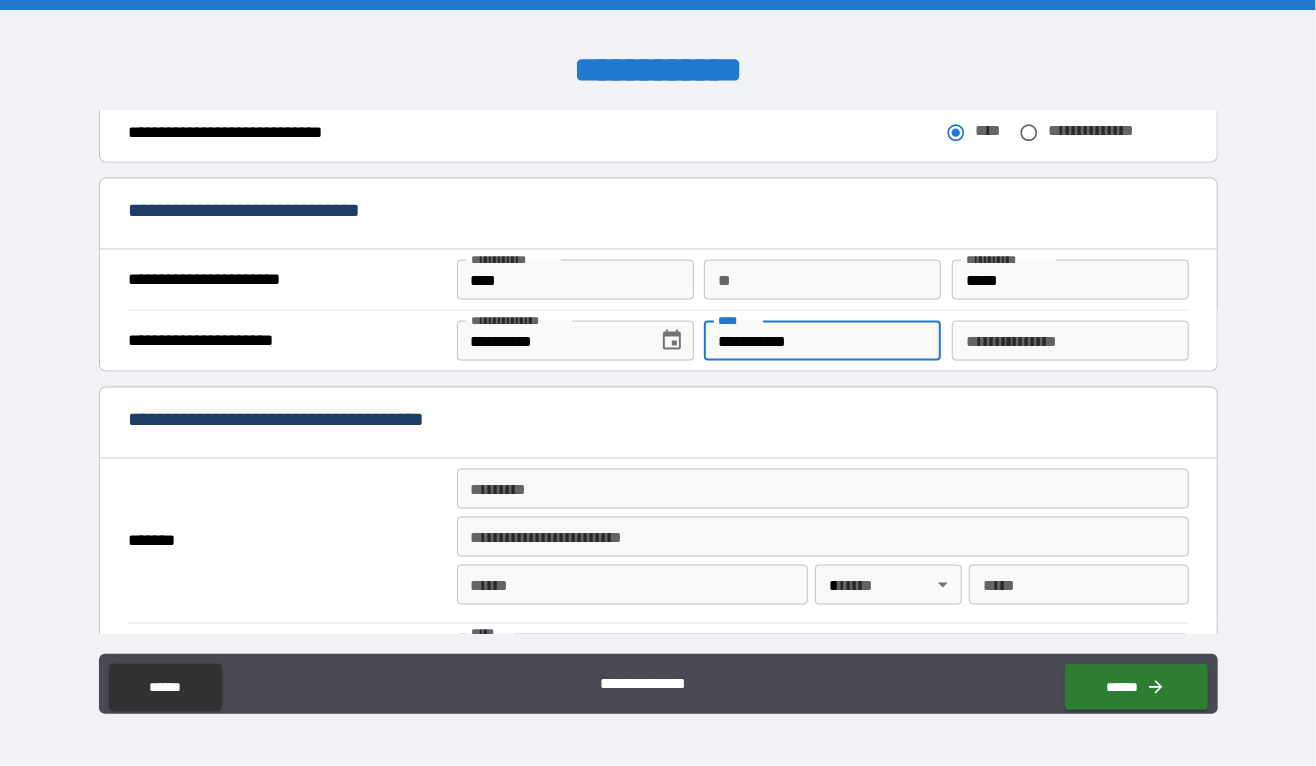type on "**********" 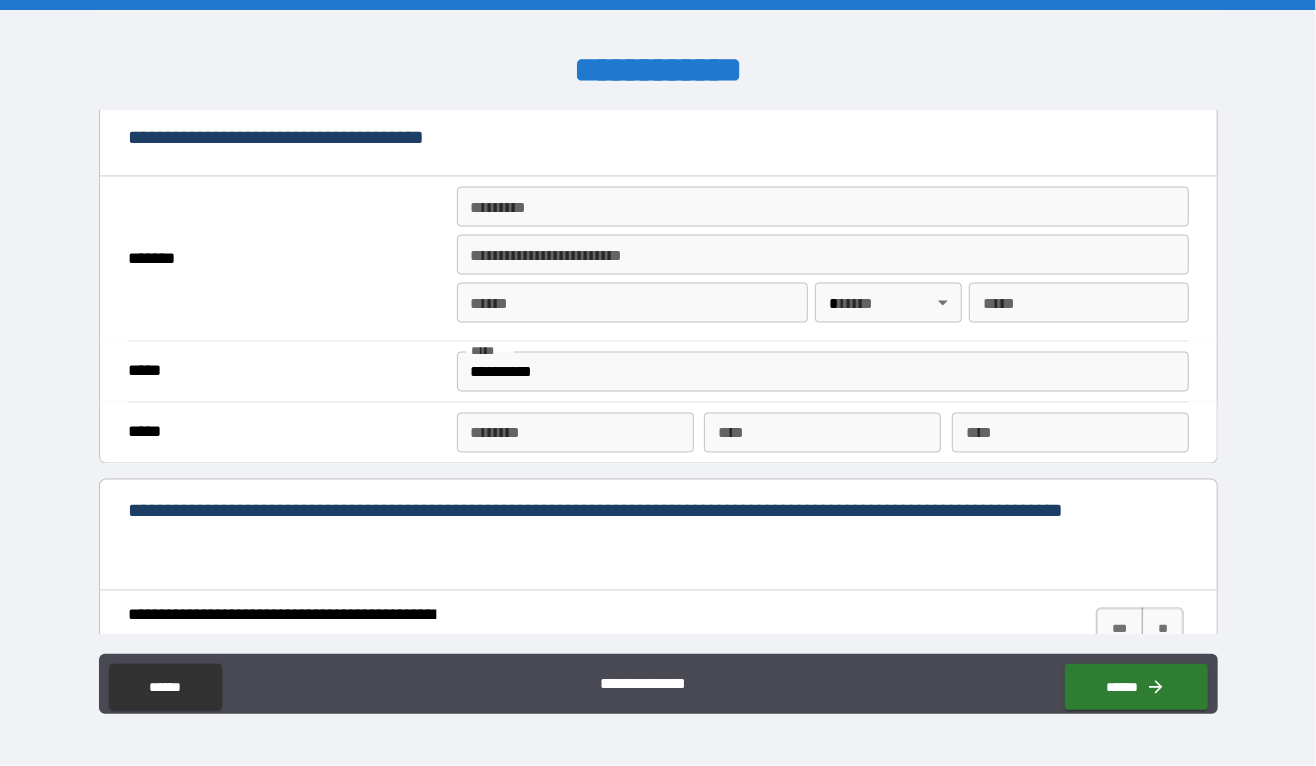 scroll, scrollTop: 1660, scrollLeft: 0, axis: vertical 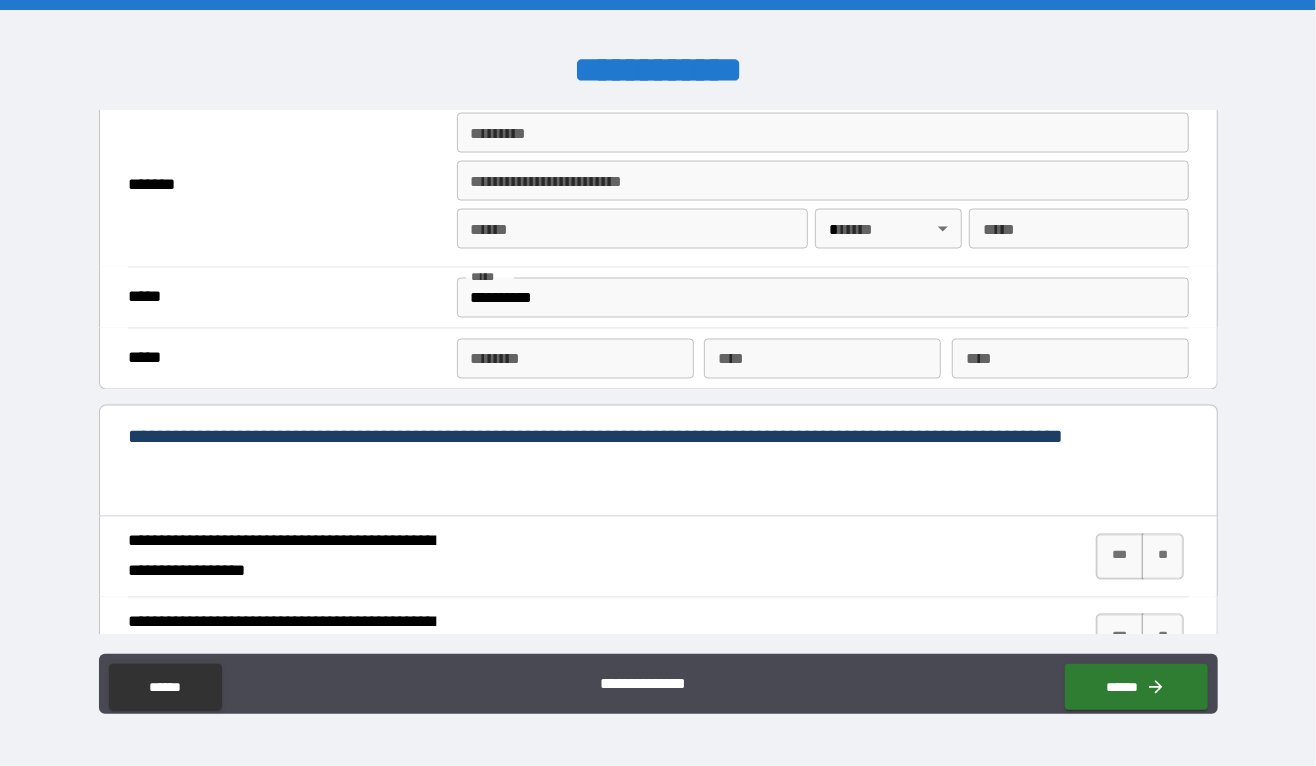 type on "**********" 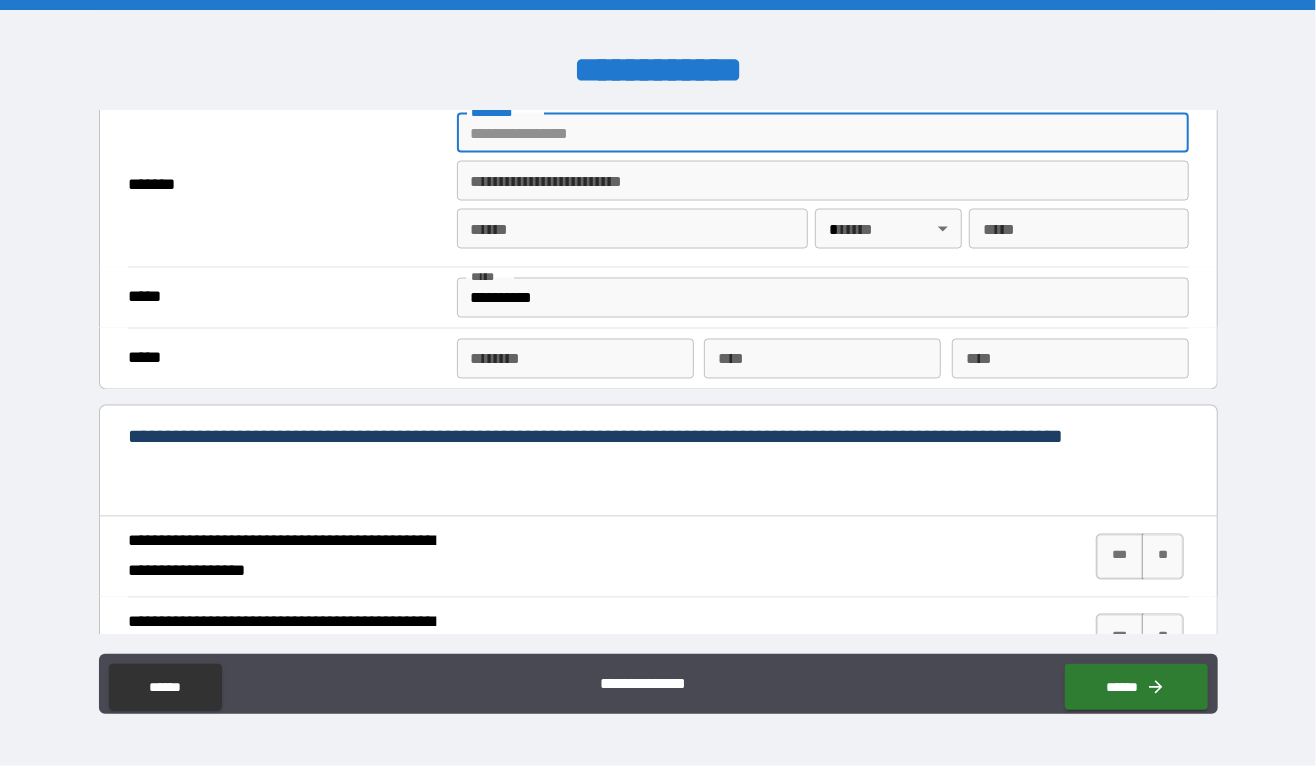 click on "*******   *" at bounding box center [823, 133] 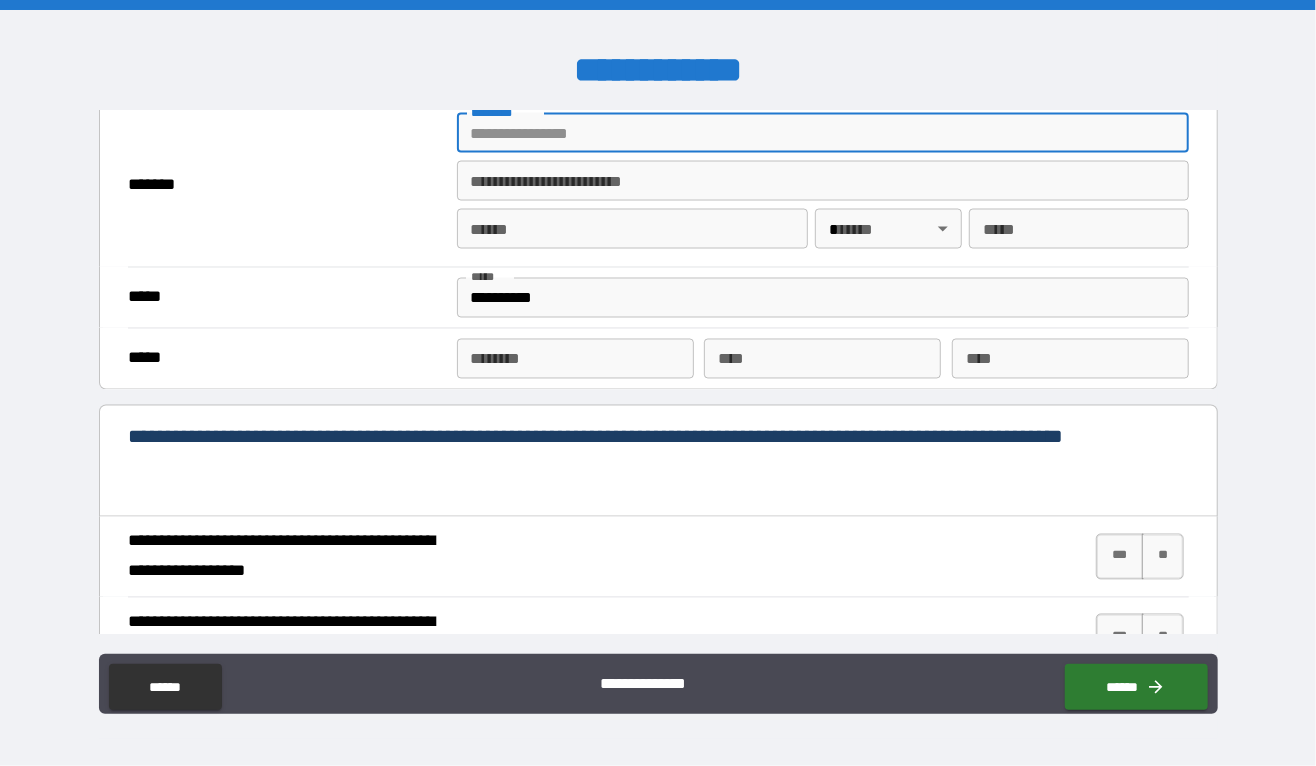 type on "**********" 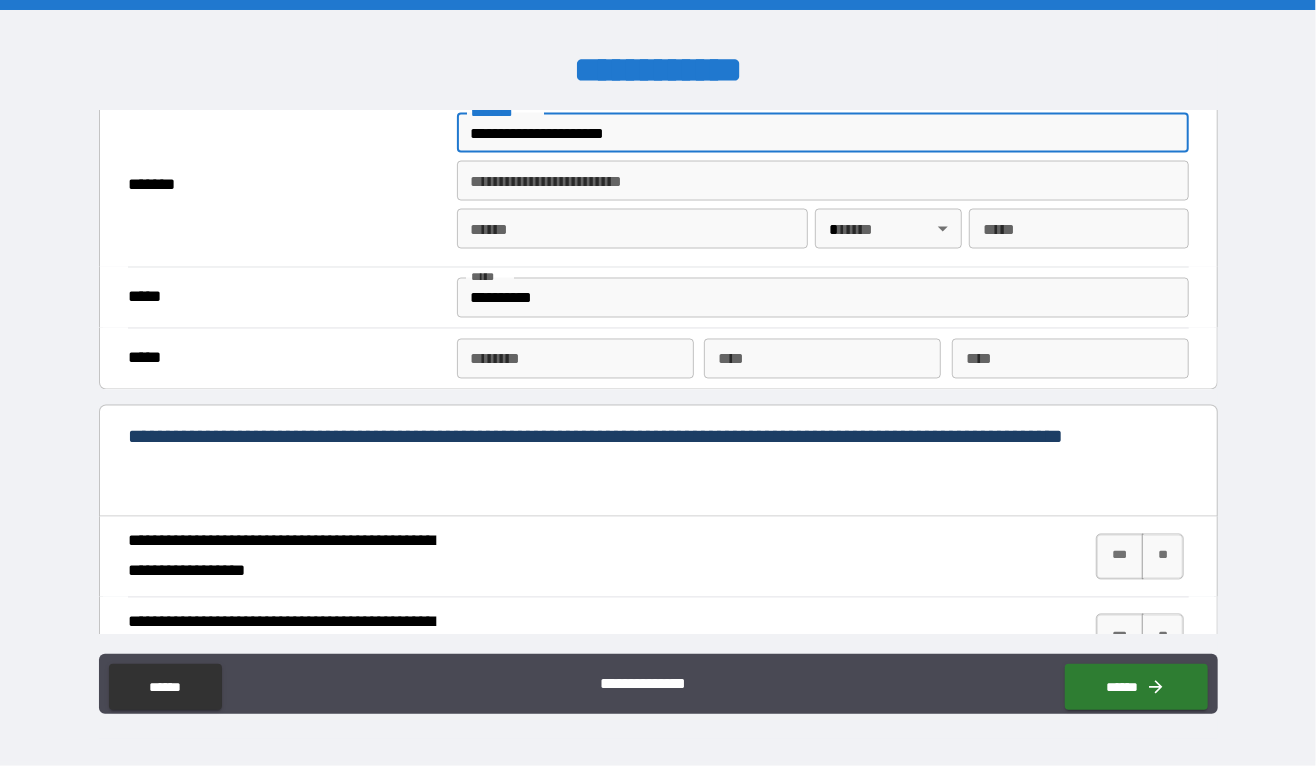 type on "**********" 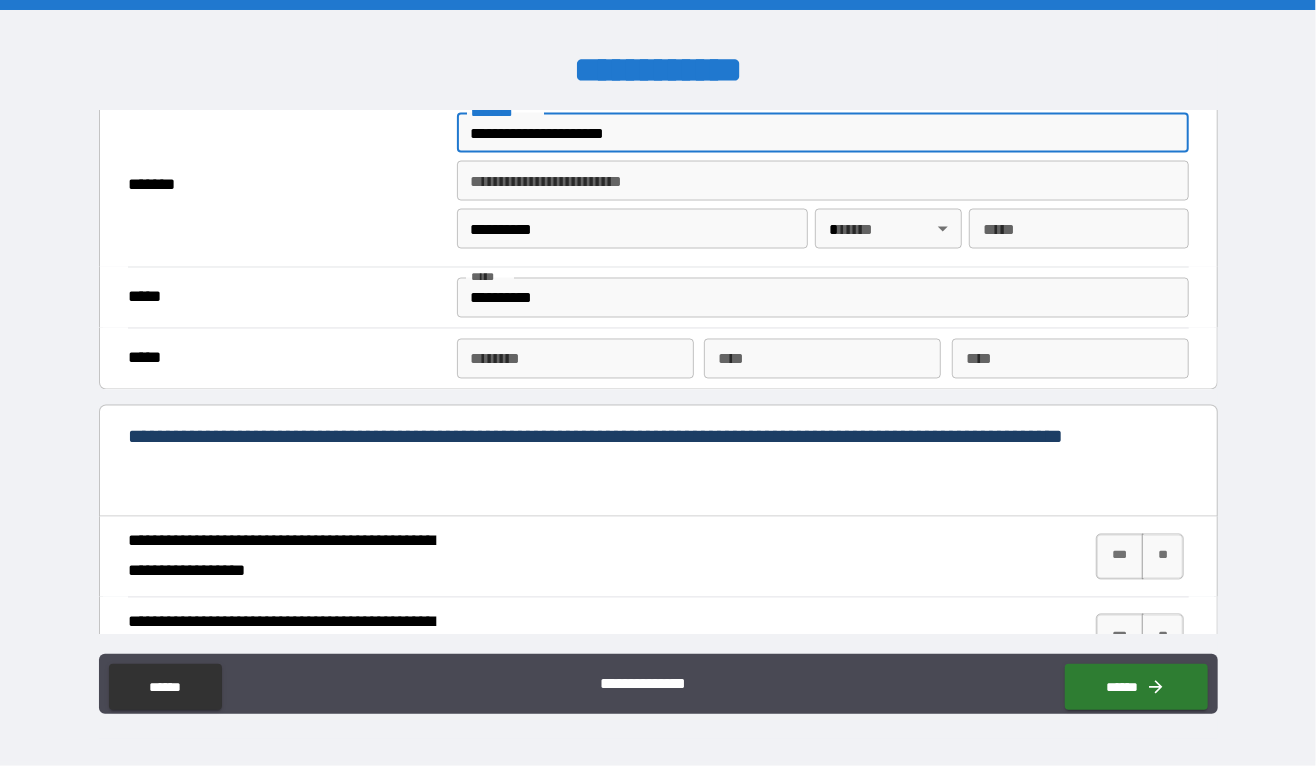 type on "**" 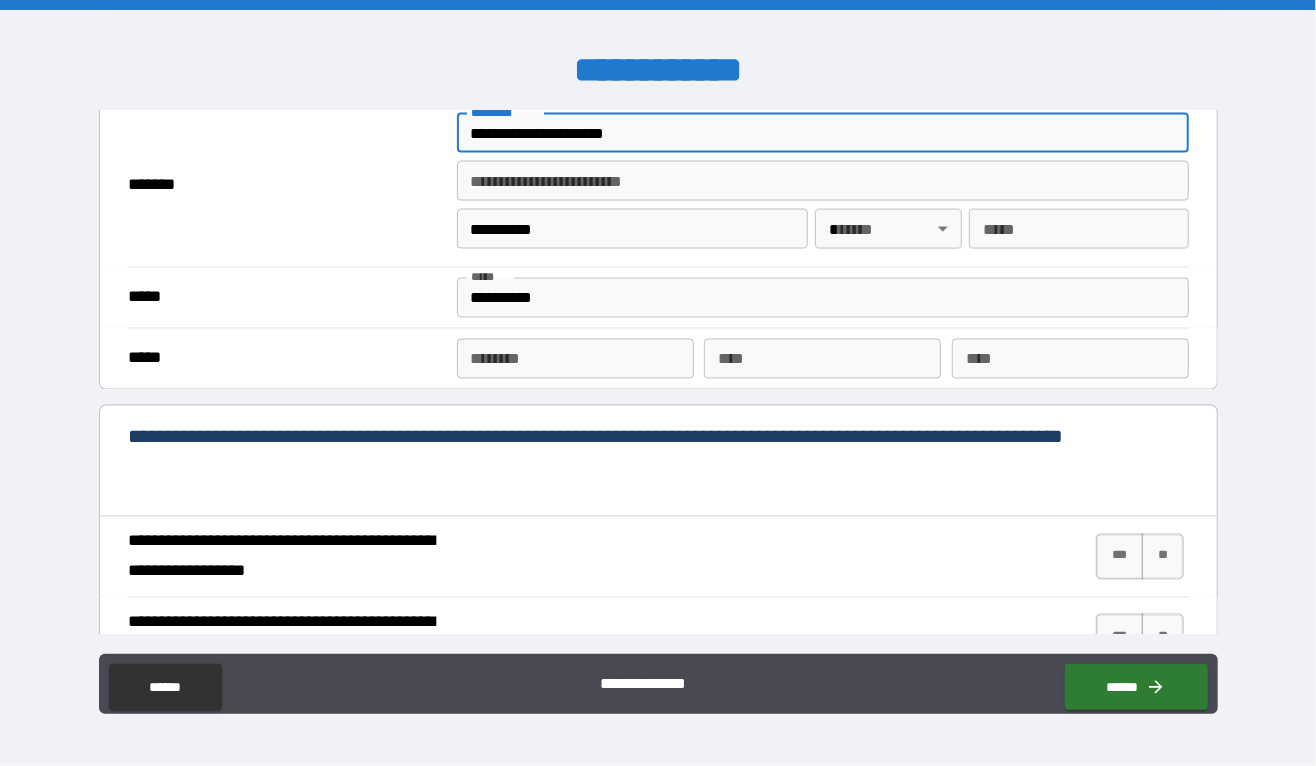 type on "*****" 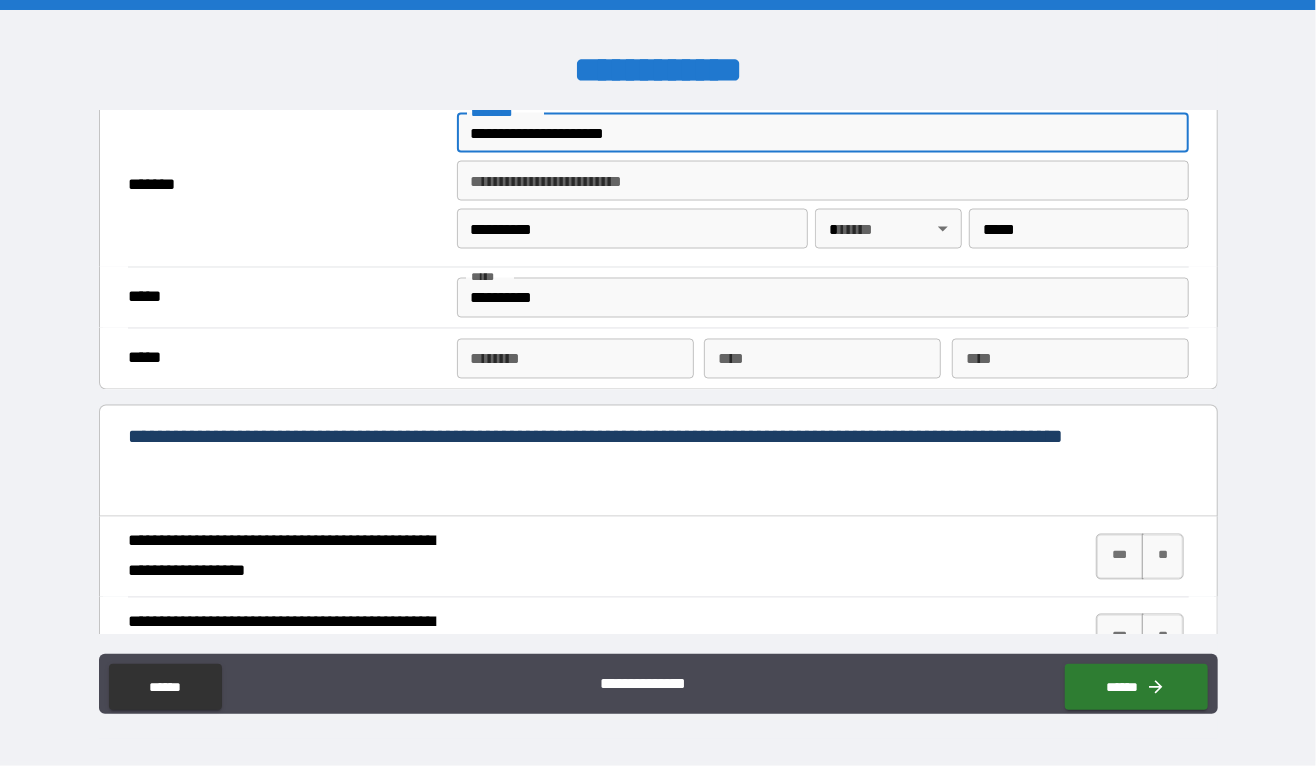 type on "**********" 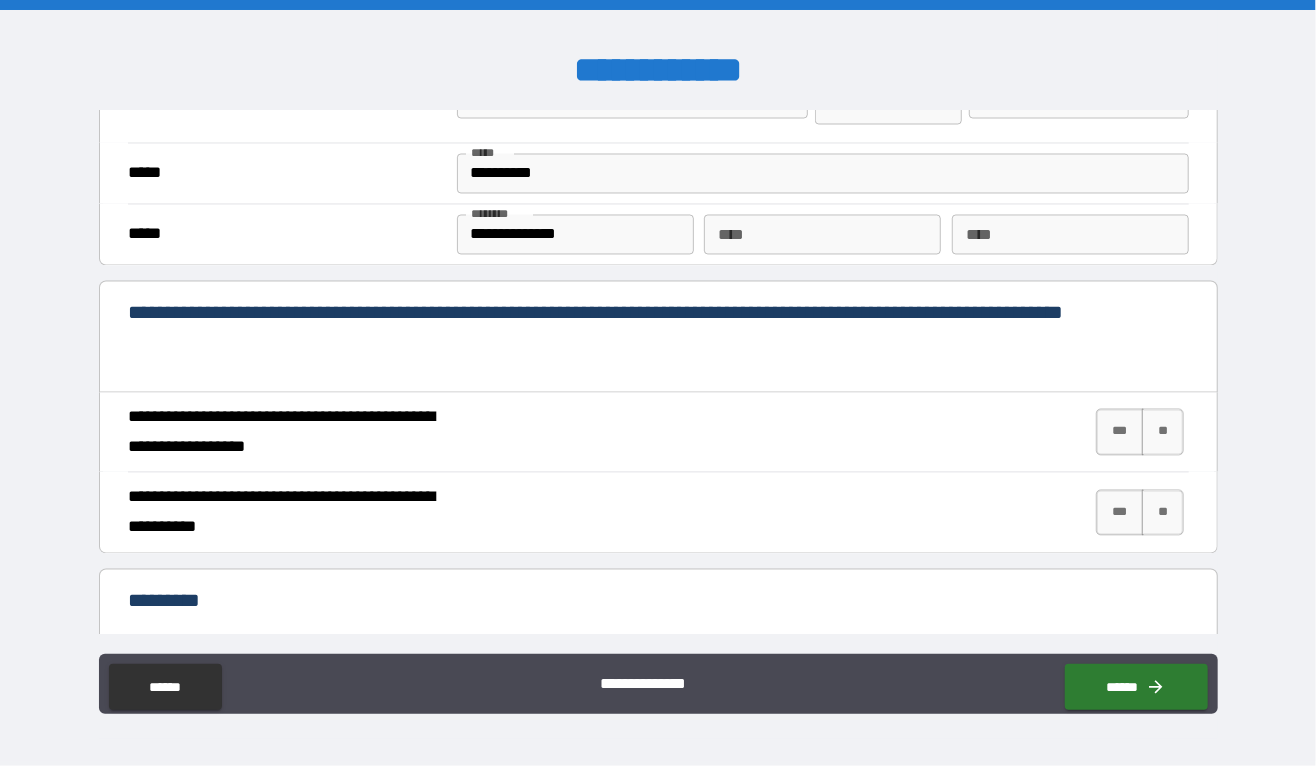 scroll, scrollTop: 1816, scrollLeft: 0, axis: vertical 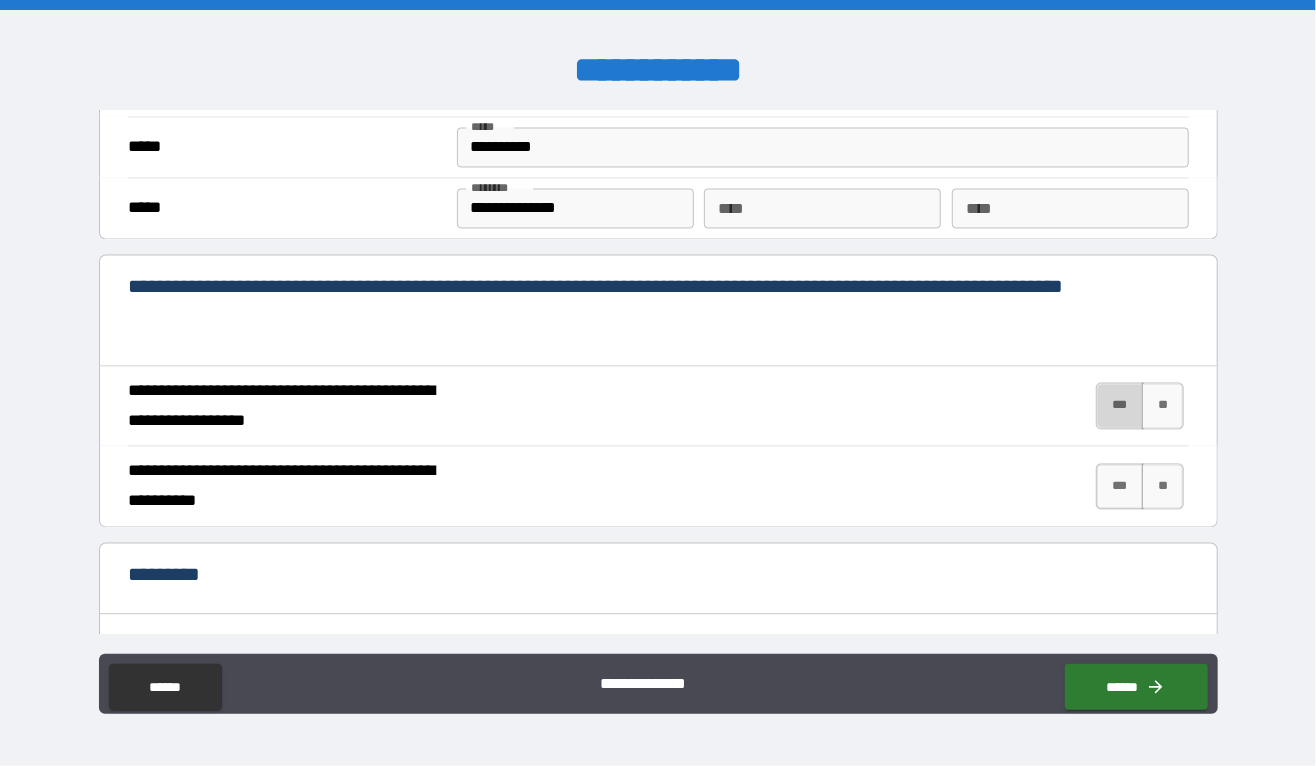 click on "***" at bounding box center (1120, 406) 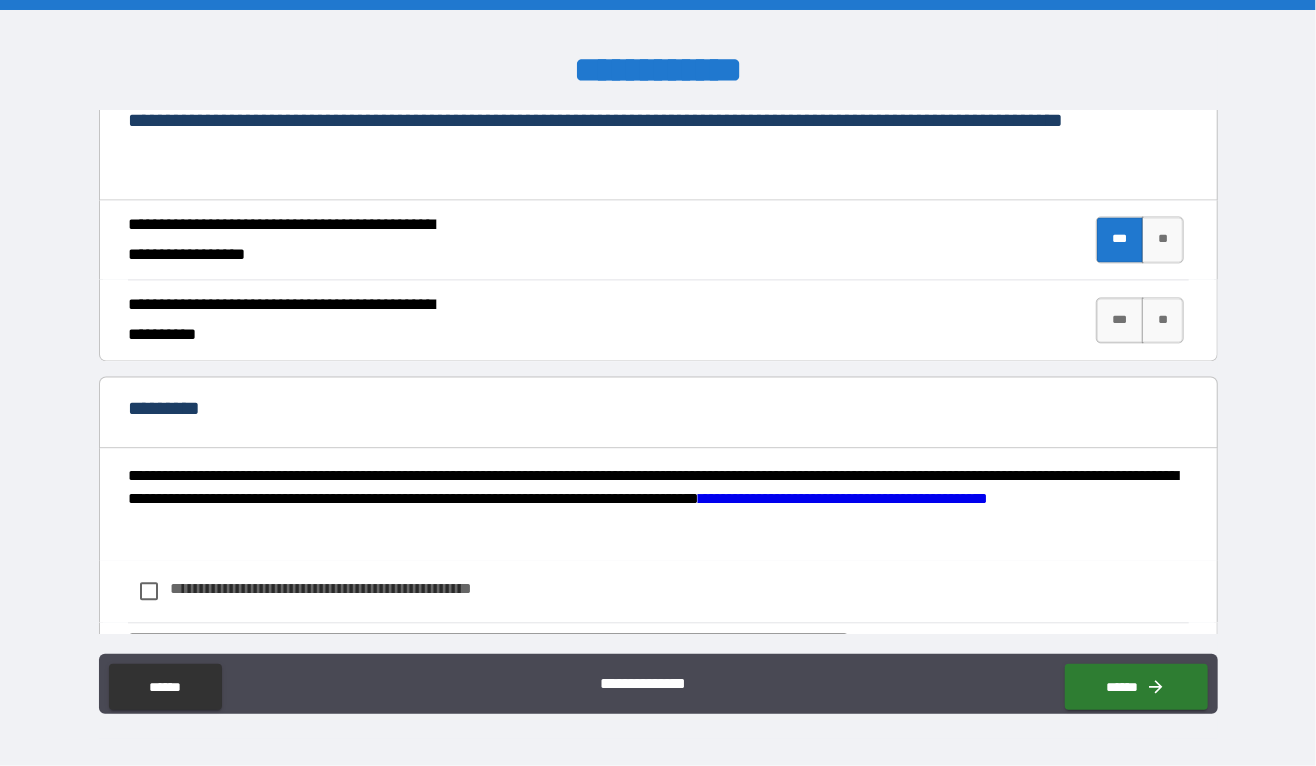 scroll, scrollTop: 1988, scrollLeft: 0, axis: vertical 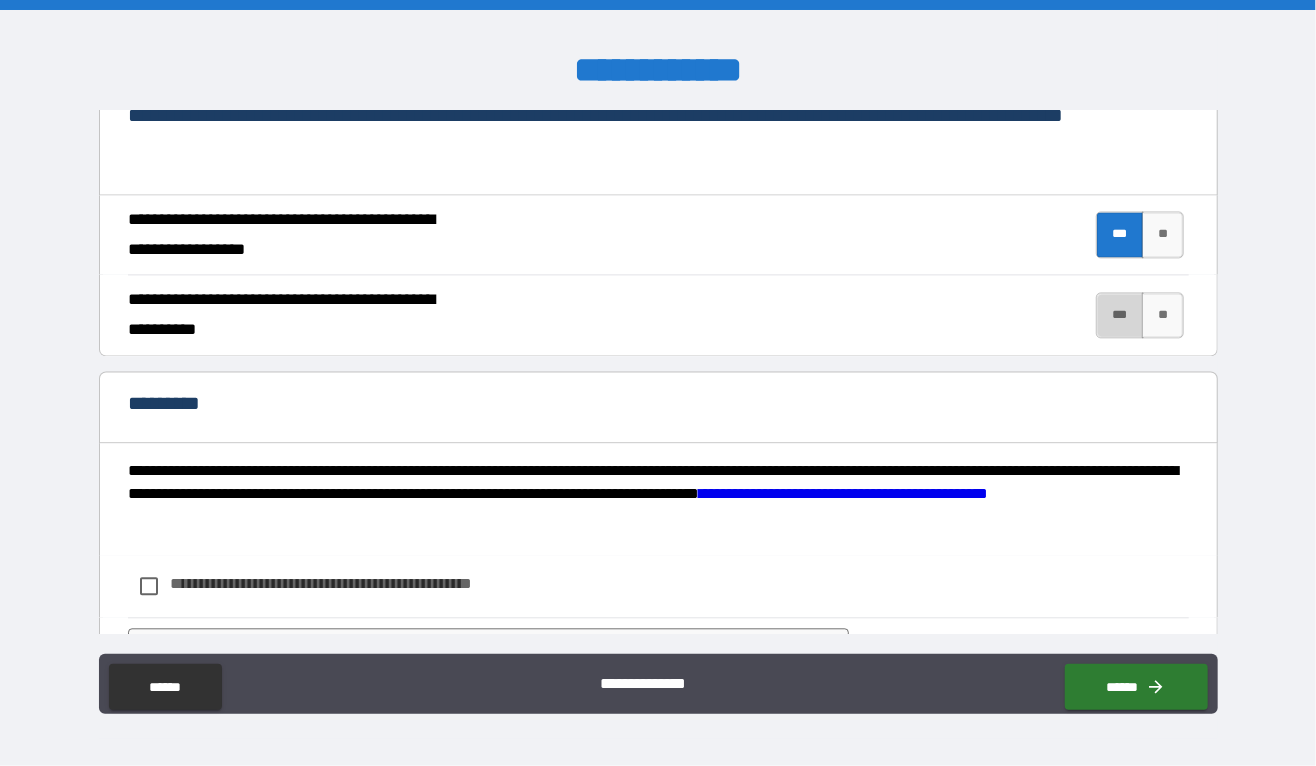 click on "***" at bounding box center [1120, 315] 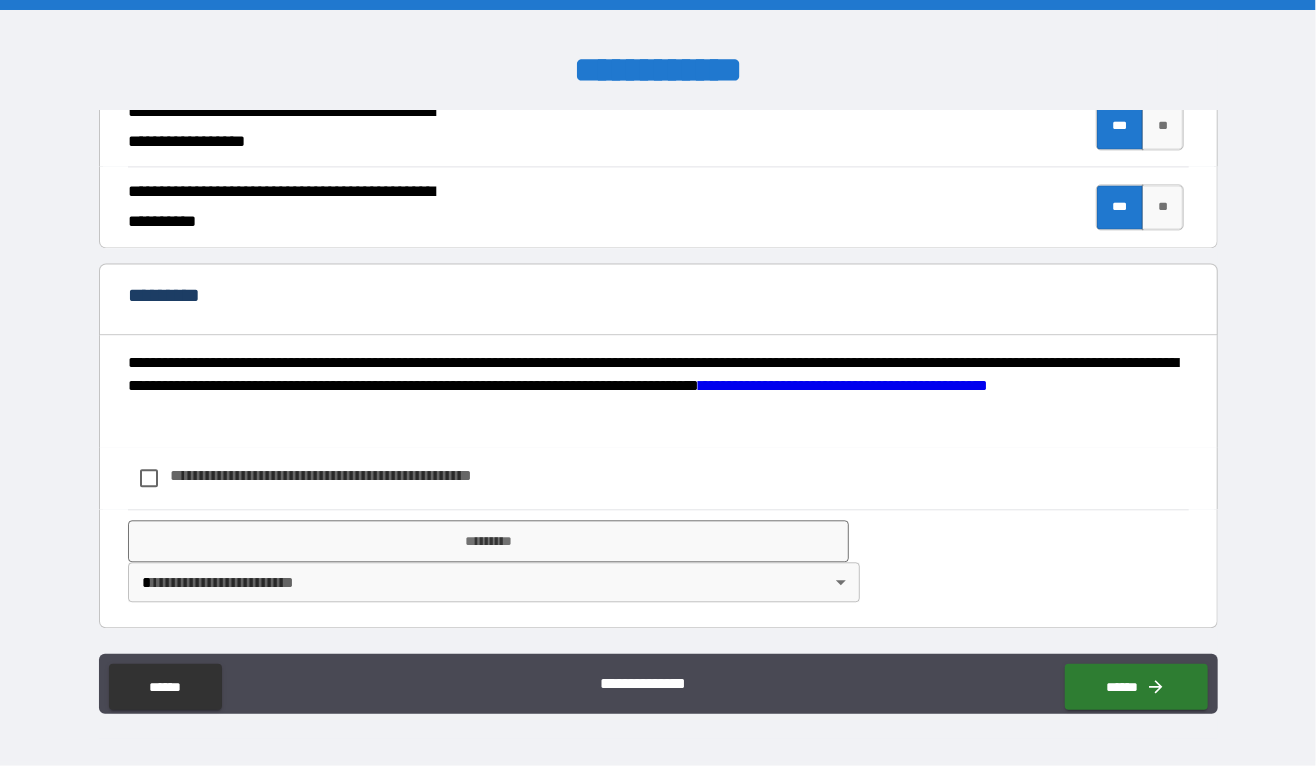 scroll, scrollTop: 2128, scrollLeft: 0, axis: vertical 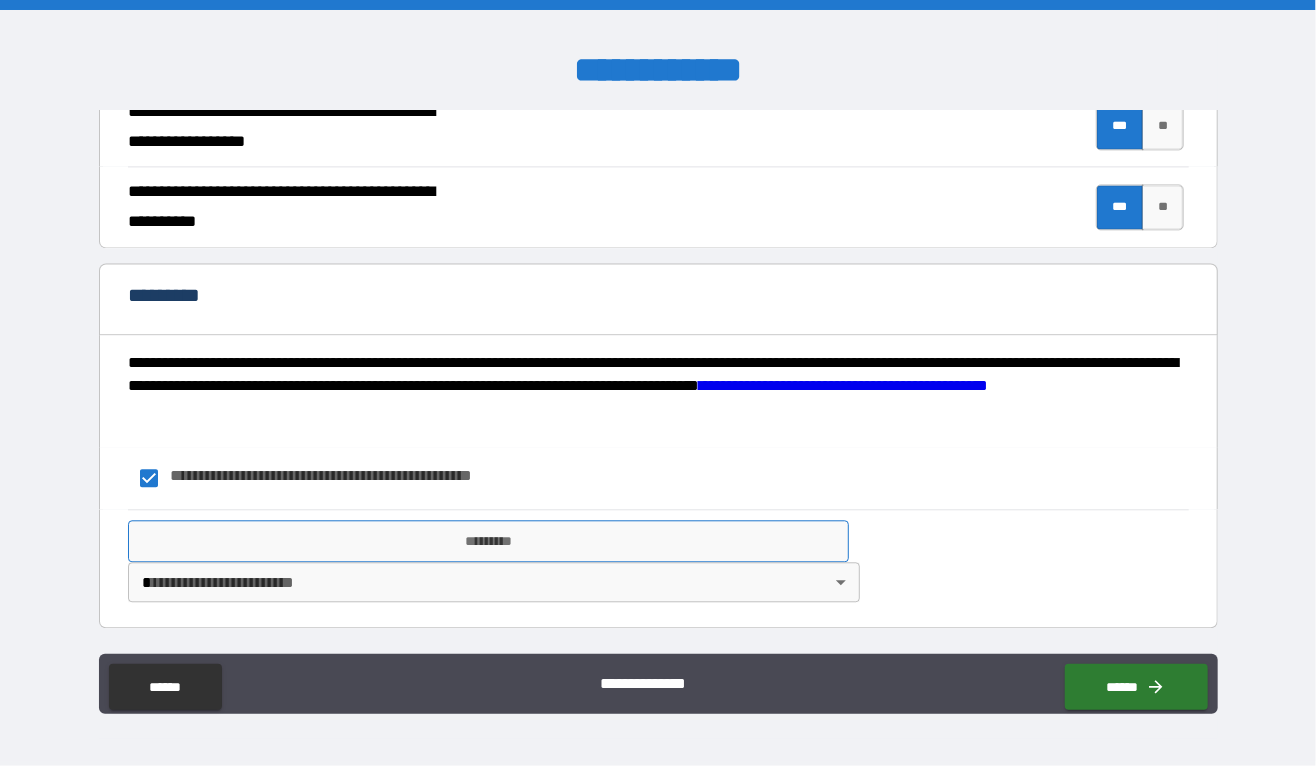 click on "*********" at bounding box center [489, 541] 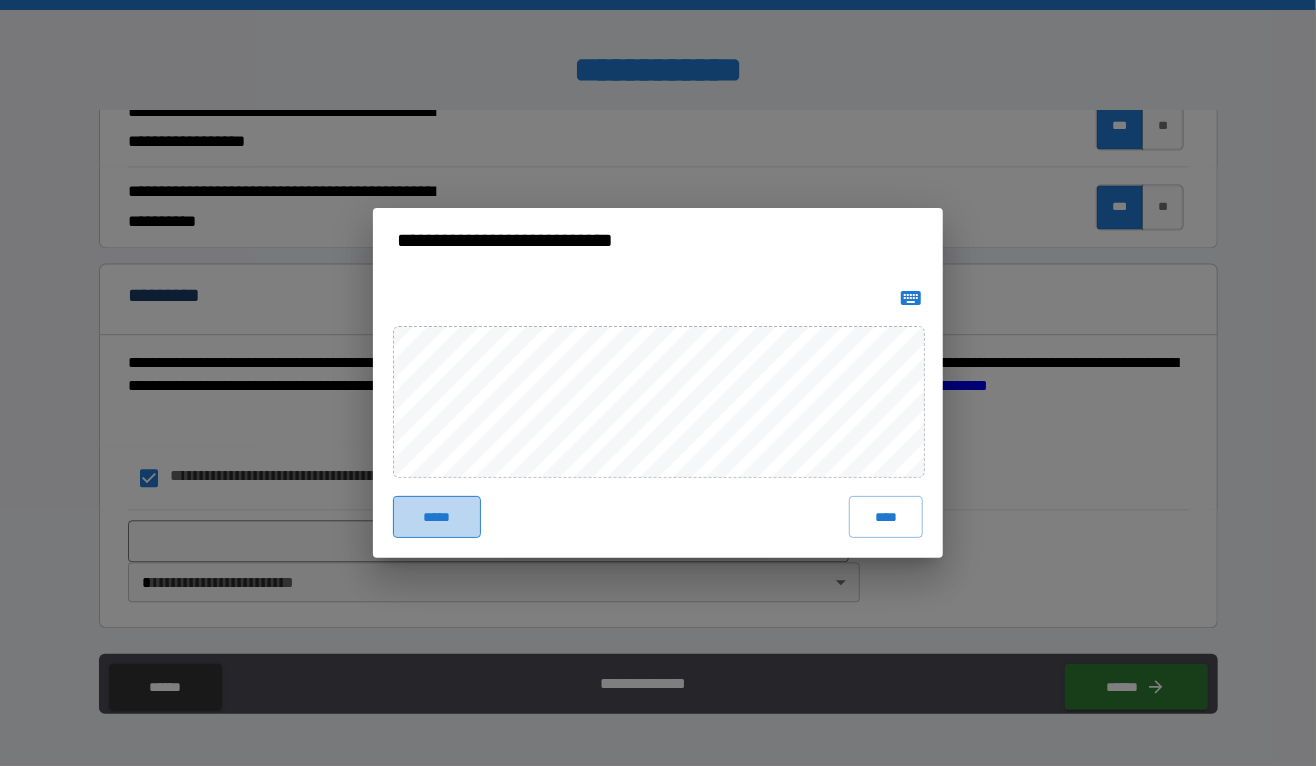 drag, startPoint x: 437, startPoint y: 518, endPoint x: 426, endPoint y: 514, distance: 11.7046995 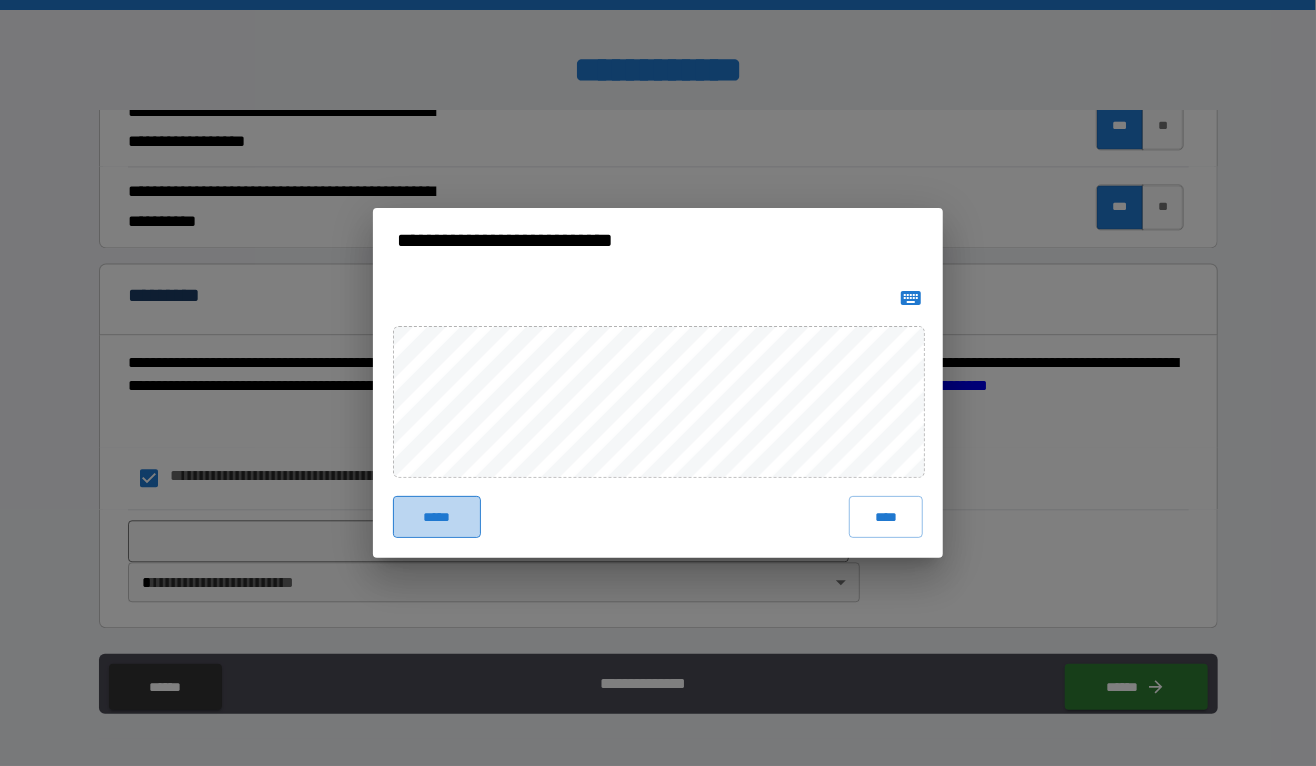 click on "*****" at bounding box center (437, 517) 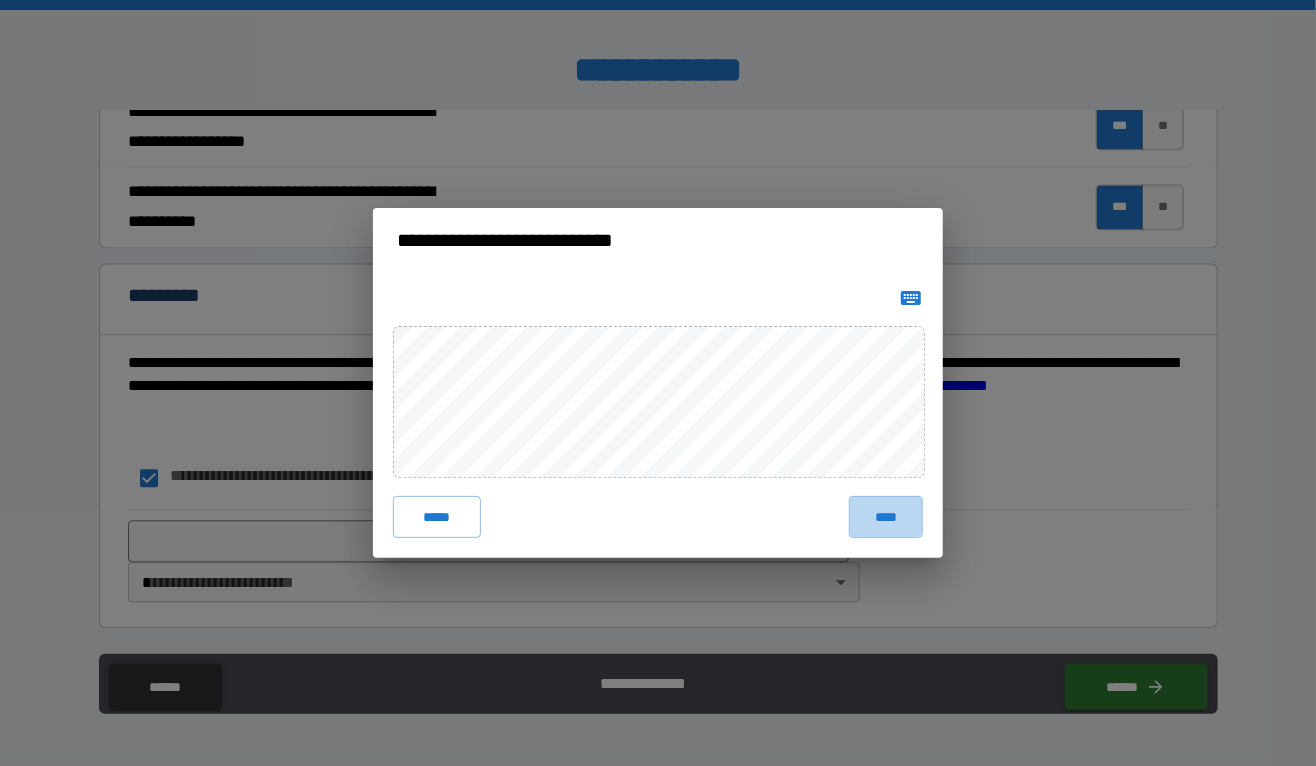 click on "****" at bounding box center (886, 517) 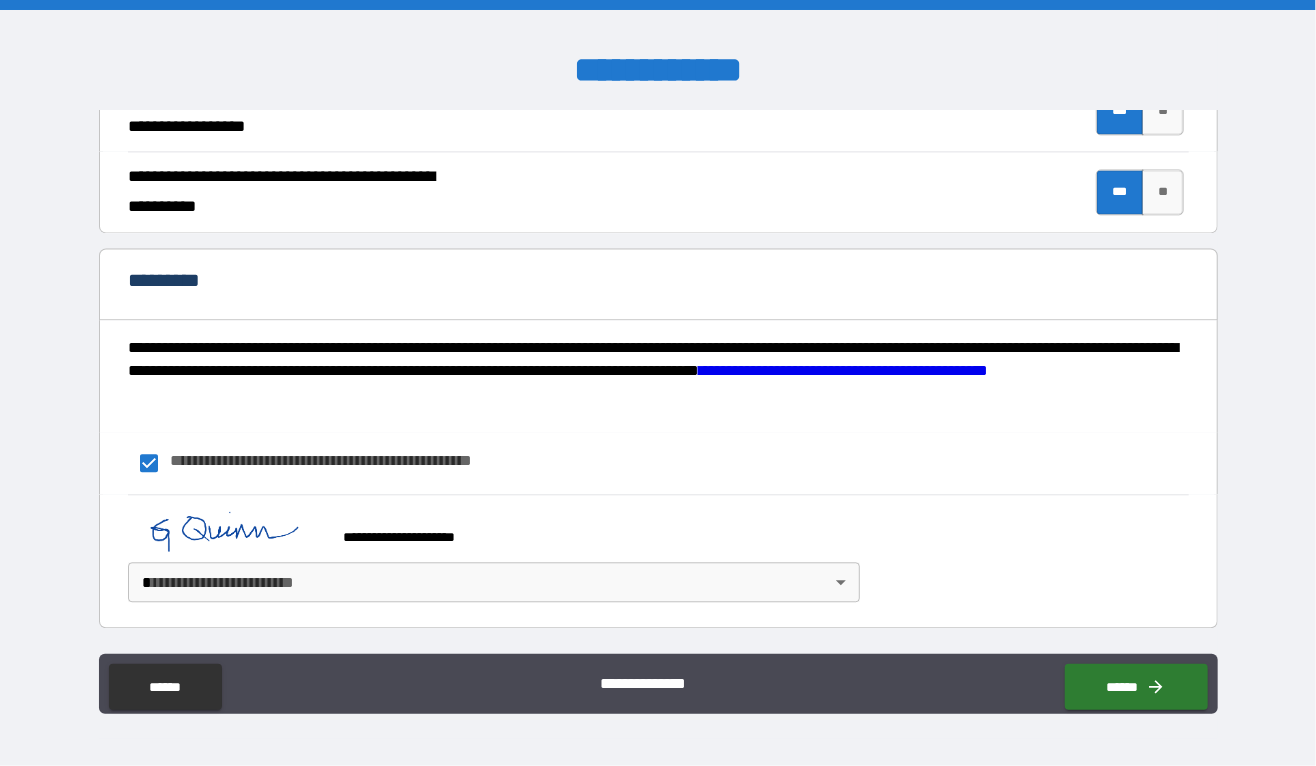scroll, scrollTop: 2215, scrollLeft: 0, axis: vertical 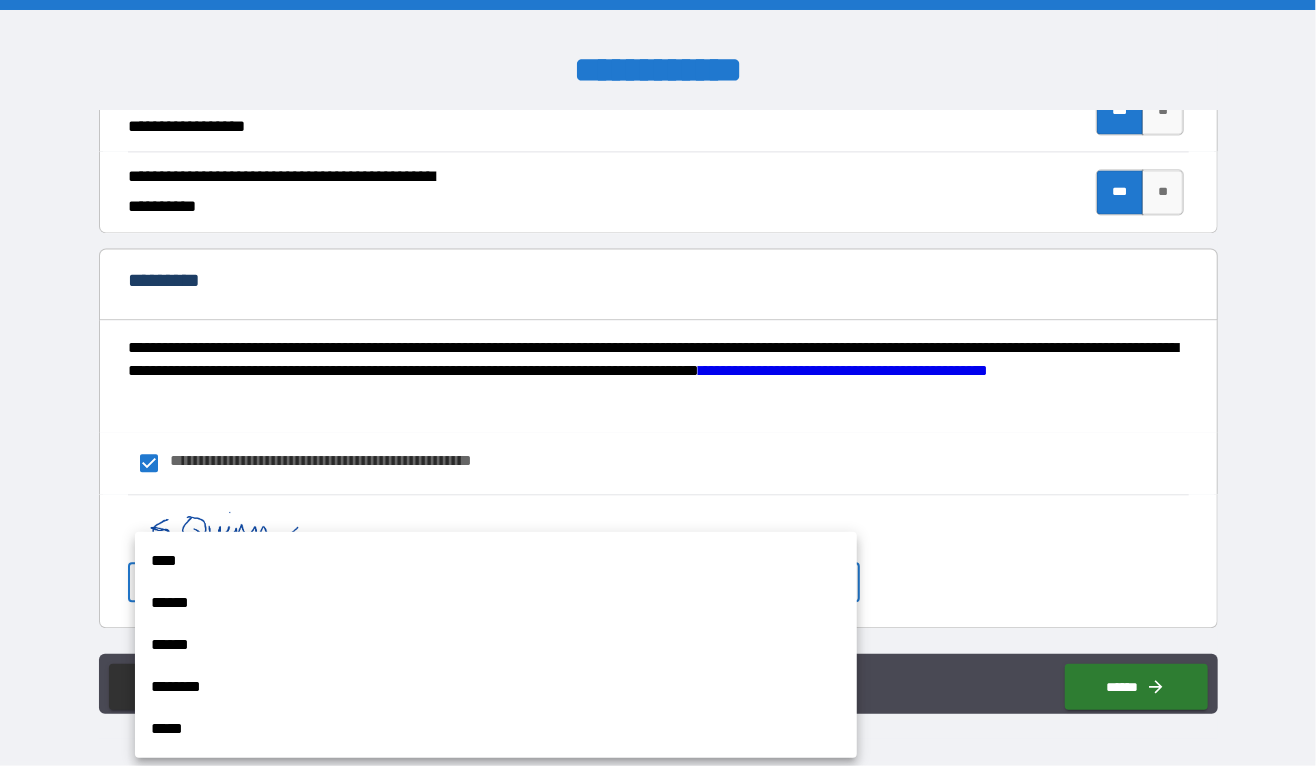 click on "****" at bounding box center (496, 561) 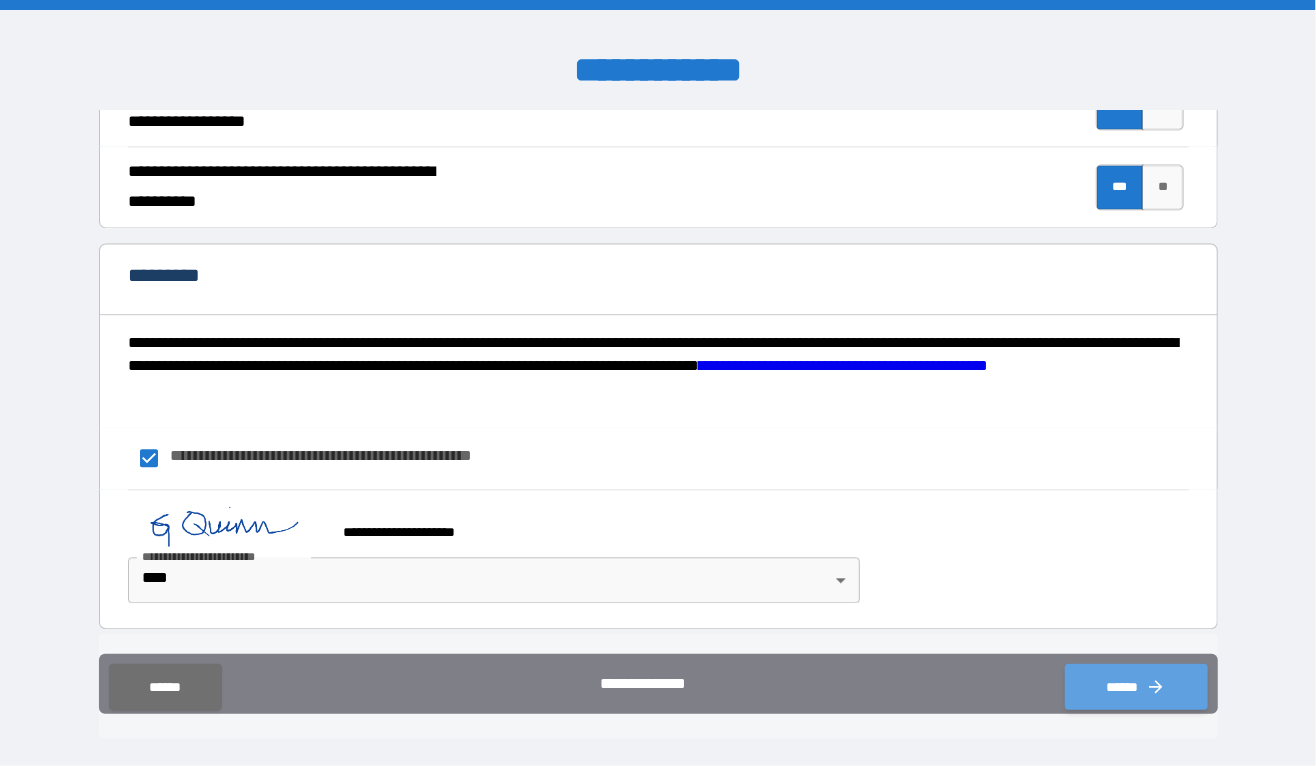 click on "******" at bounding box center (1136, 687) 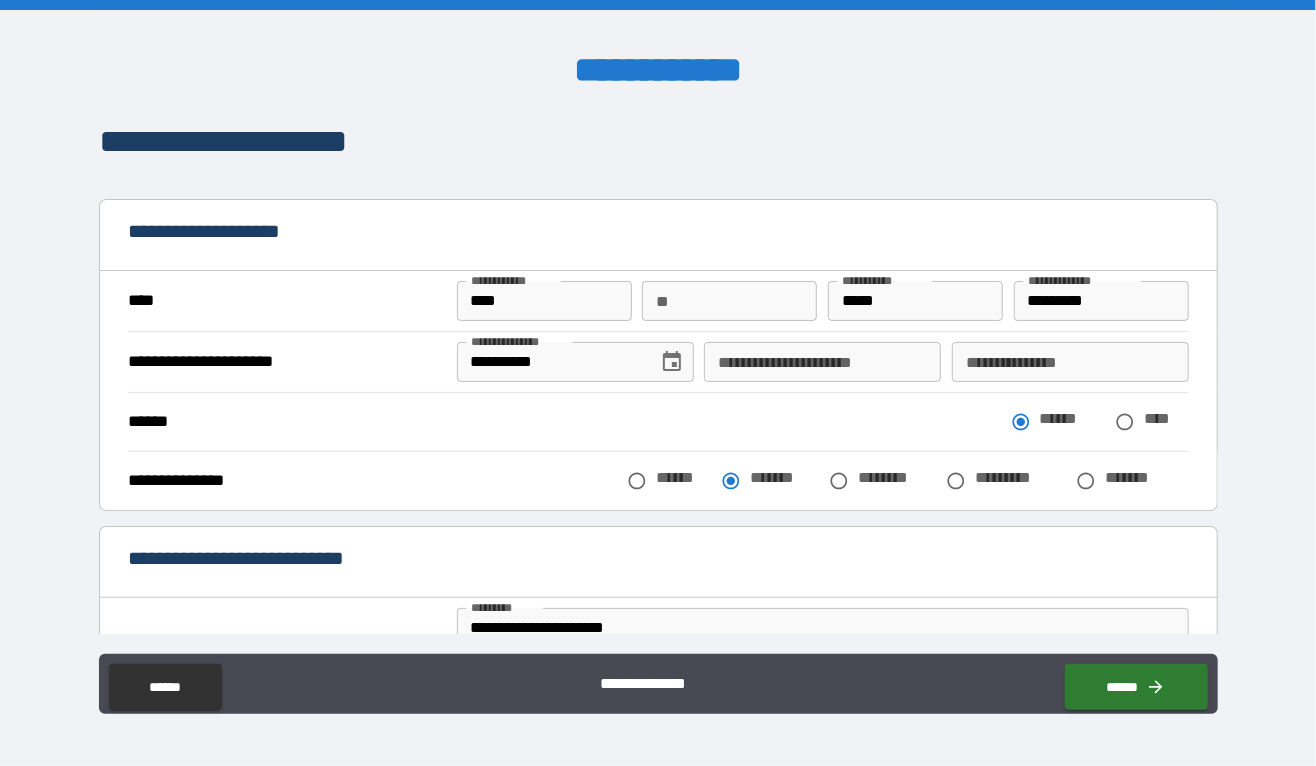 scroll, scrollTop: 0, scrollLeft: 0, axis: both 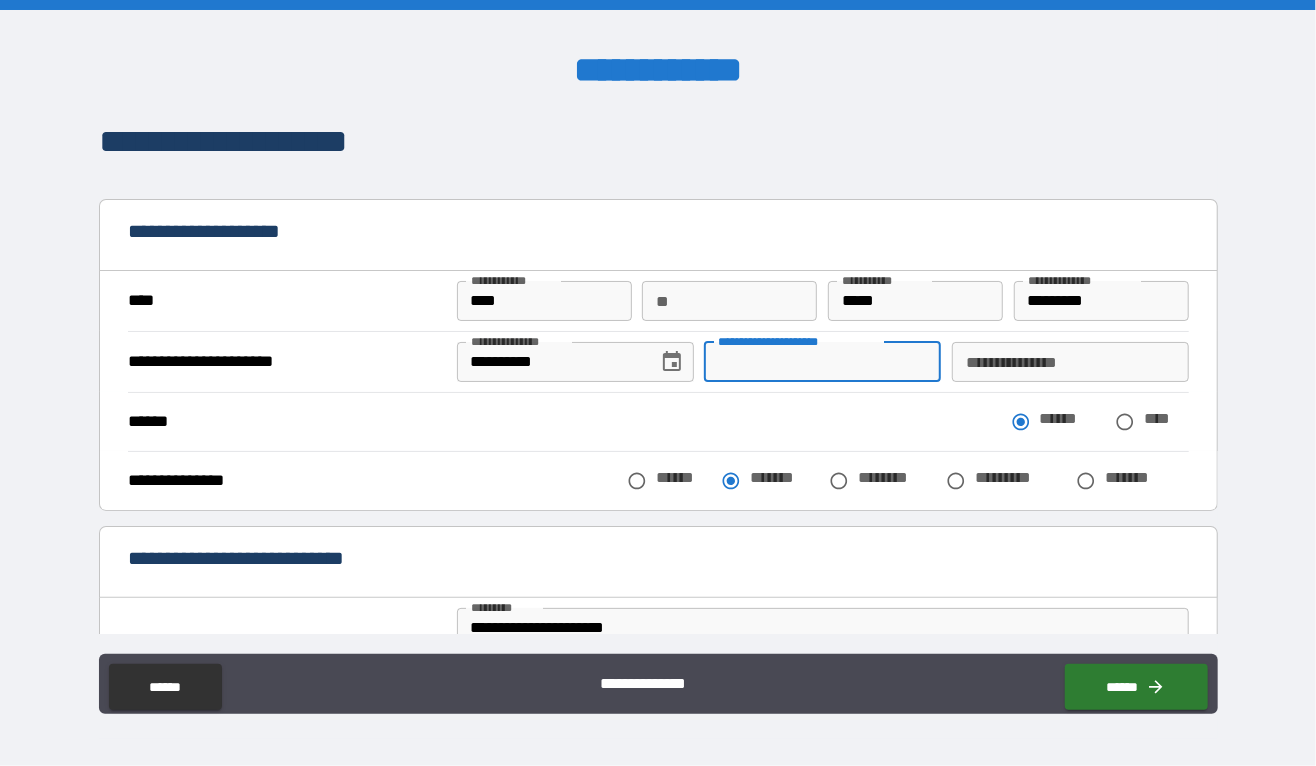 click on "**********" at bounding box center [822, 362] 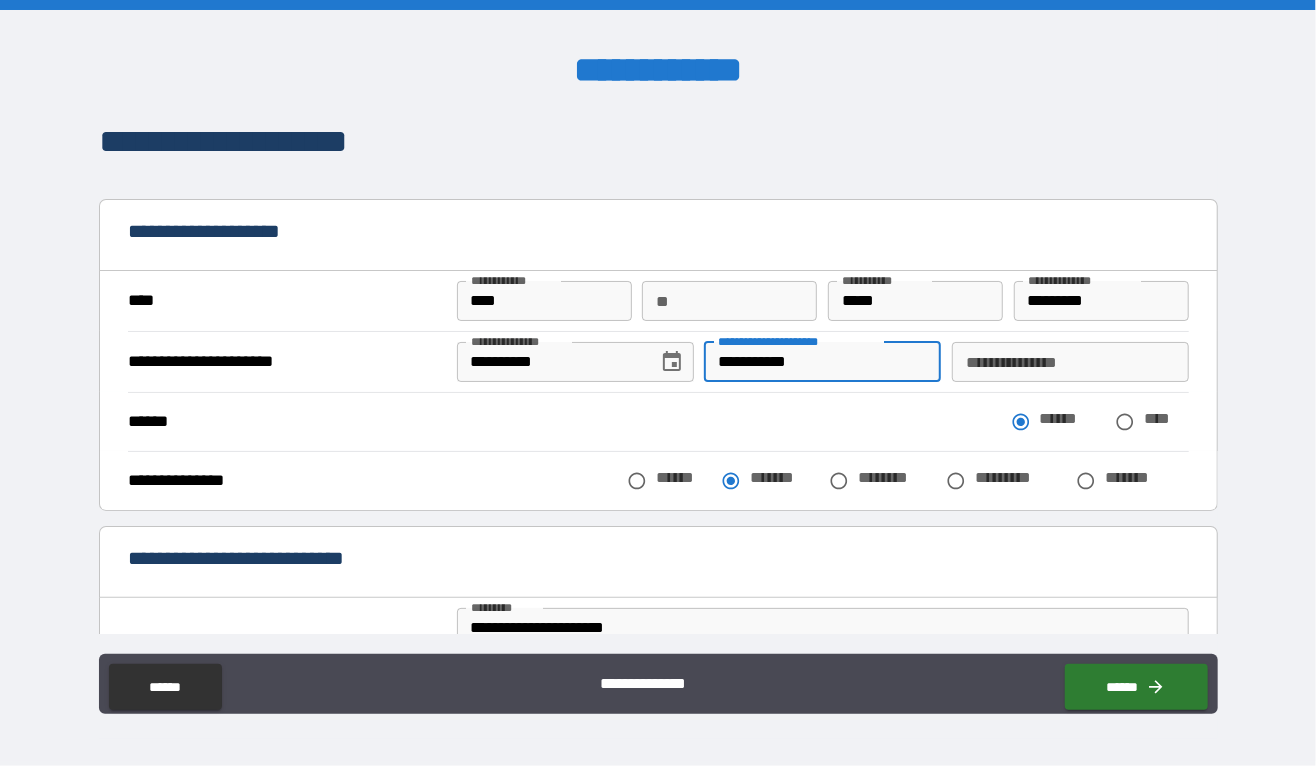 type on "**********" 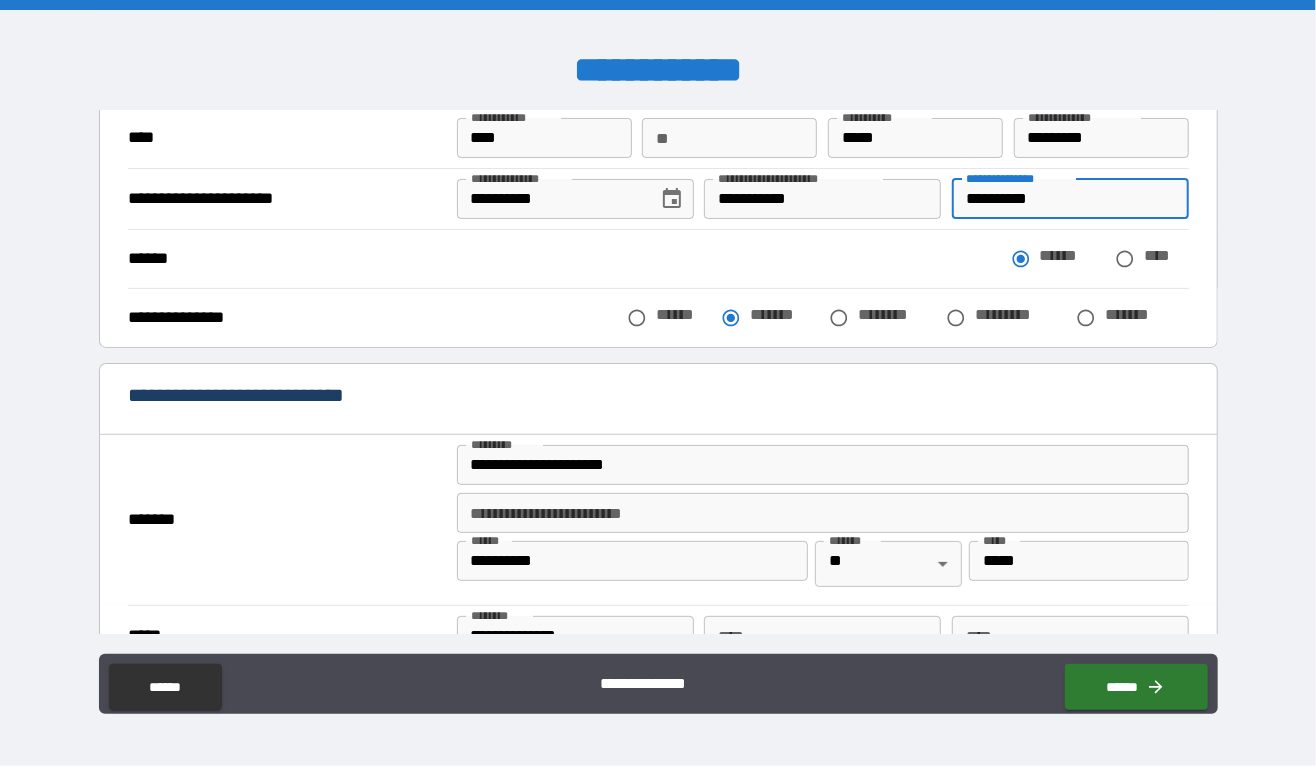 scroll, scrollTop: 164, scrollLeft: 0, axis: vertical 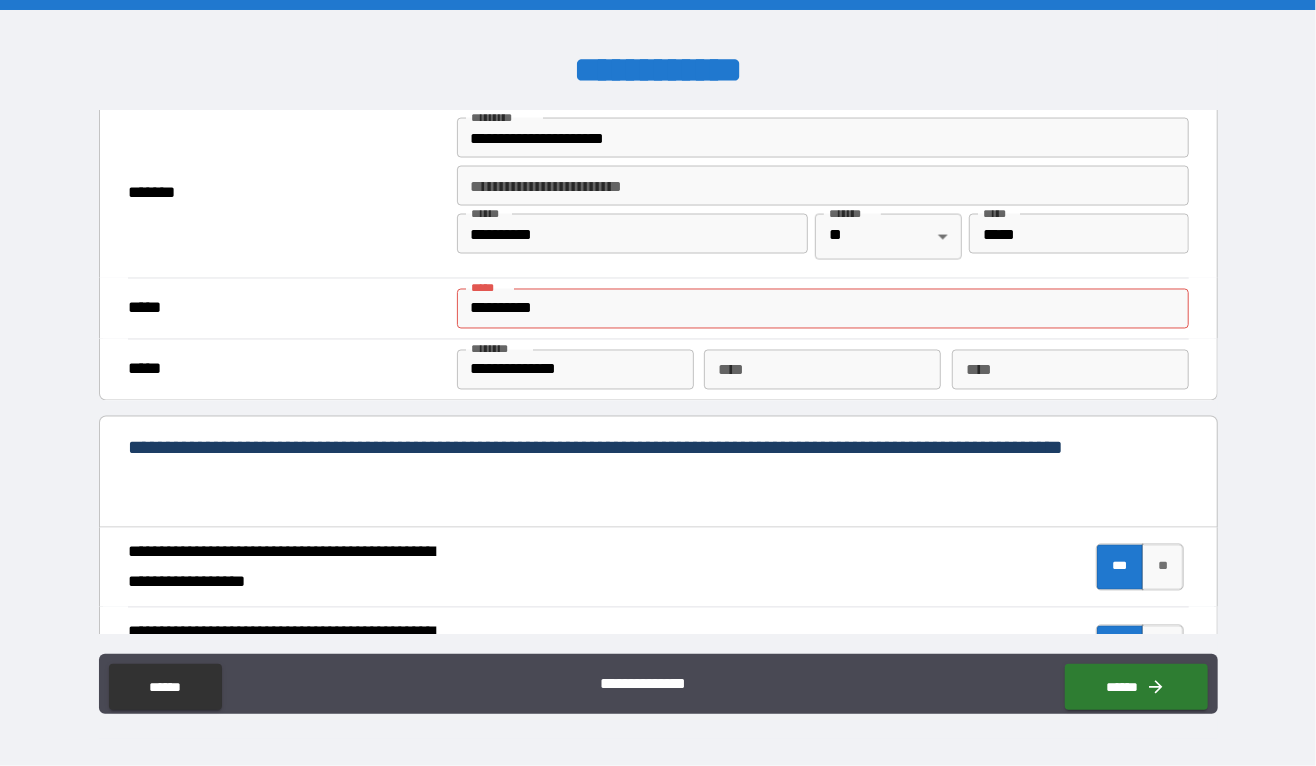 type on "**********" 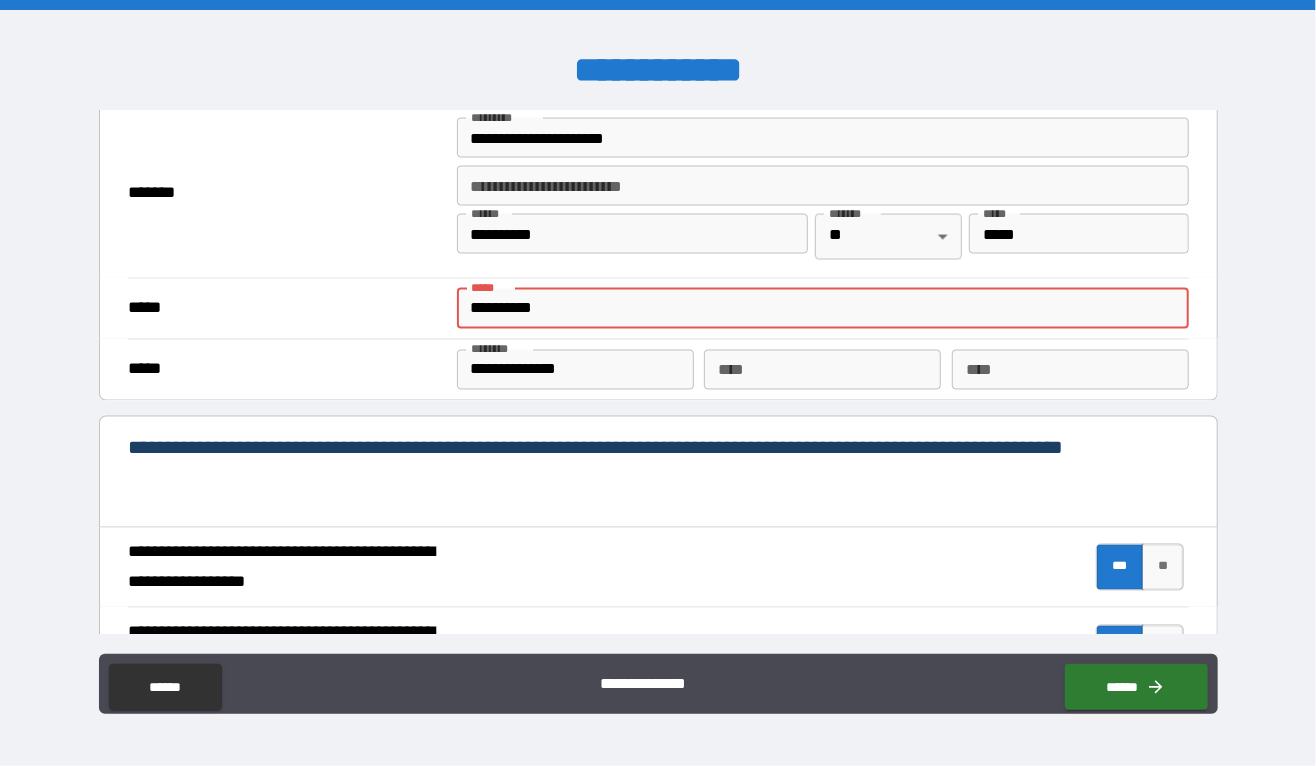 drag, startPoint x: 629, startPoint y: 394, endPoint x: 409, endPoint y: 384, distance: 220.22716 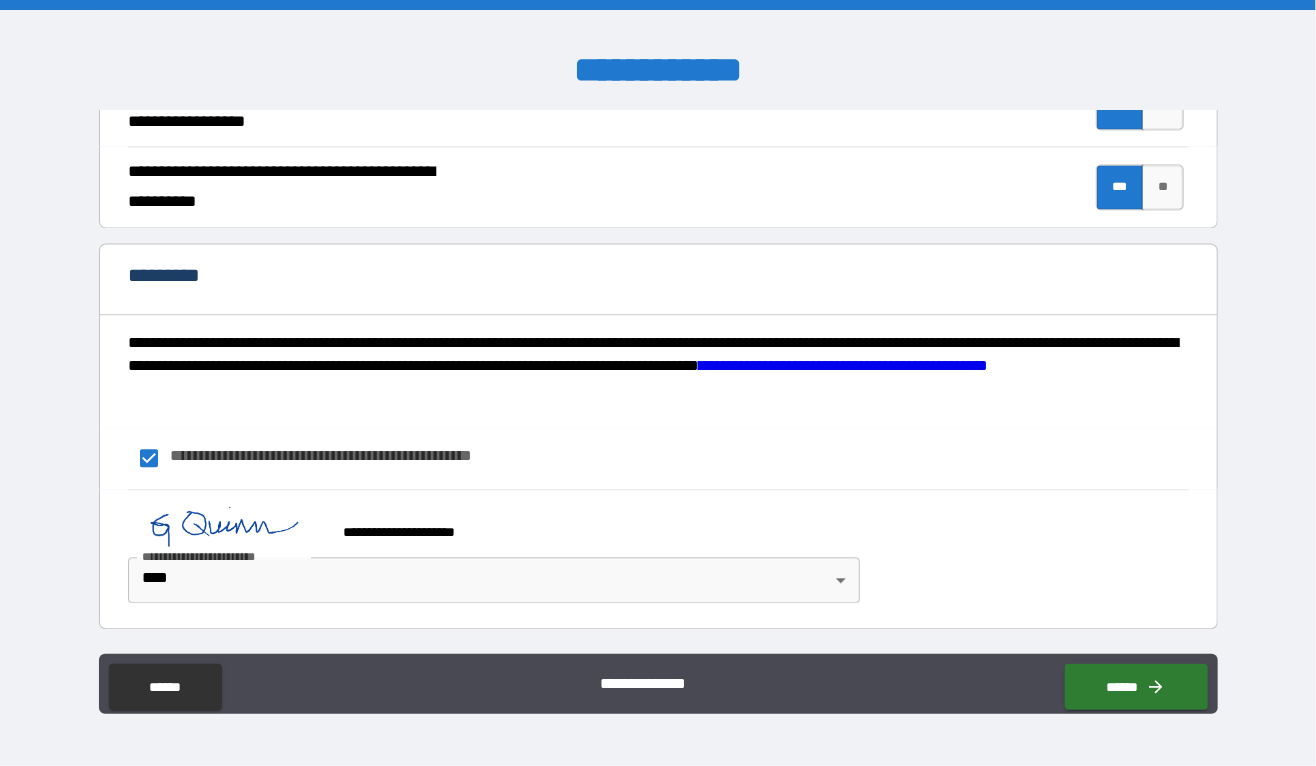 scroll, scrollTop: 2215, scrollLeft: 0, axis: vertical 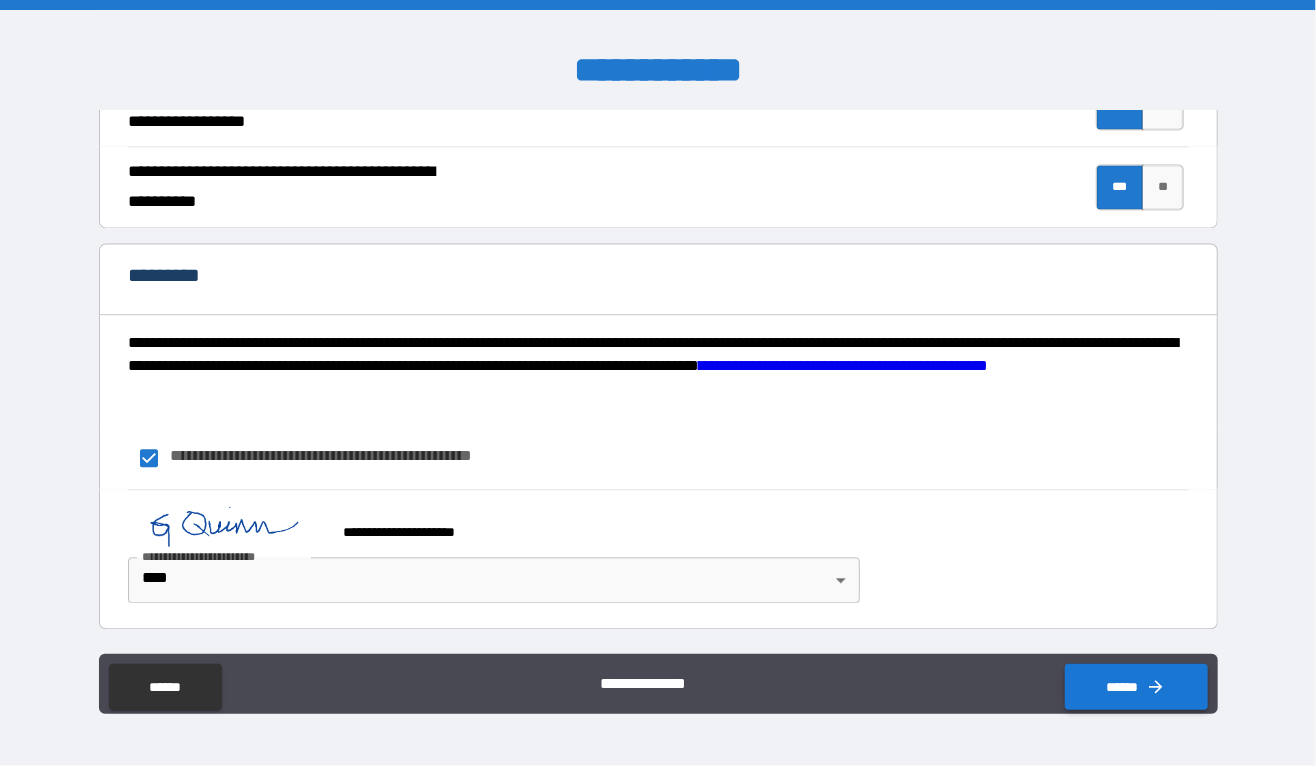 type on "**********" 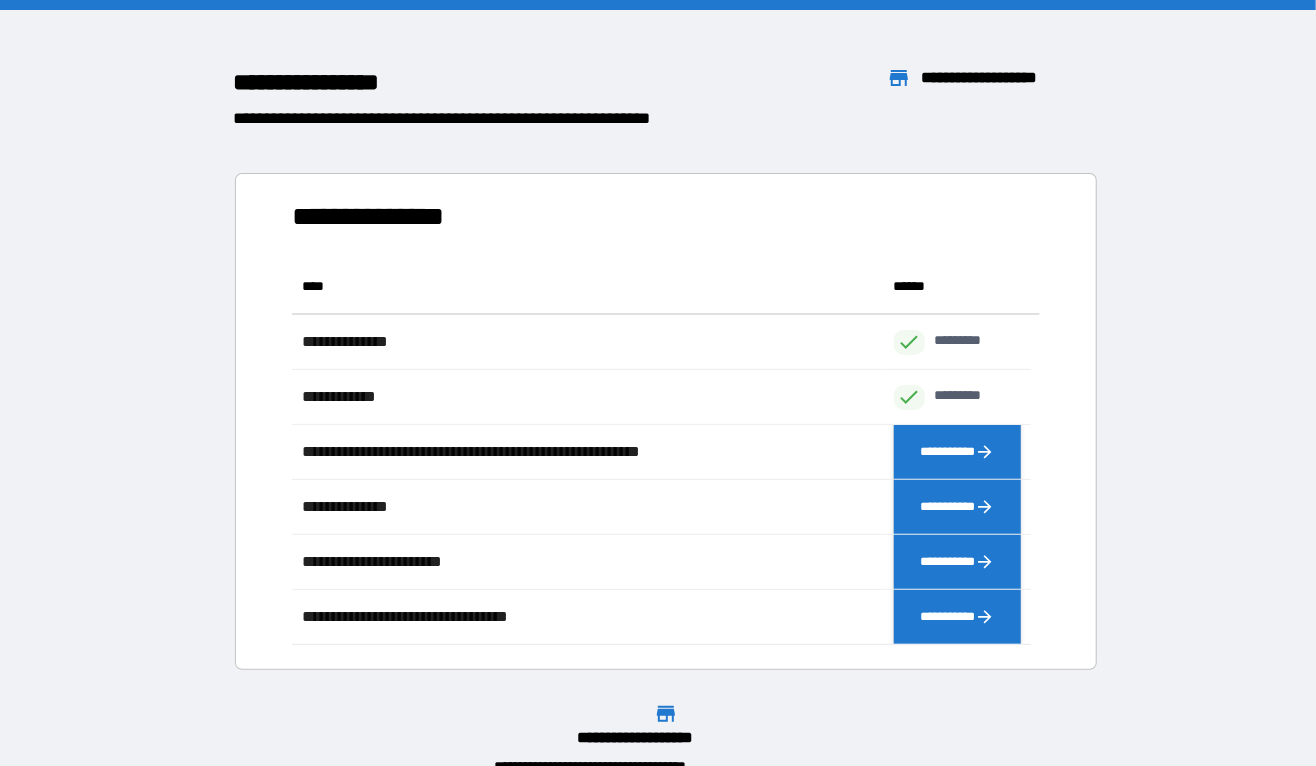 scroll, scrollTop: 14, scrollLeft: 15, axis: both 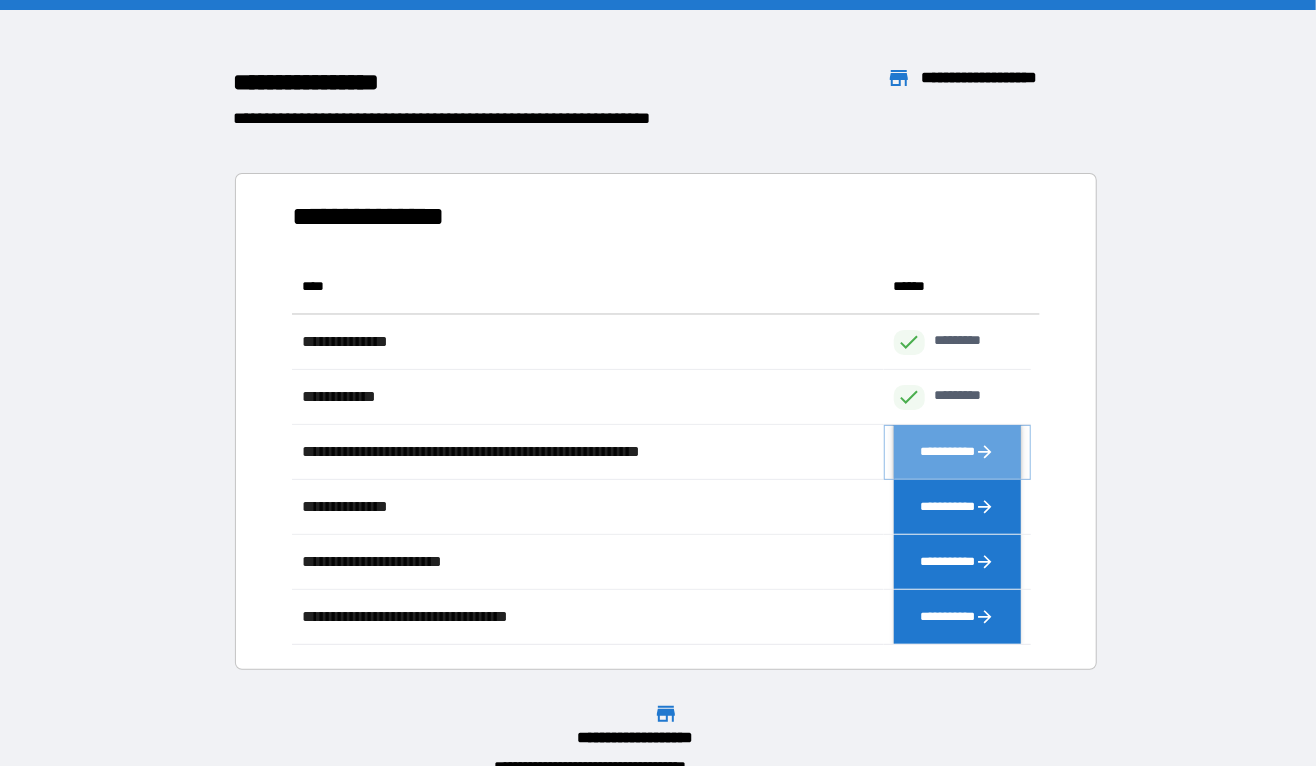 click on "**********" at bounding box center [958, 452] 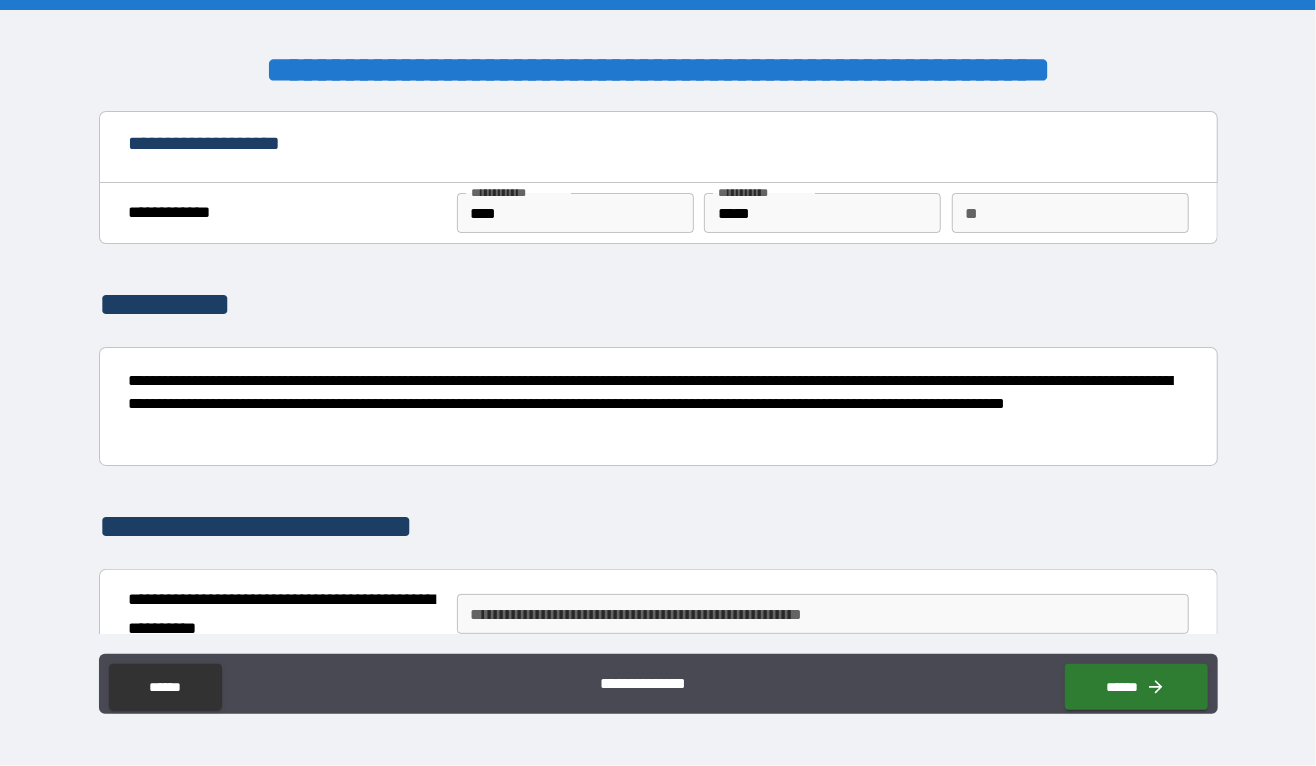 type on "*" 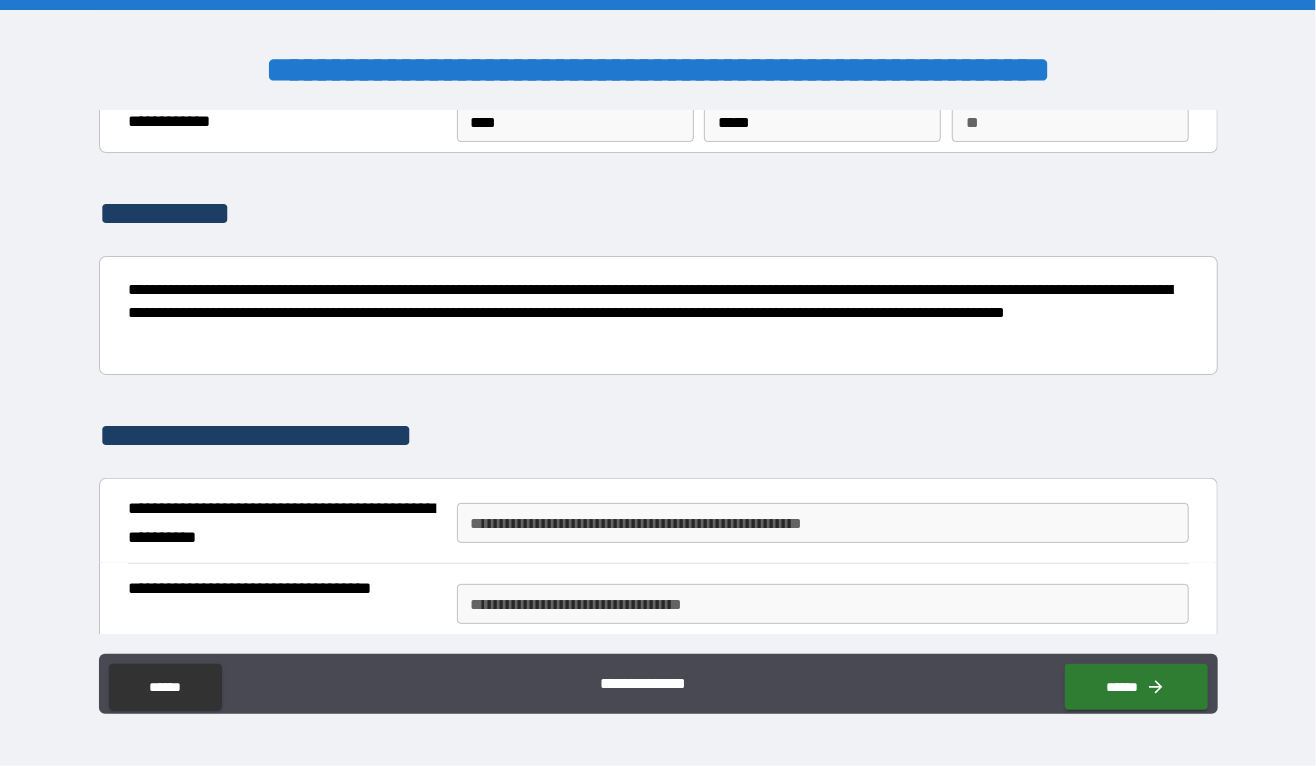 scroll, scrollTop: 95, scrollLeft: 0, axis: vertical 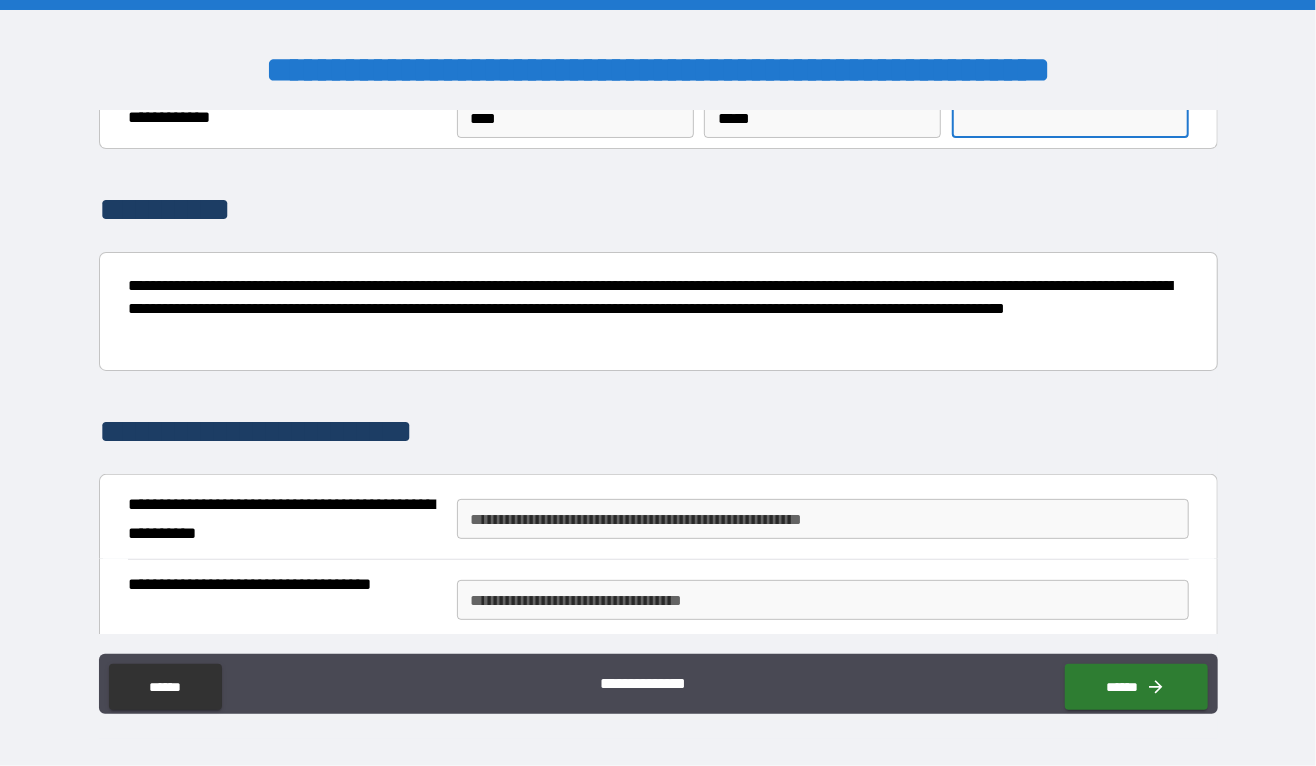 click on "**" at bounding box center (1070, 118) 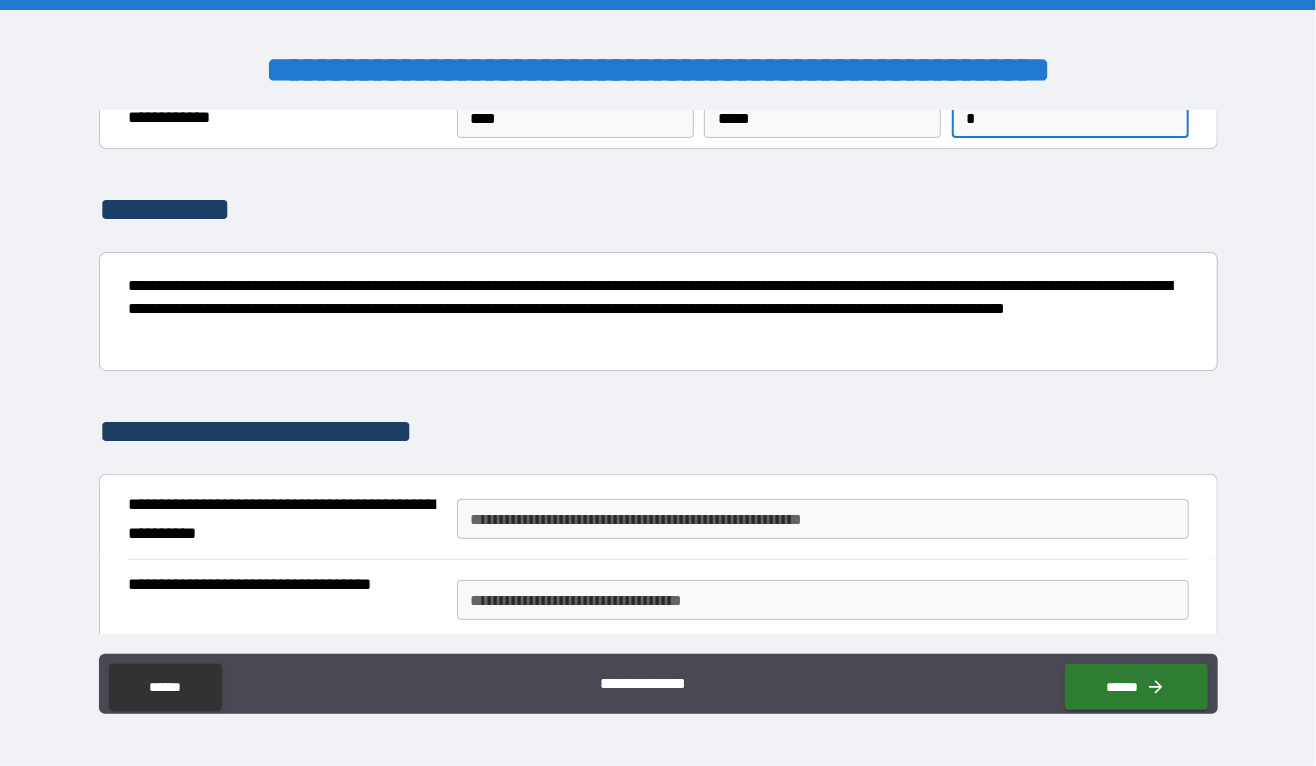 type on "*" 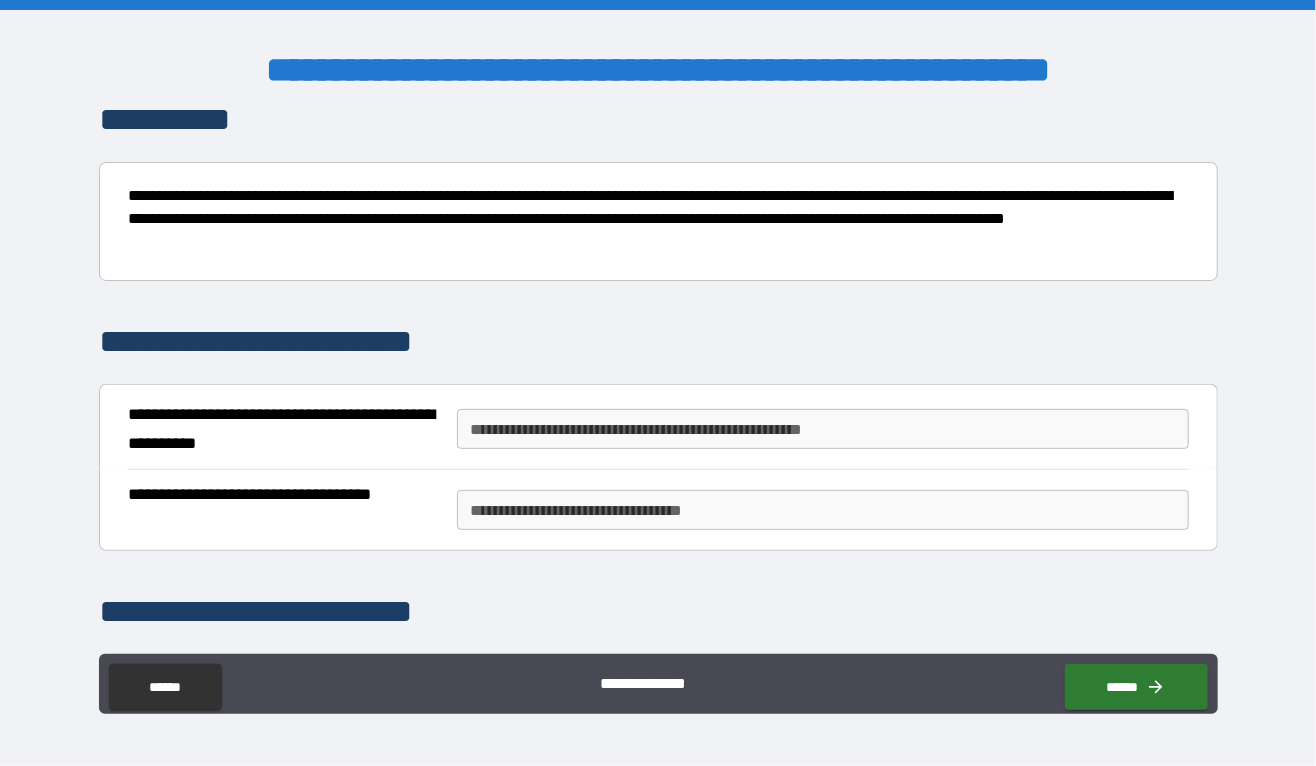 scroll, scrollTop: 224, scrollLeft: 0, axis: vertical 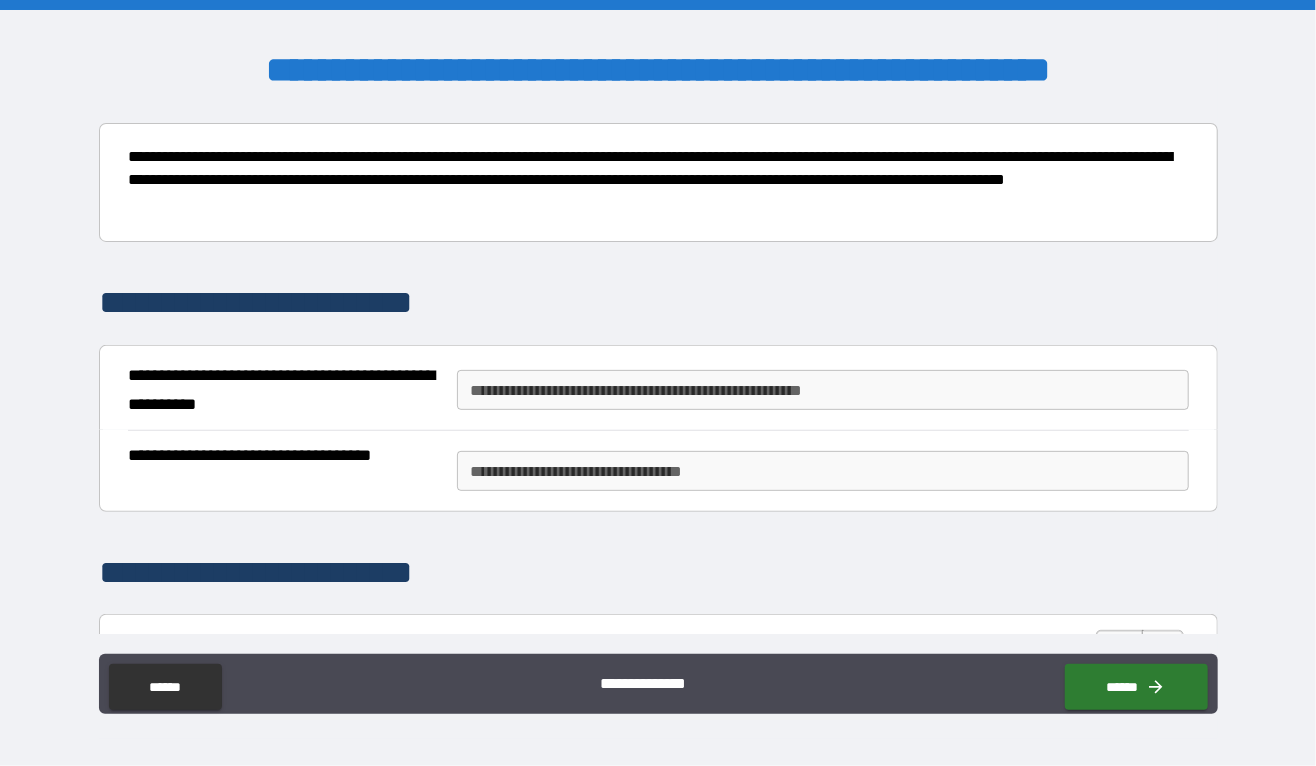 click on "**********" at bounding box center (823, 390) 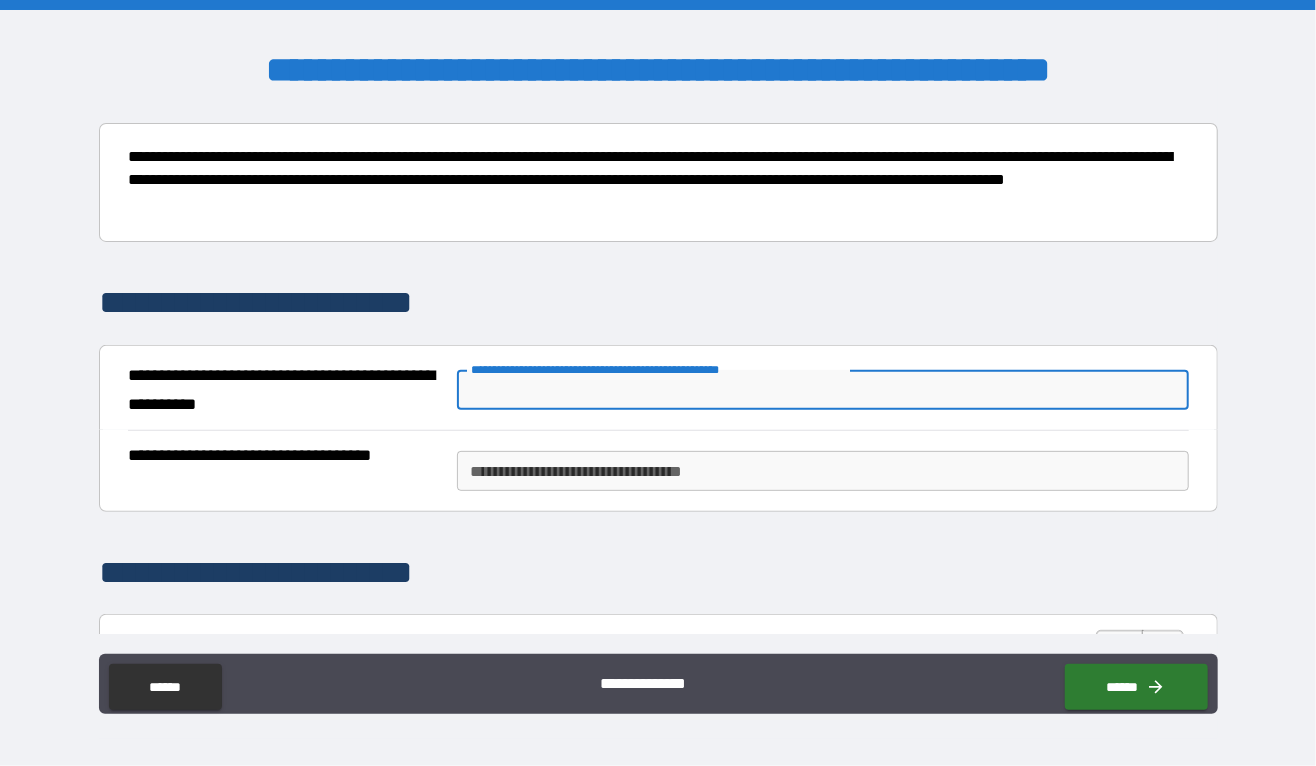 type on "*" 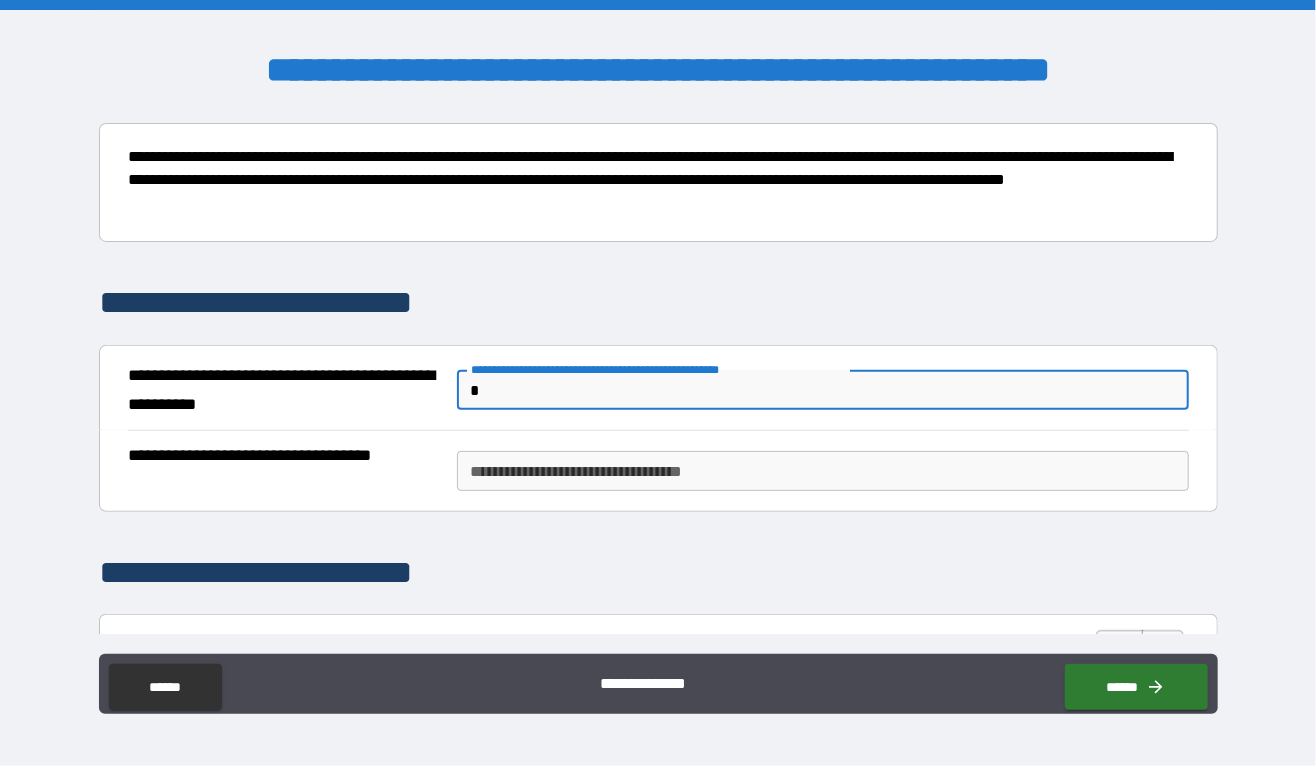 type on "*" 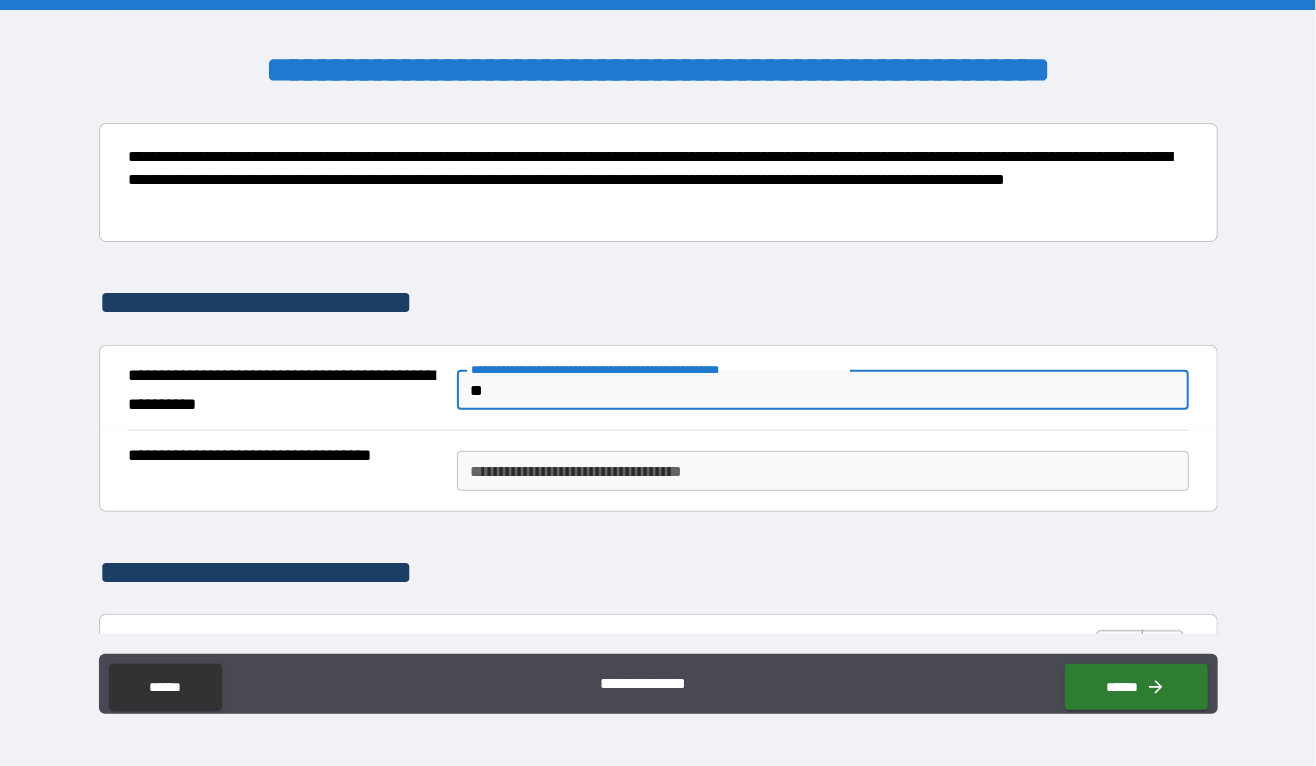 type on "*" 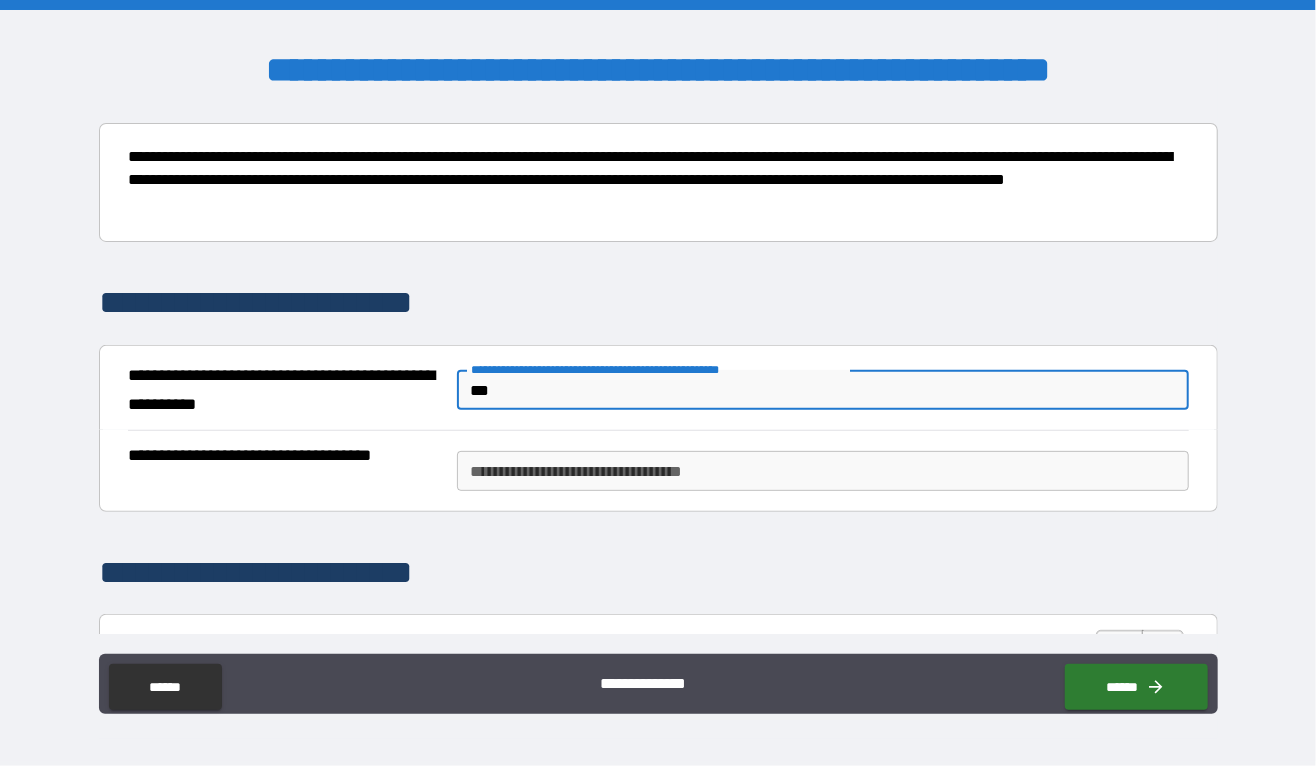 type on "*" 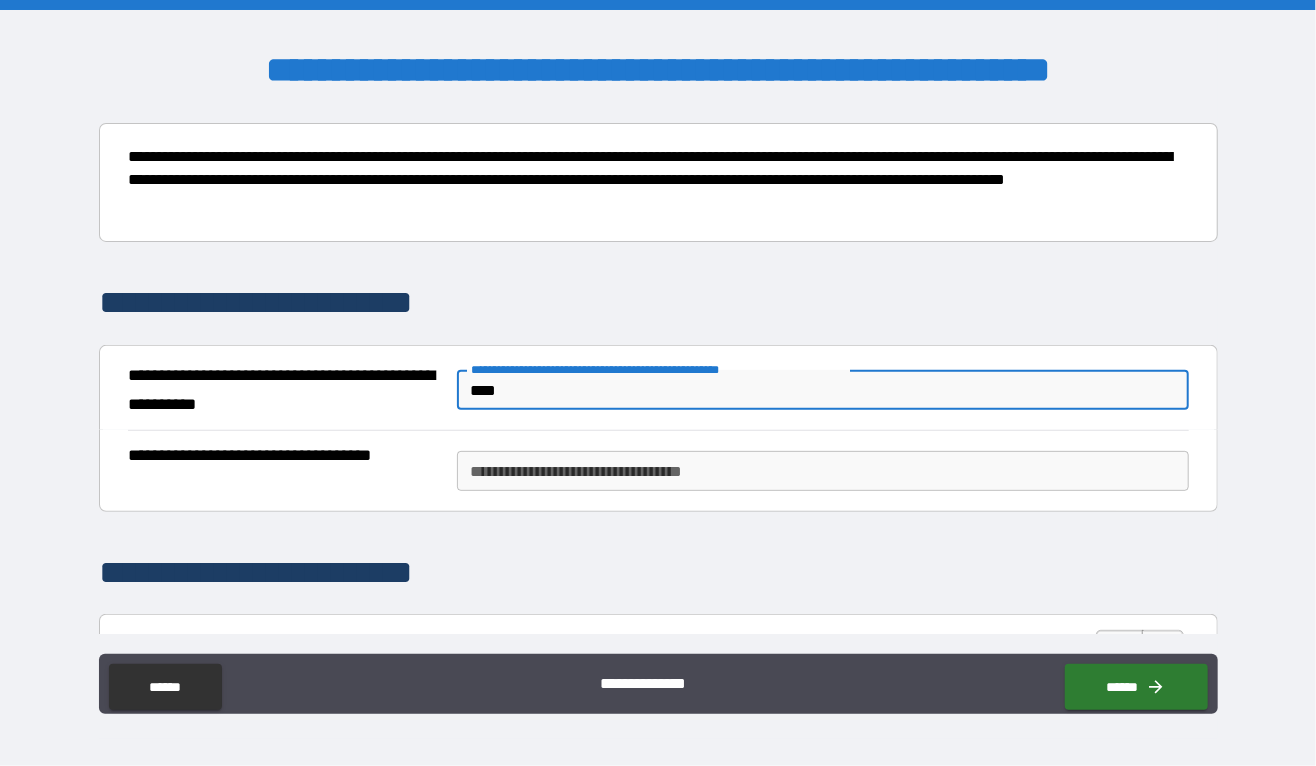 type on "*" 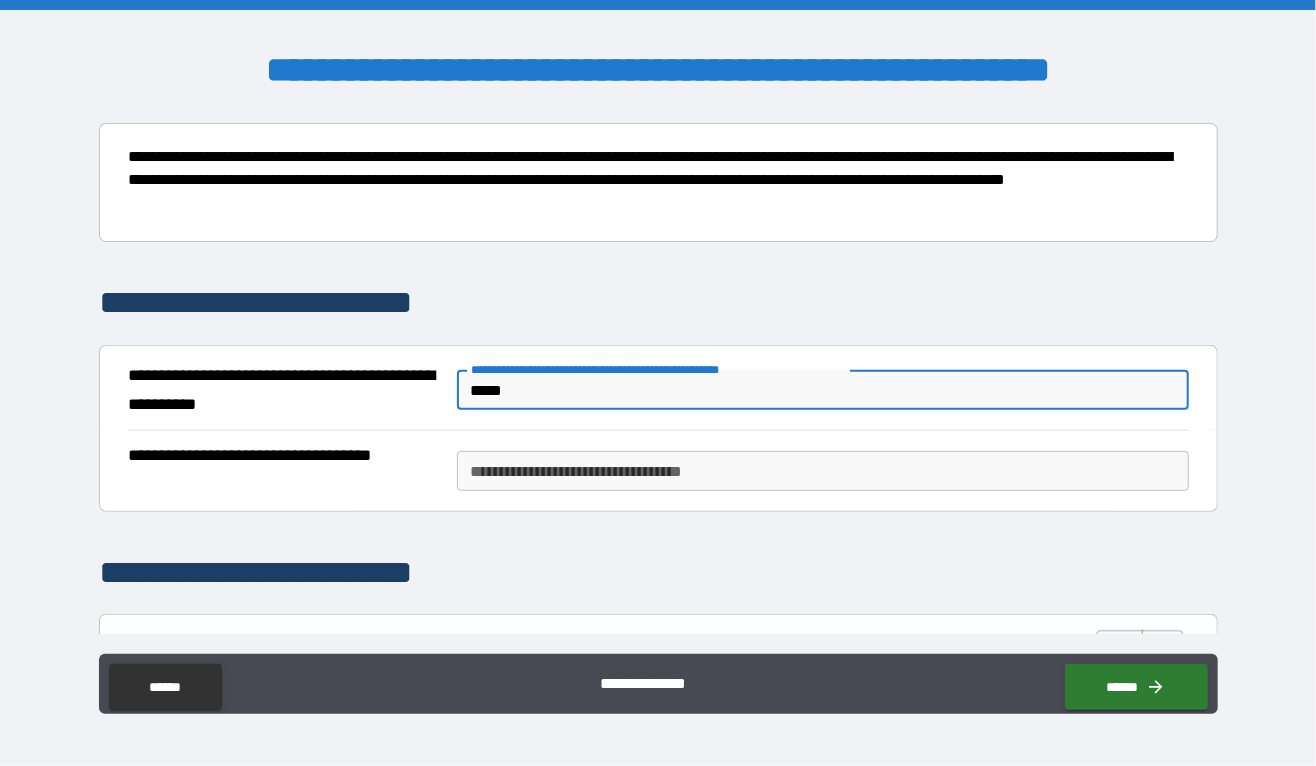 type on "*" 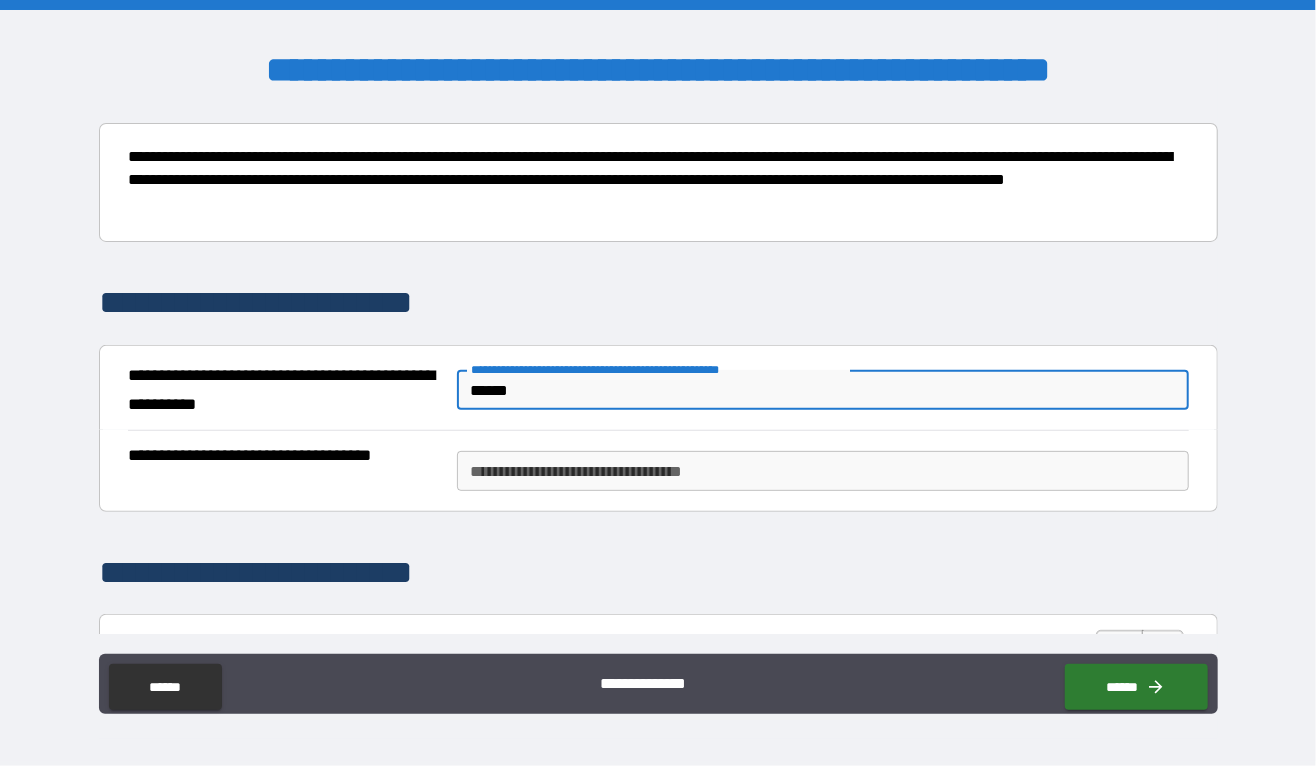 type on "*******" 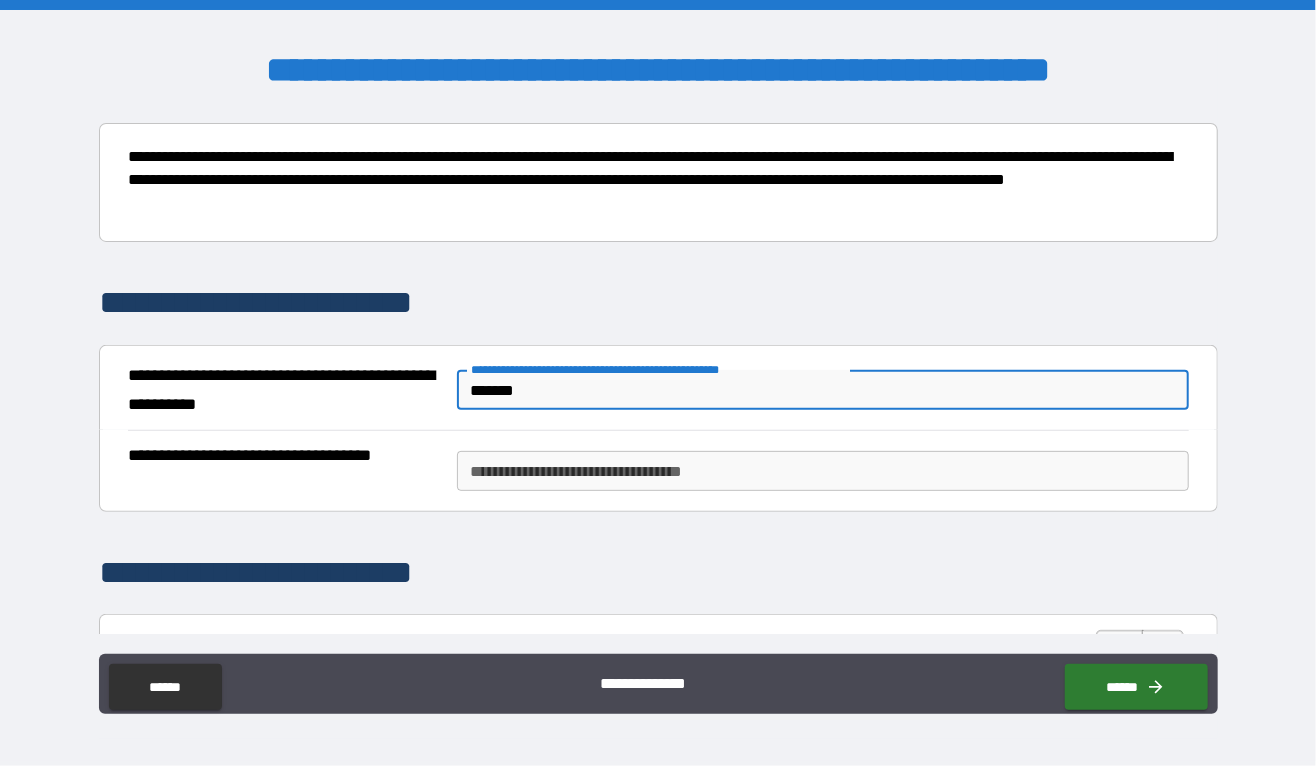 type on "*" 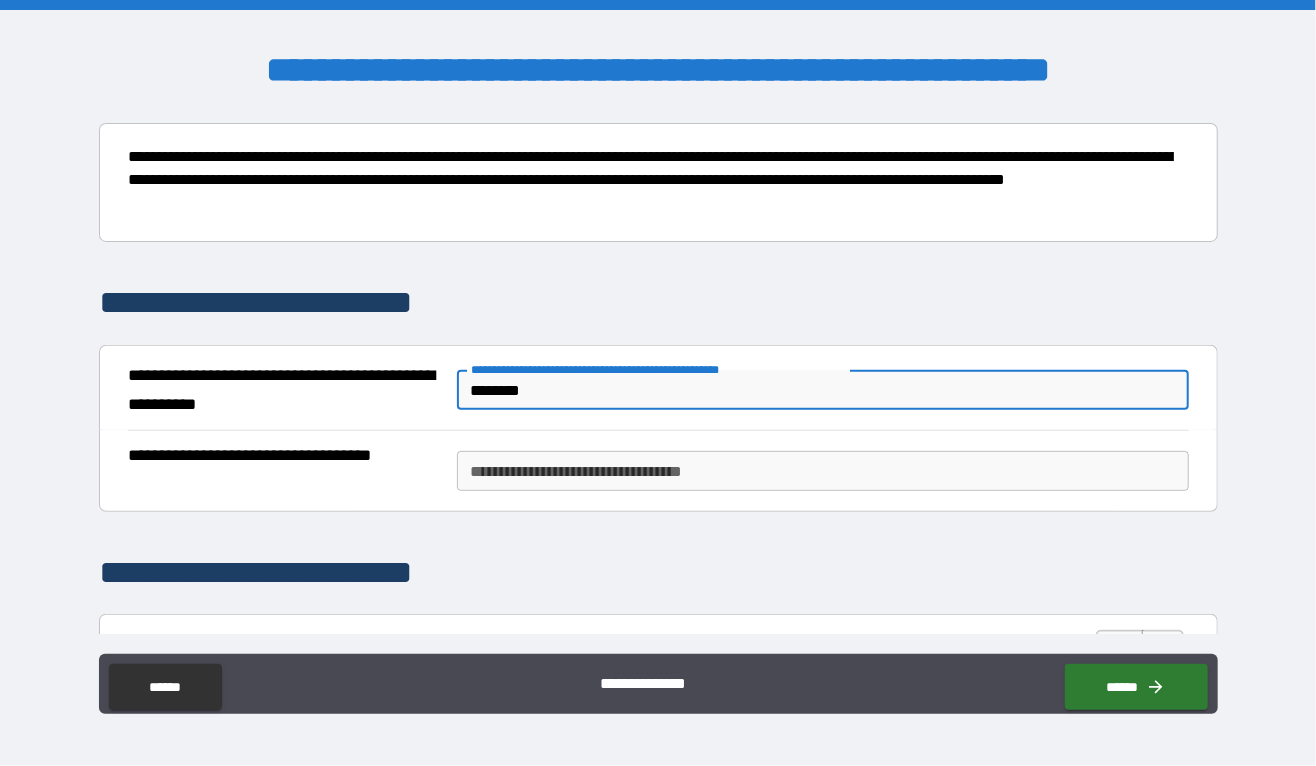 type on "*" 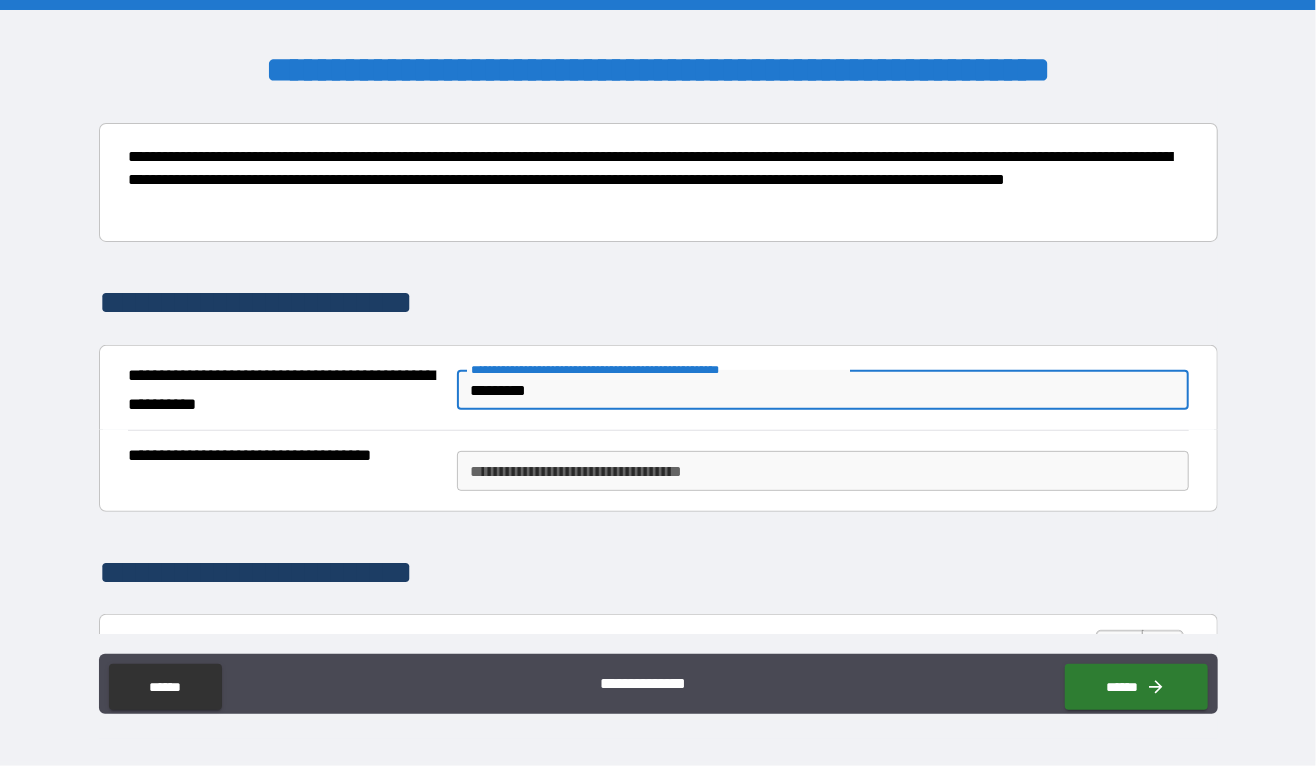 type on "*" 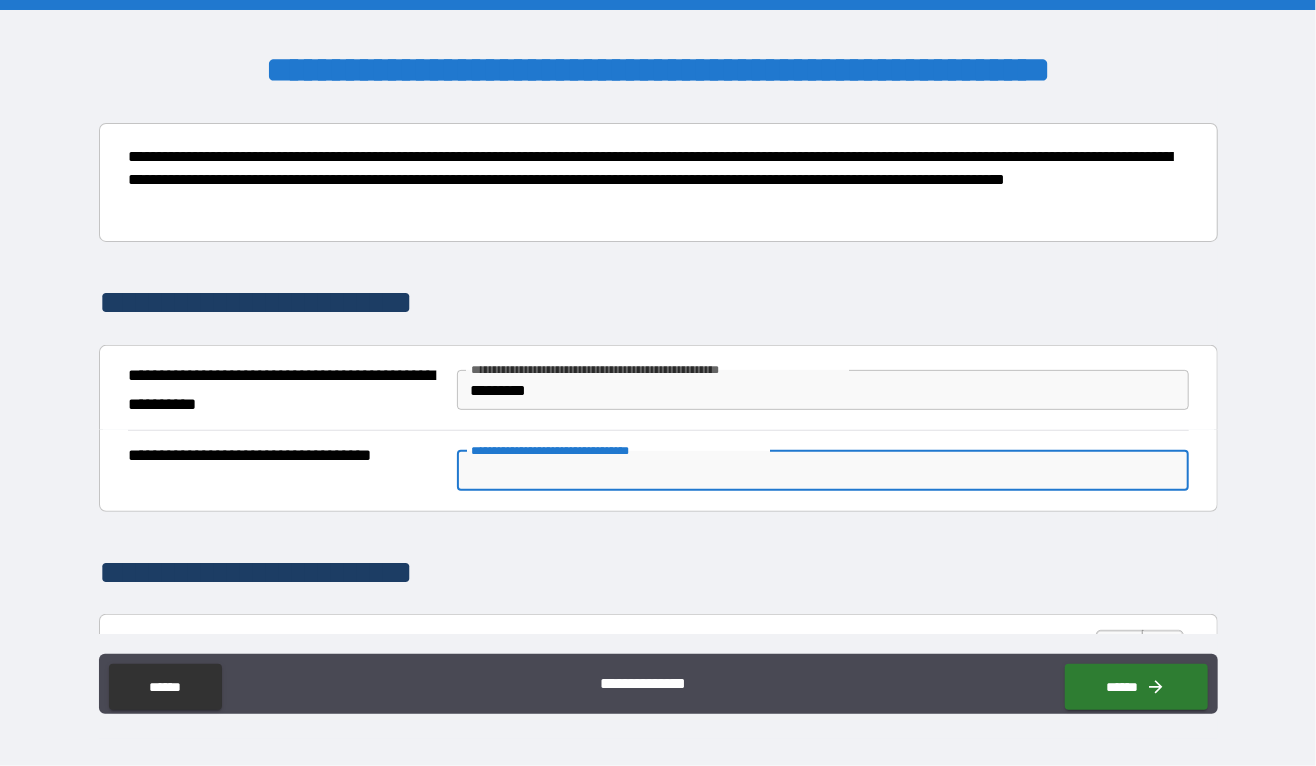 type on "*" 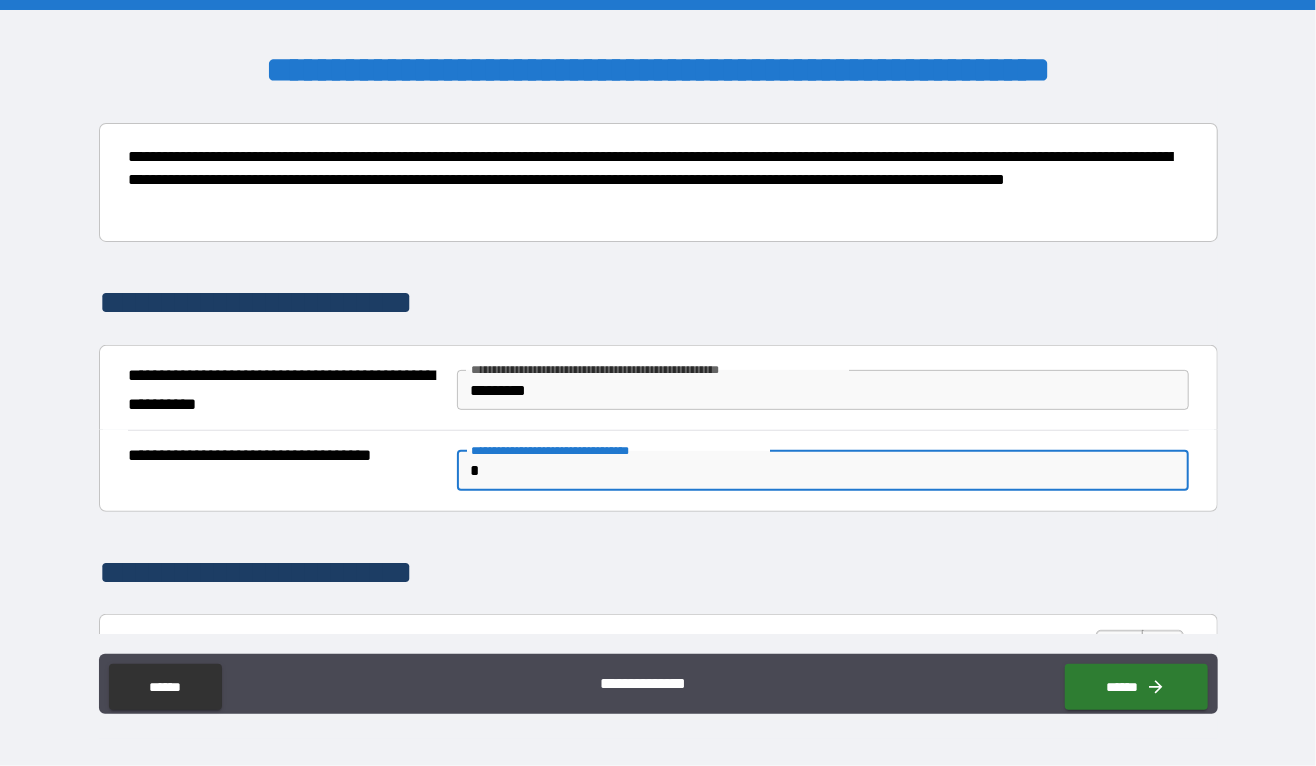 type on "**" 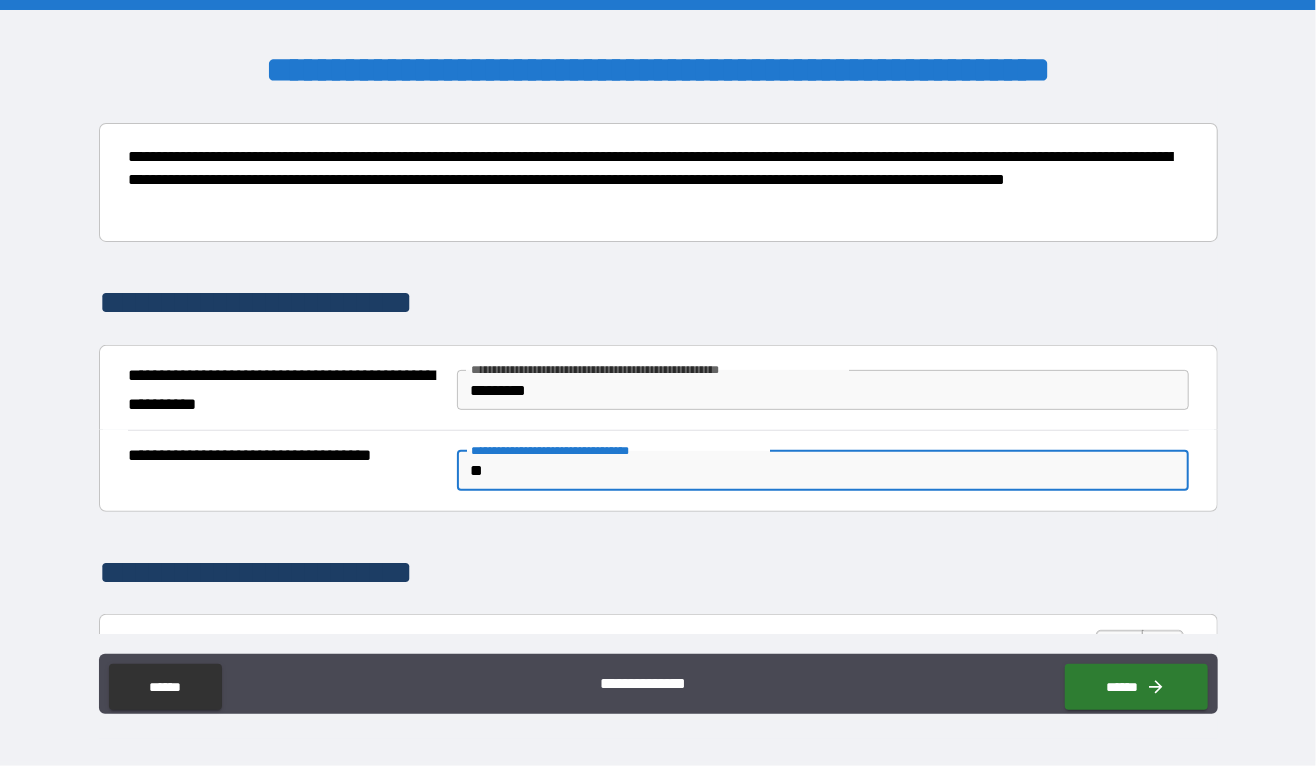 type on "*" 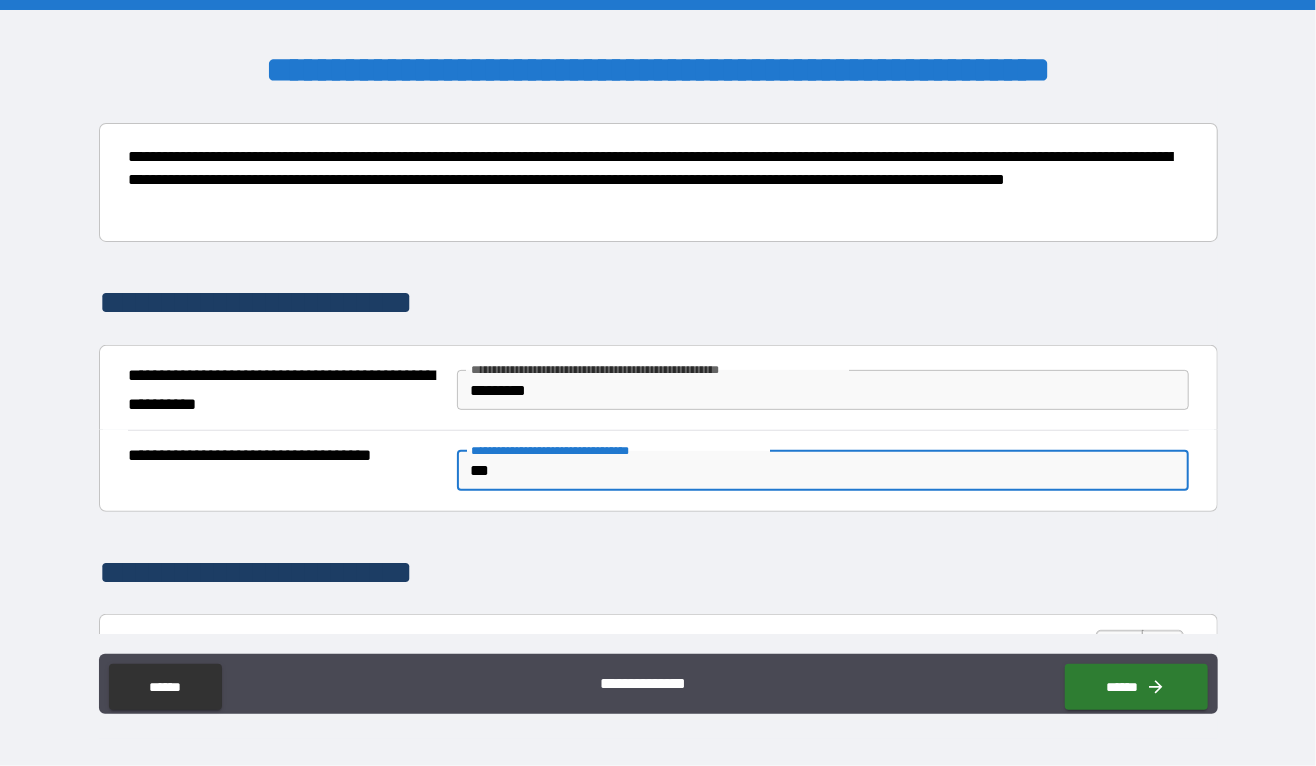 type on "****" 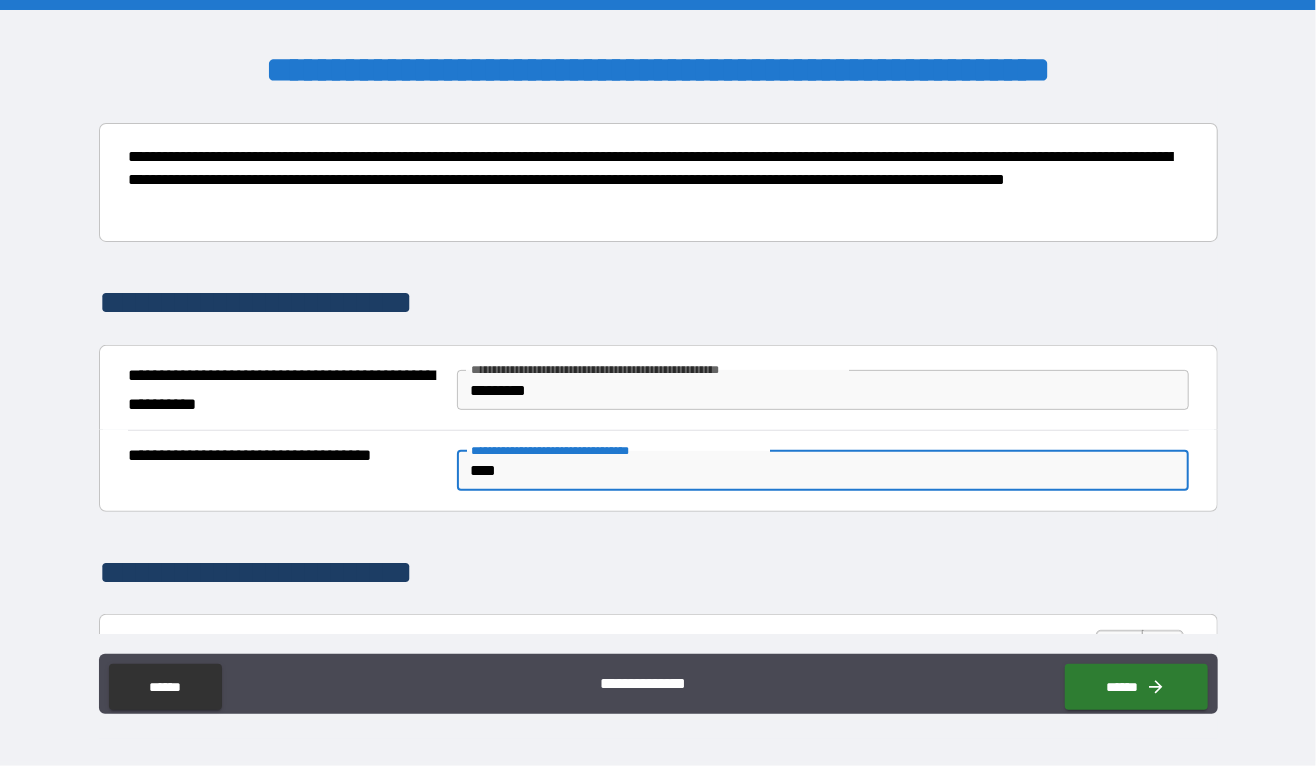 type on "*" 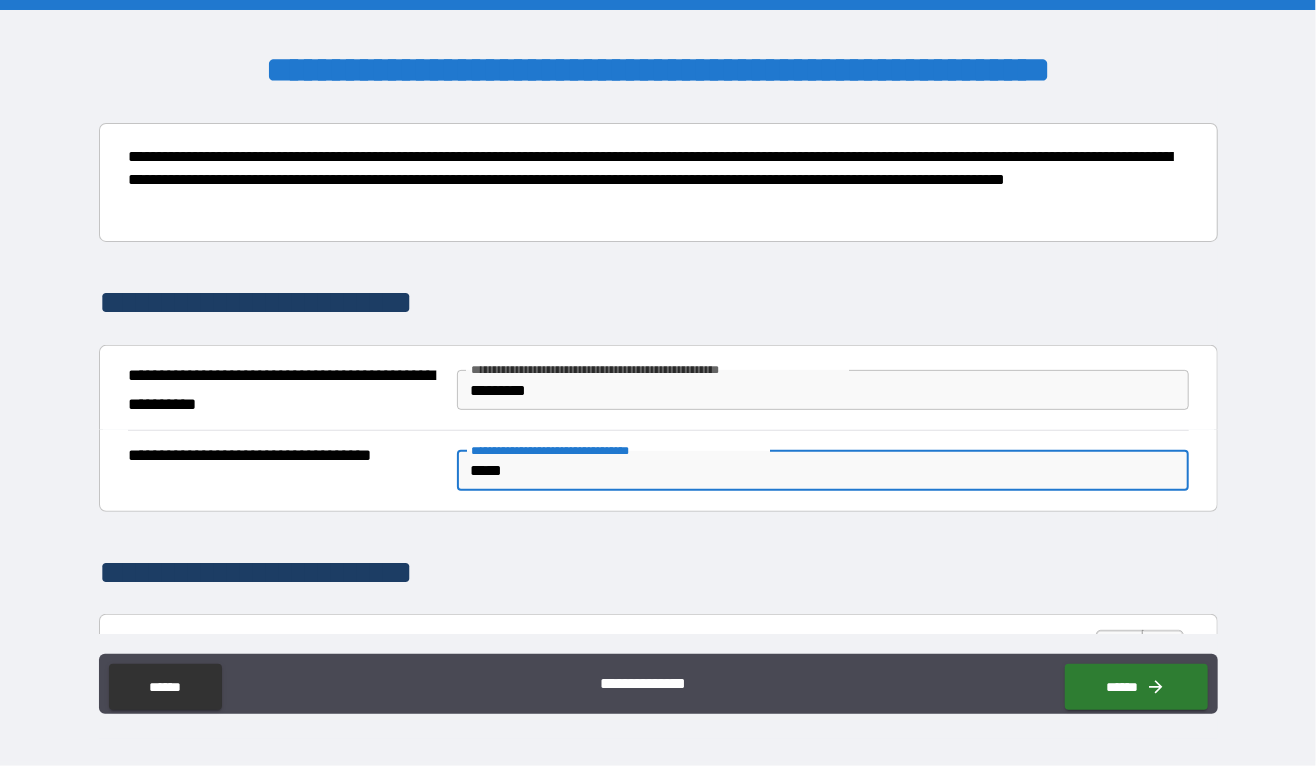 type on "*" 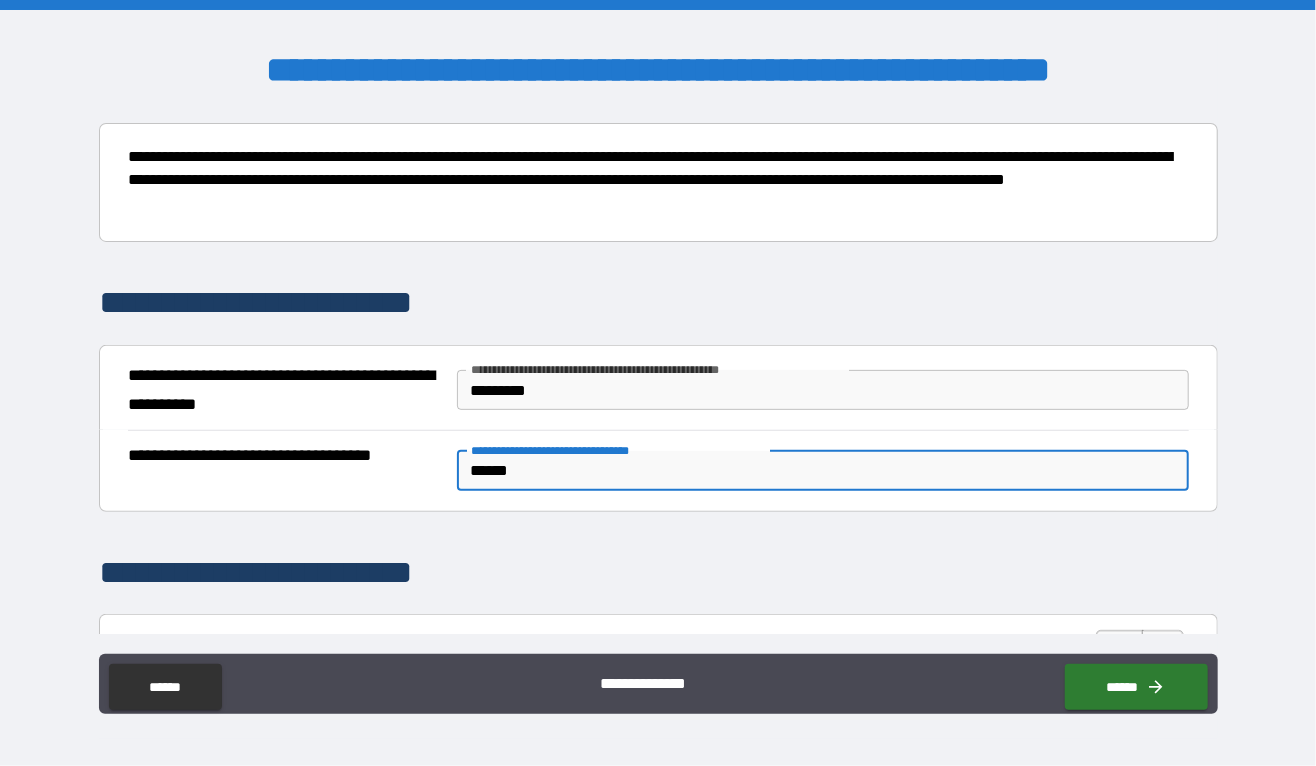 type on "*" 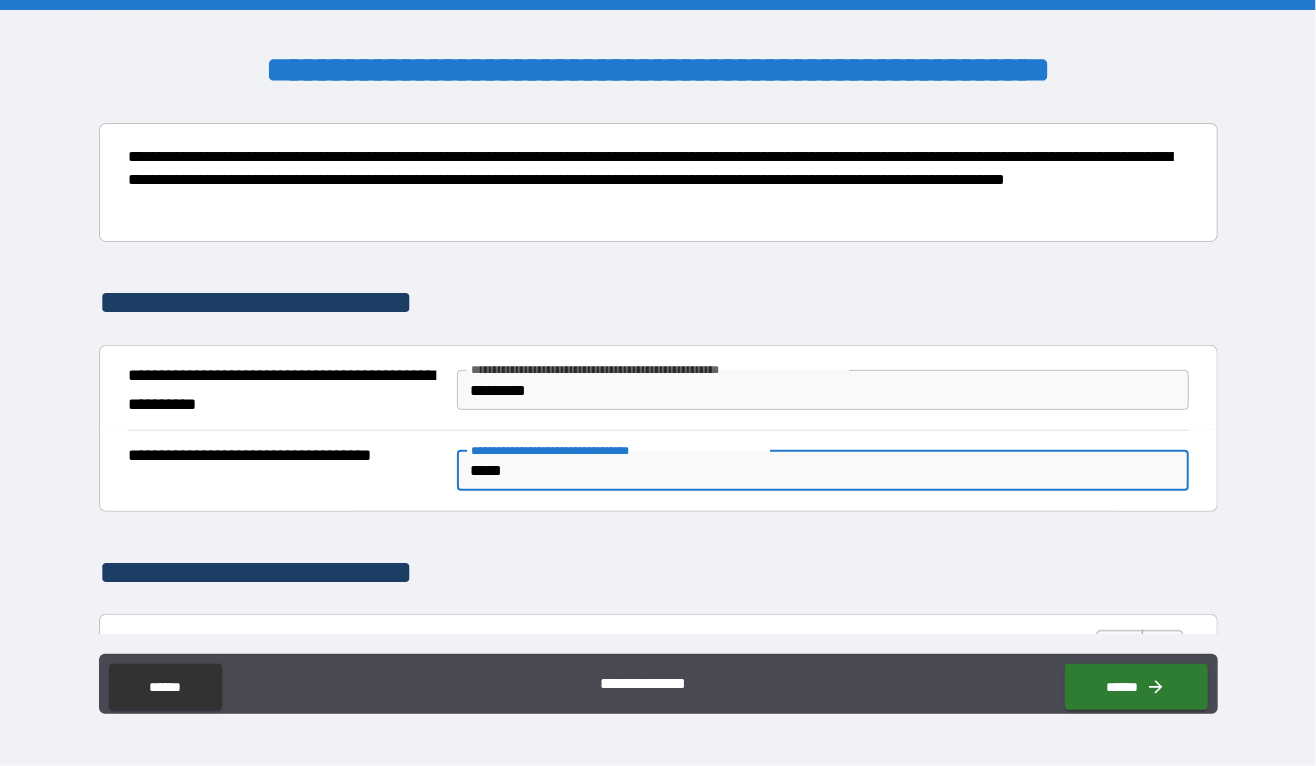 type on "*" 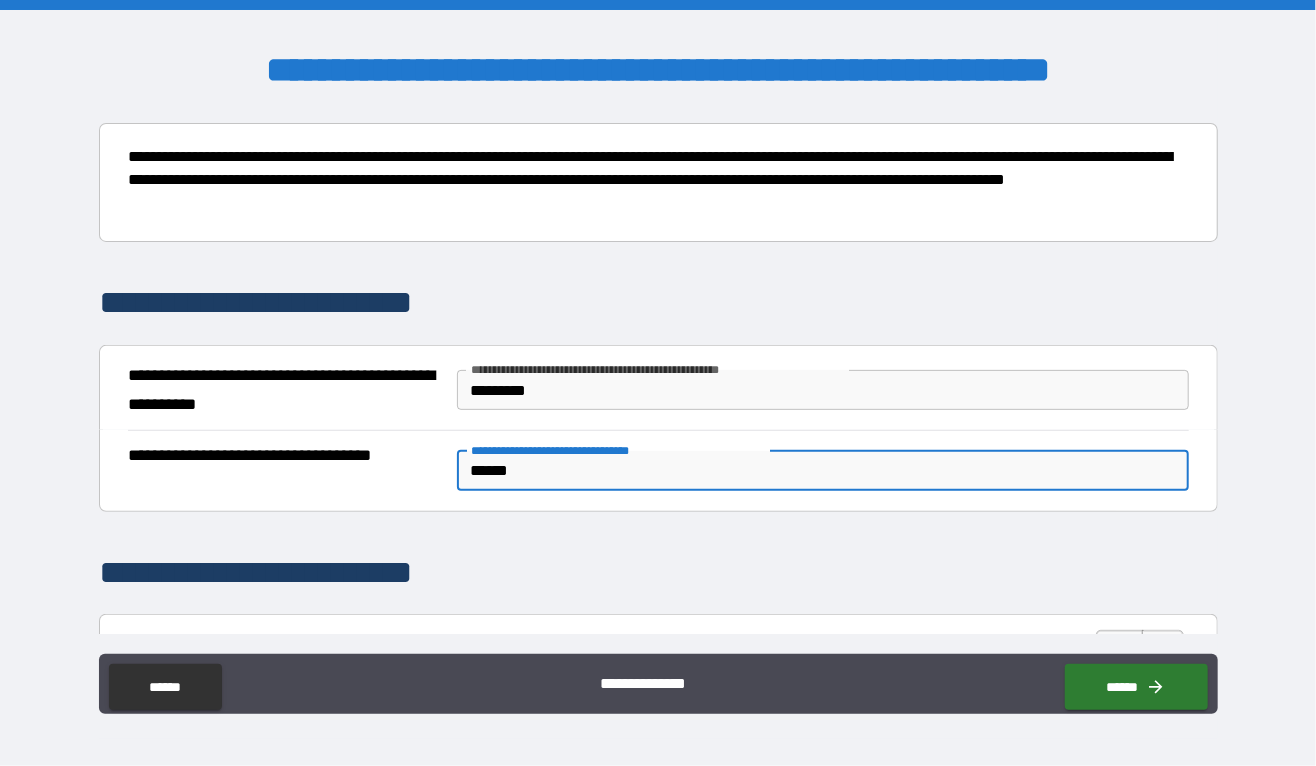 type on "*" 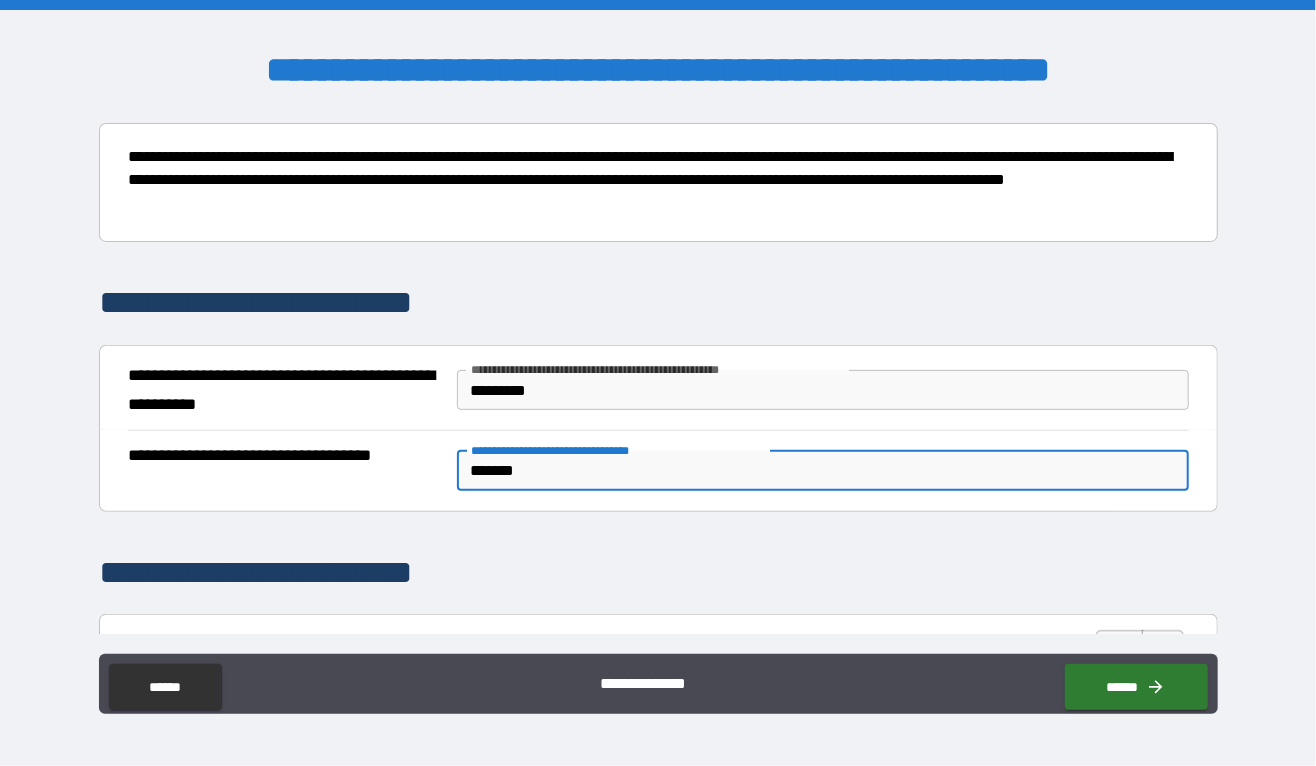 type on "*" 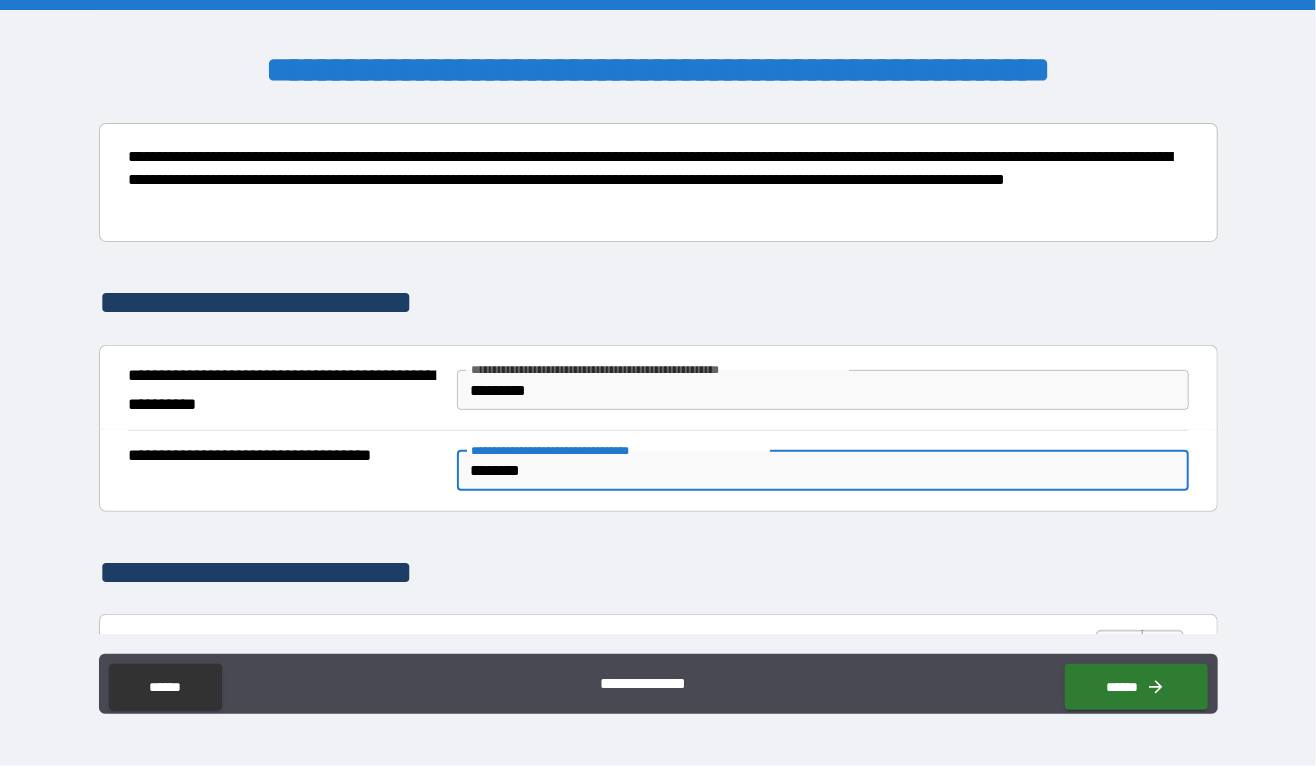 type on "*********" 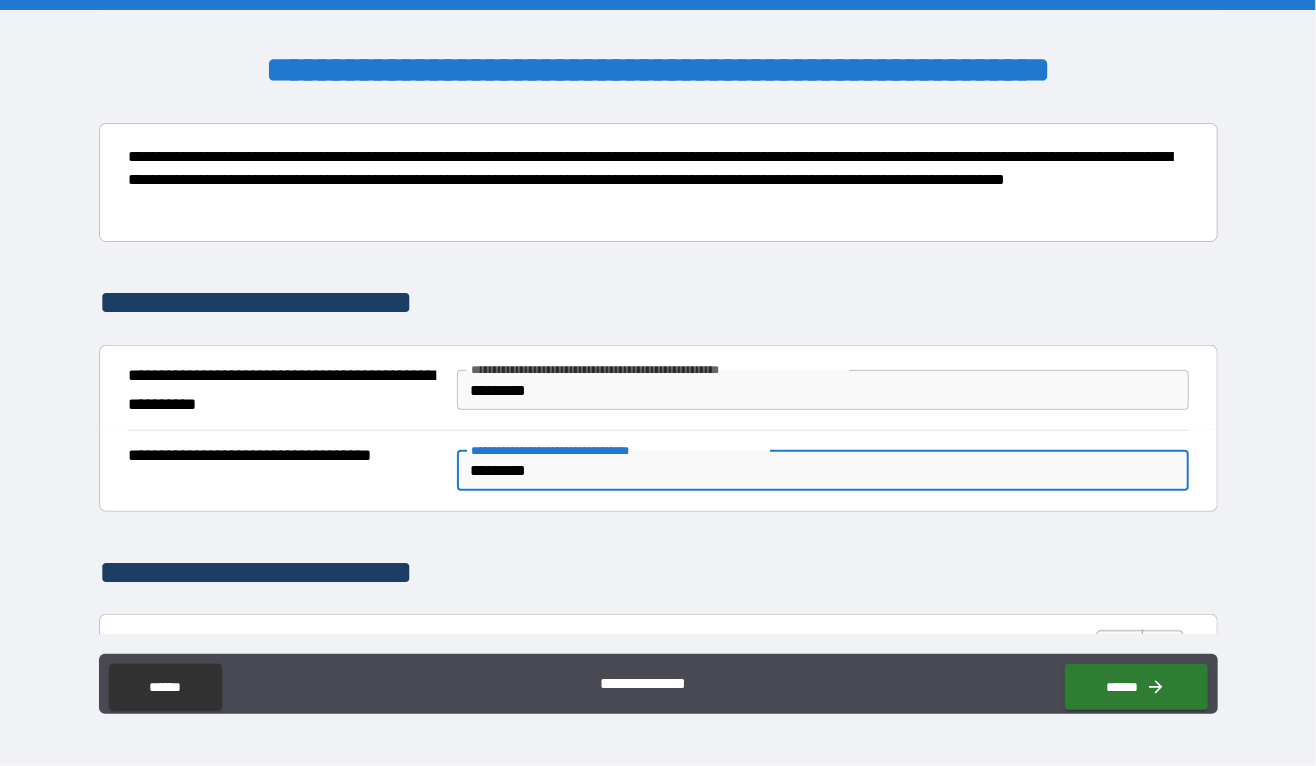 type on "*" 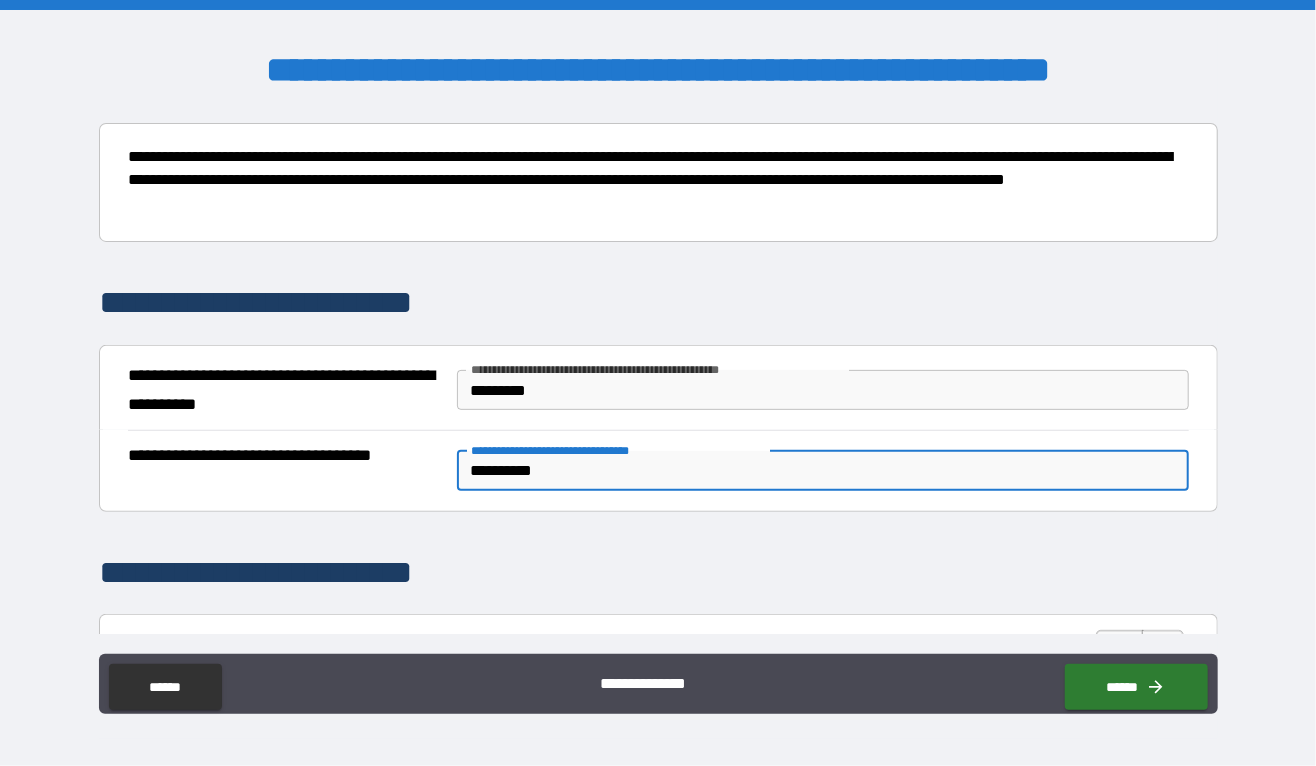 type on "**********" 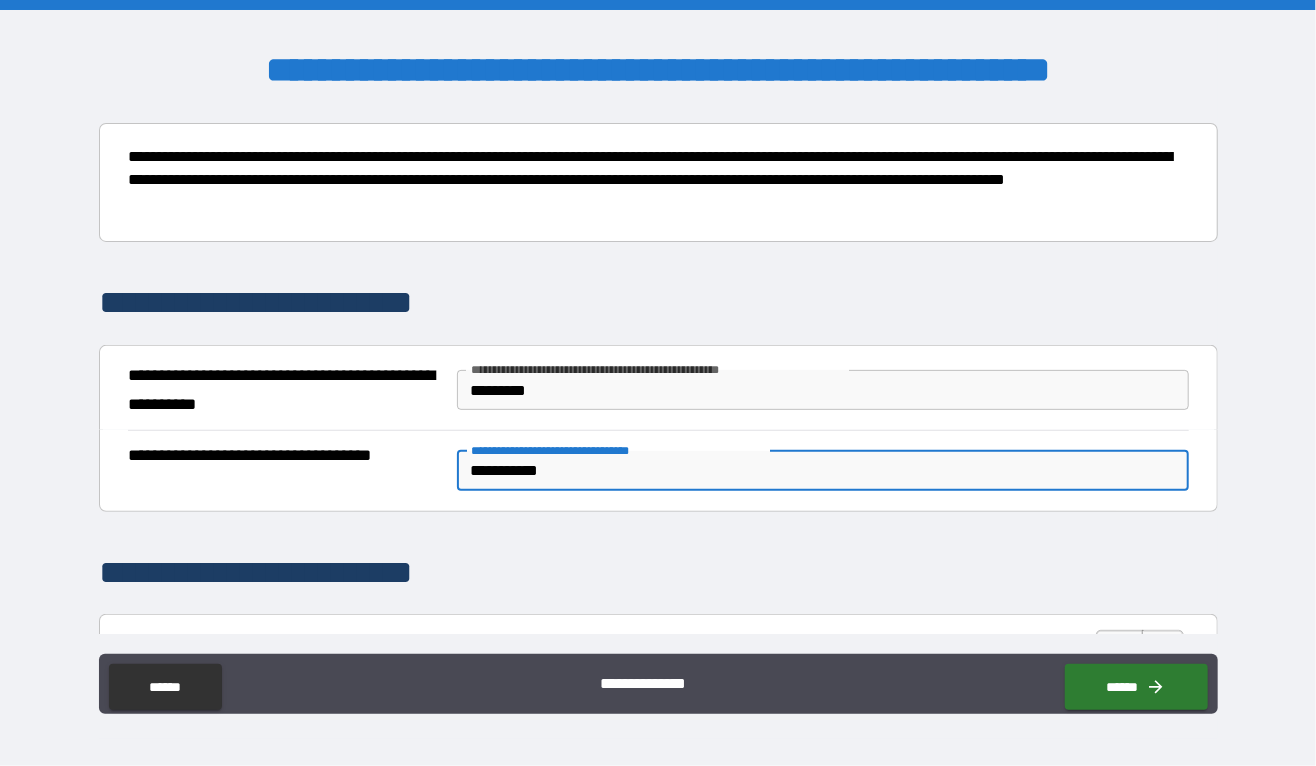 type on "*" 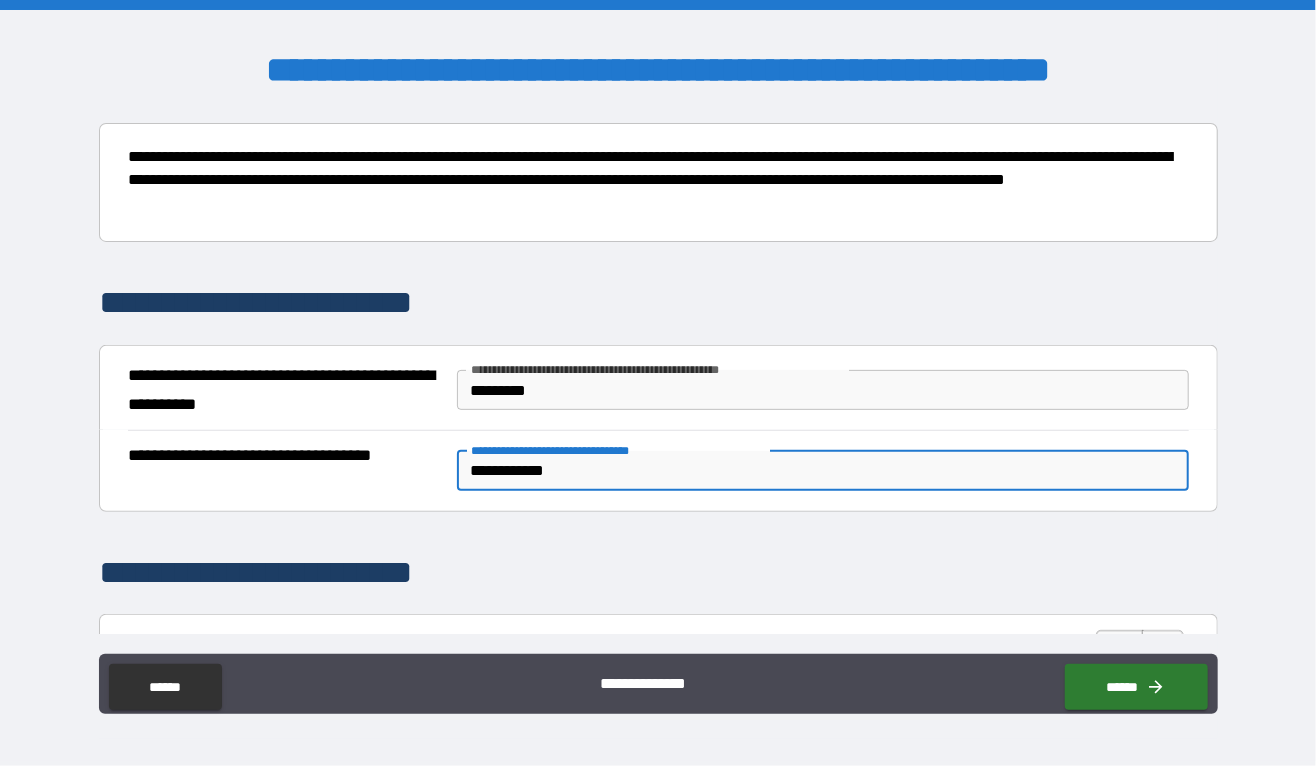 type on "*" 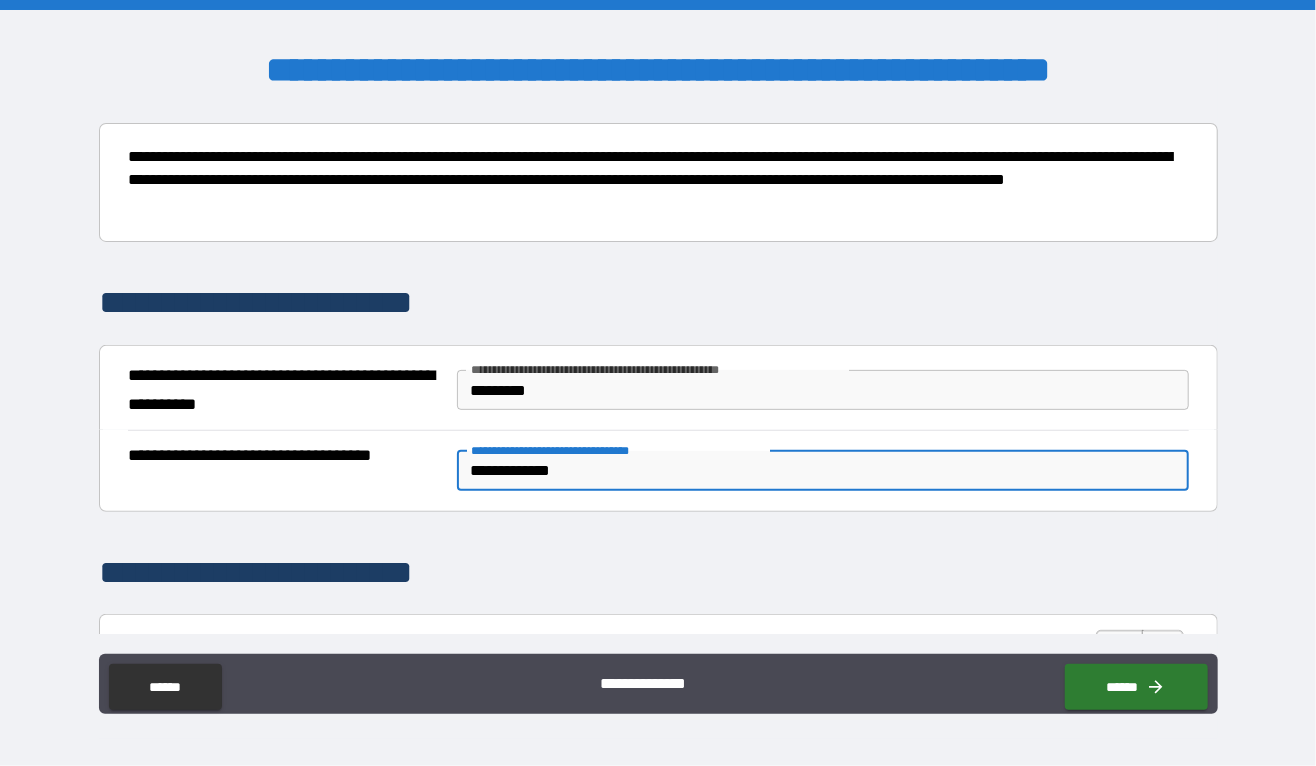 type on "*" 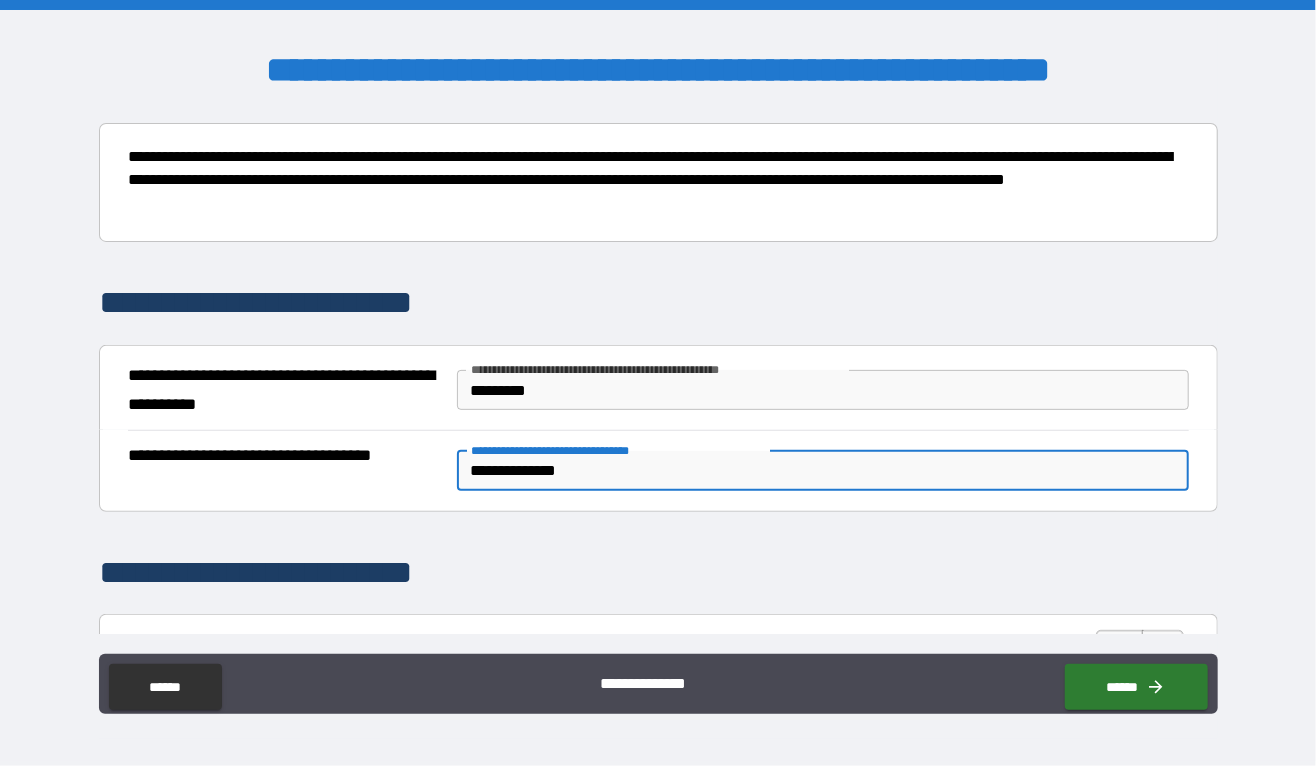 type on "*" 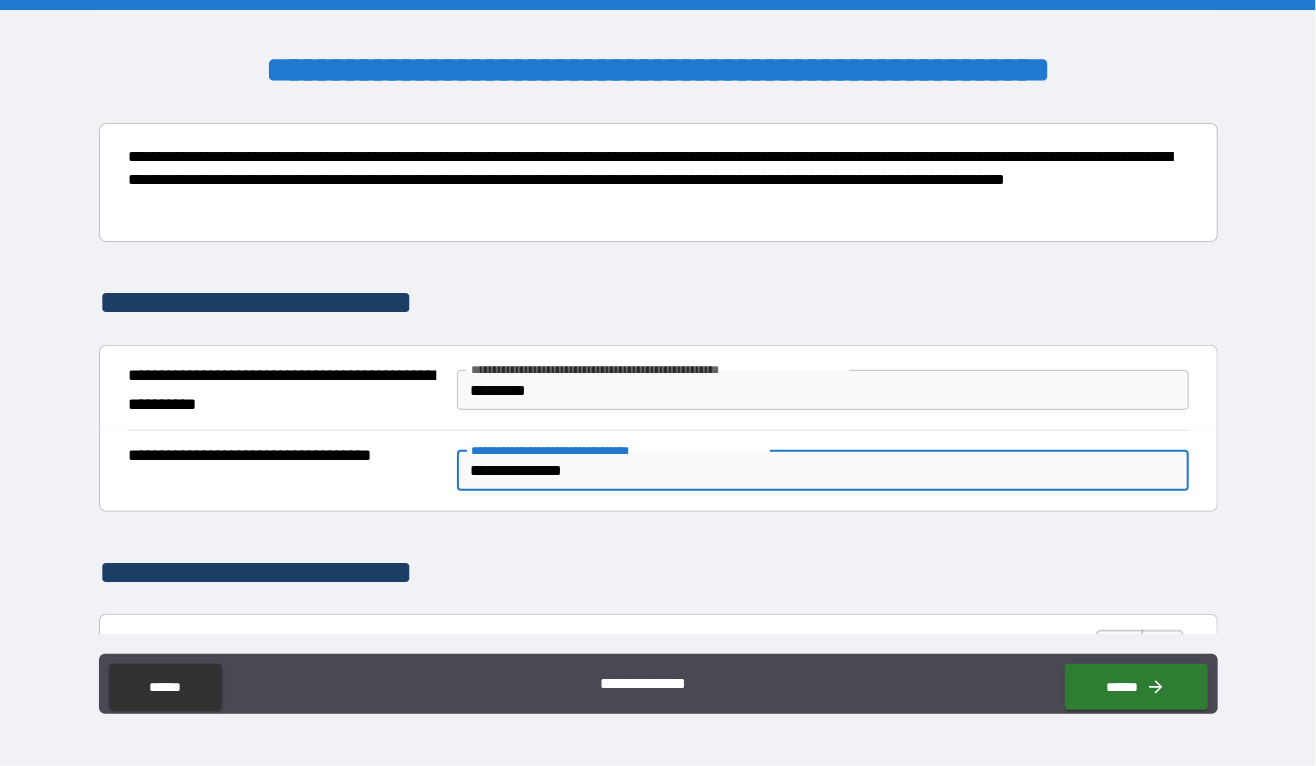 type on "*" 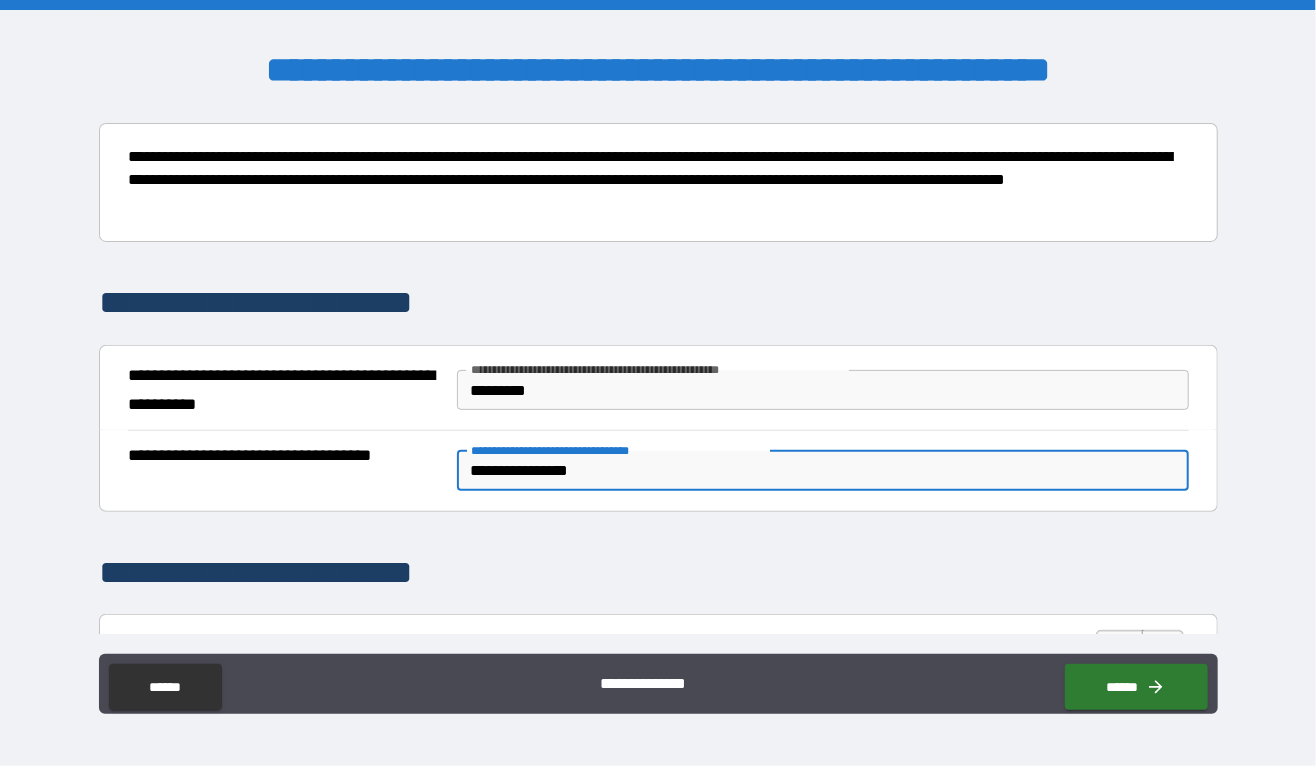 type on "*" 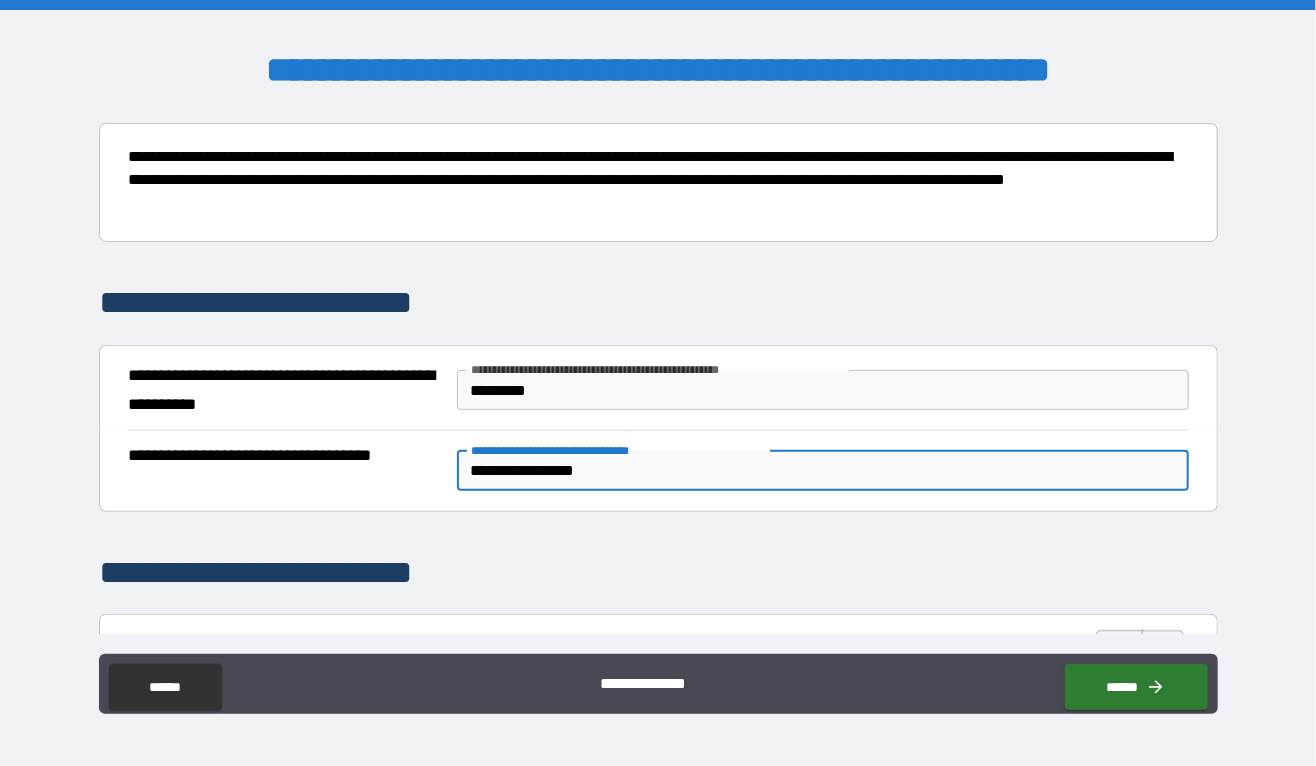 type on "**********" 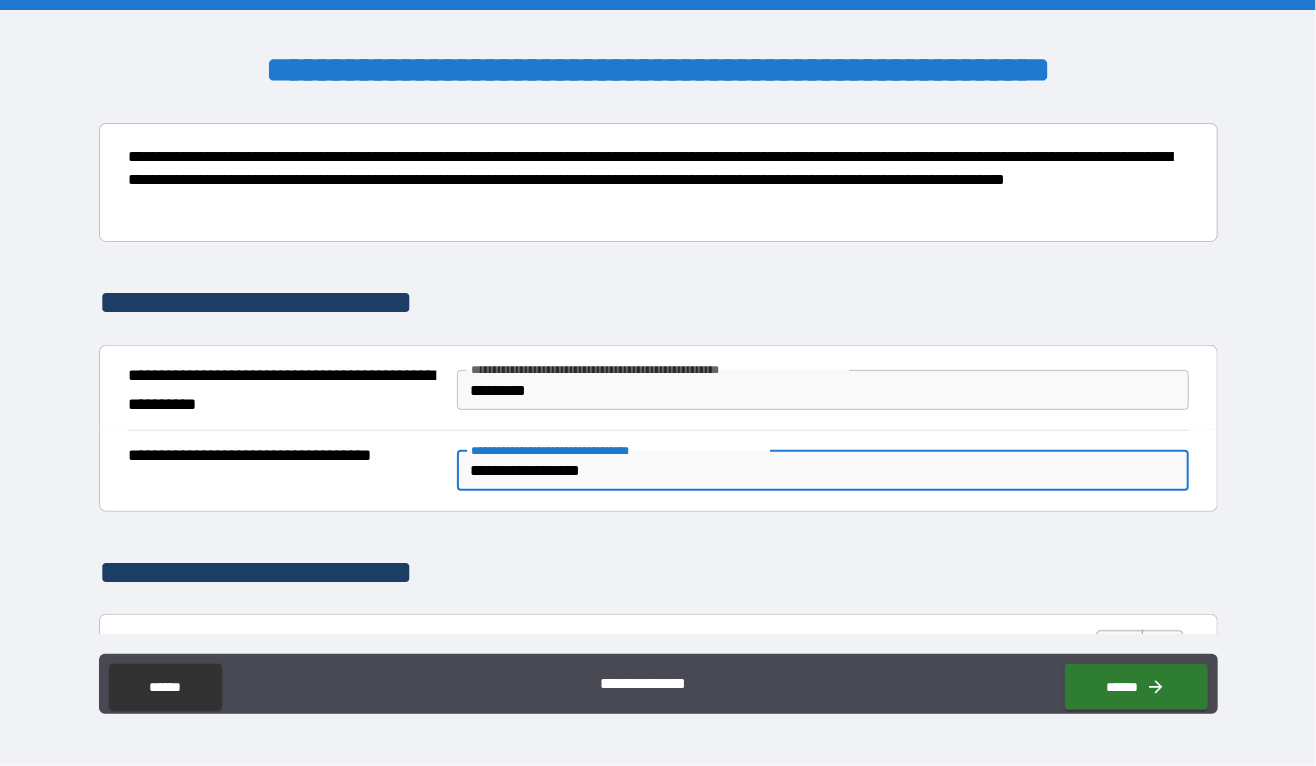 type on "**********" 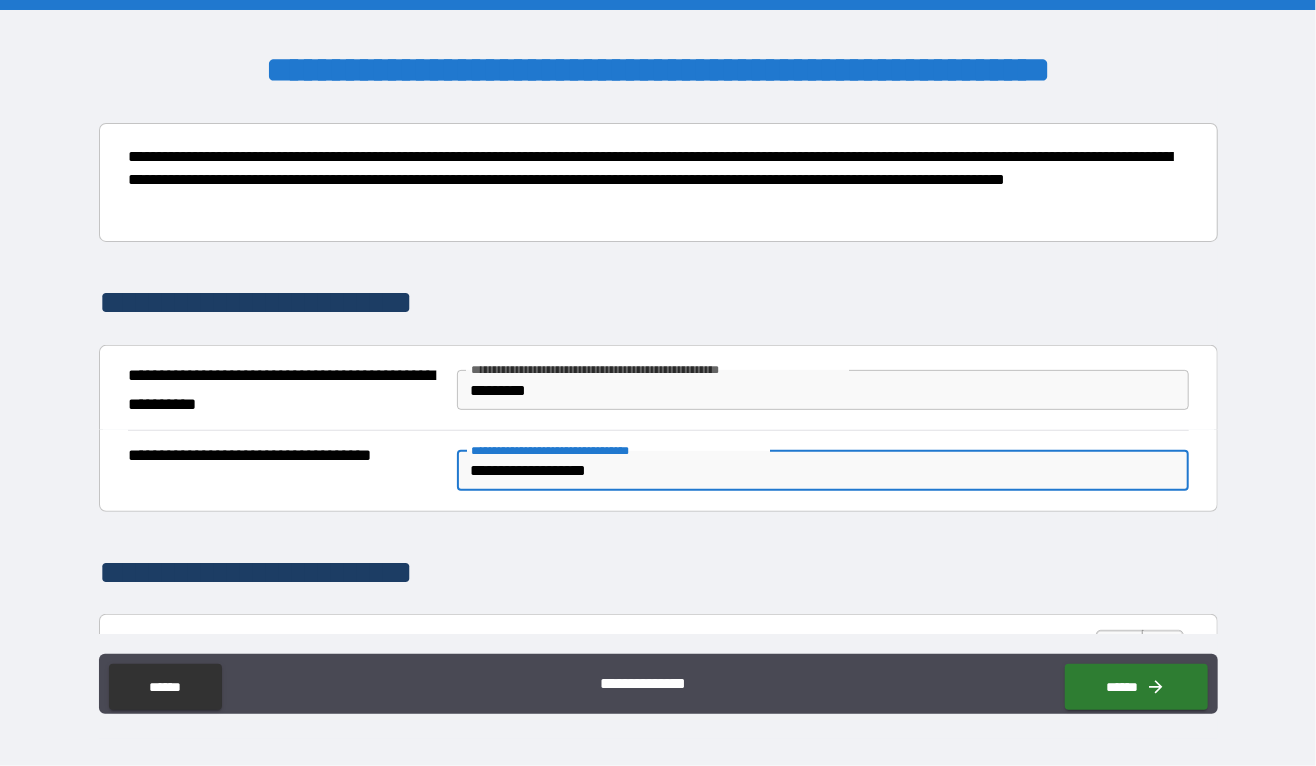 type on "*" 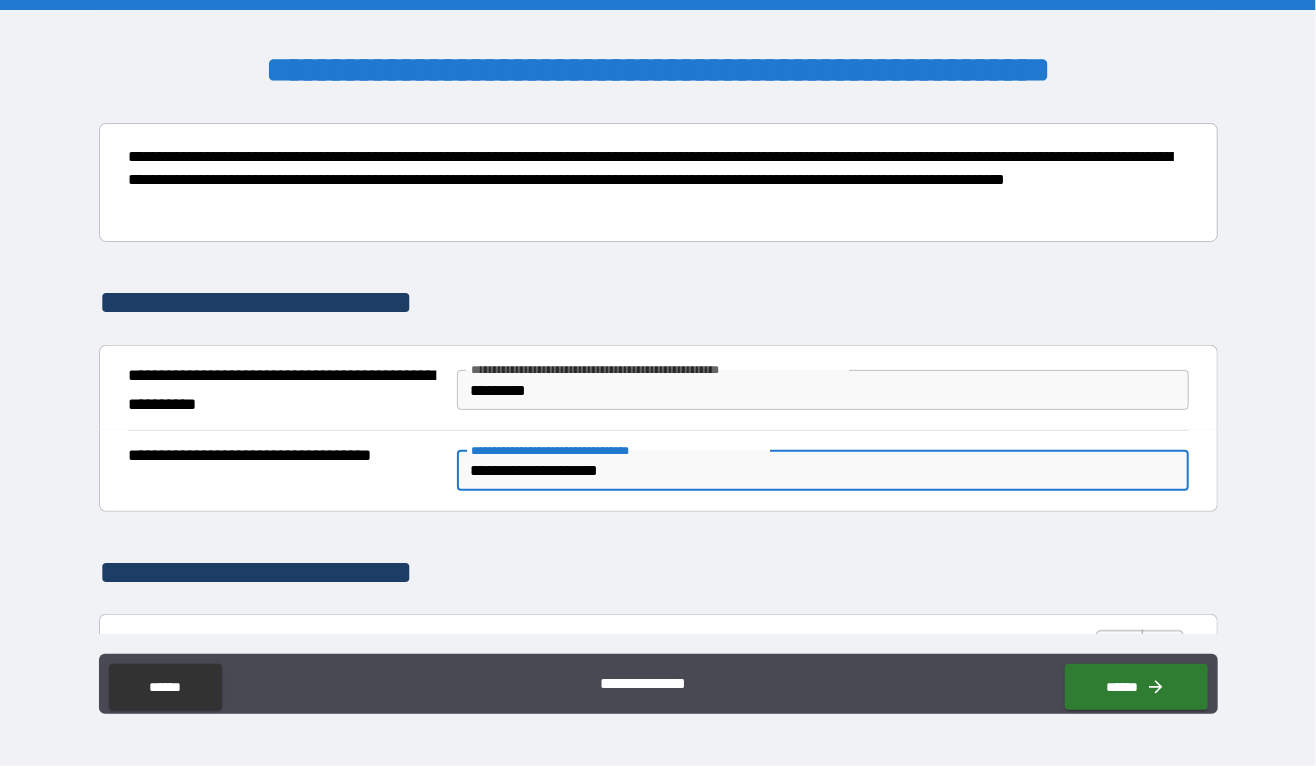 type on "**********" 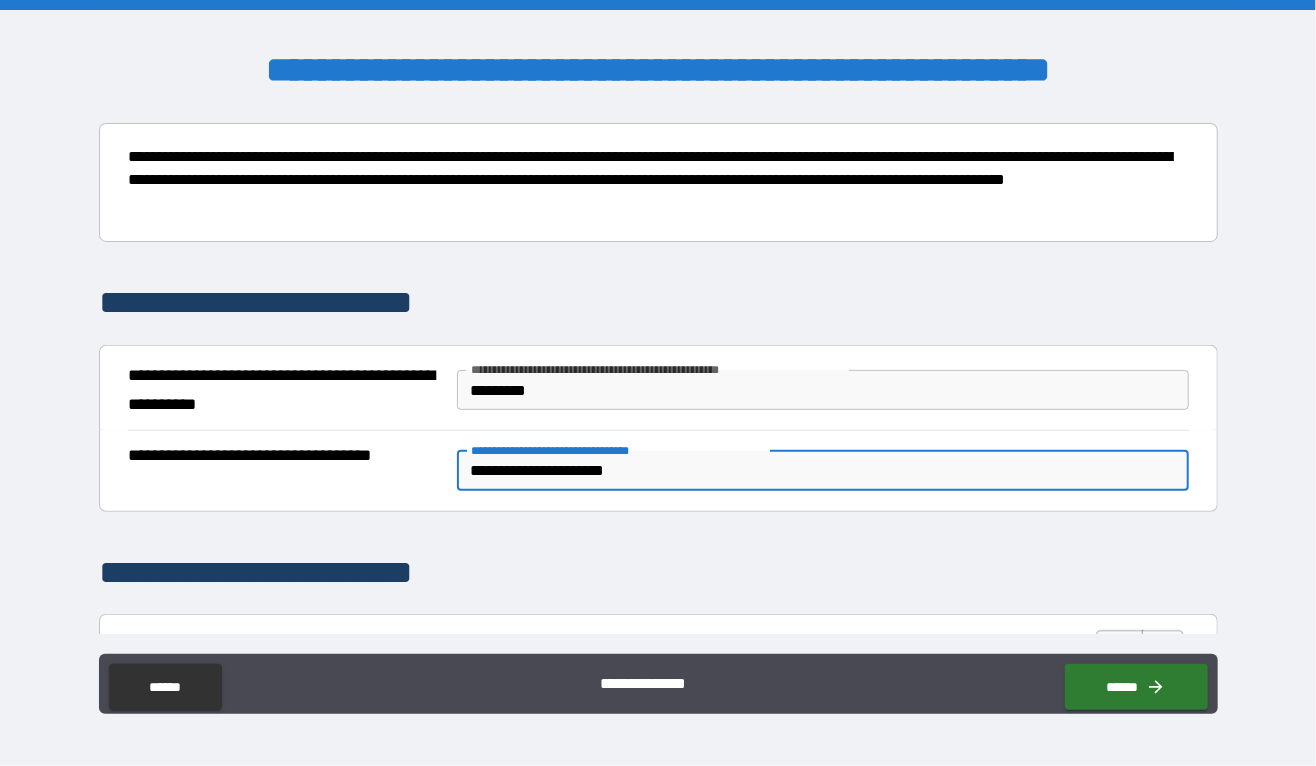 type on "*" 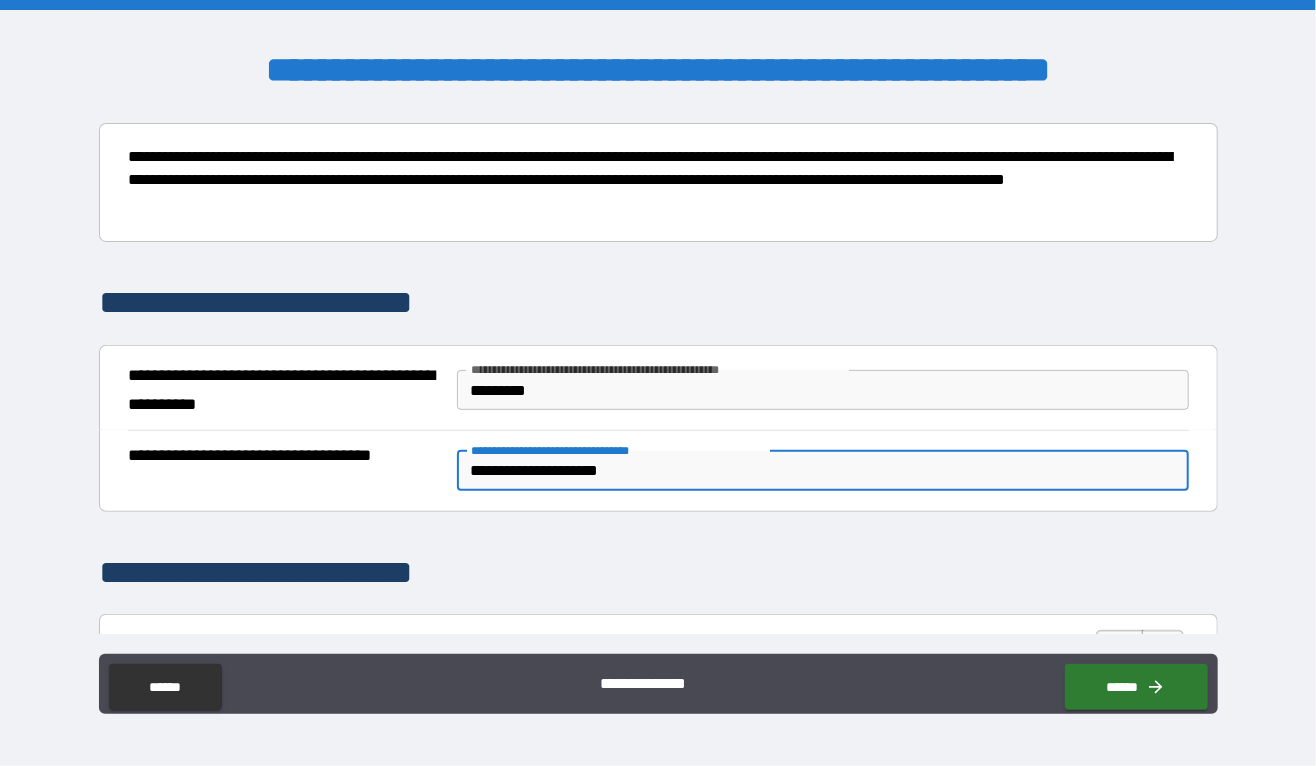type on "*" 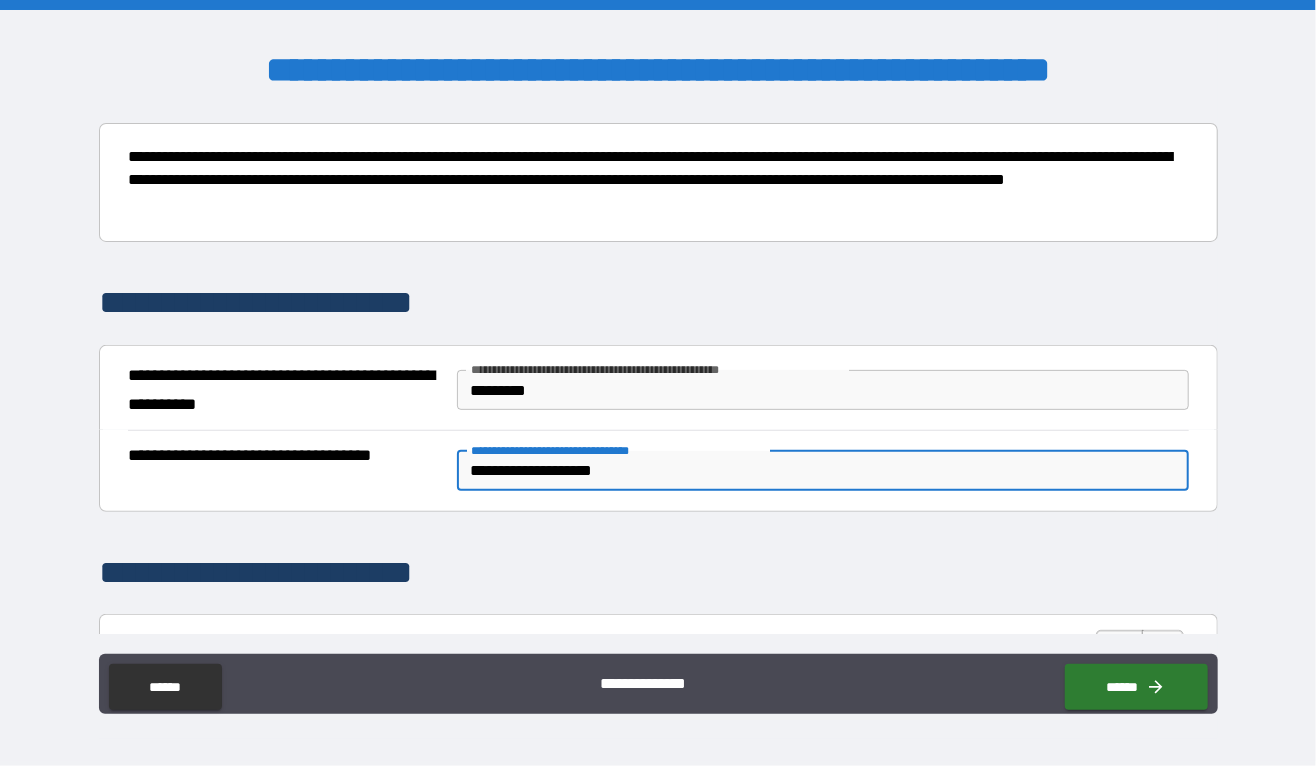type on "*" 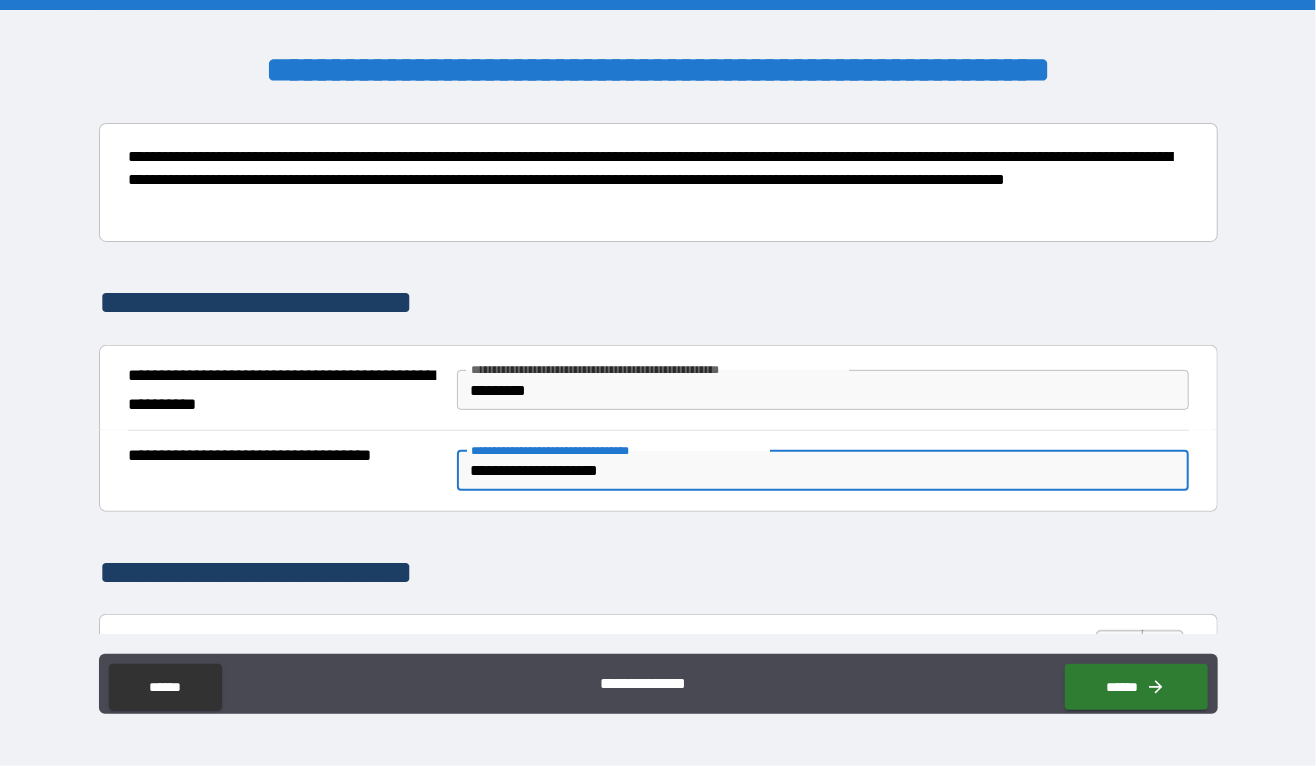 type on "*" 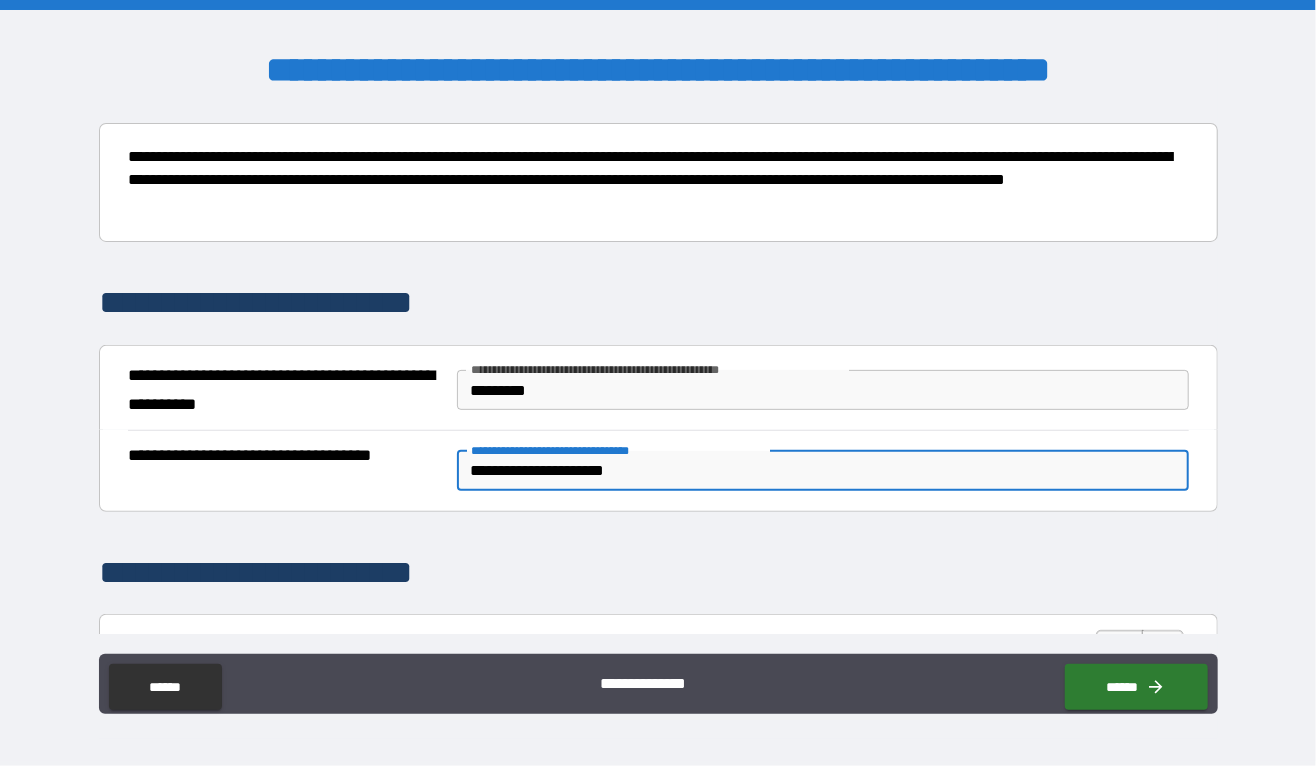 type on "**********" 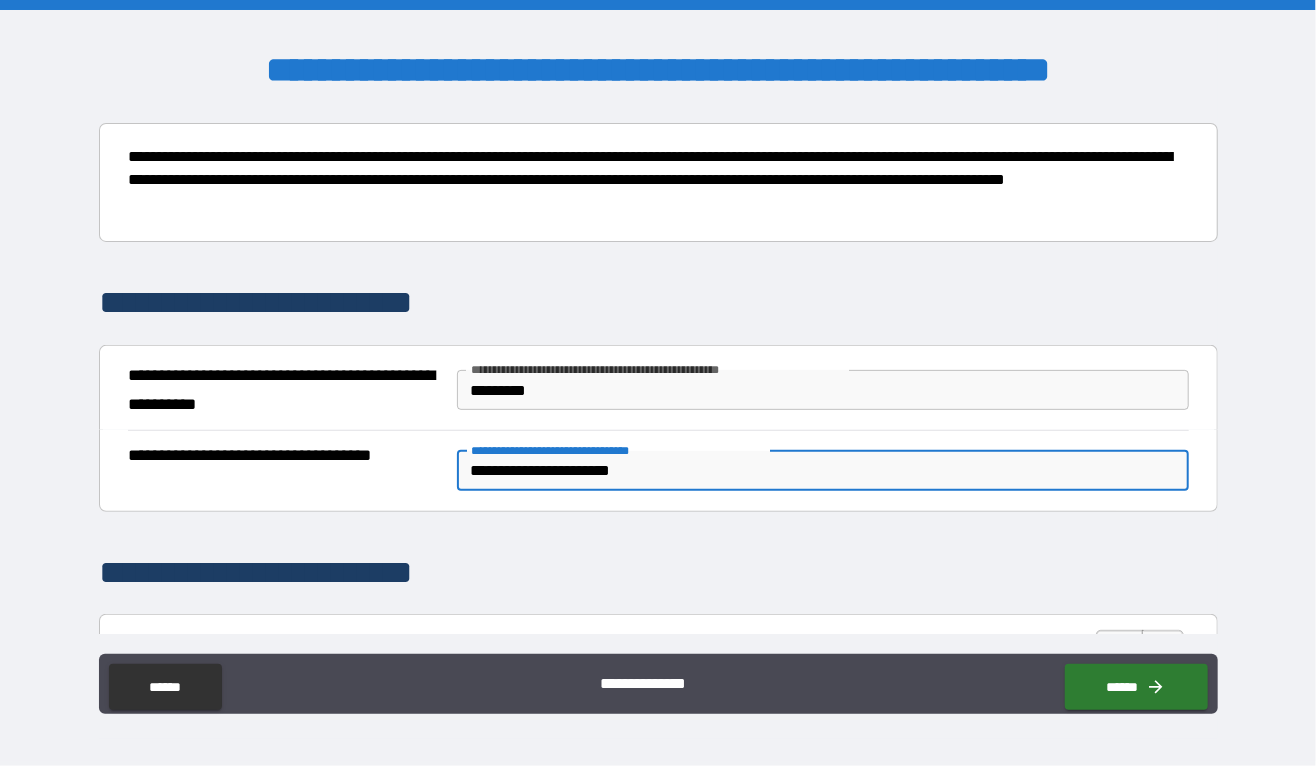 type on "*" 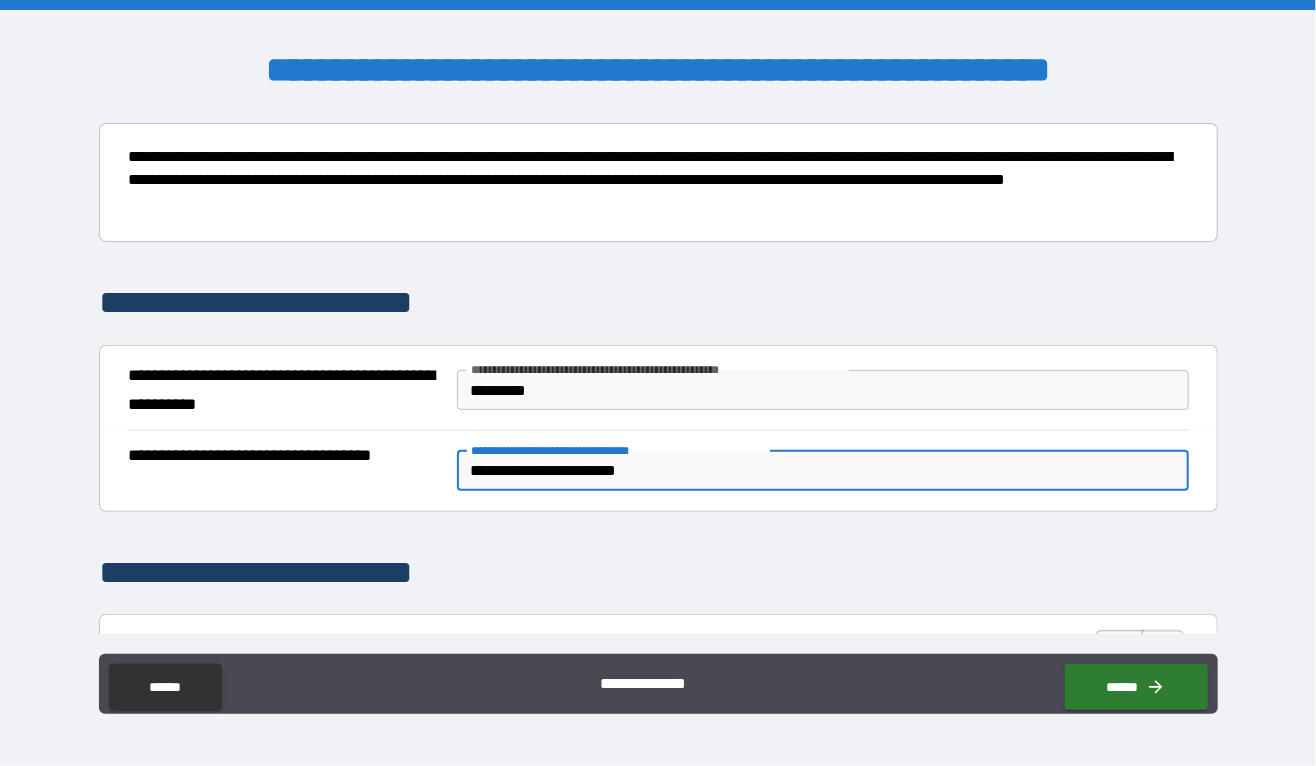type on "*" 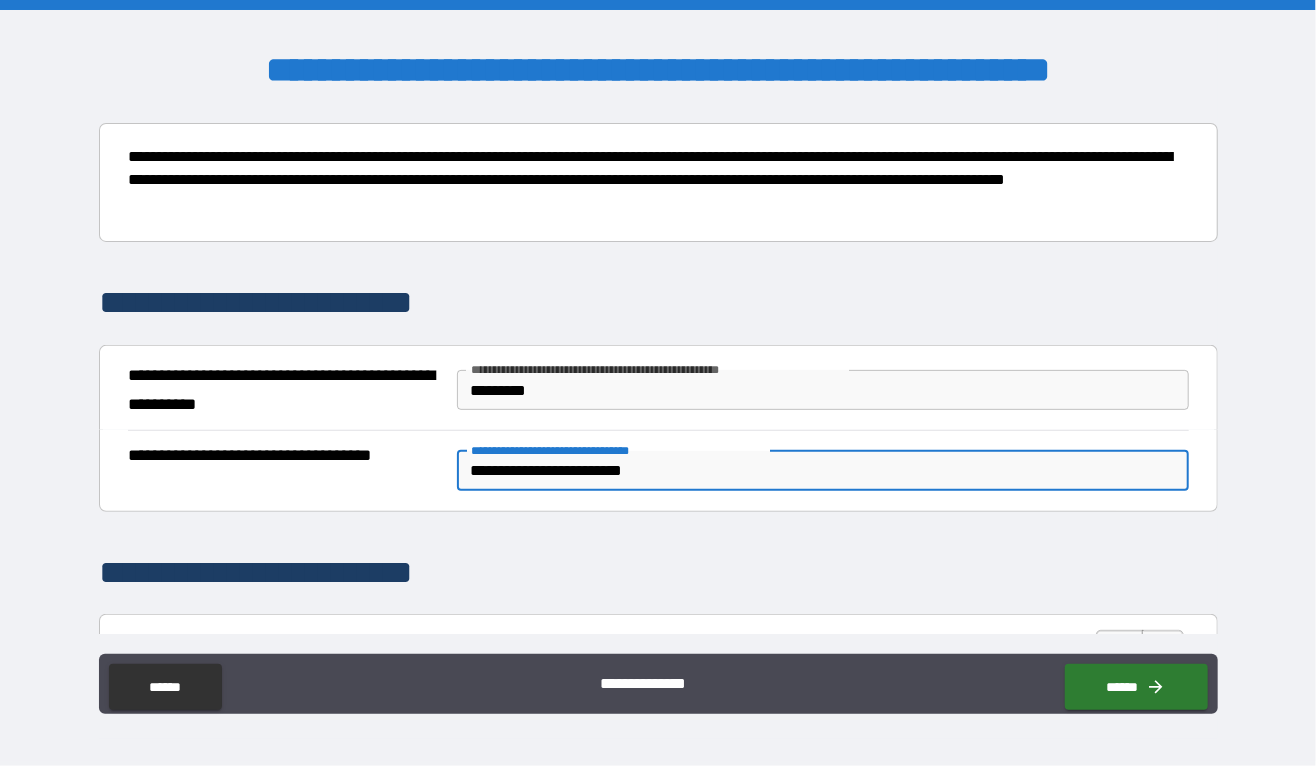 type on "**********" 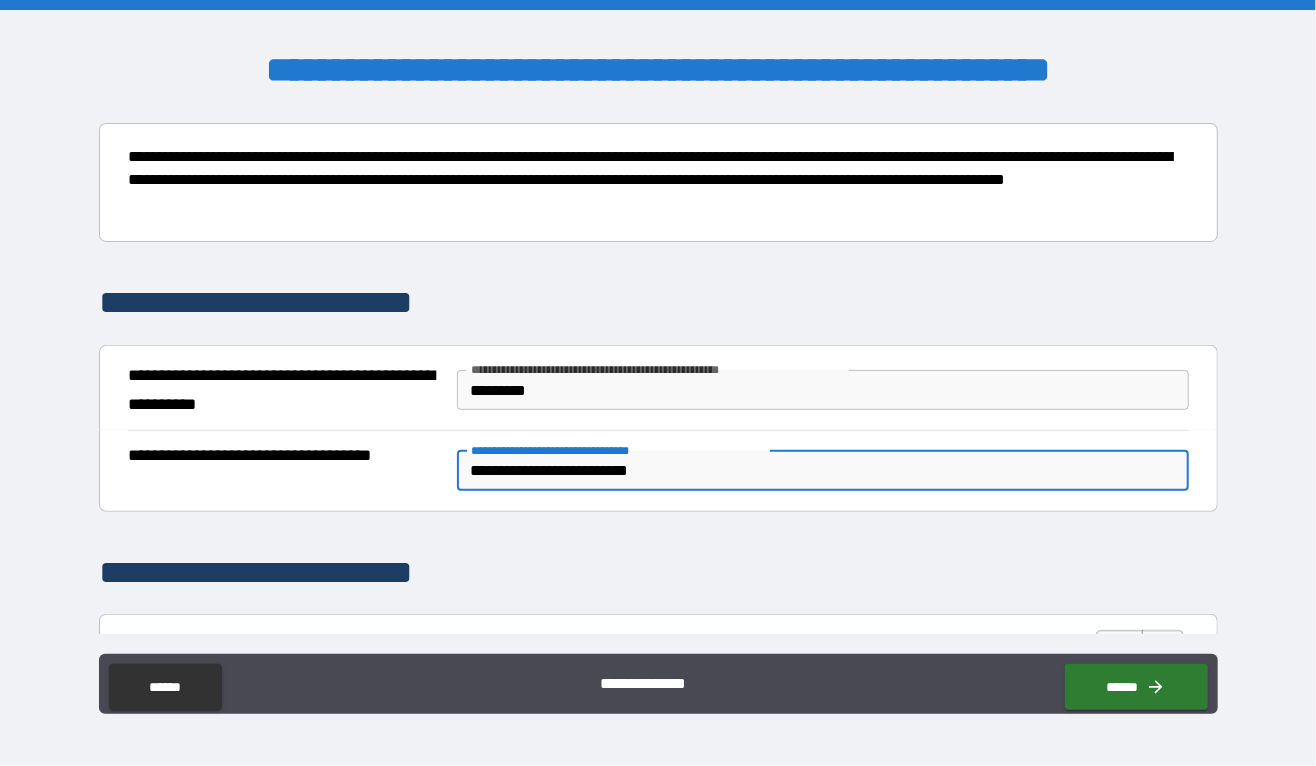 type on "*" 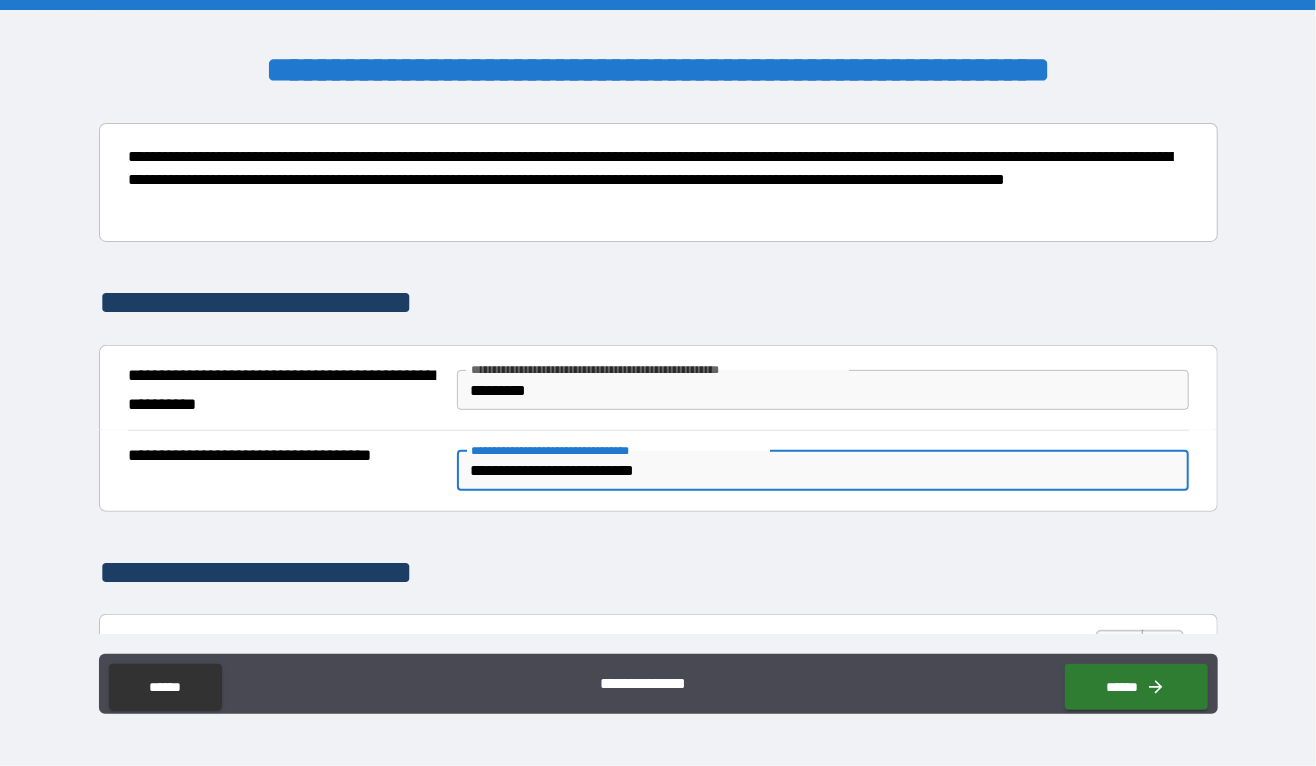 type on "*" 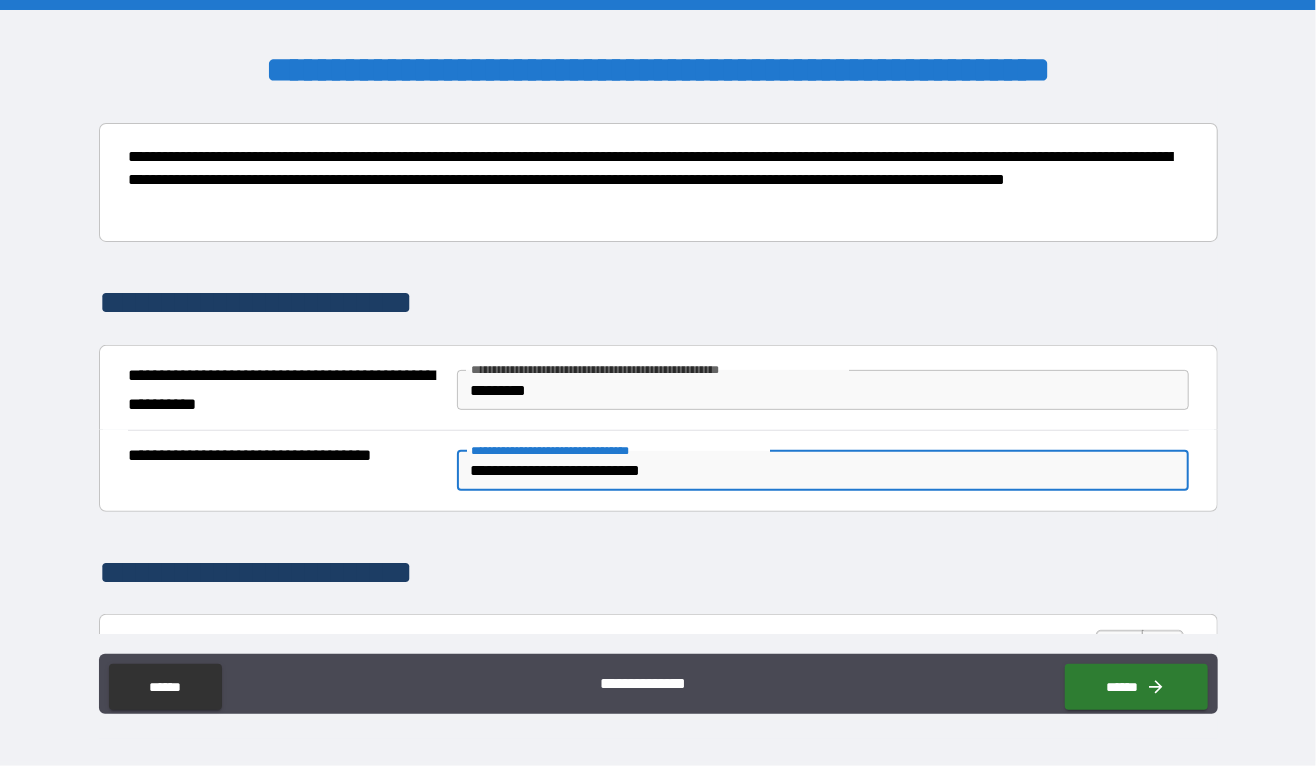 type on "**********" 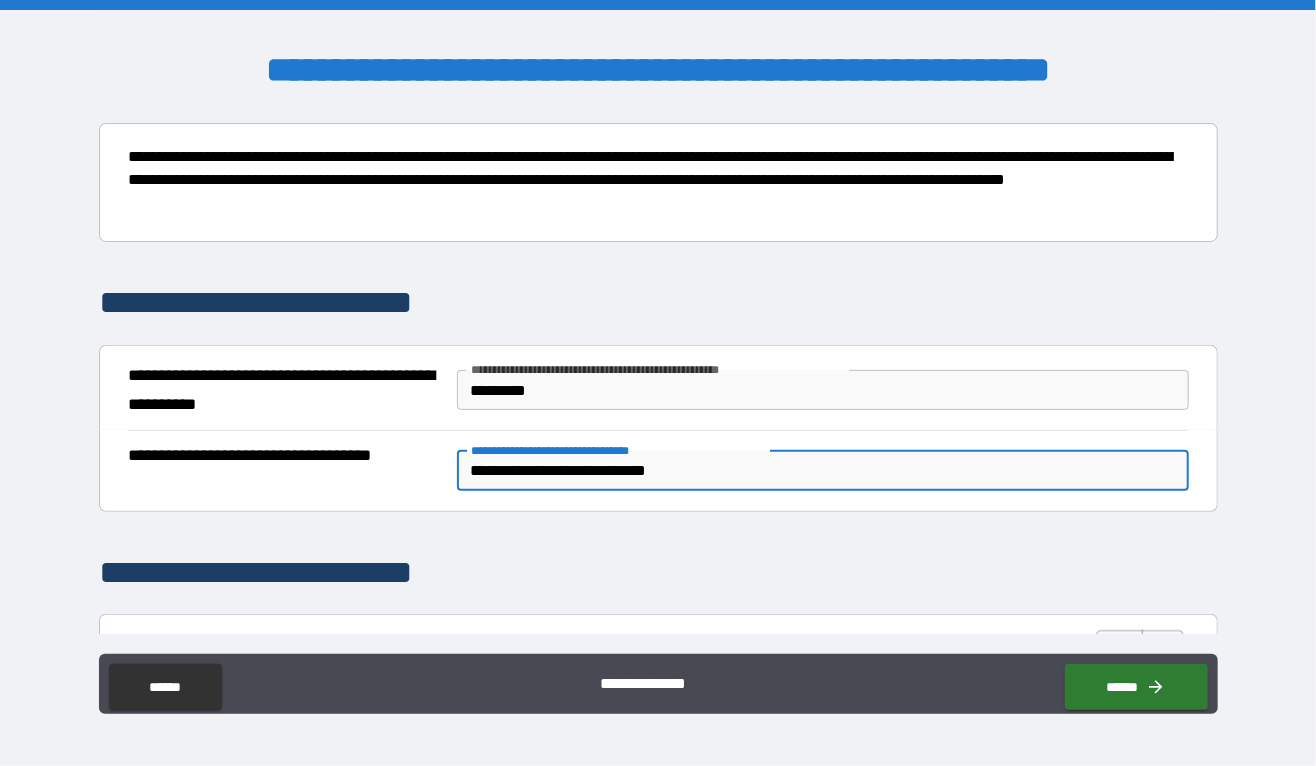 type on "*" 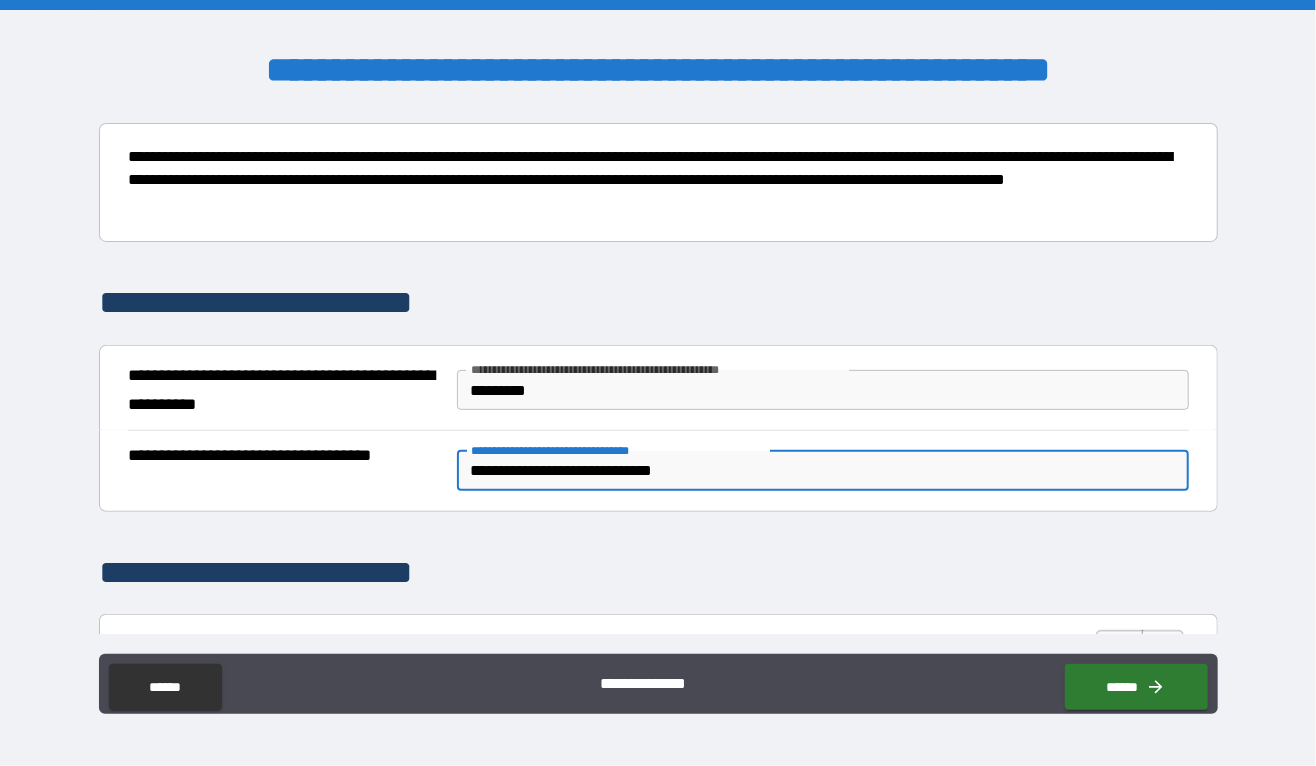 type on "*" 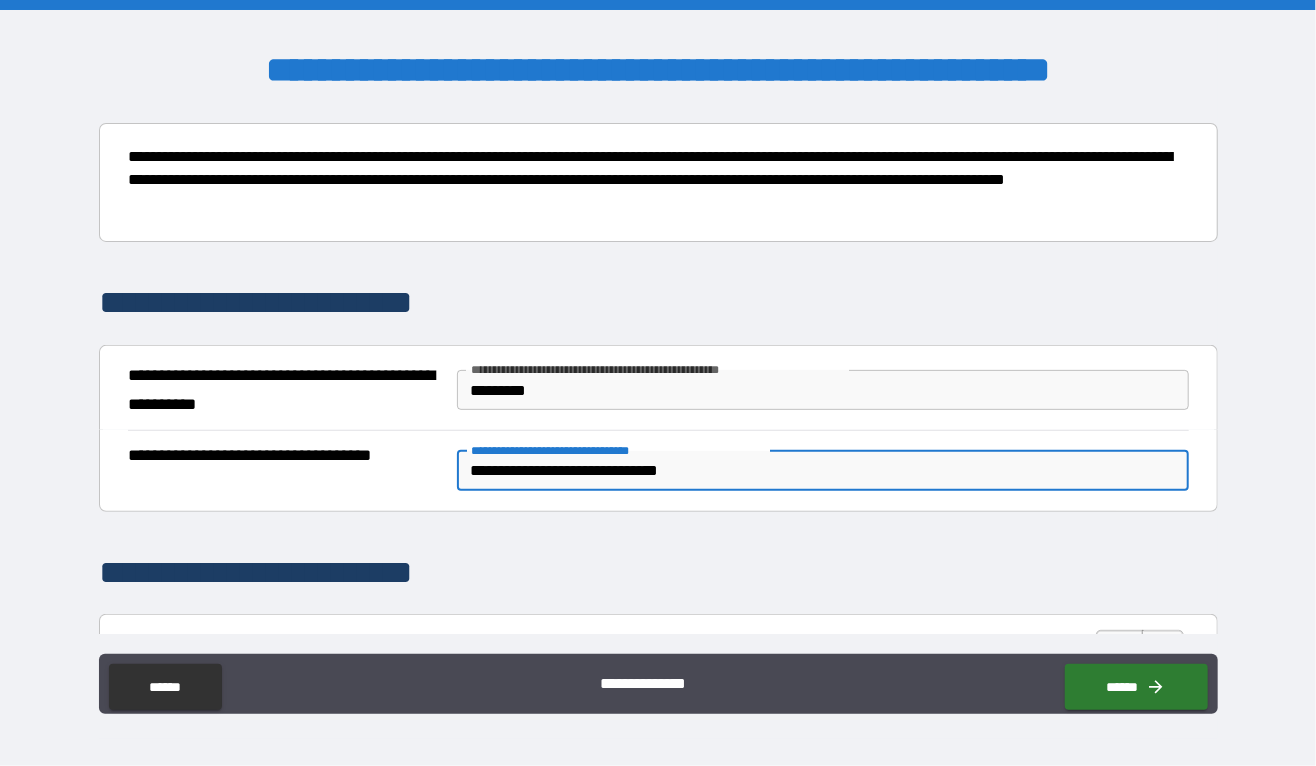 type on "*" 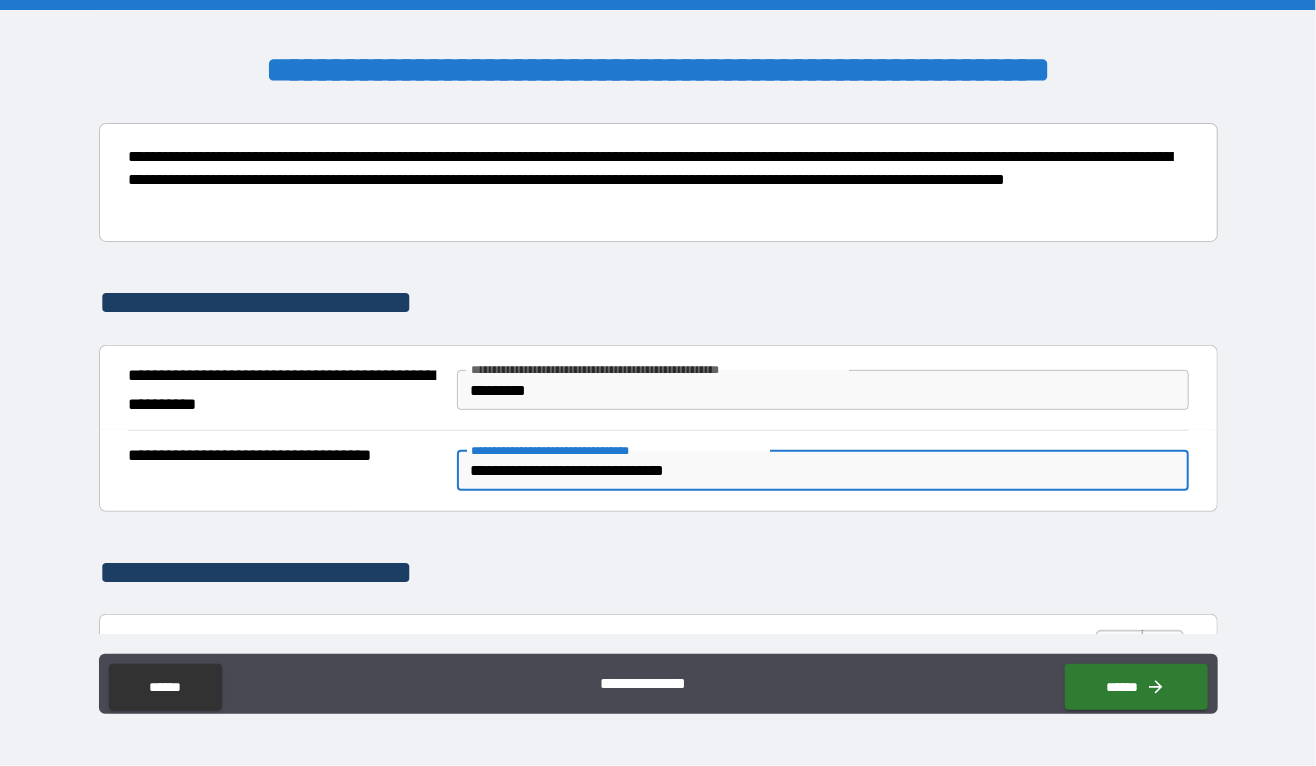 type on "*" 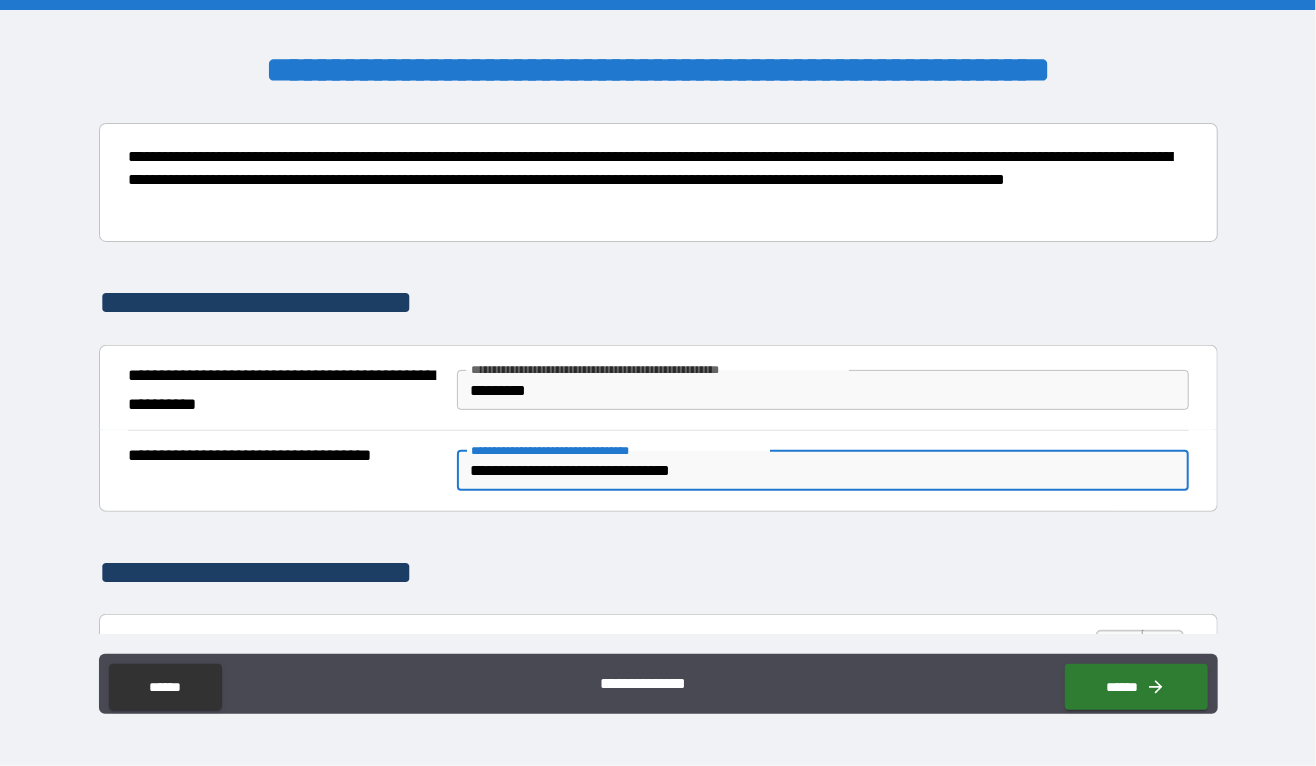 type on "**********" 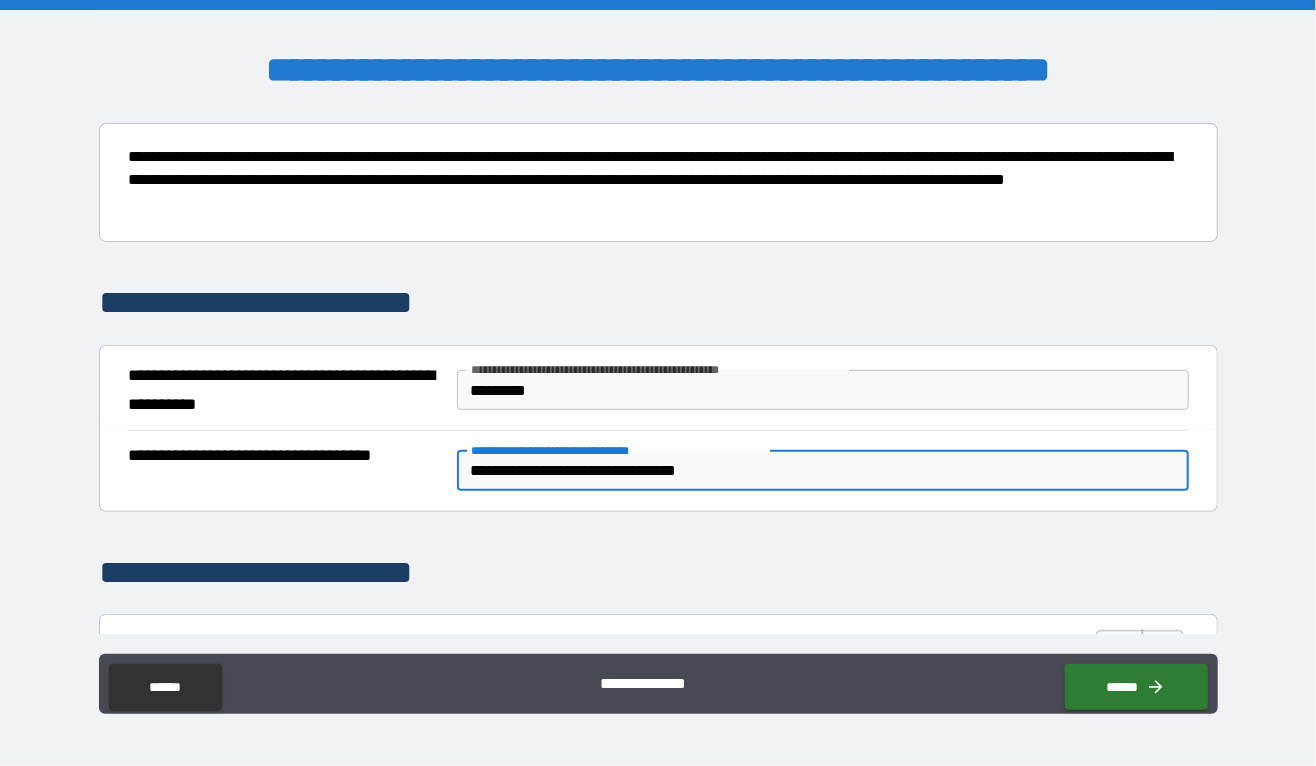 type on "*" 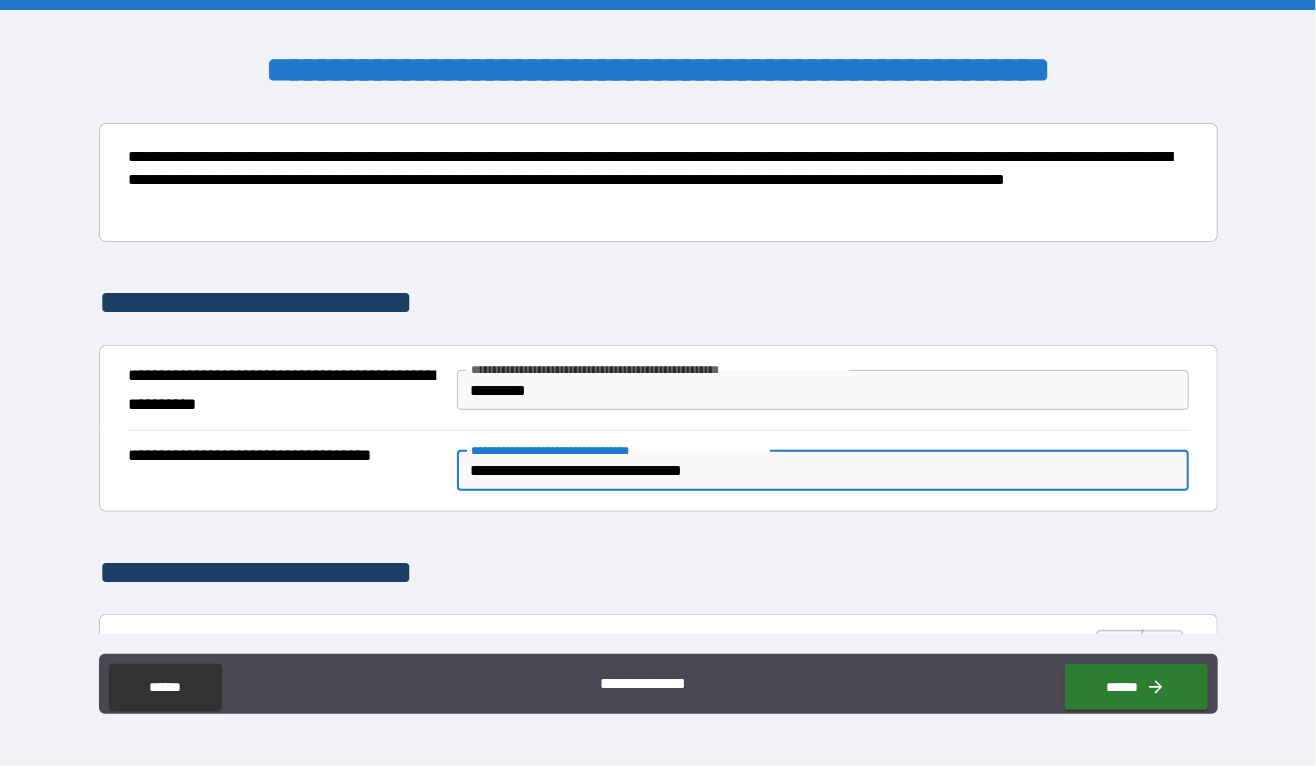 type on "*" 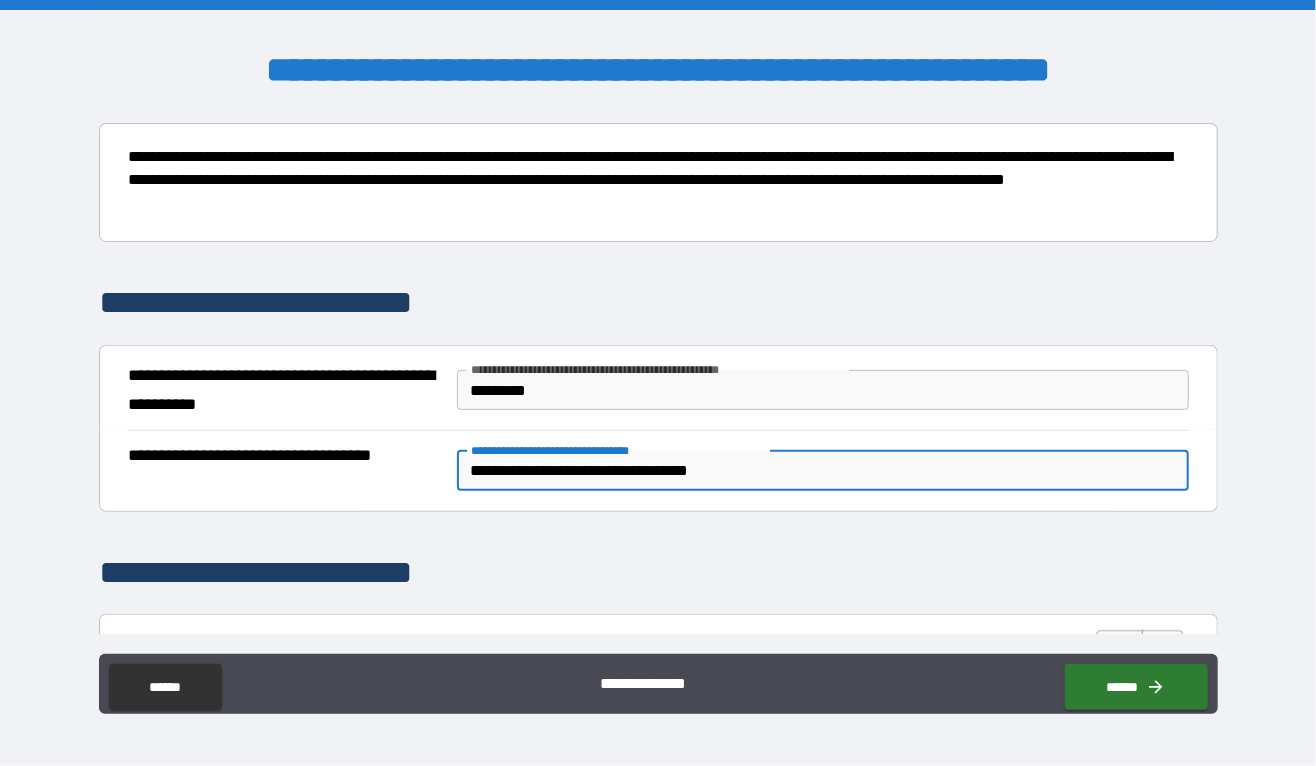 type on "**********" 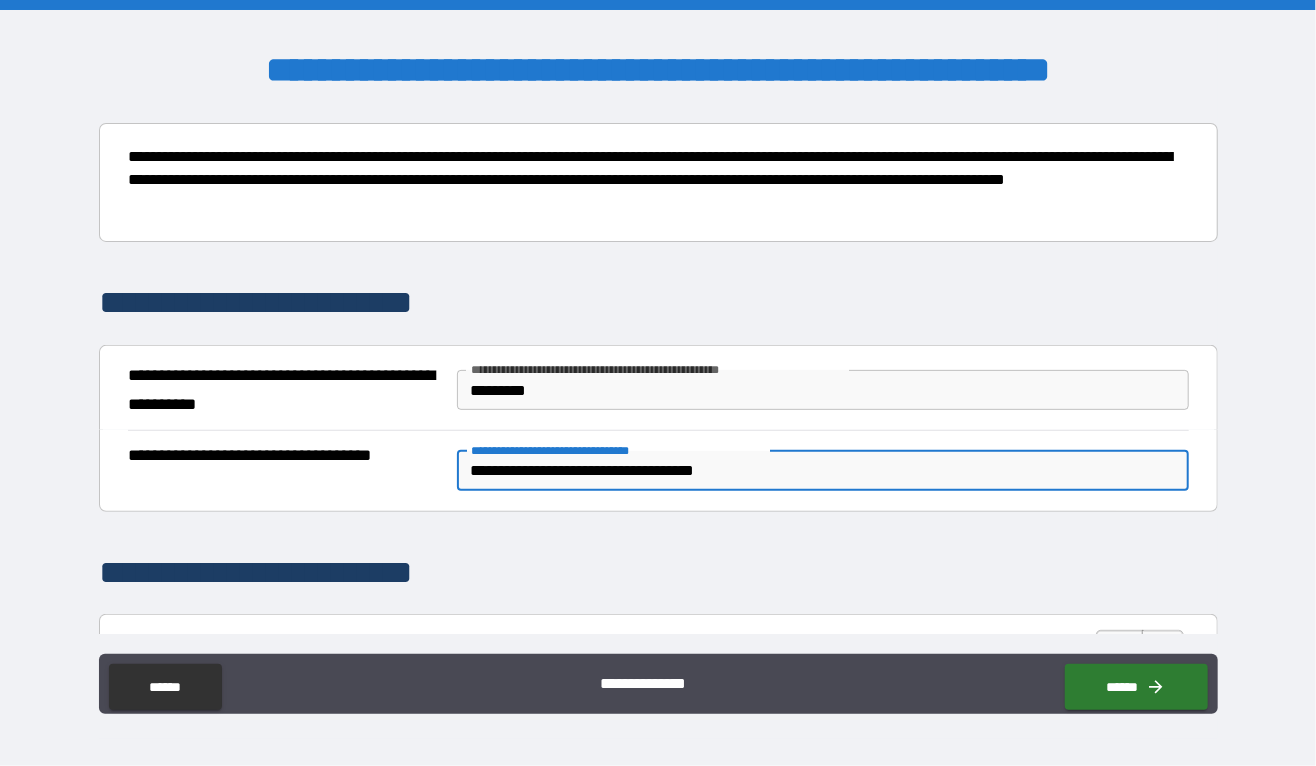 type on "*" 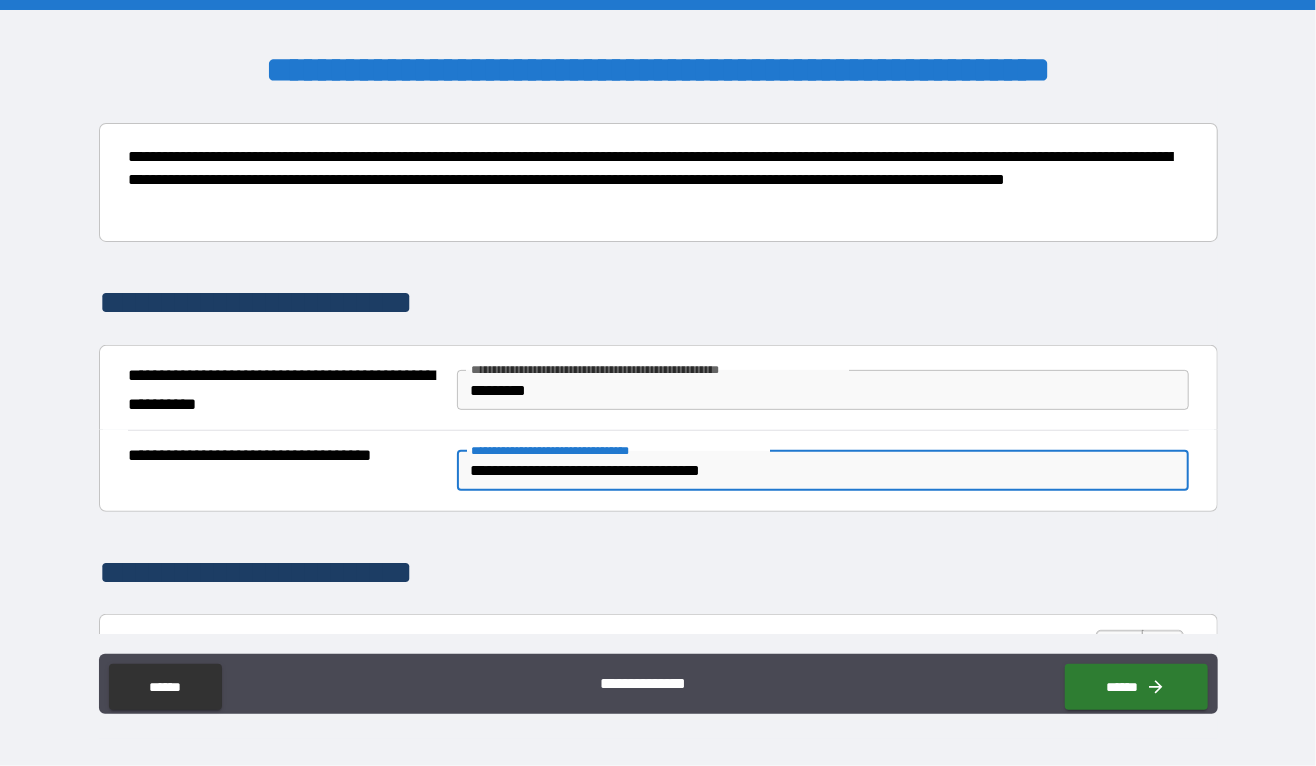 type on "**********" 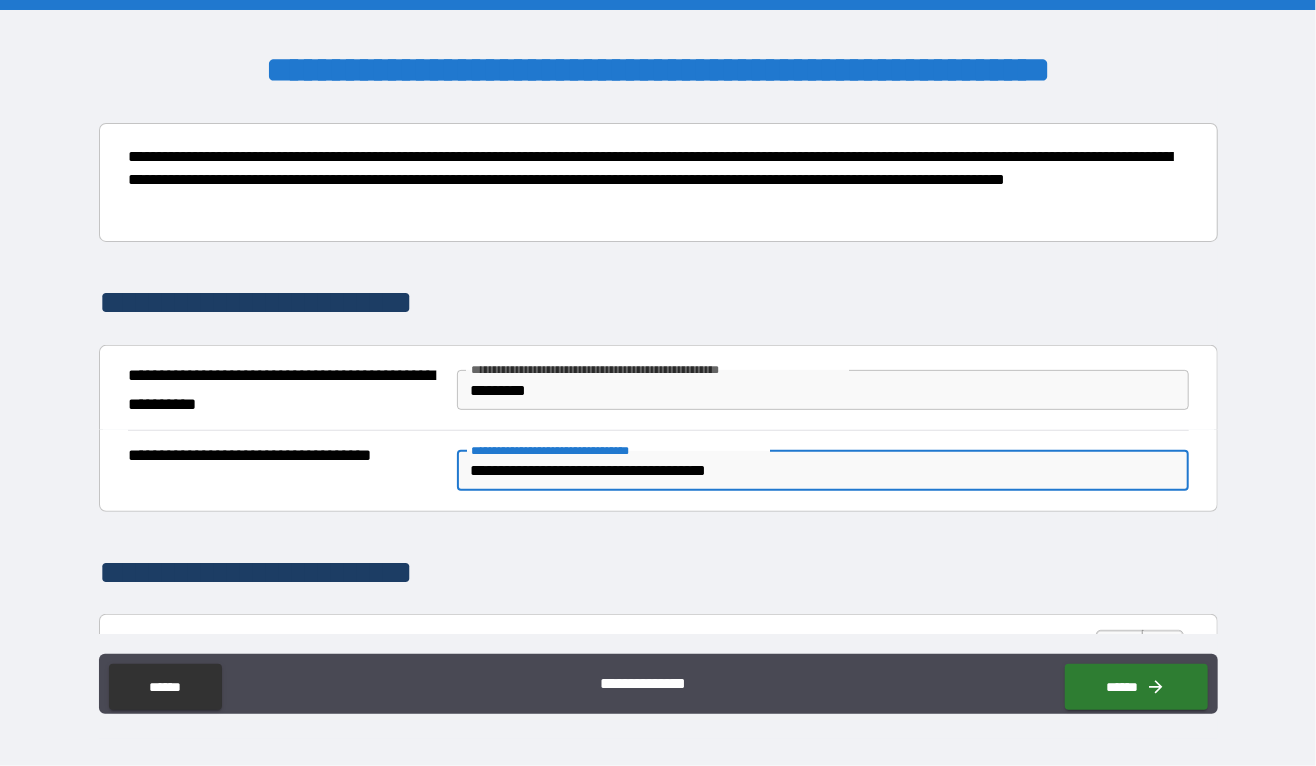 type on "**********" 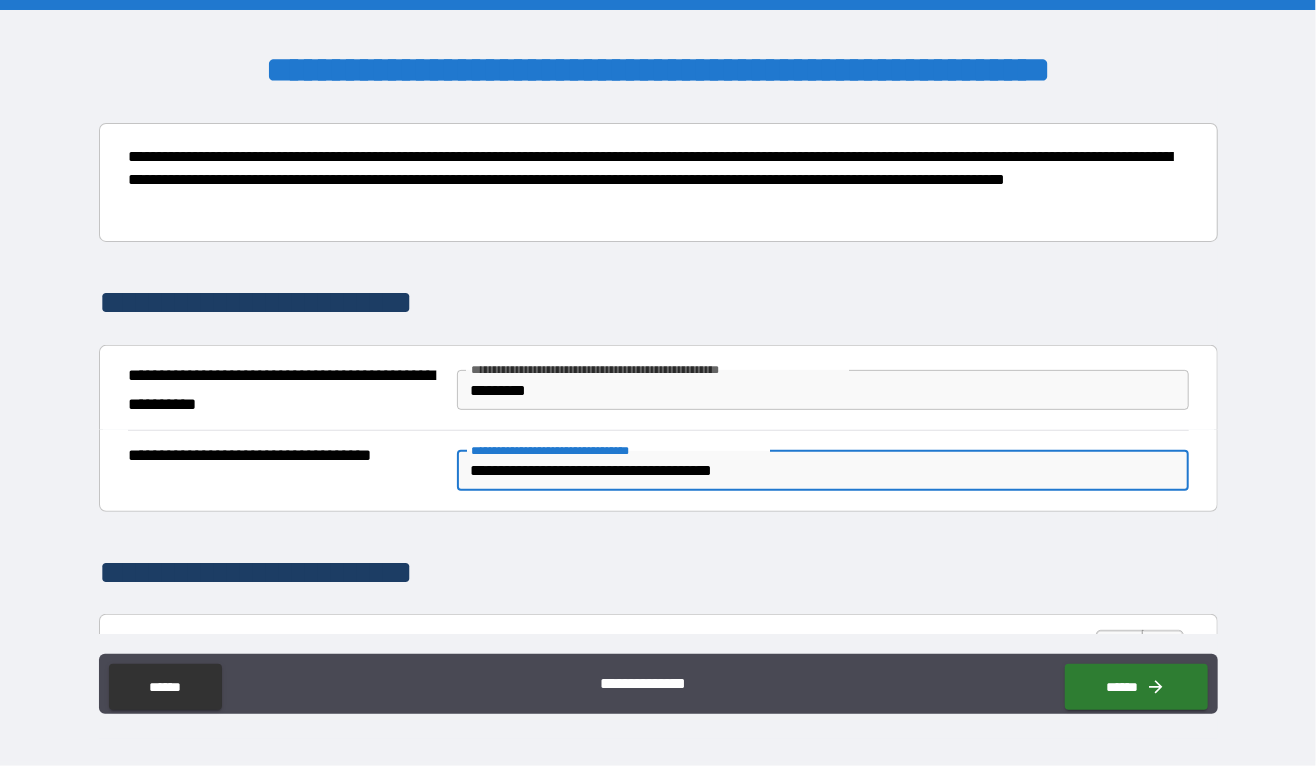 type on "*" 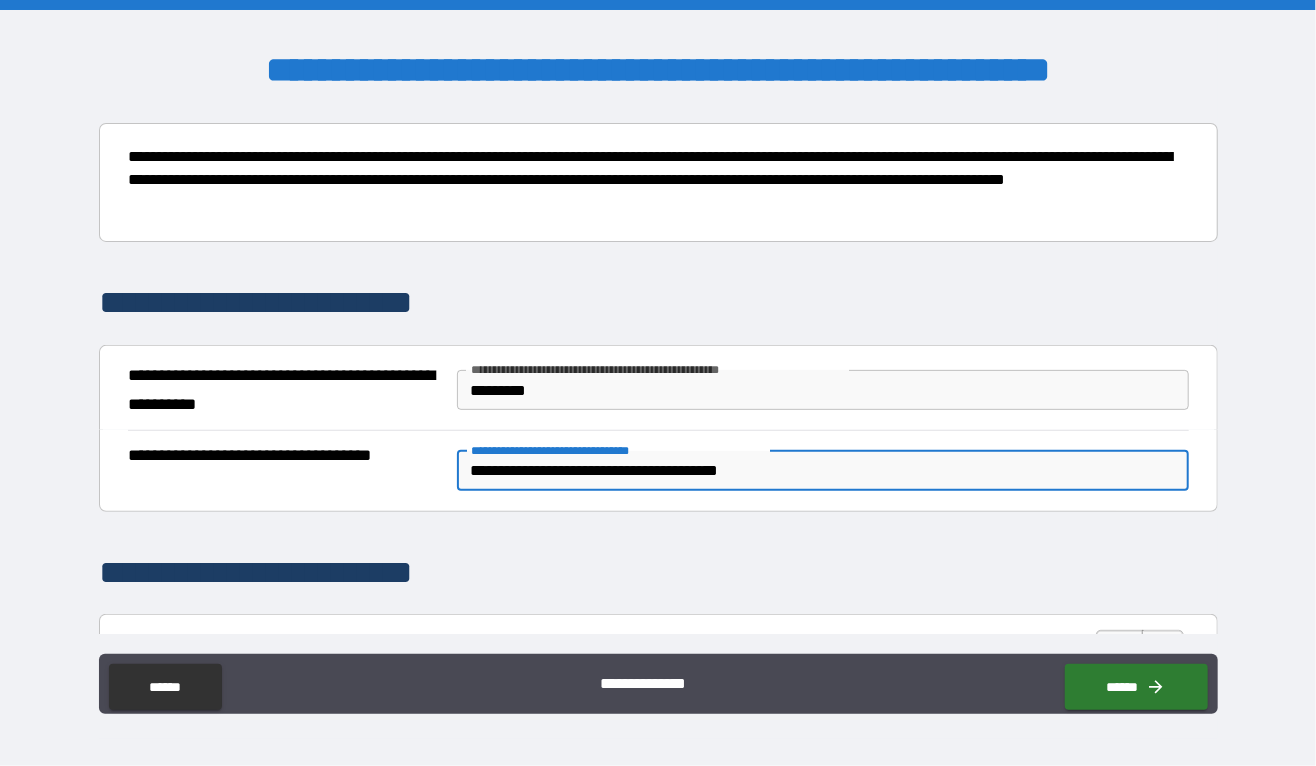 type on "*" 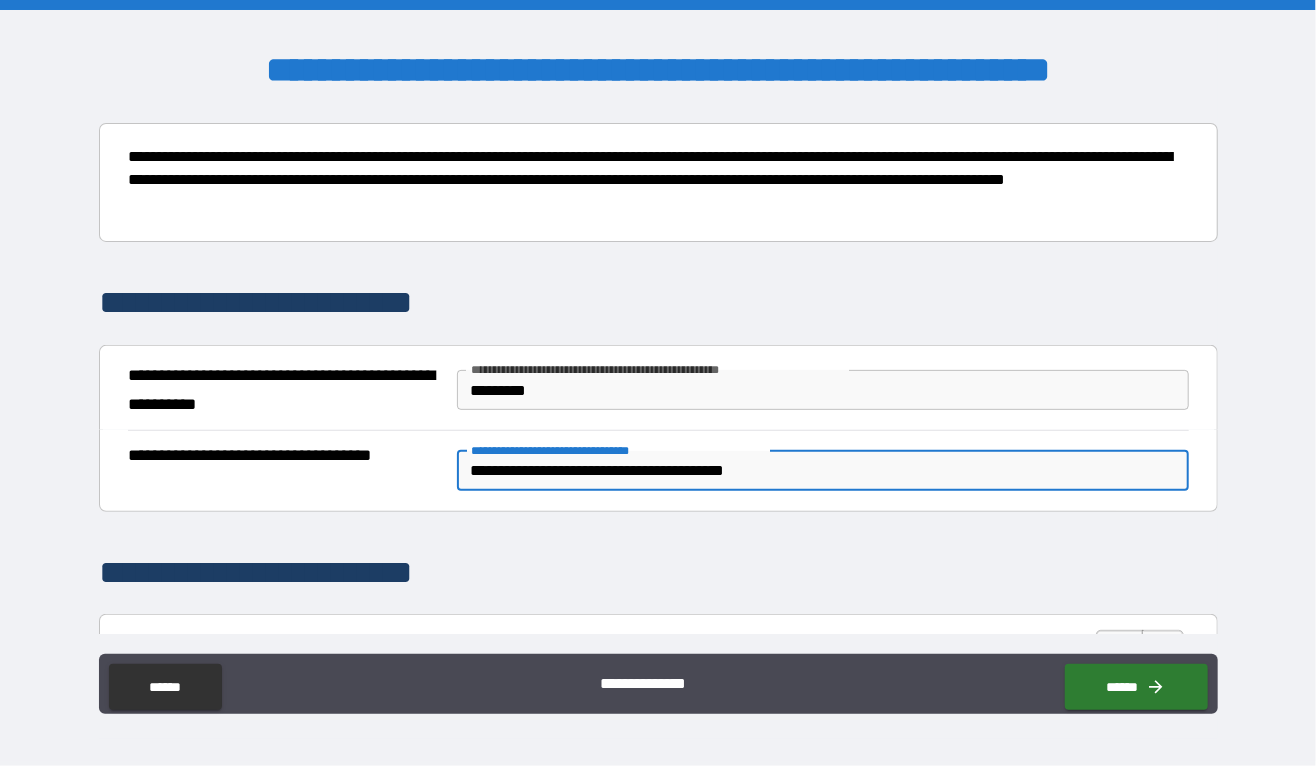 type on "**********" 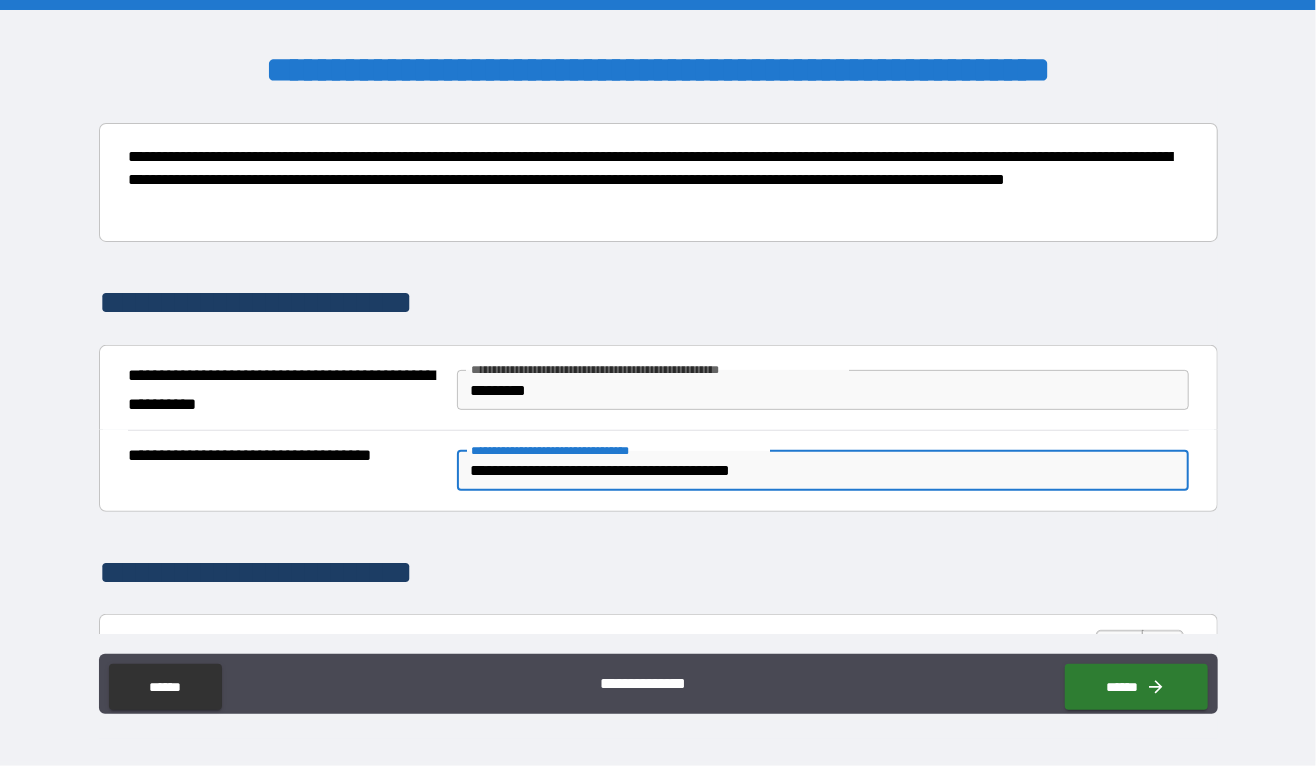 type on "*" 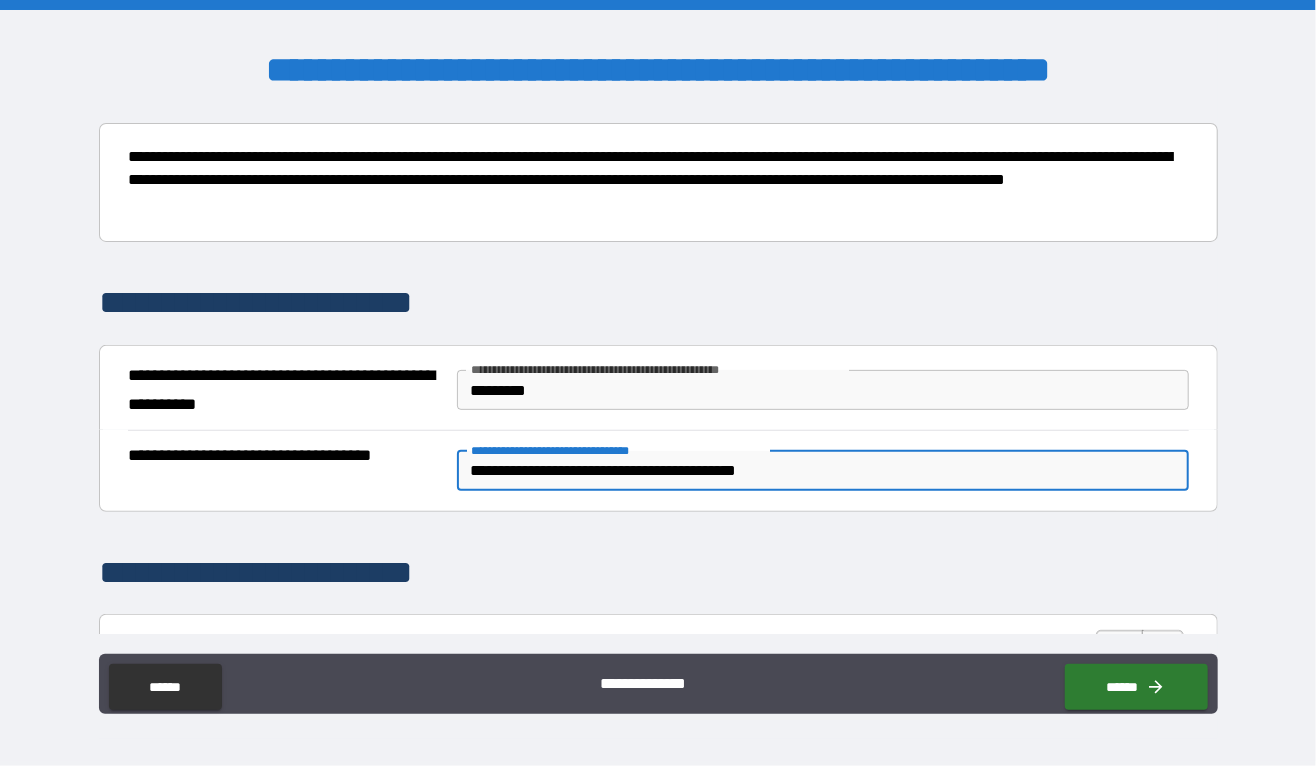 type on "*" 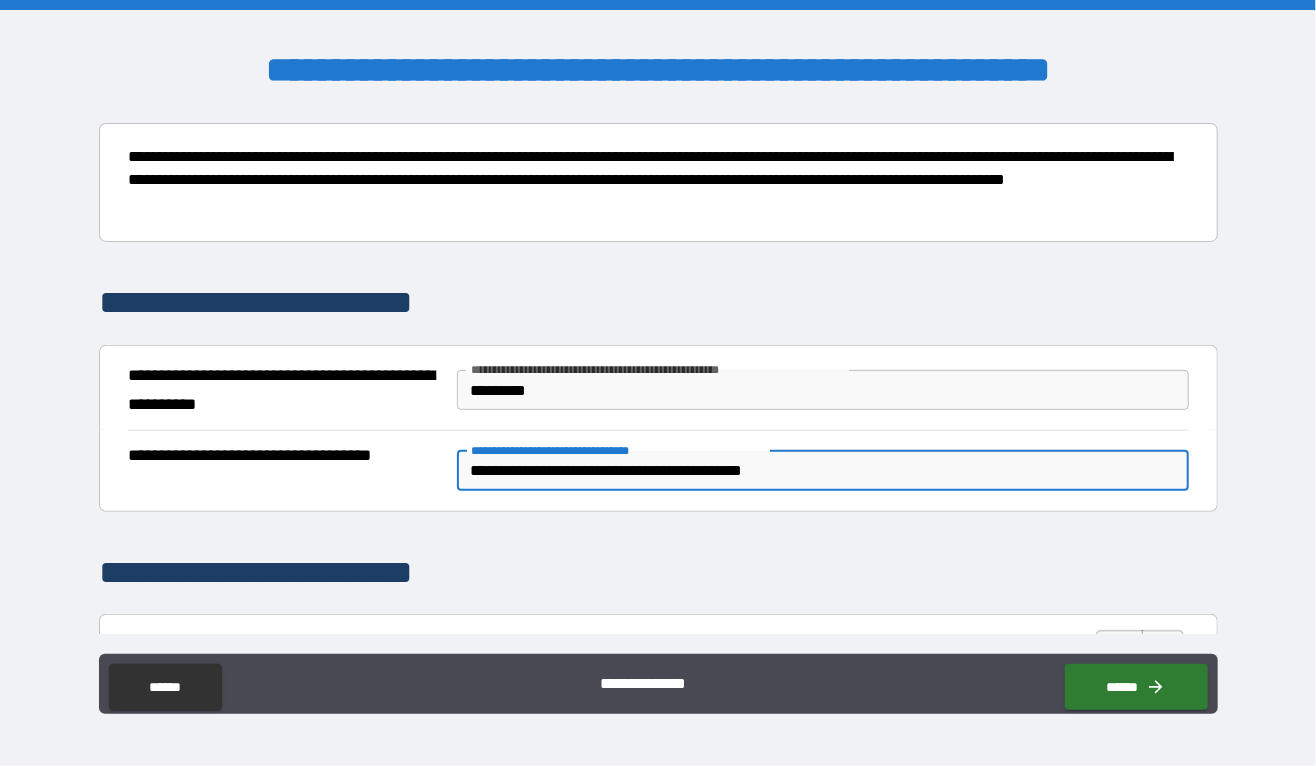 type on "*" 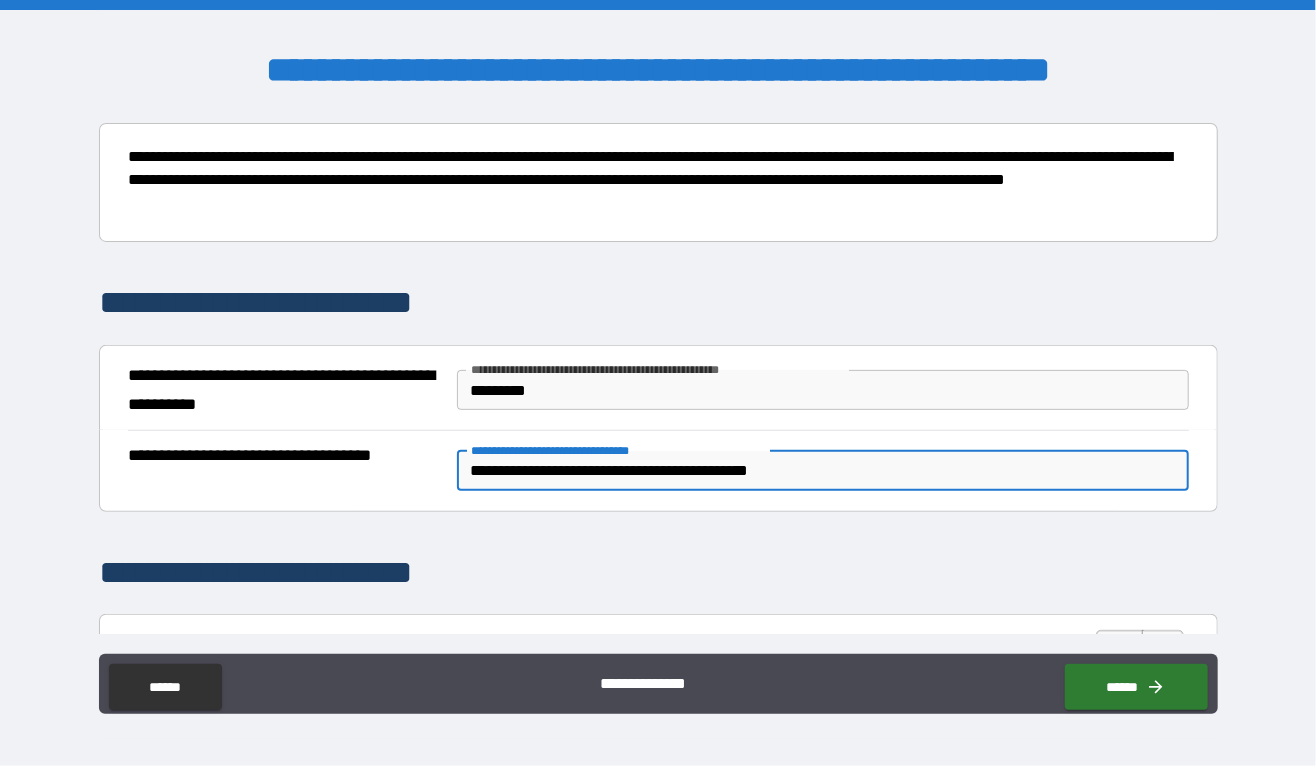 type on "*" 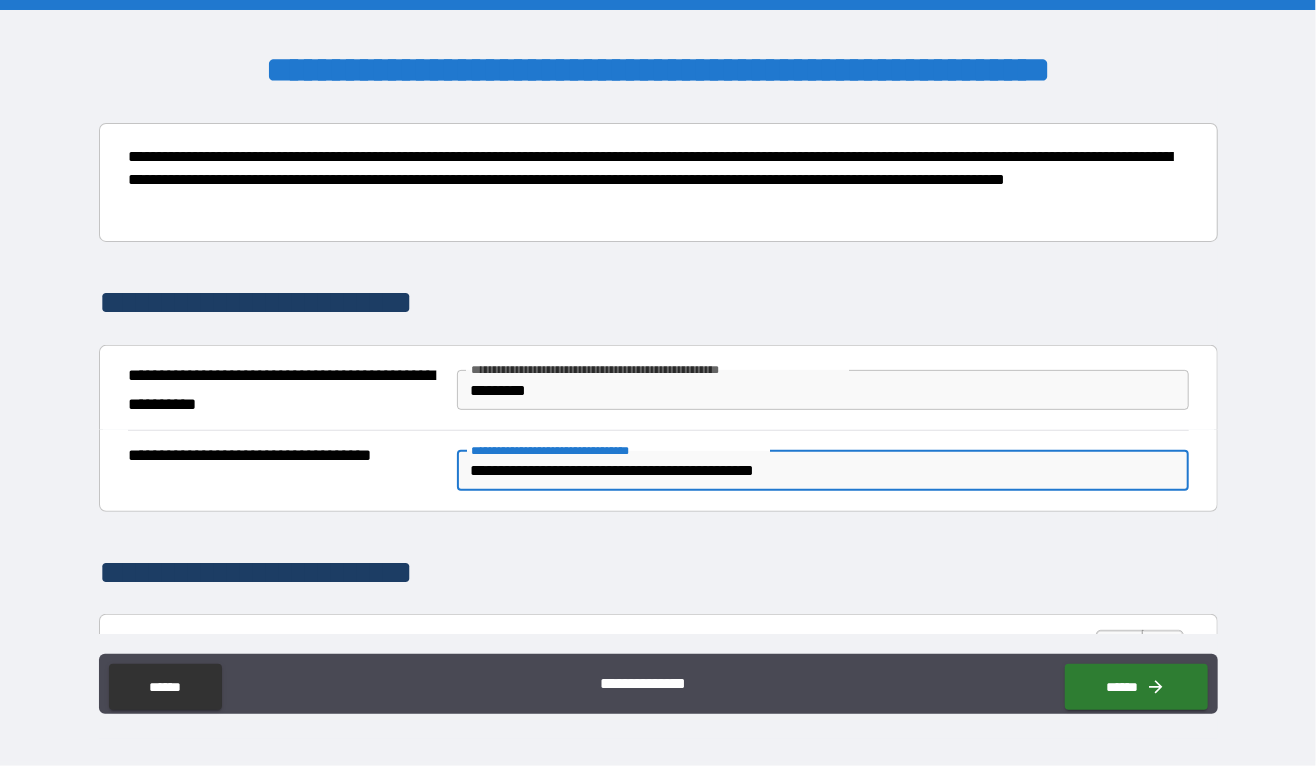 type on "*" 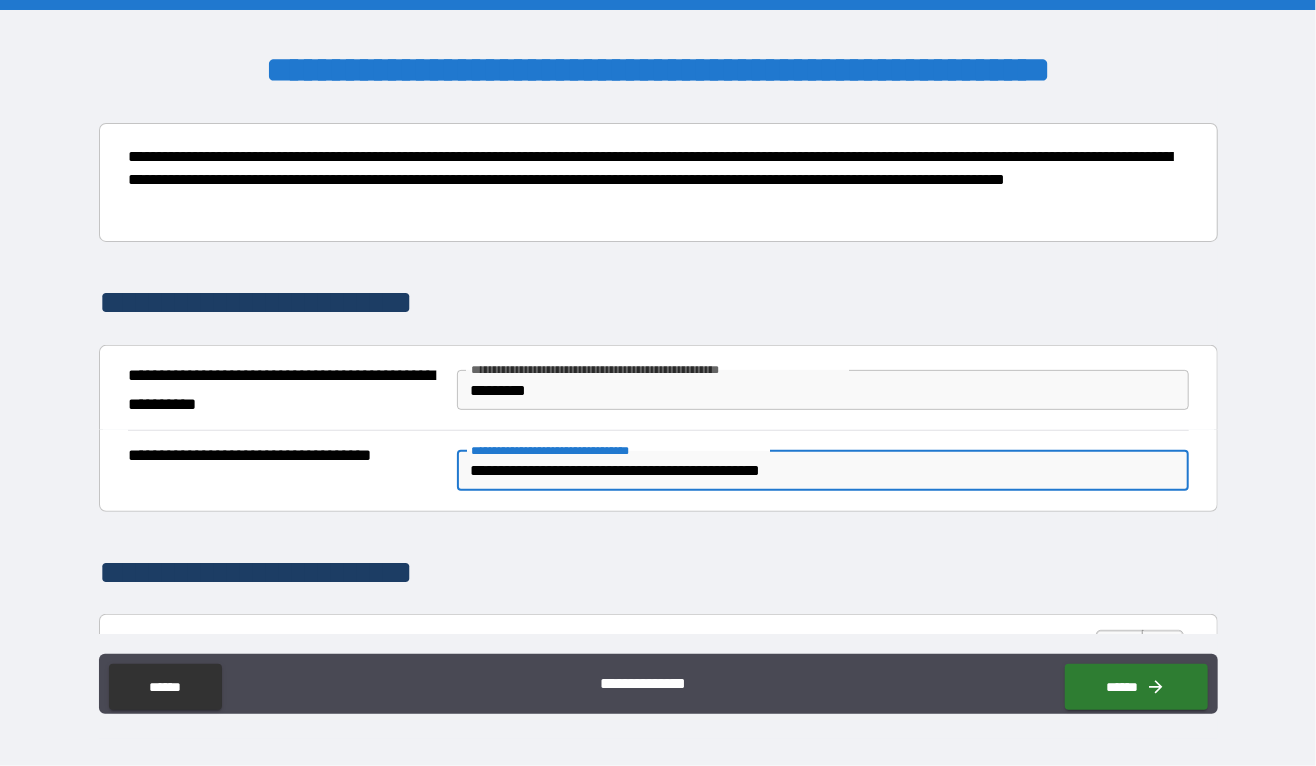 type on "*" 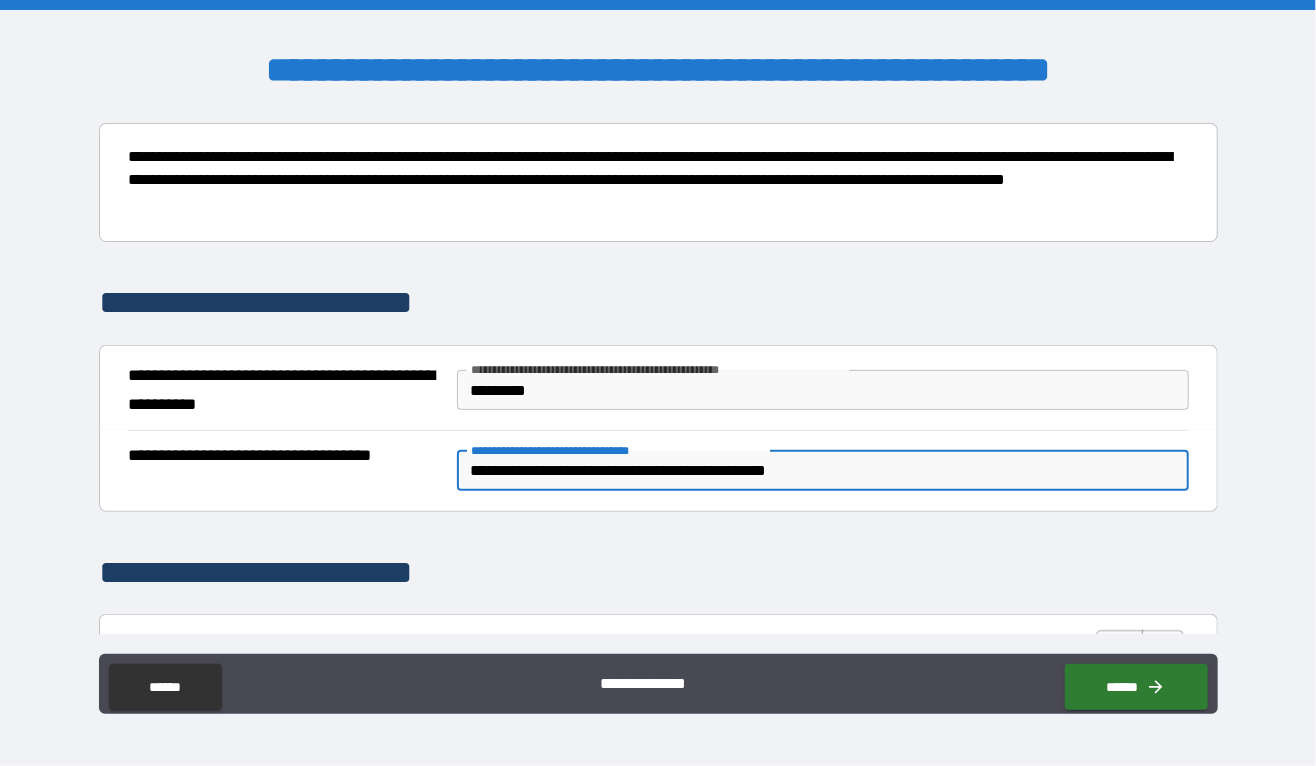 type on "*" 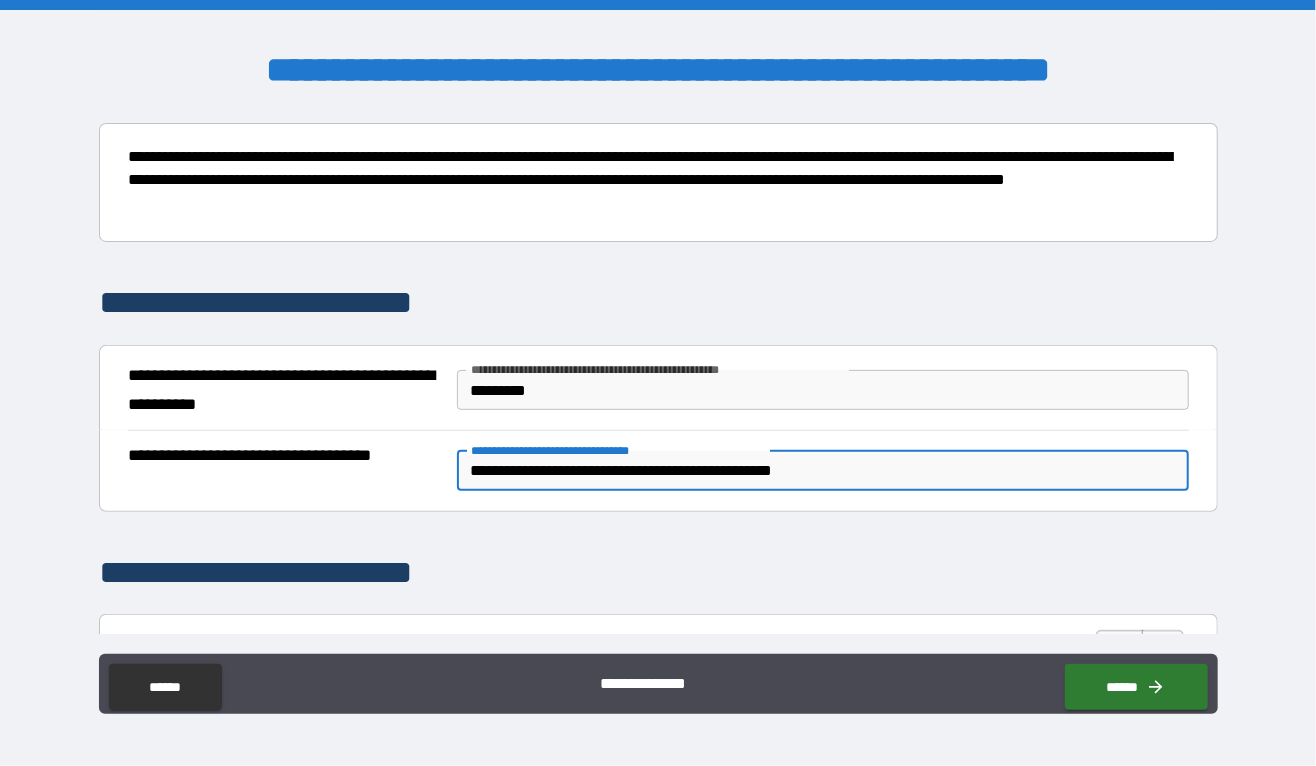 type on "*" 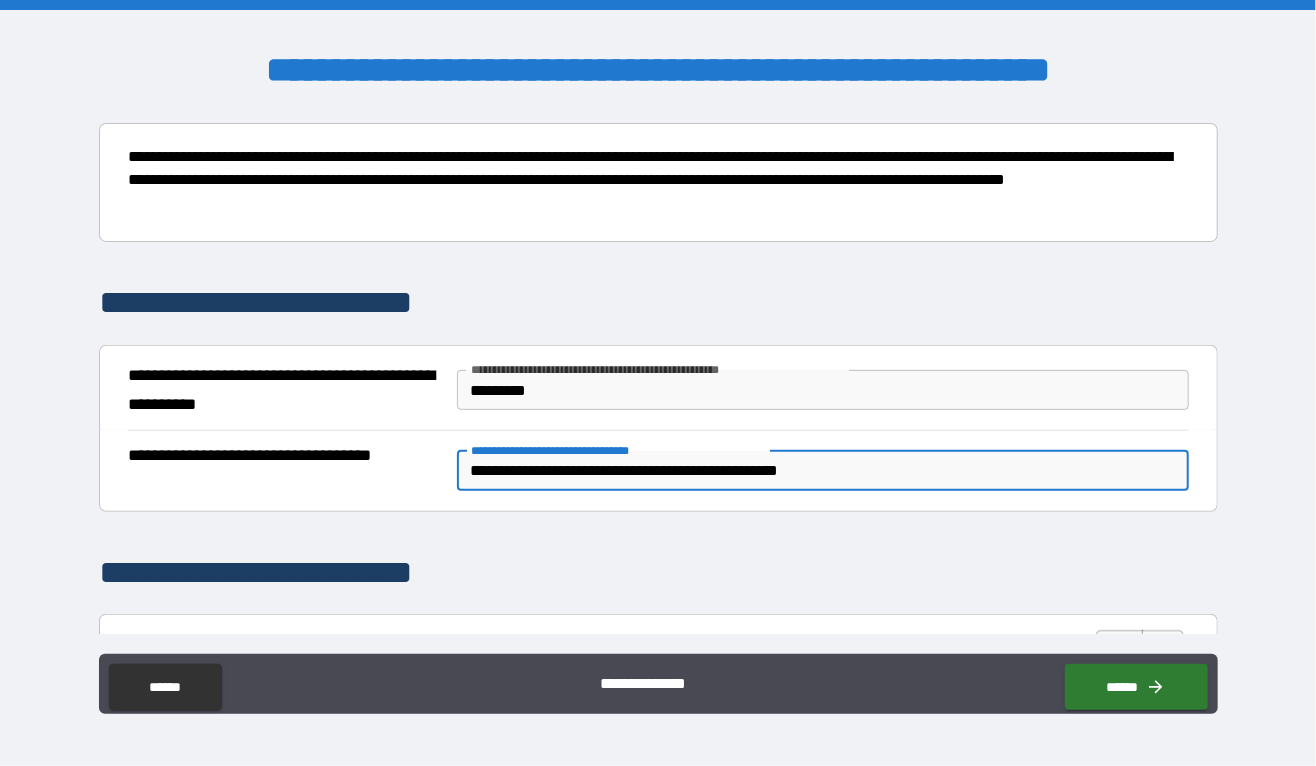 type on "**********" 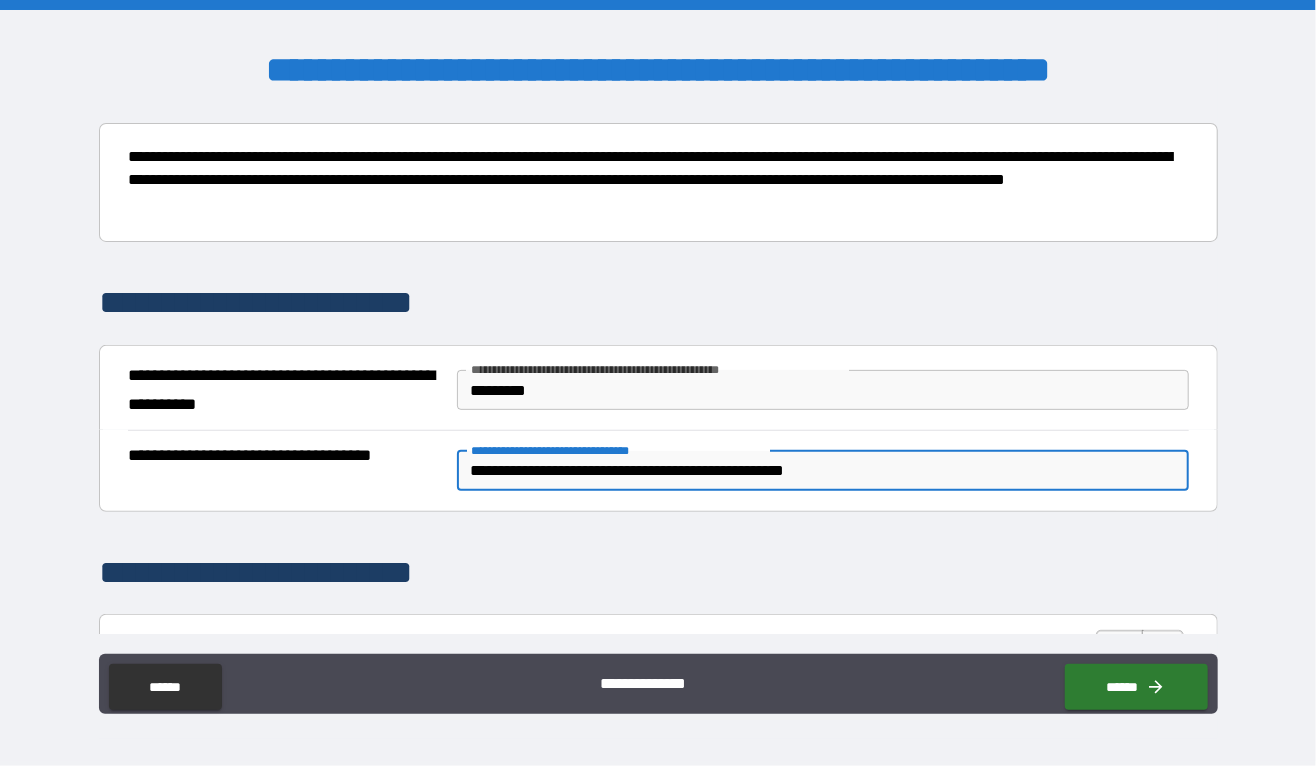 type on "*" 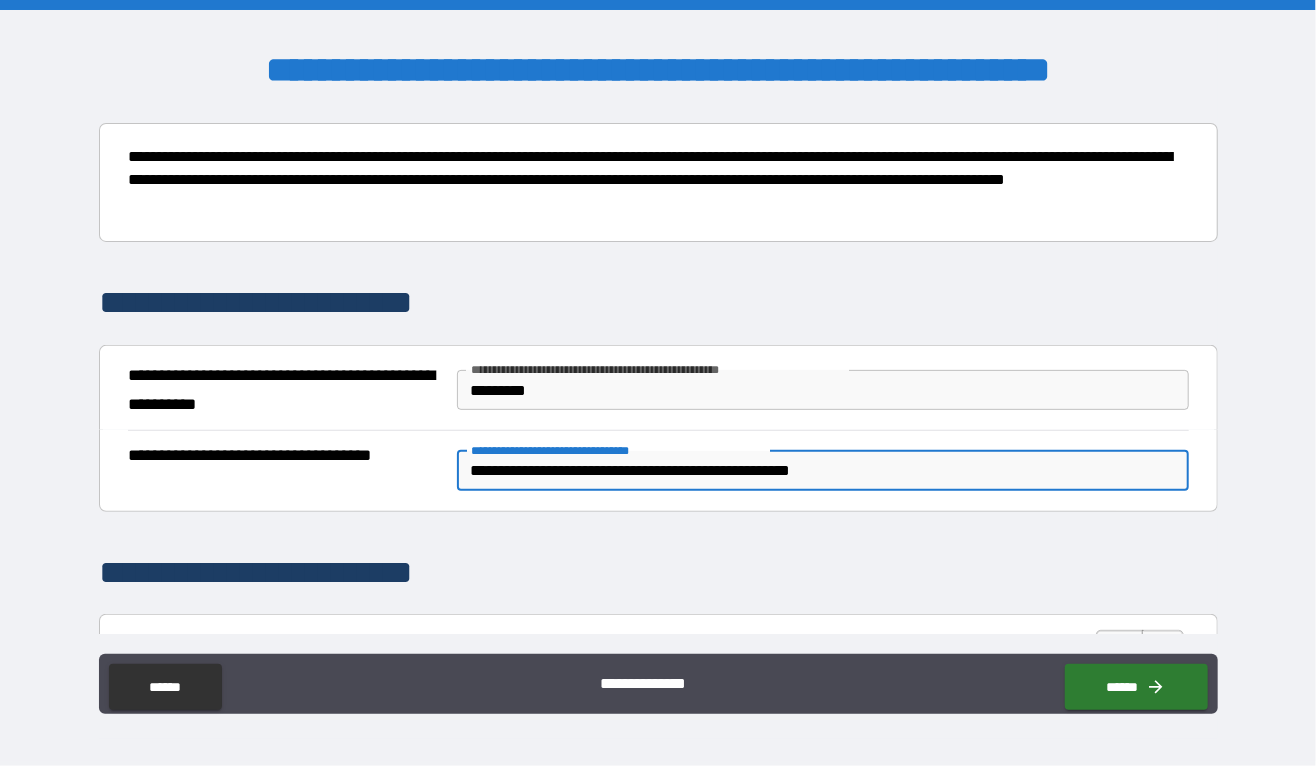 type on "**********" 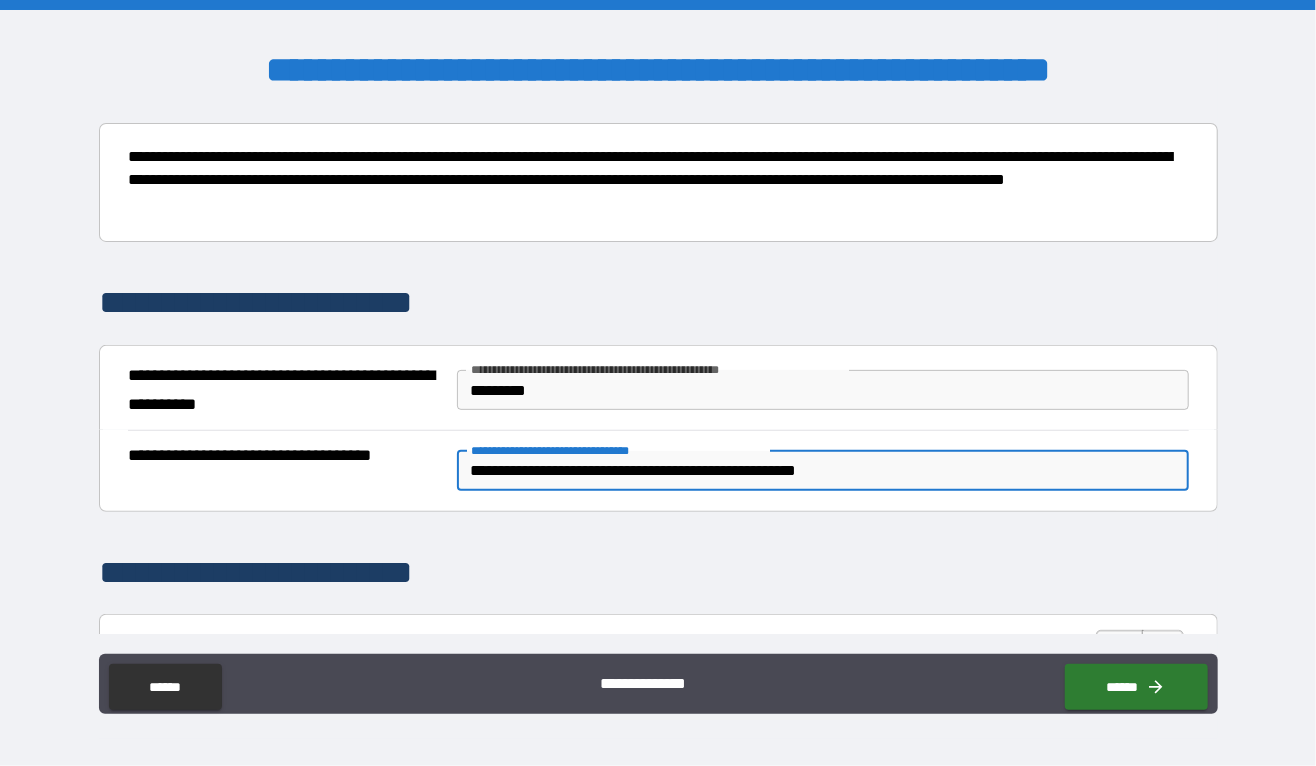 type on "*" 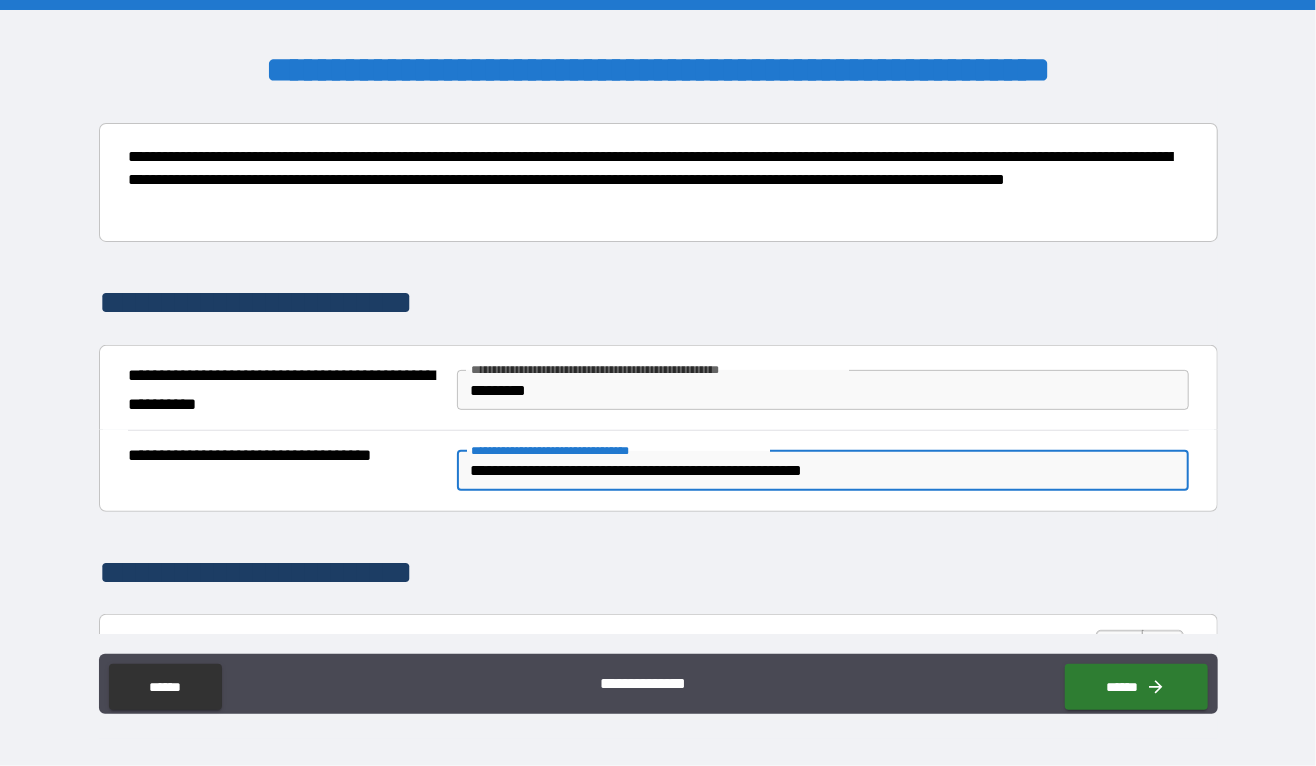 type on "**********" 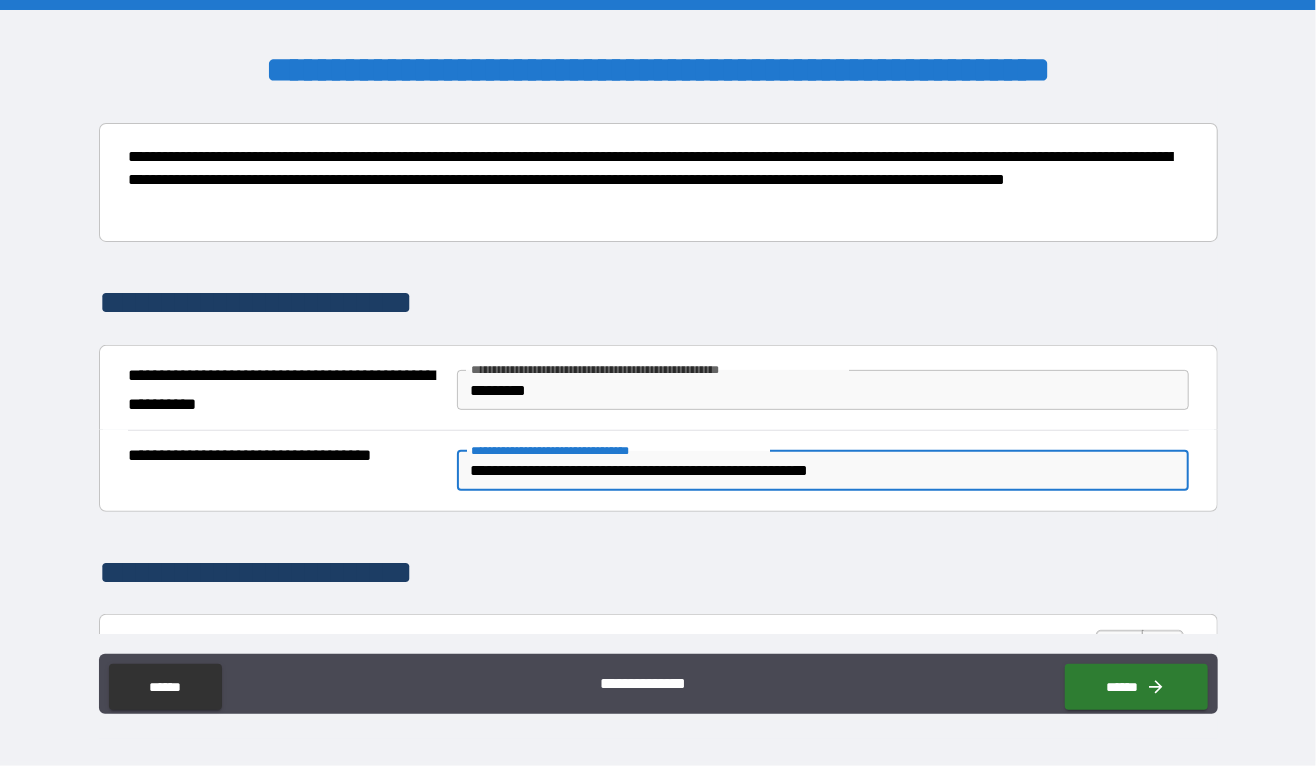 type on "*" 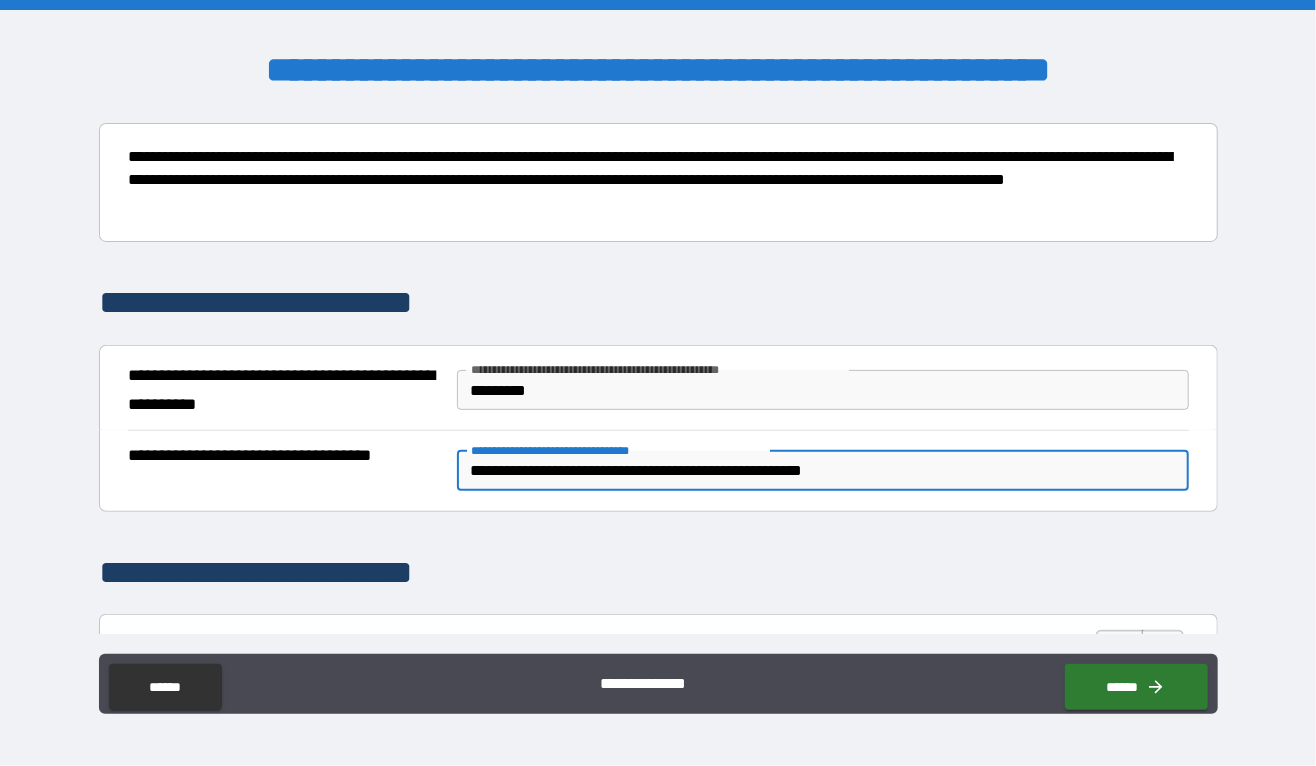 type on "**********" 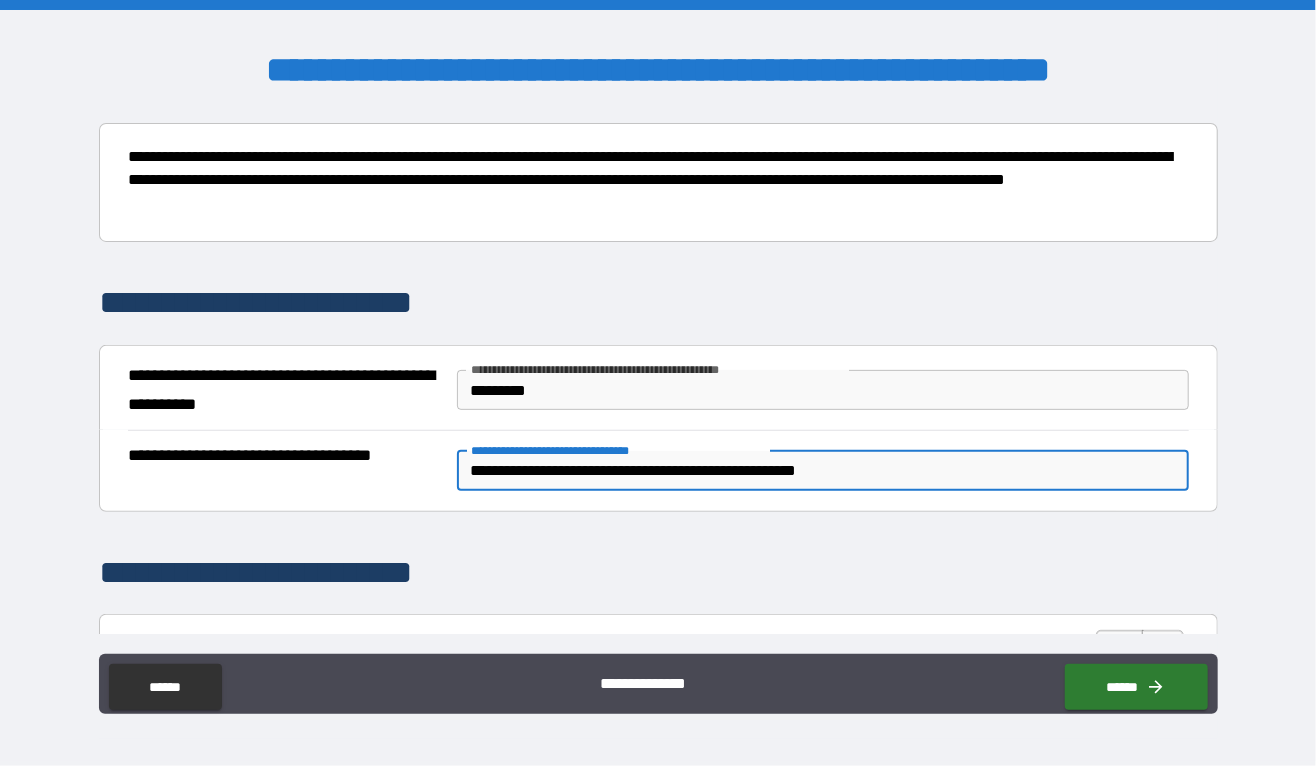 type on "*" 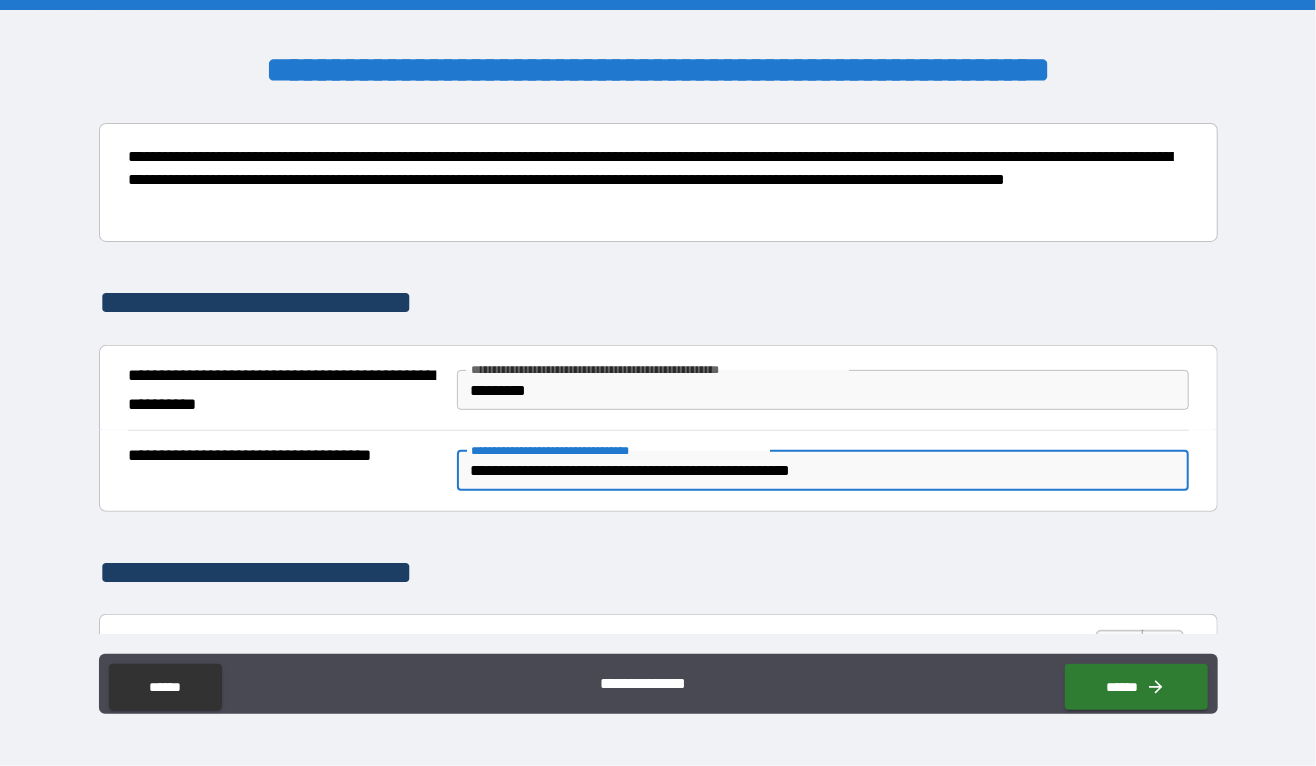 type on "*" 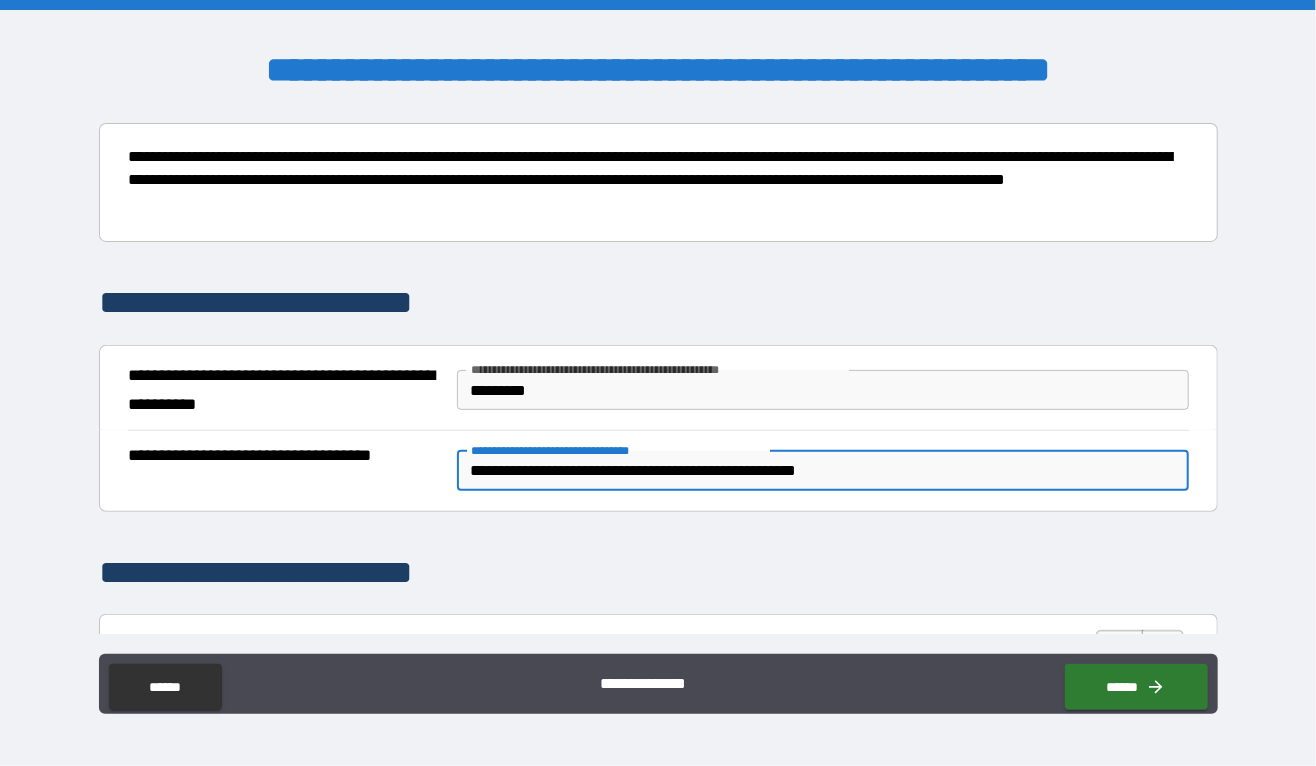 type on "**********" 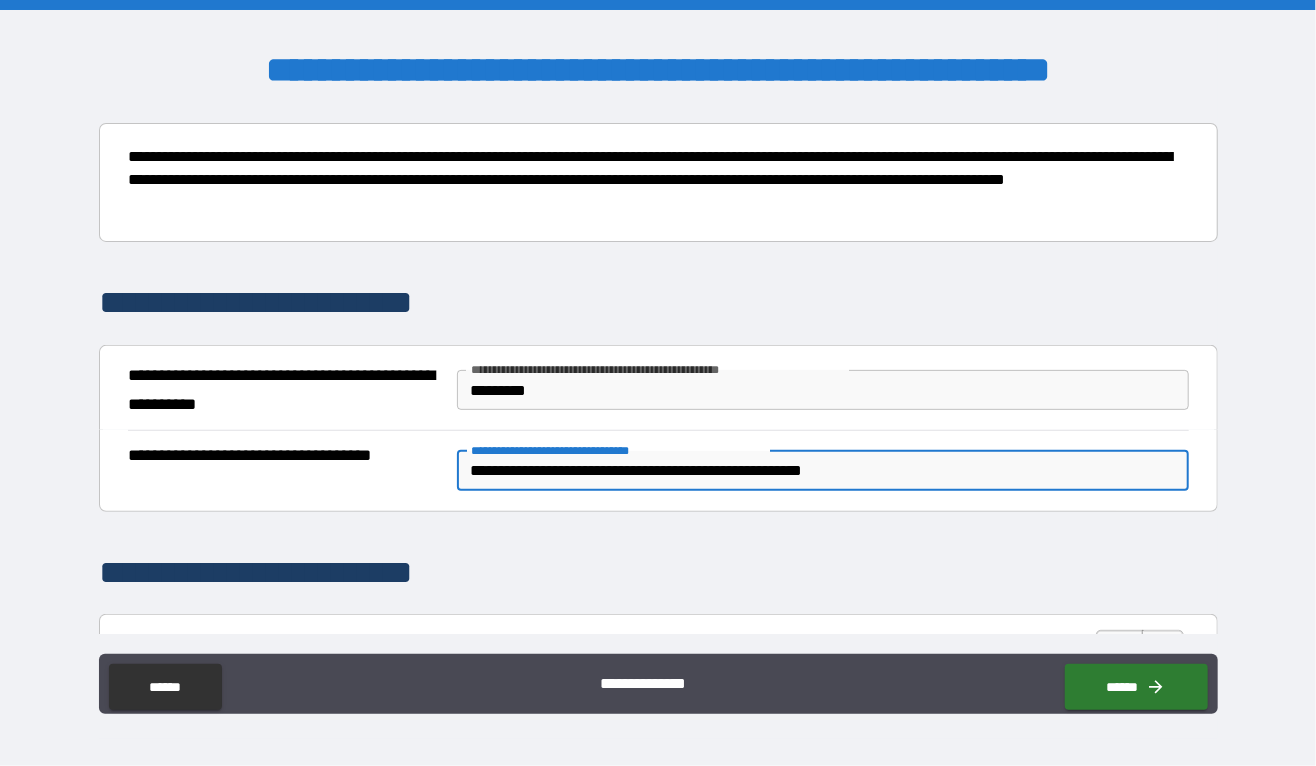 type 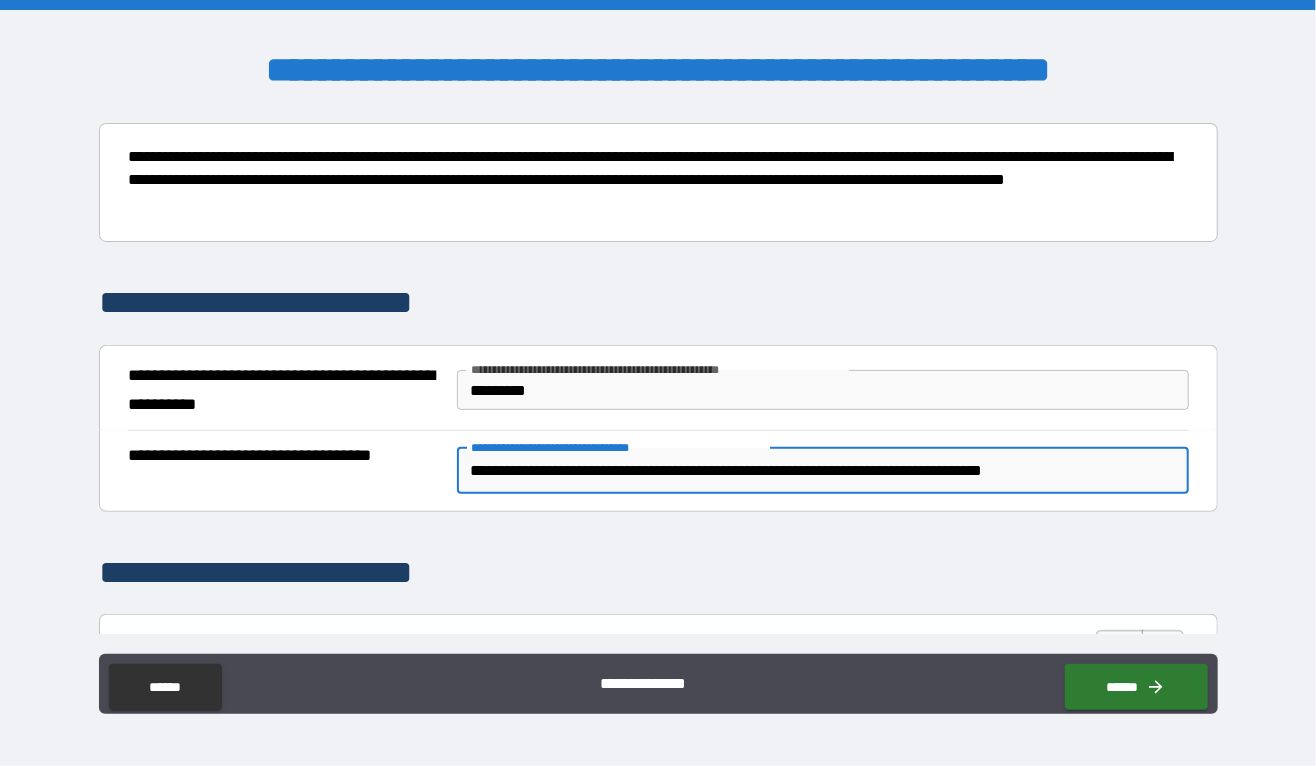 scroll, scrollTop: 0, scrollLeft: 38, axis: horizontal 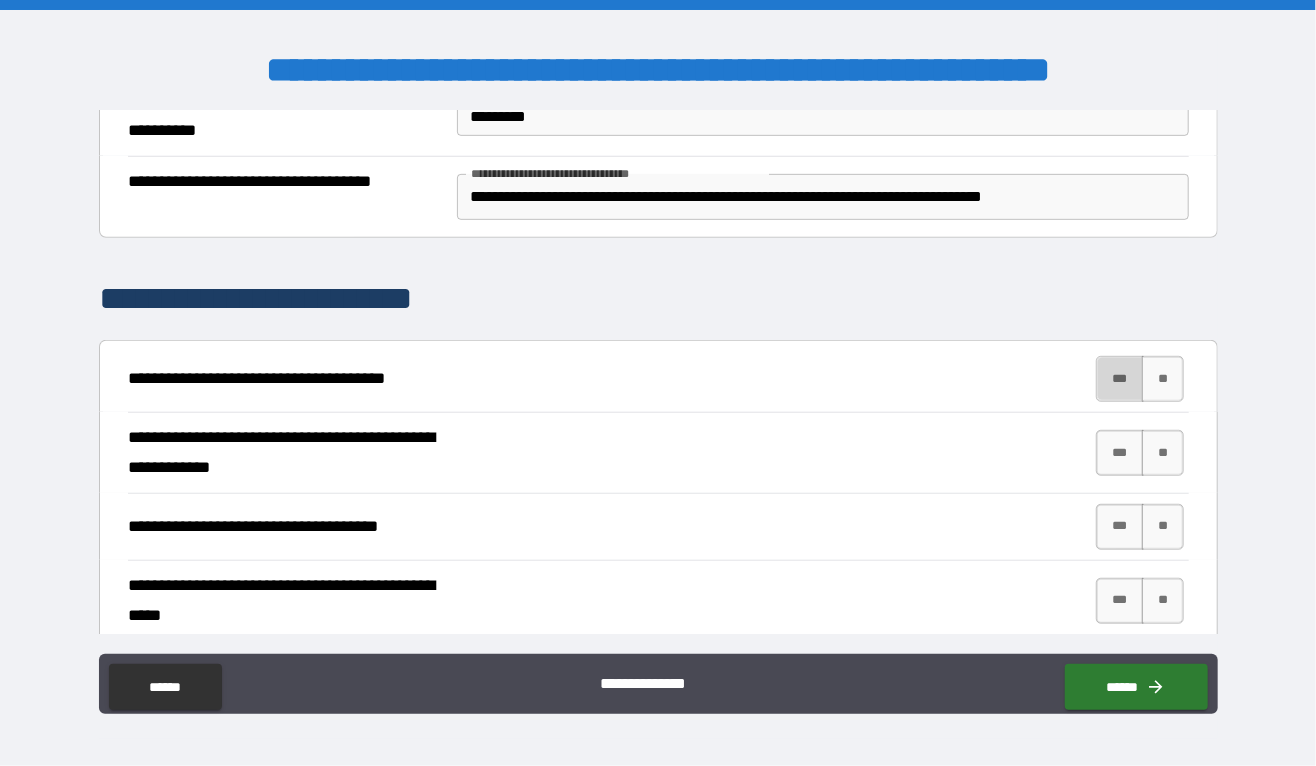 click on "***" at bounding box center (1120, 379) 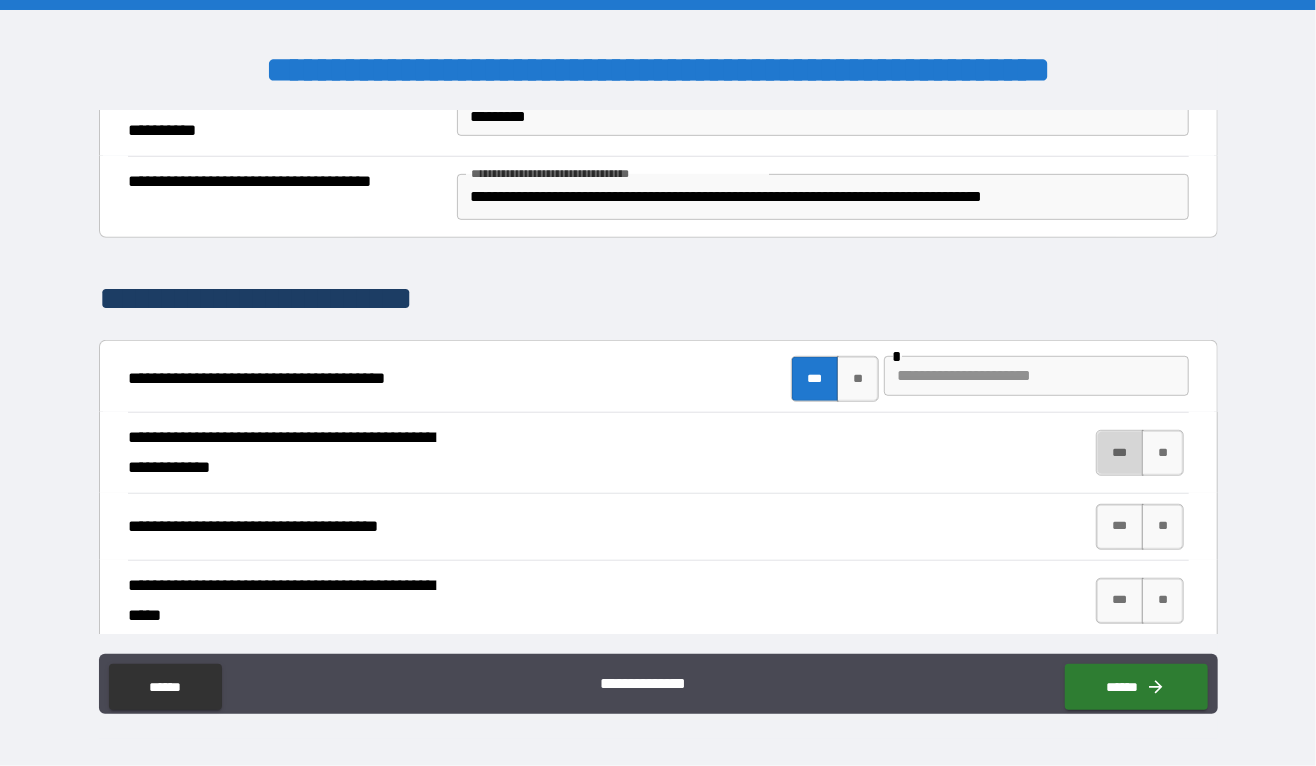 click on "***" at bounding box center (1120, 453) 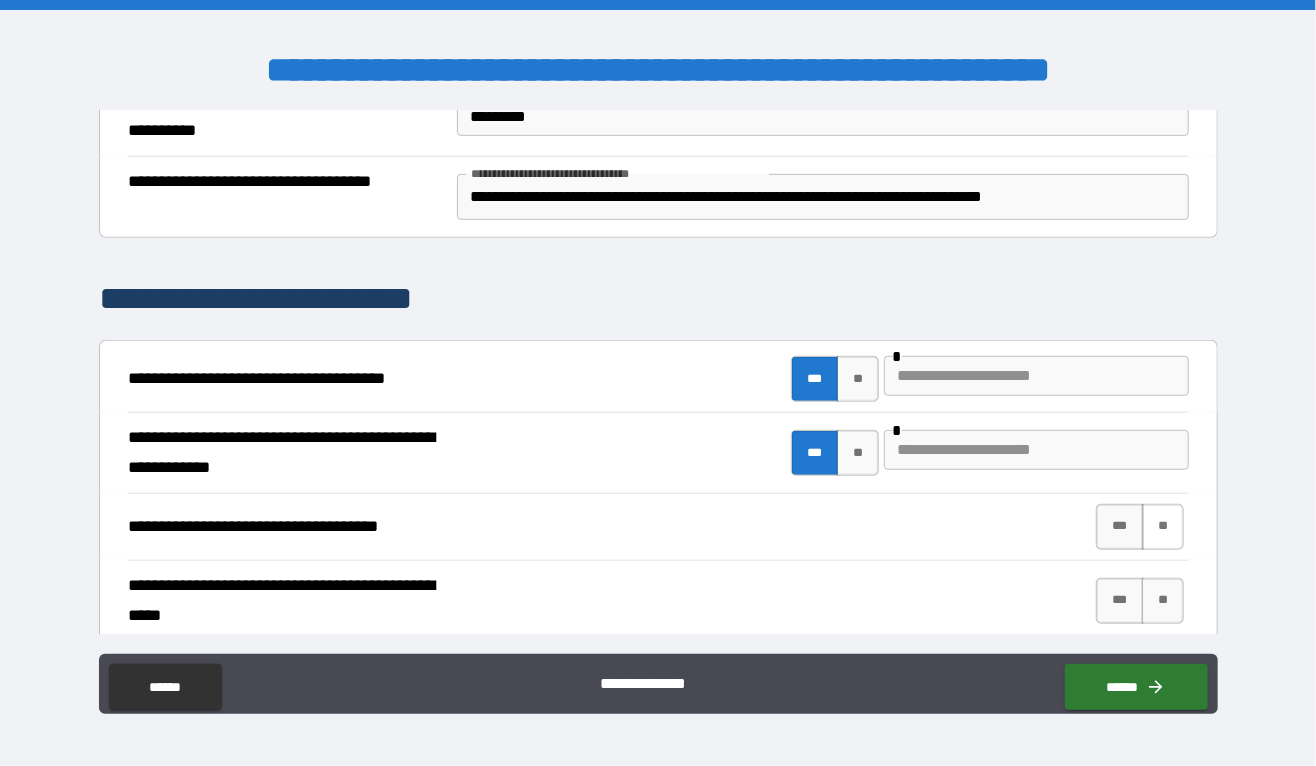 click on "**" at bounding box center [1162, 527] 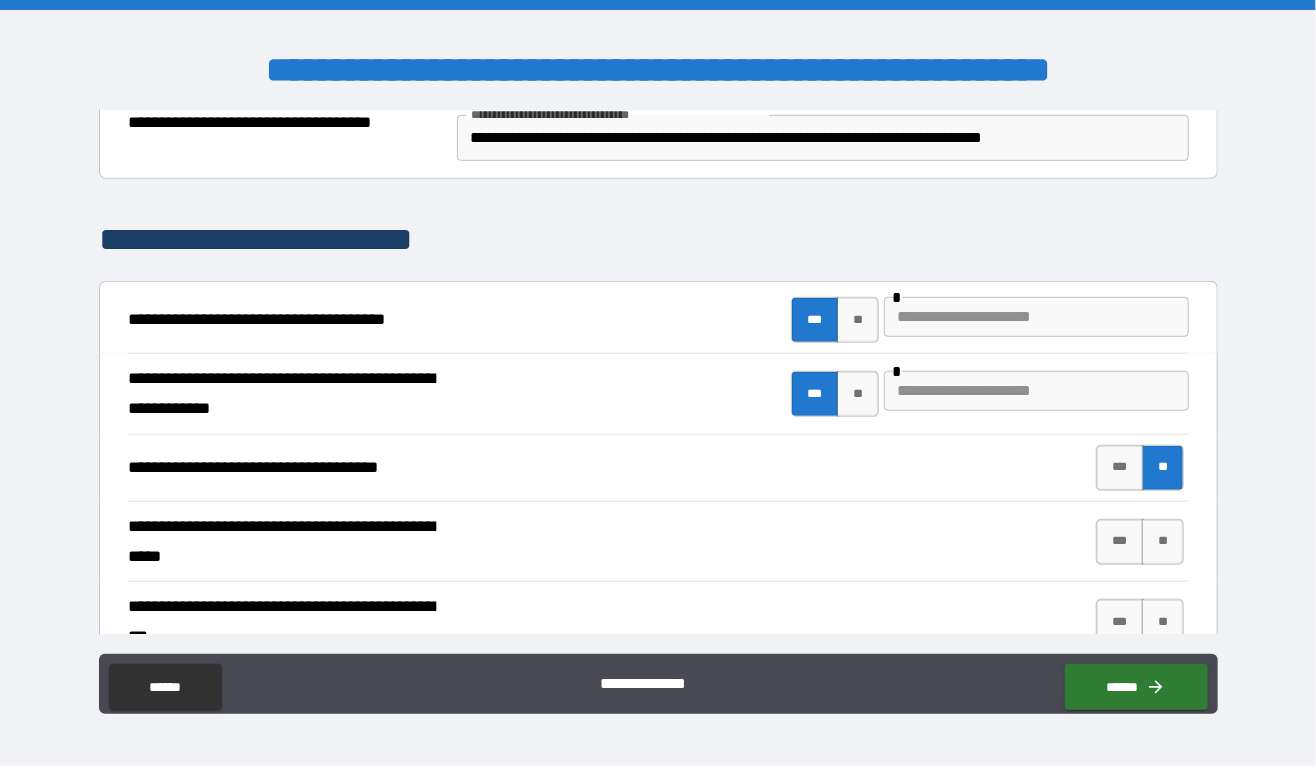 scroll, scrollTop: 559, scrollLeft: 0, axis: vertical 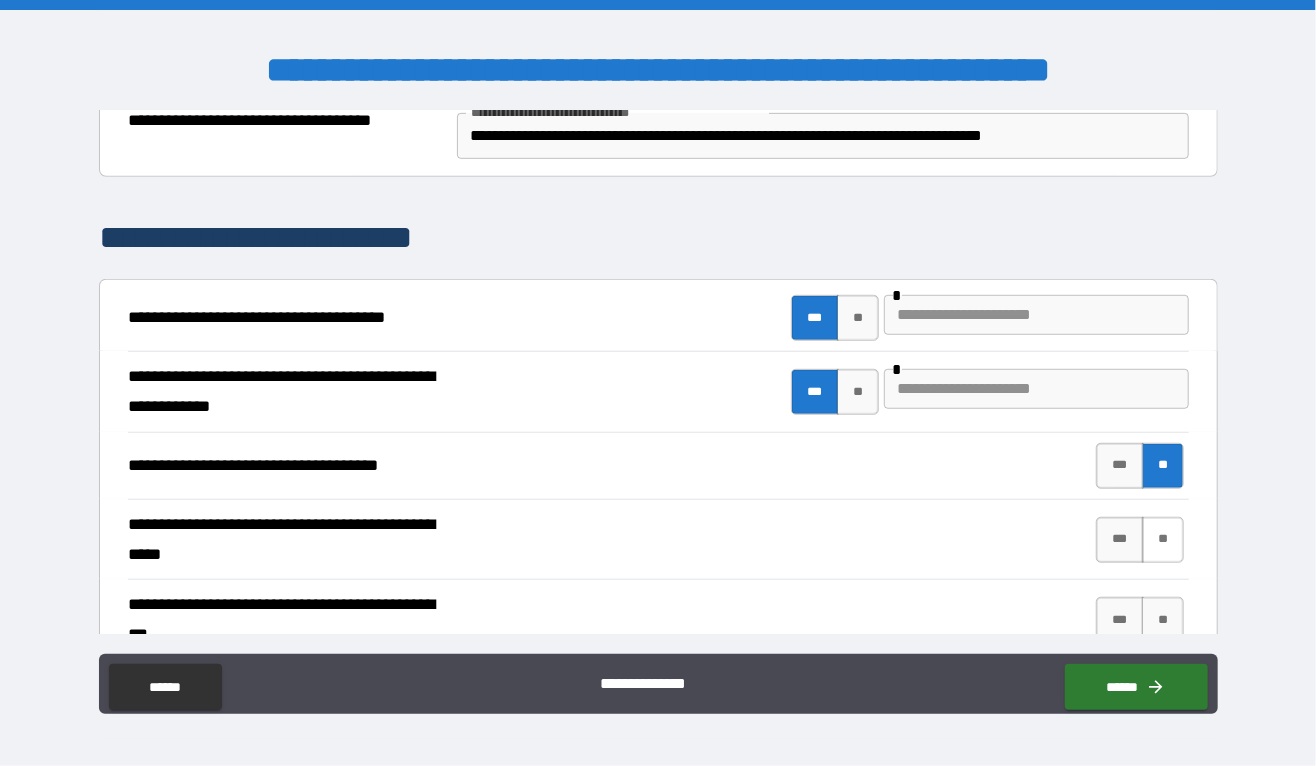 click on "**" at bounding box center [1162, 540] 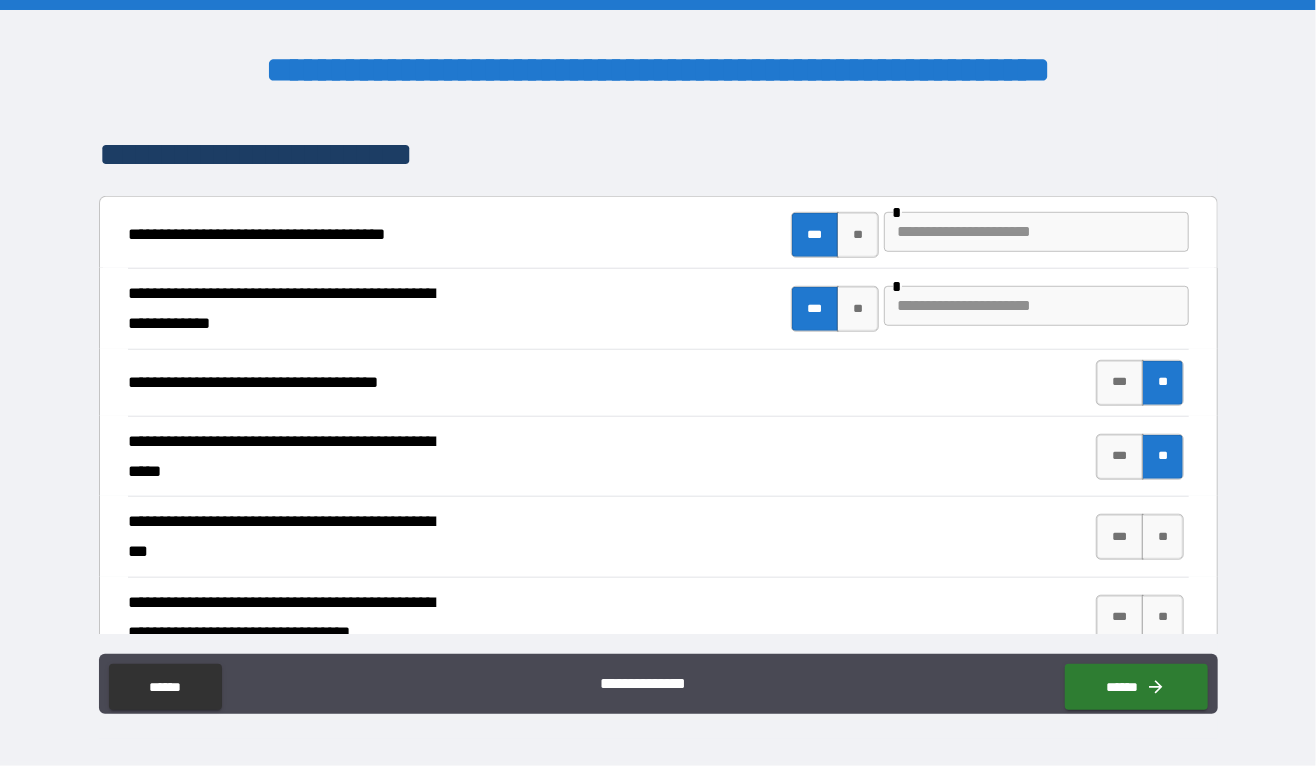 scroll, scrollTop: 670, scrollLeft: 0, axis: vertical 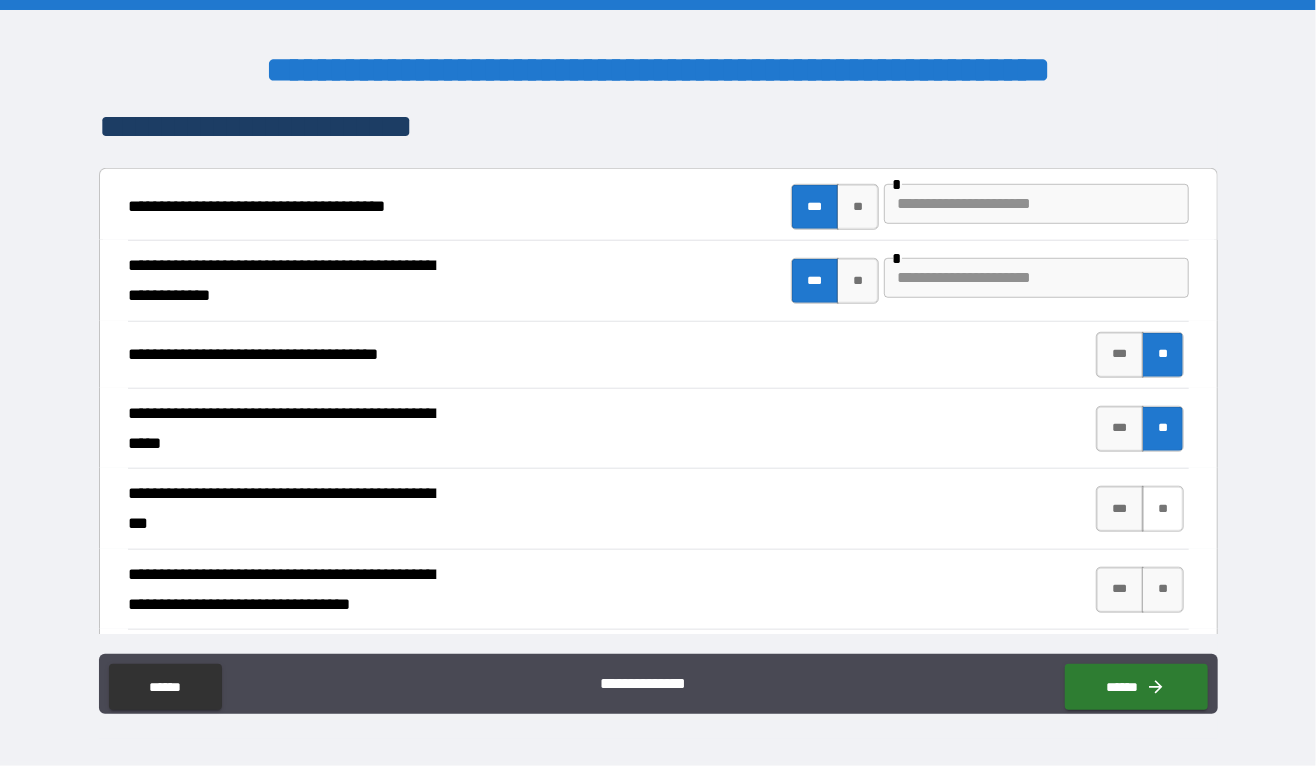 click on "**" at bounding box center [1162, 509] 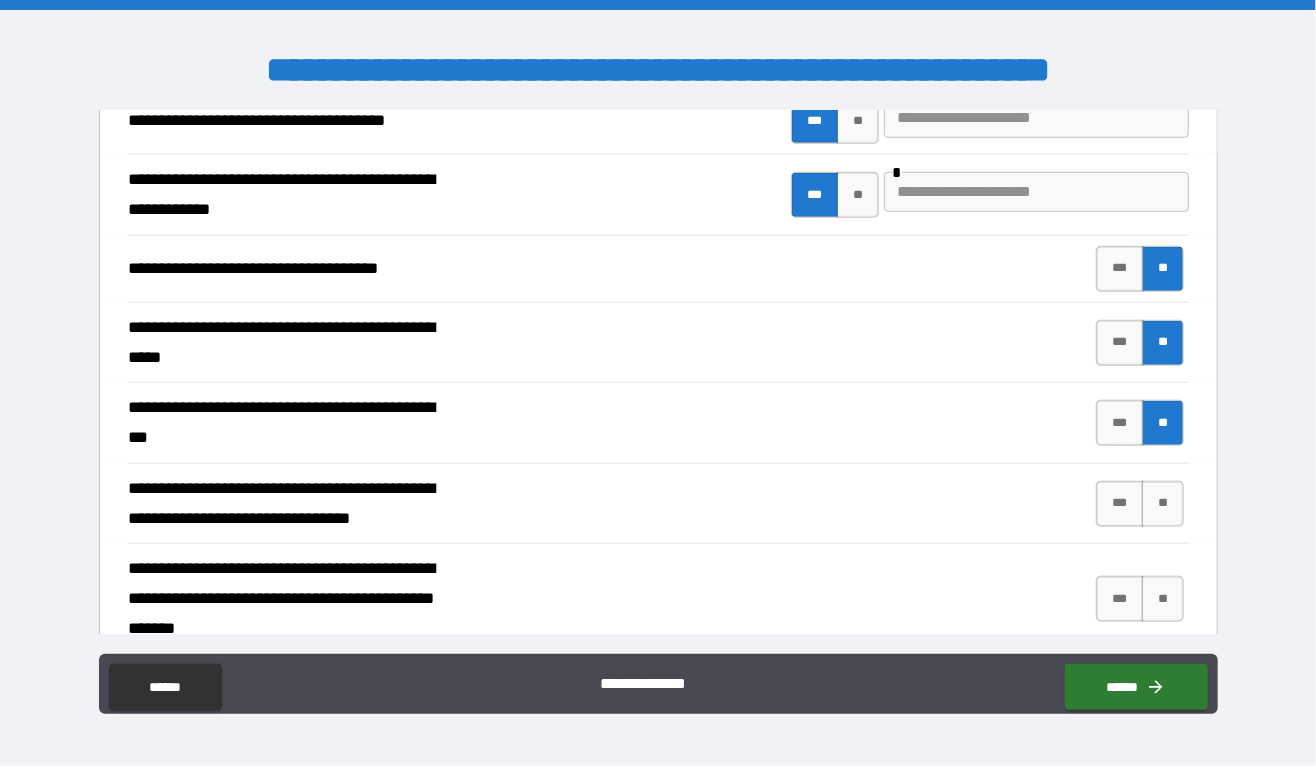 scroll, scrollTop: 789, scrollLeft: 0, axis: vertical 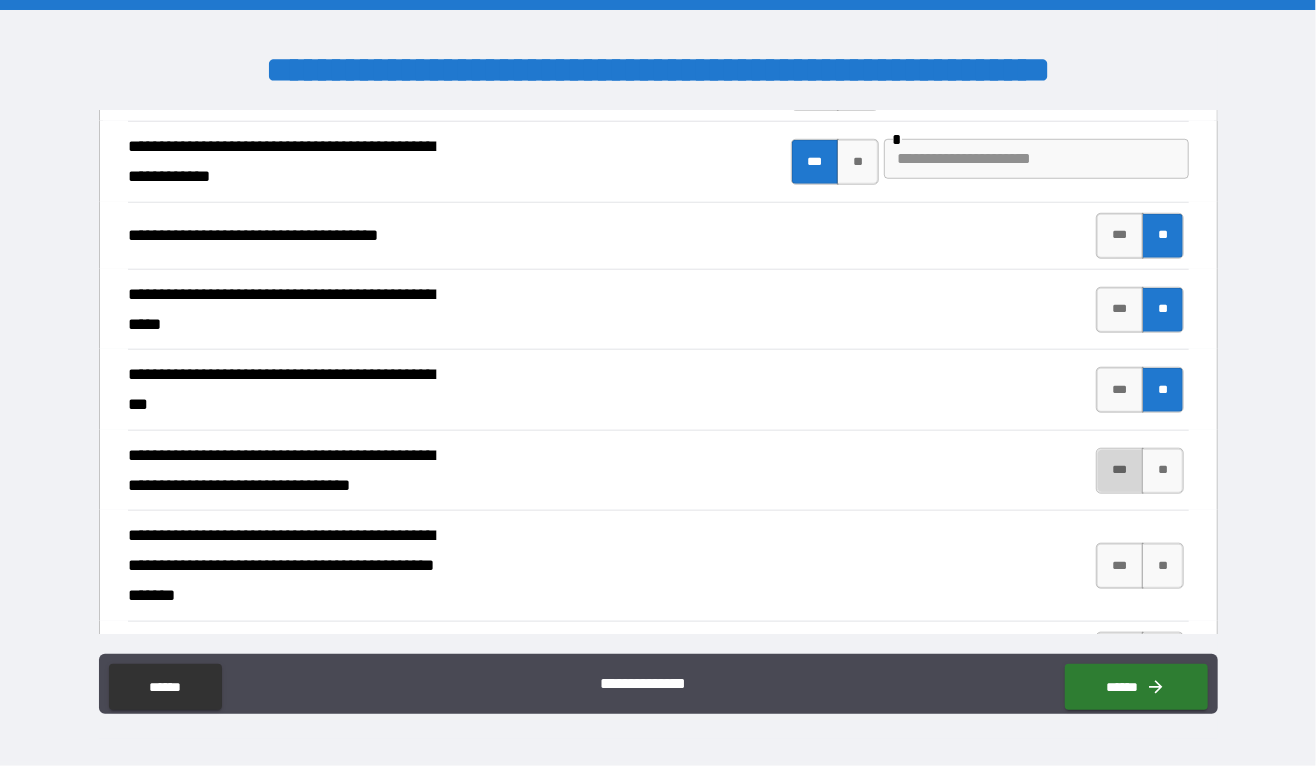 click on "***" at bounding box center [1120, 471] 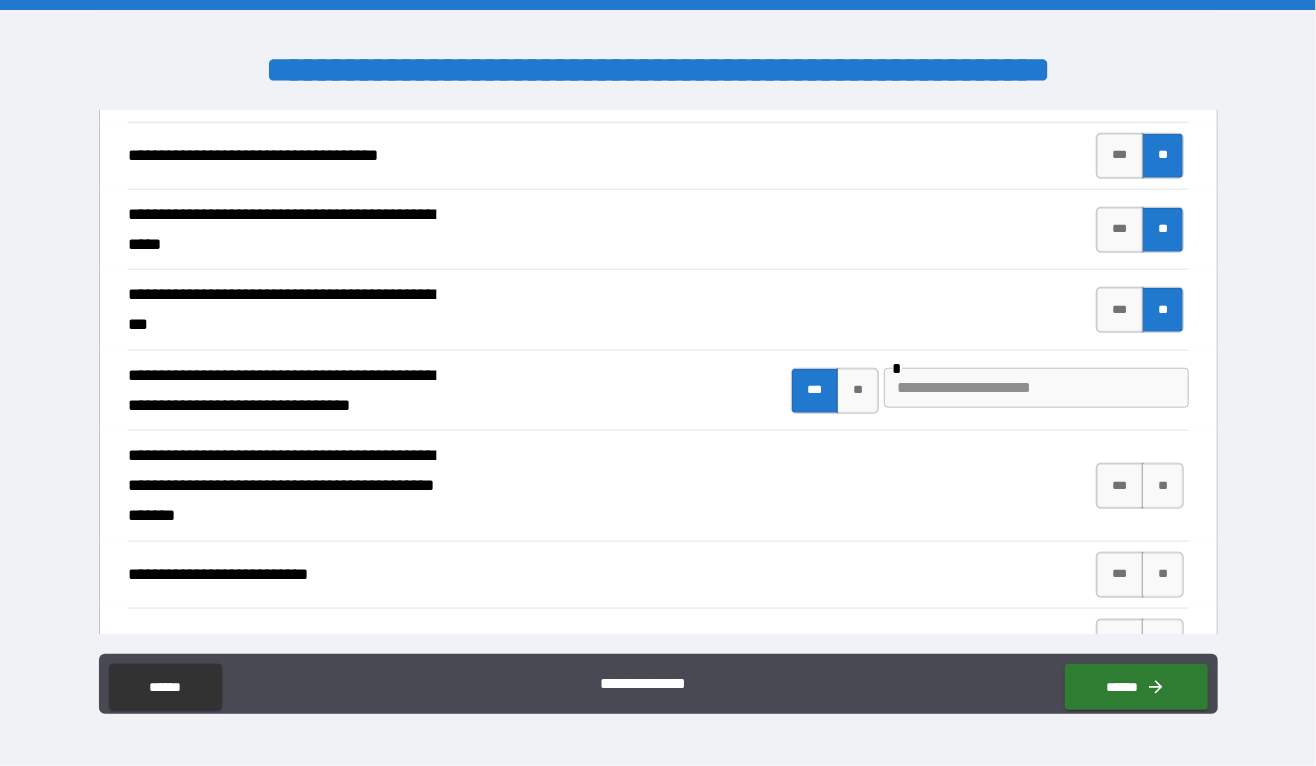 scroll, scrollTop: 869, scrollLeft: 0, axis: vertical 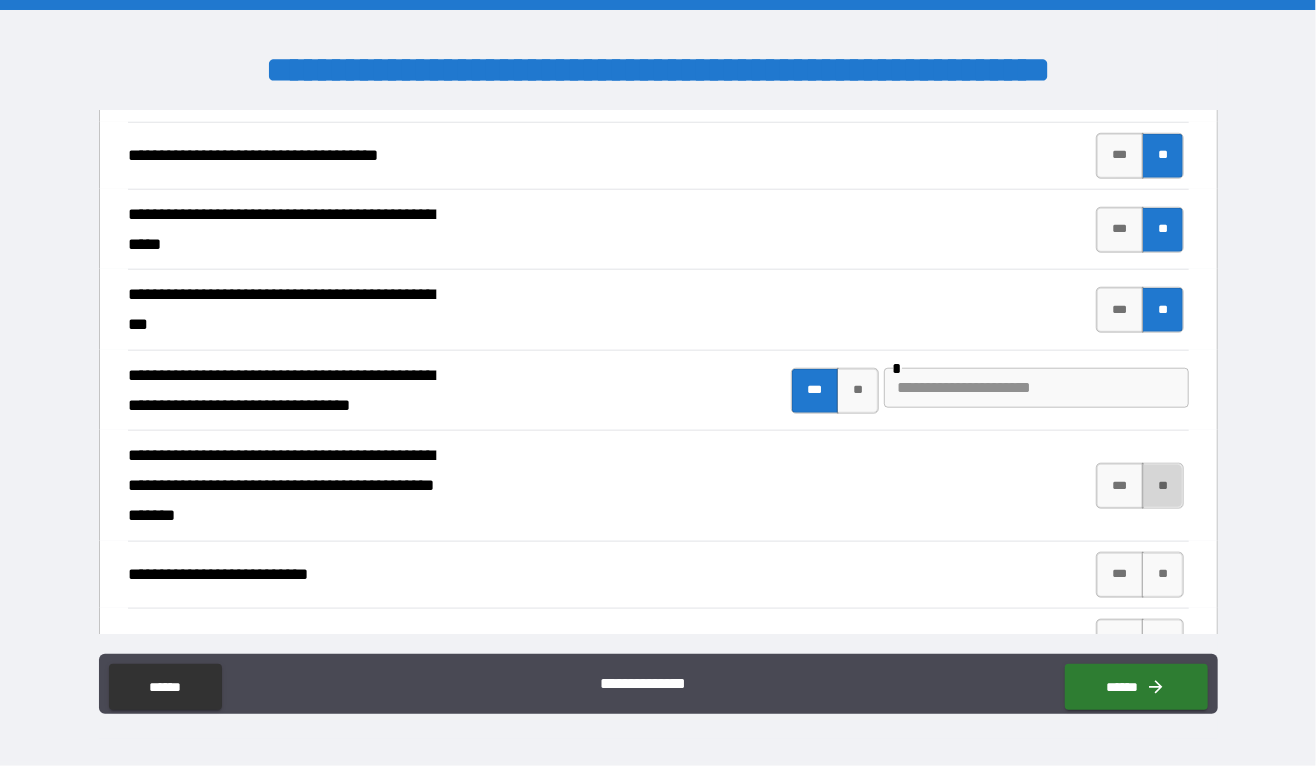 click on "**" at bounding box center (1162, 486) 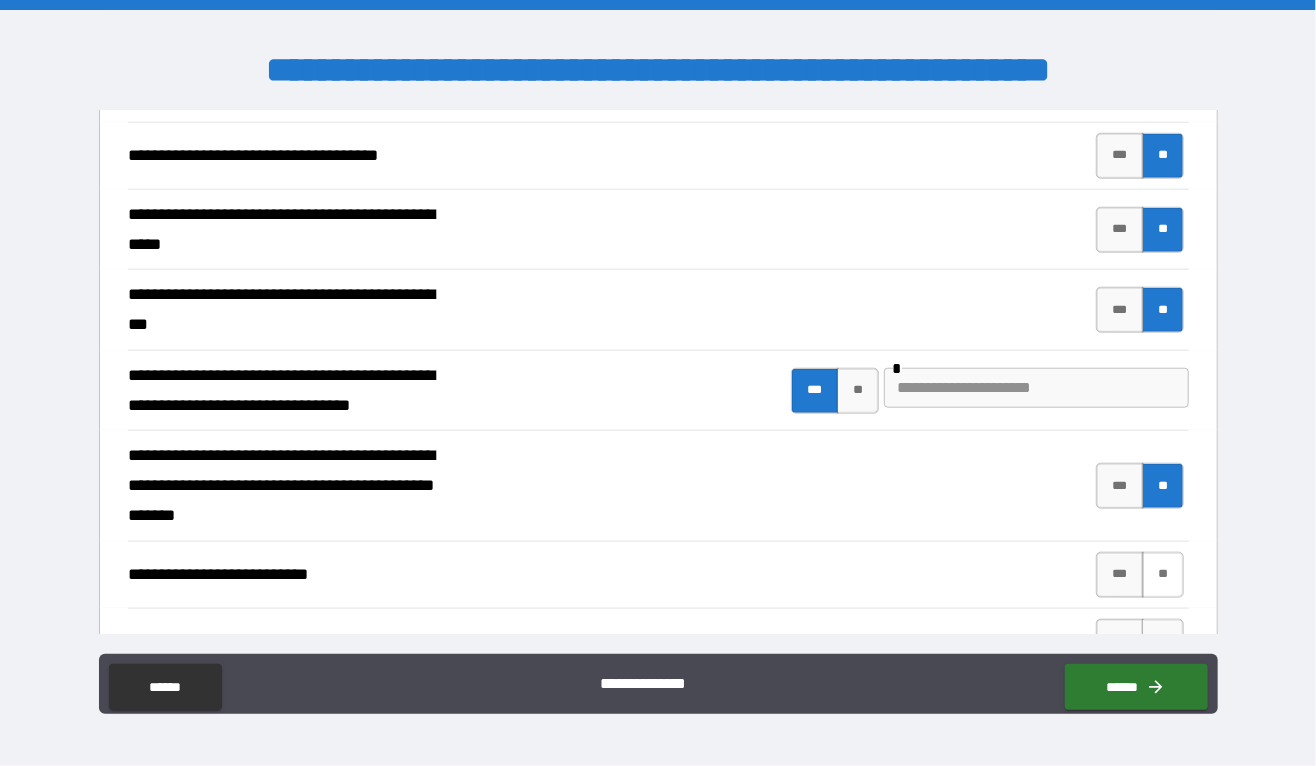 click on "**" at bounding box center (1162, 575) 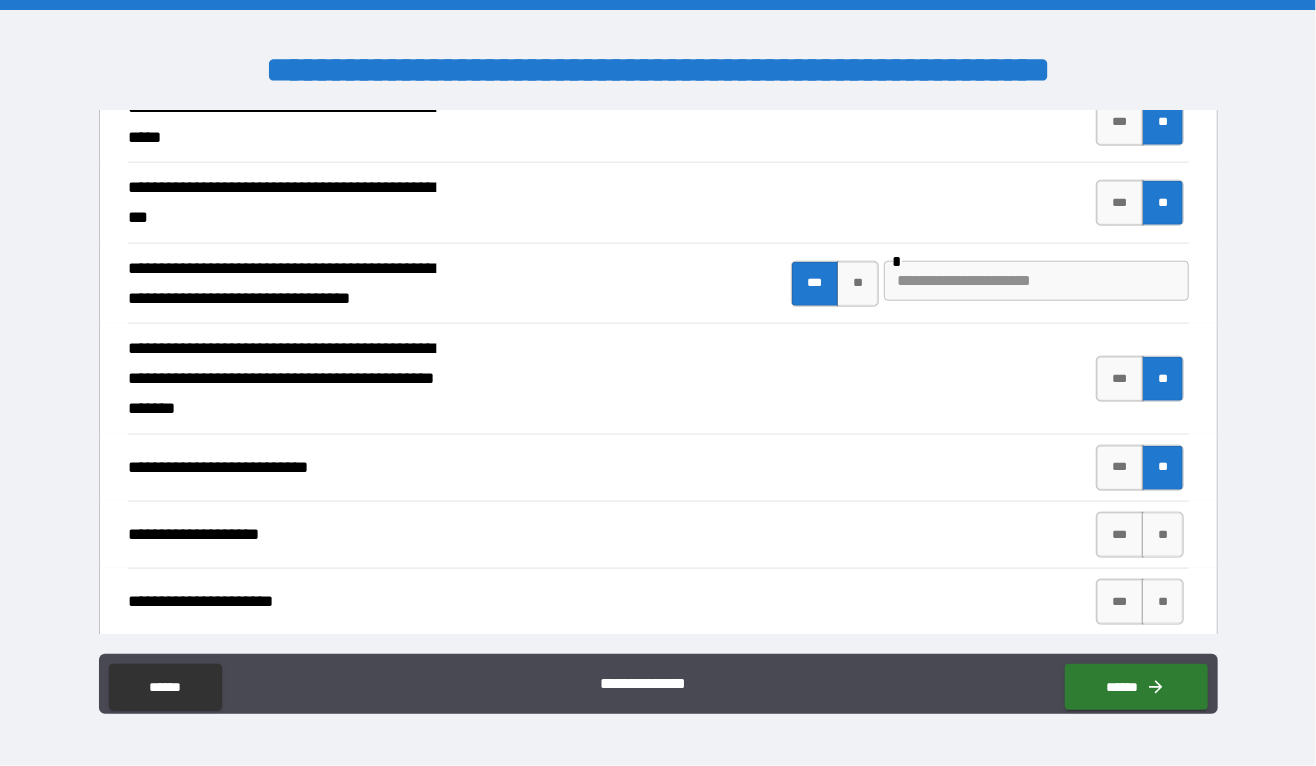 scroll, scrollTop: 1020, scrollLeft: 0, axis: vertical 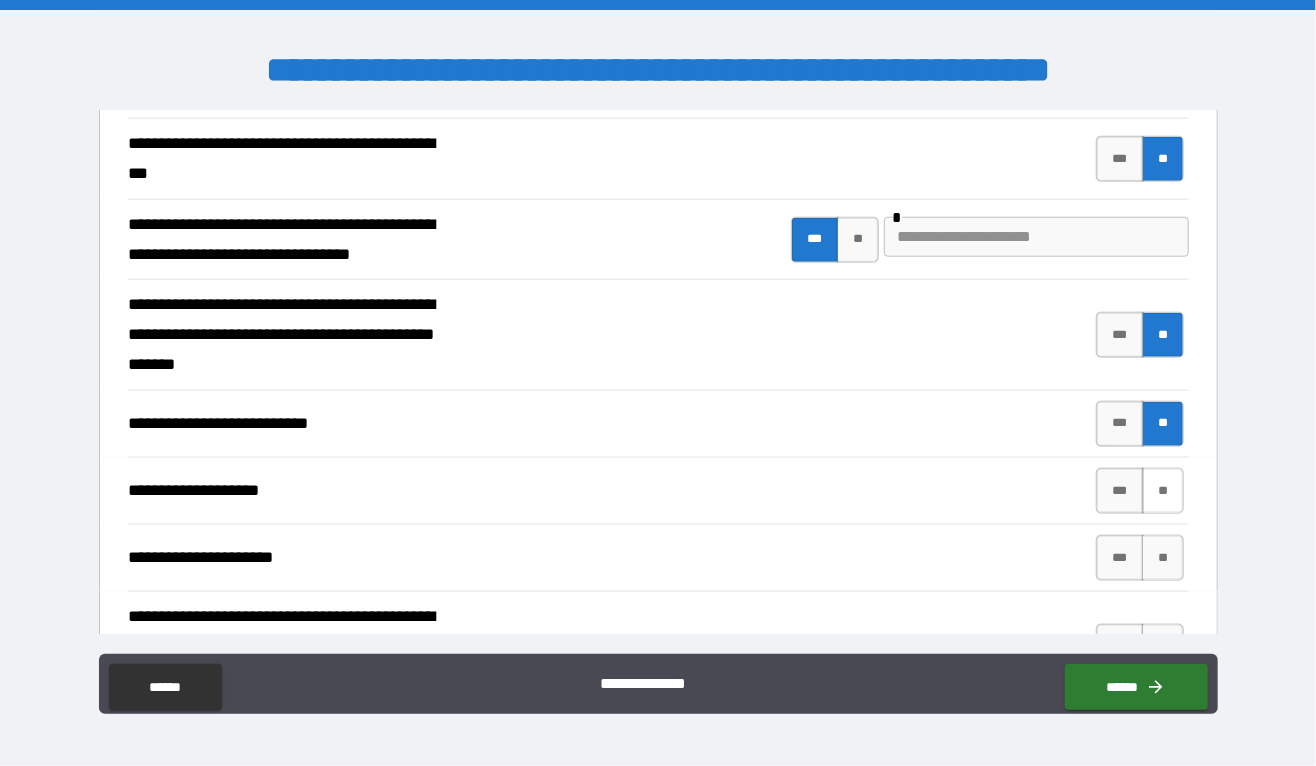 click on "**" at bounding box center [1162, 491] 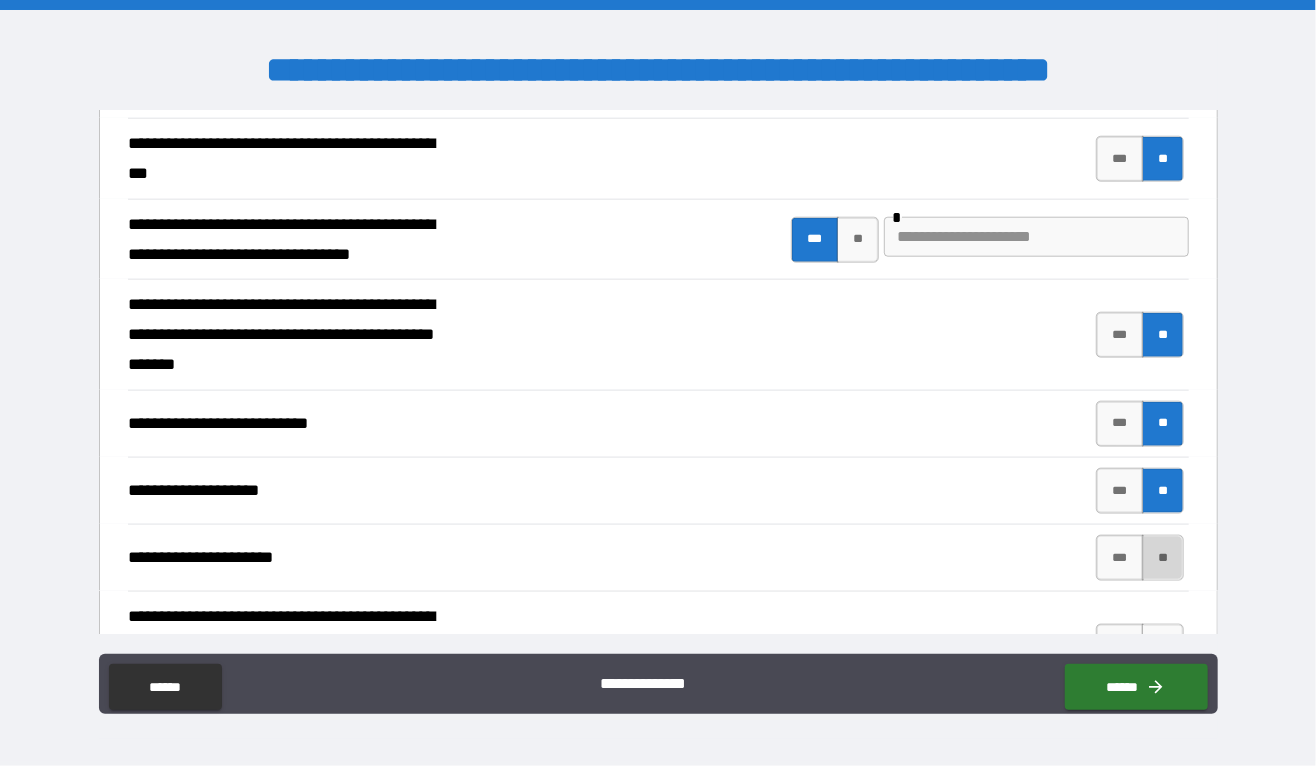 click on "**" at bounding box center [1162, 558] 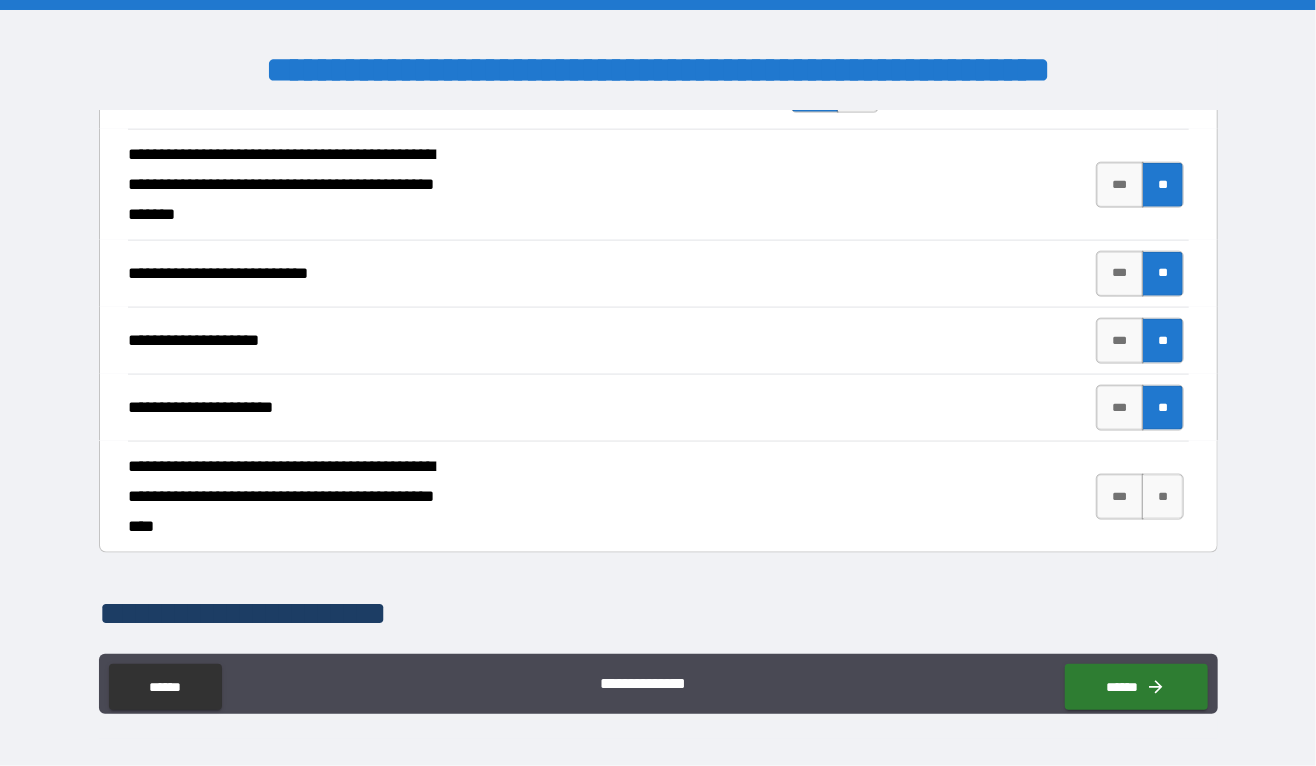 scroll, scrollTop: 1175, scrollLeft: 0, axis: vertical 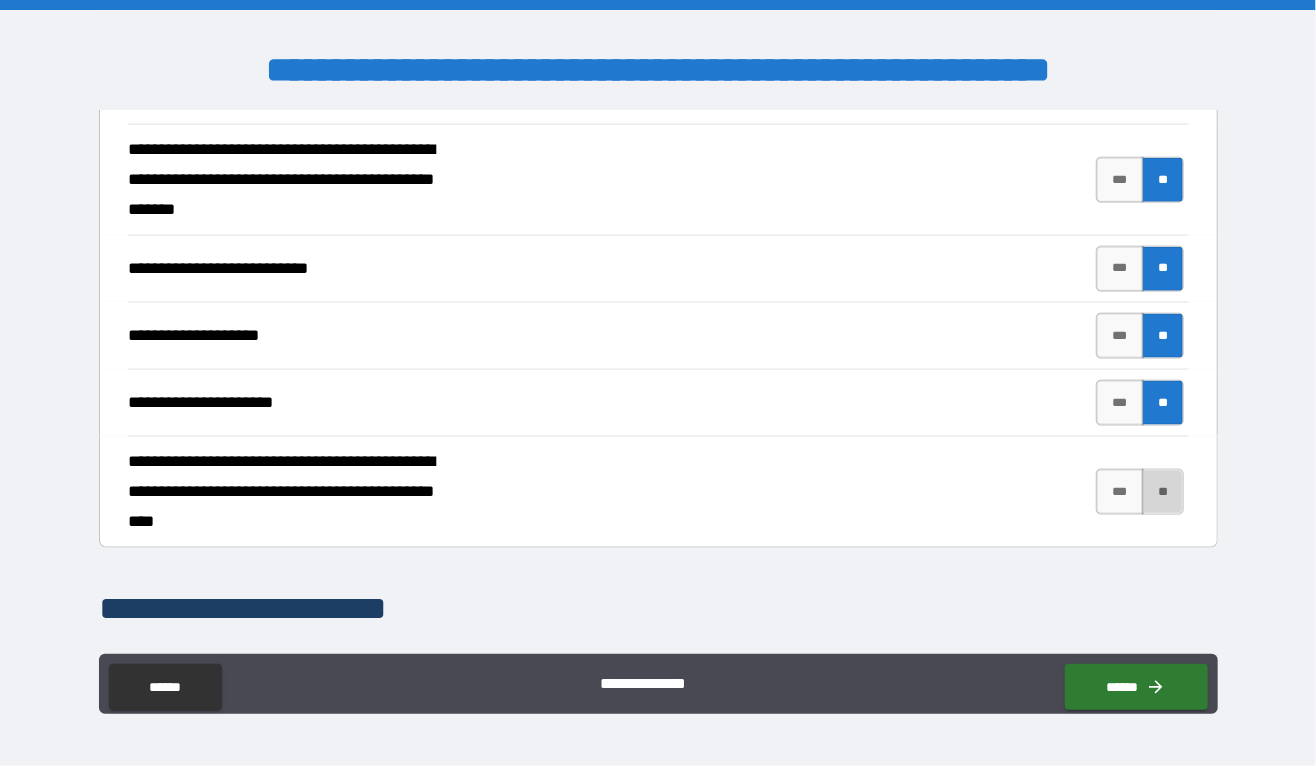 click on "**" at bounding box center [1162, 492] 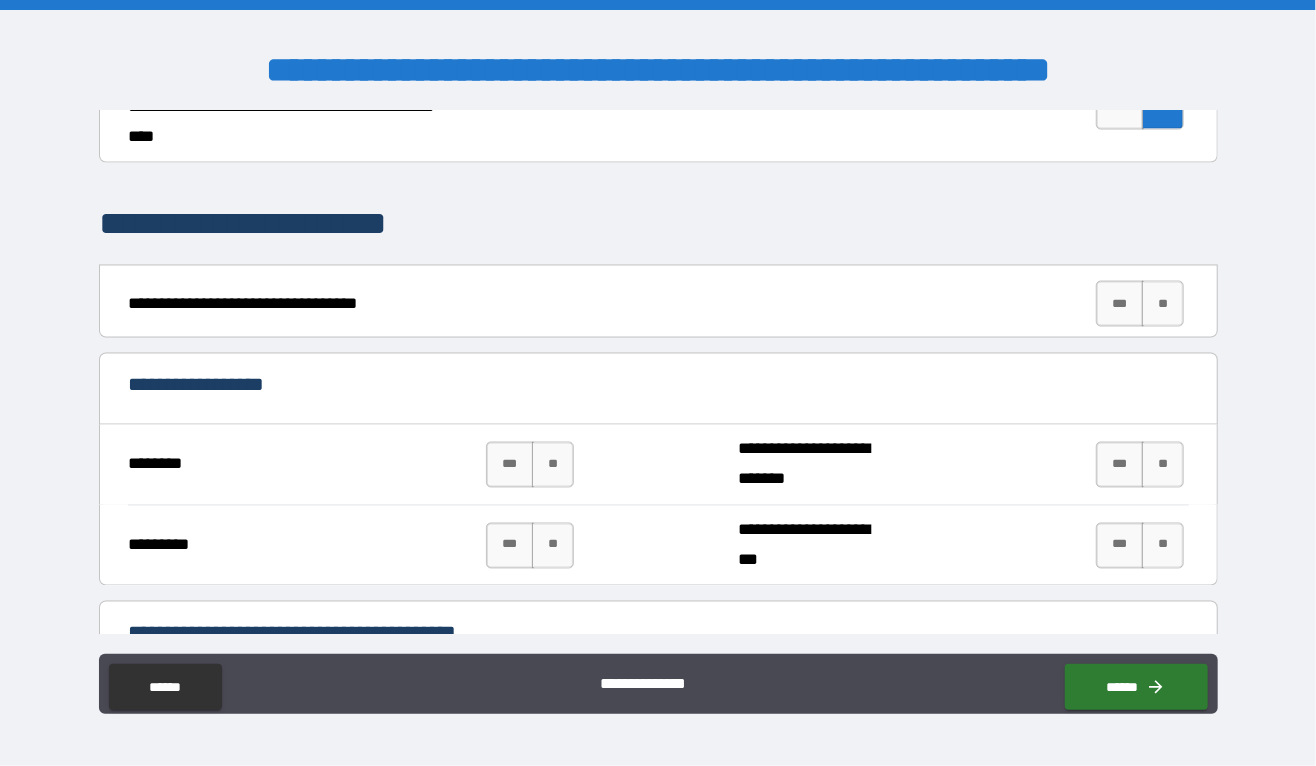 scroll, scrollTop: 1584, scrollLeft: 0, axis: vertical 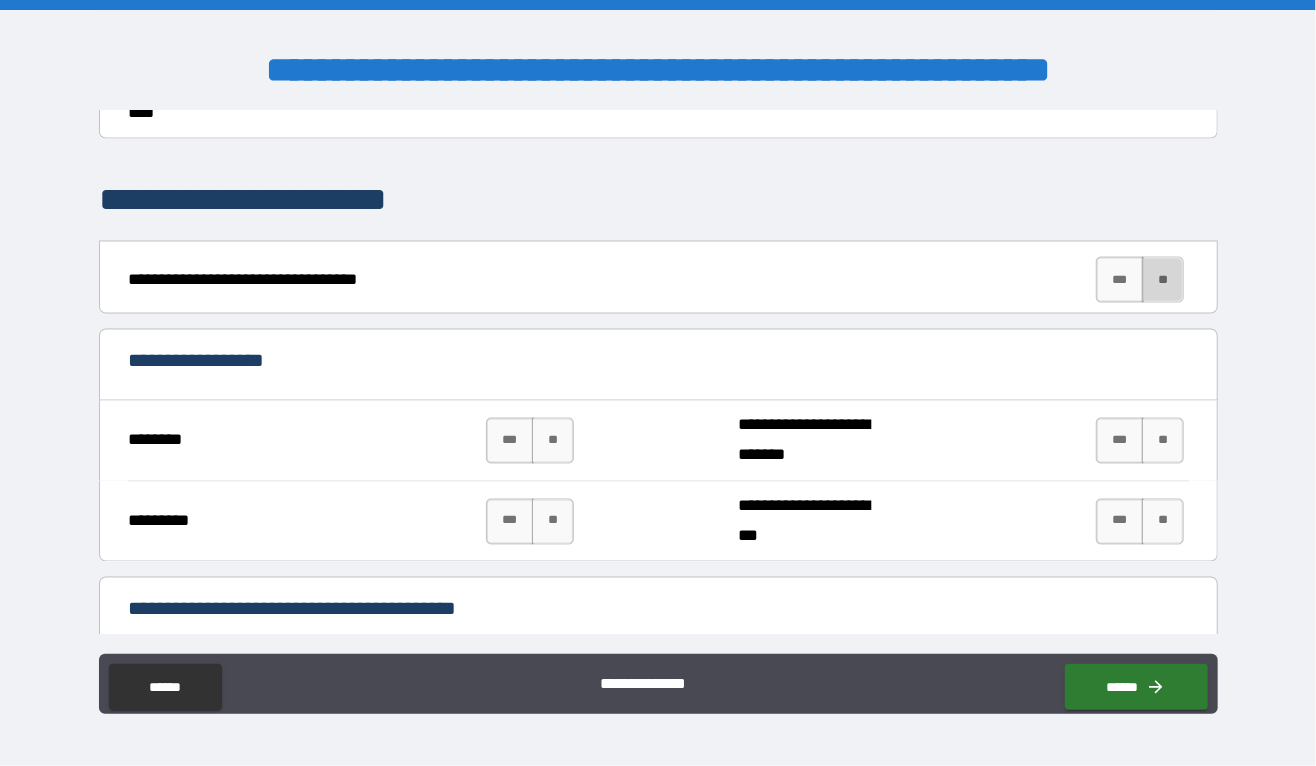 click on "**" at bounding box center [1162, 280] 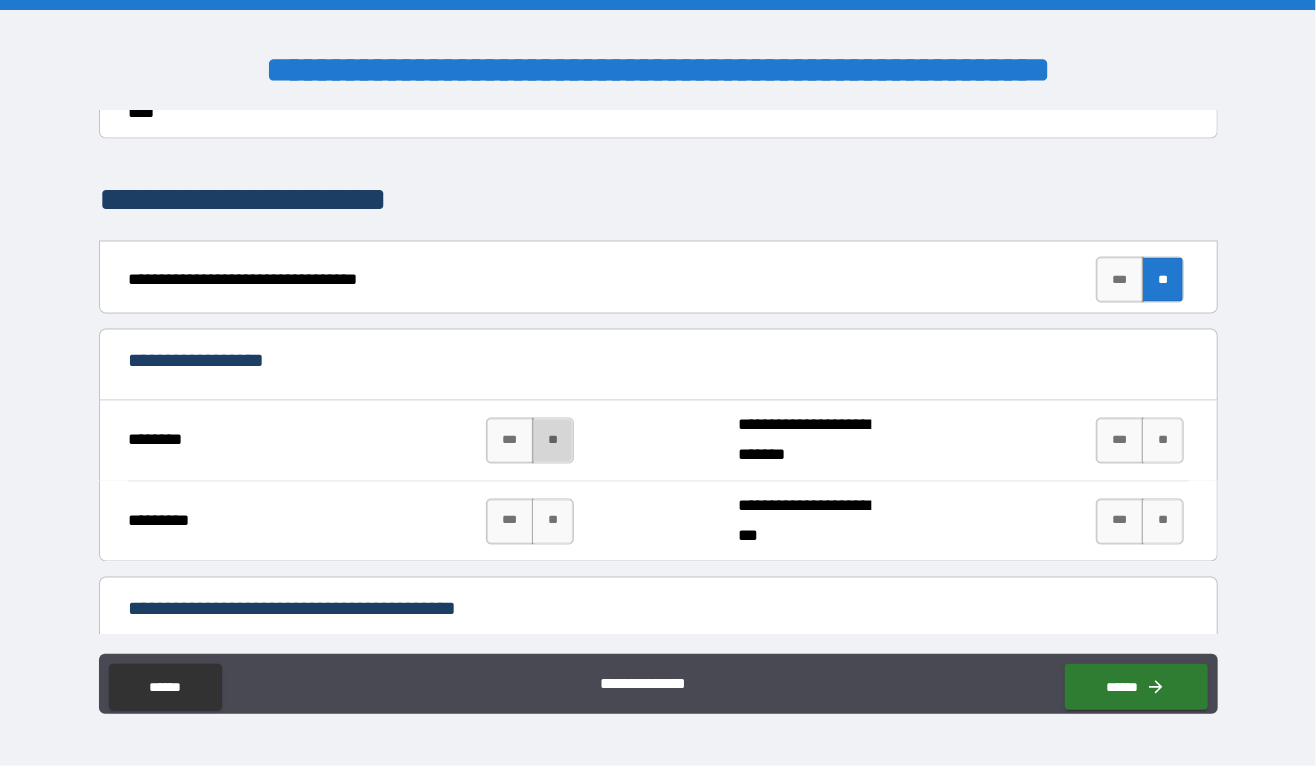 click on "**" at bounding box center [552, 441] 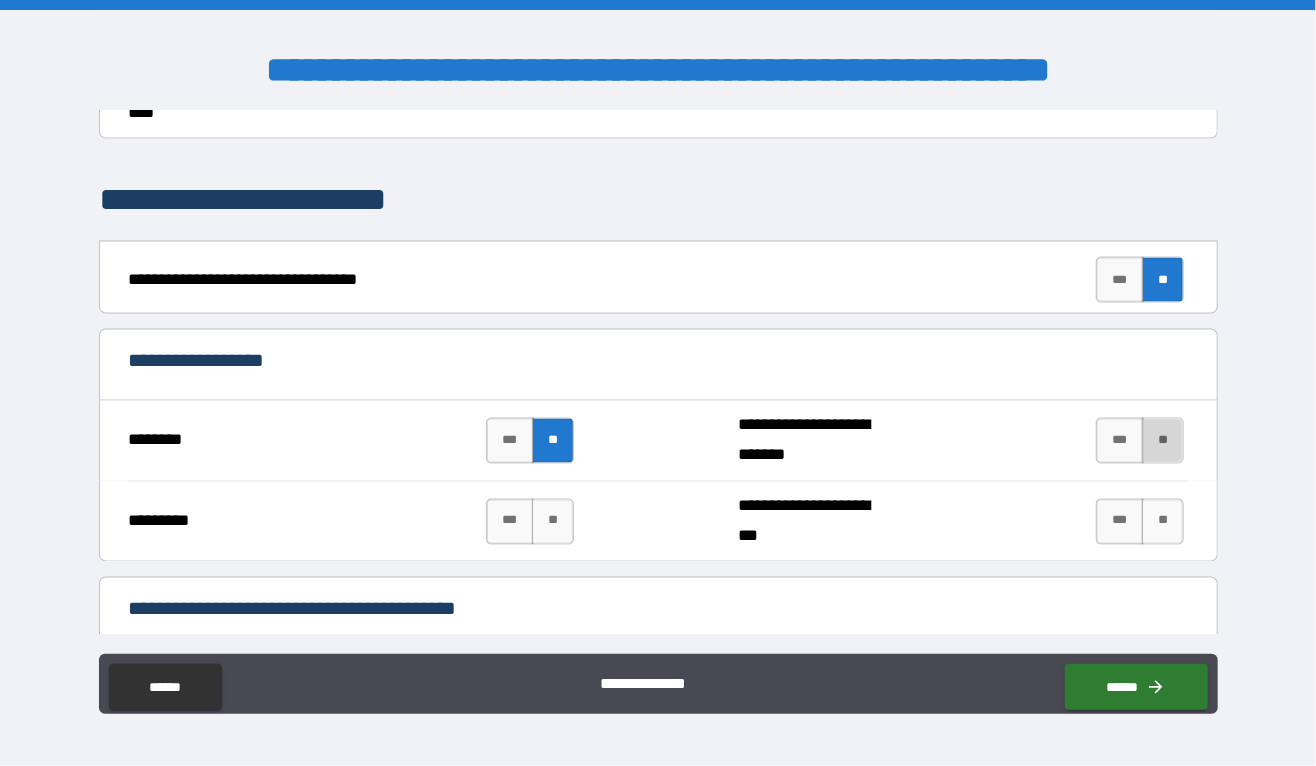 click on "**" at bounding box center [1162, 441] 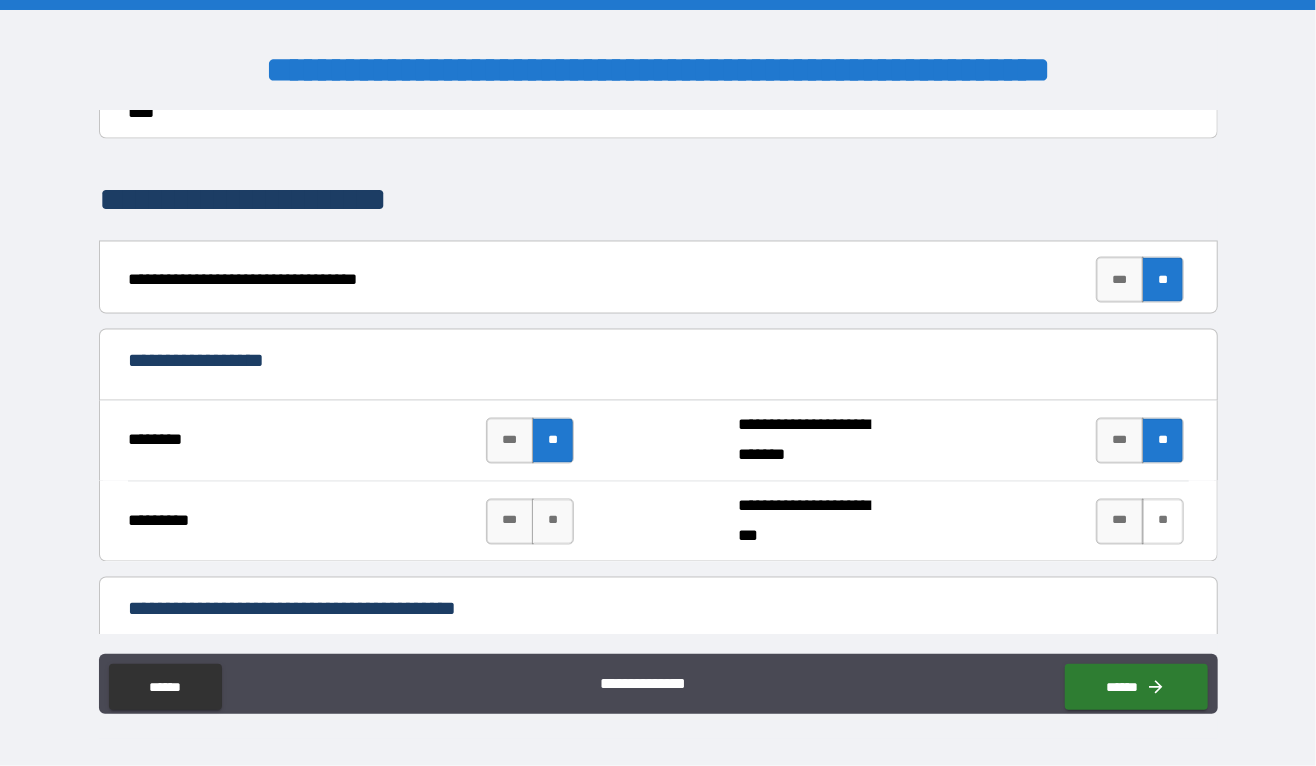 click on "**" at bounding box center (1162, 522) 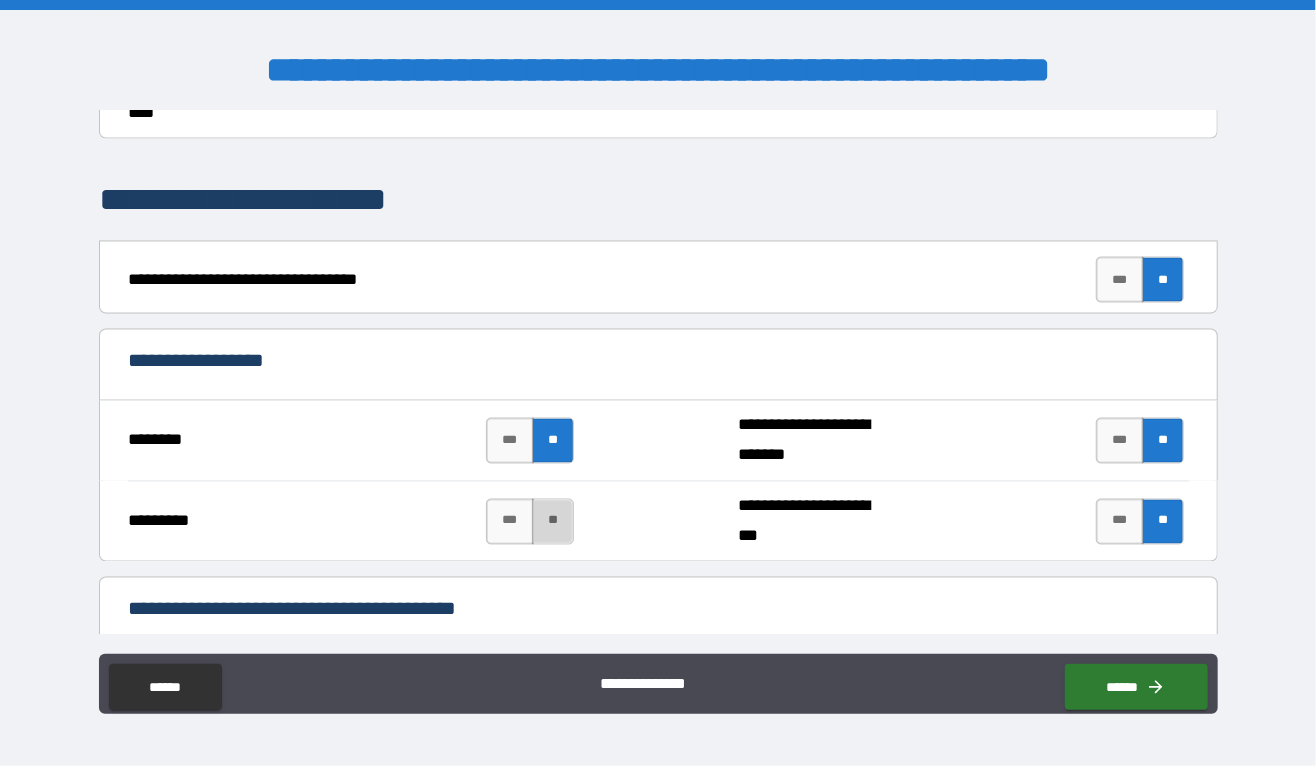 click on "**" at bounding box center [552, 522] 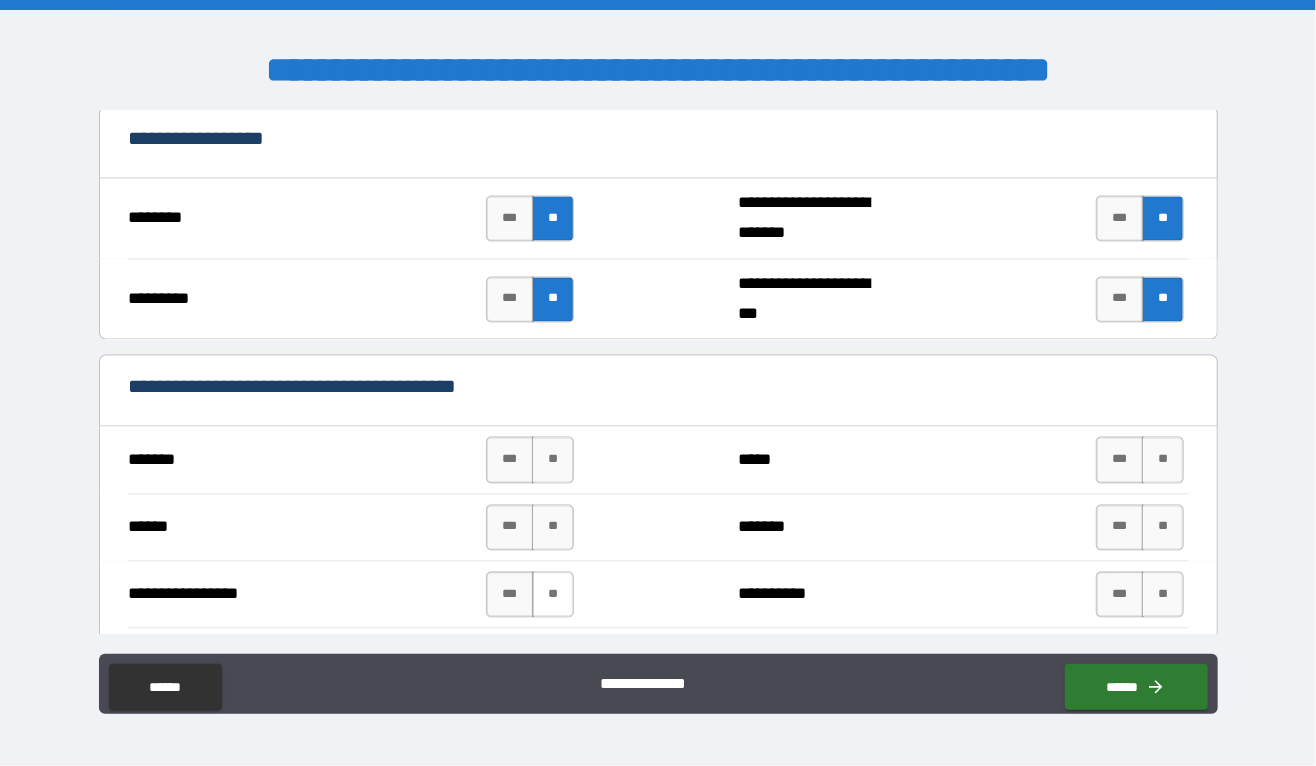 scroll, scrollTop: 1885, scrollLeft: 0, axis: vertical 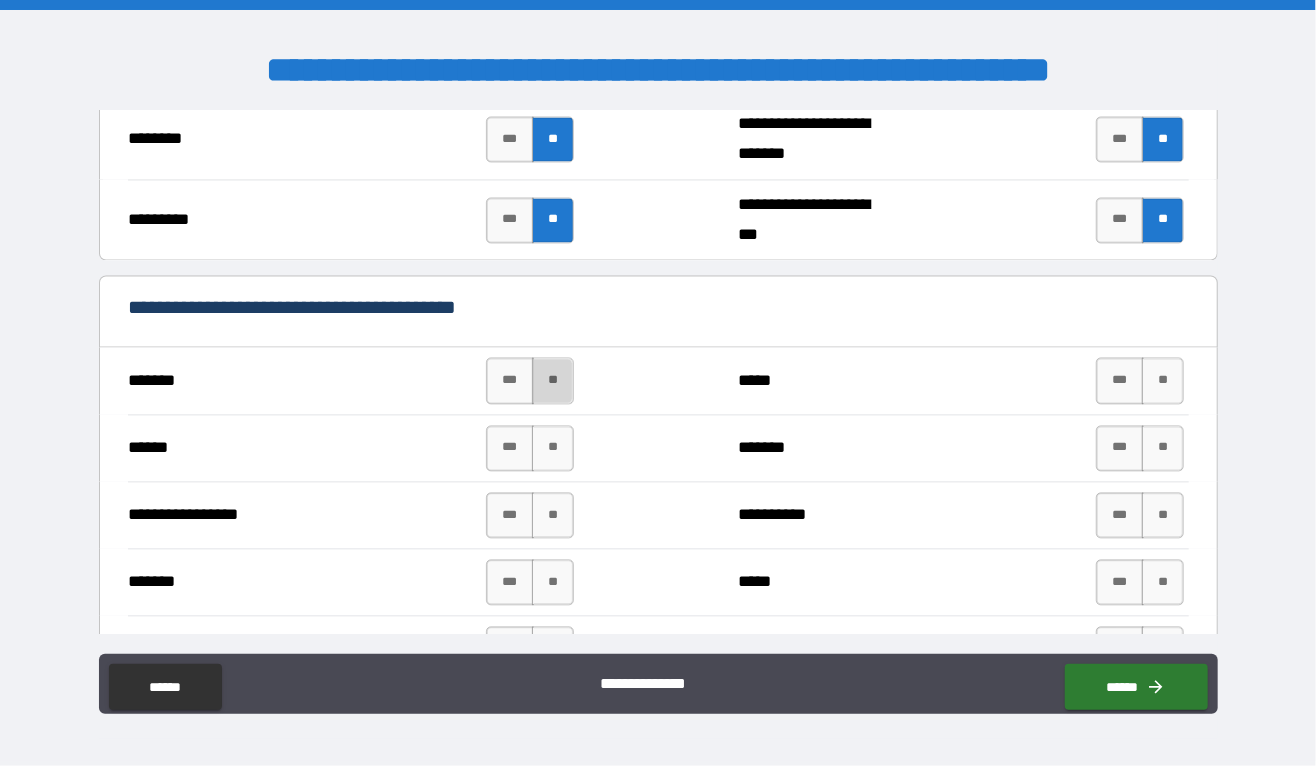 click on "**" at bounding box center [552, 381] 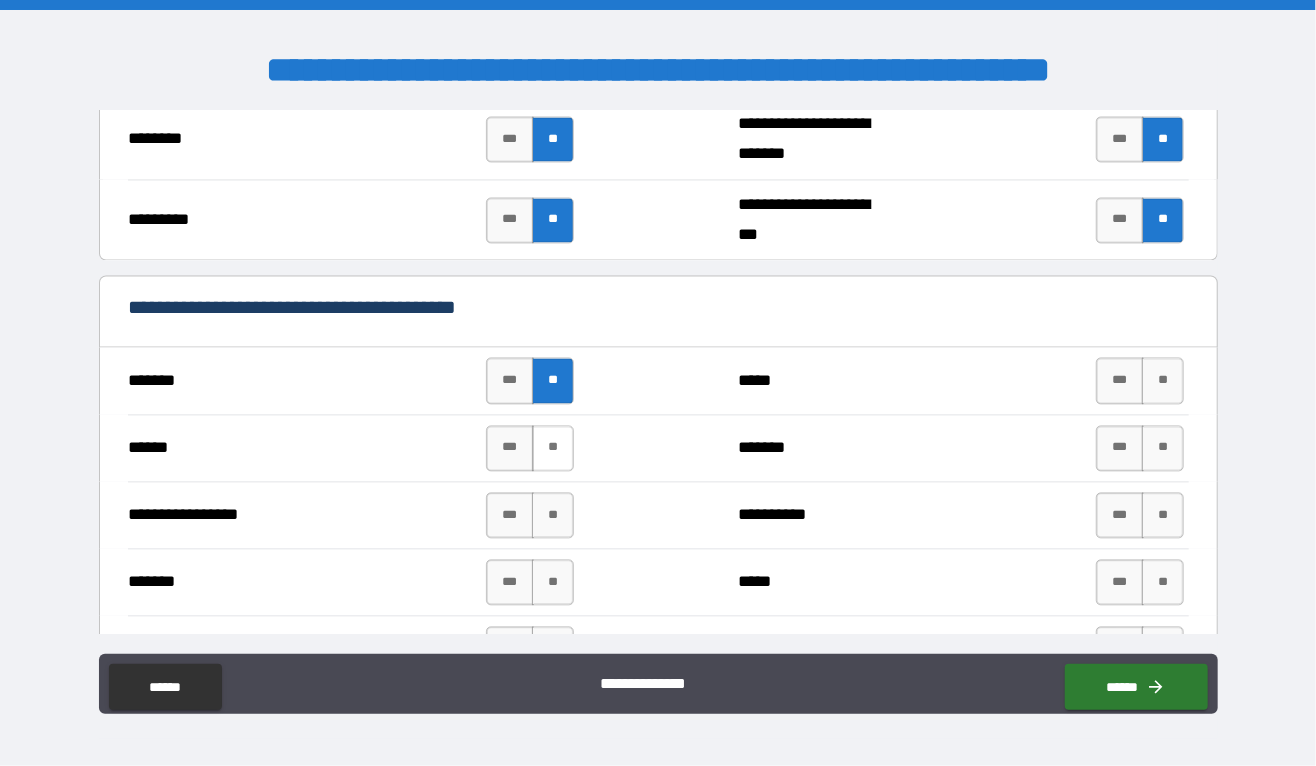 click on "**" at bounding box center [552, 449] 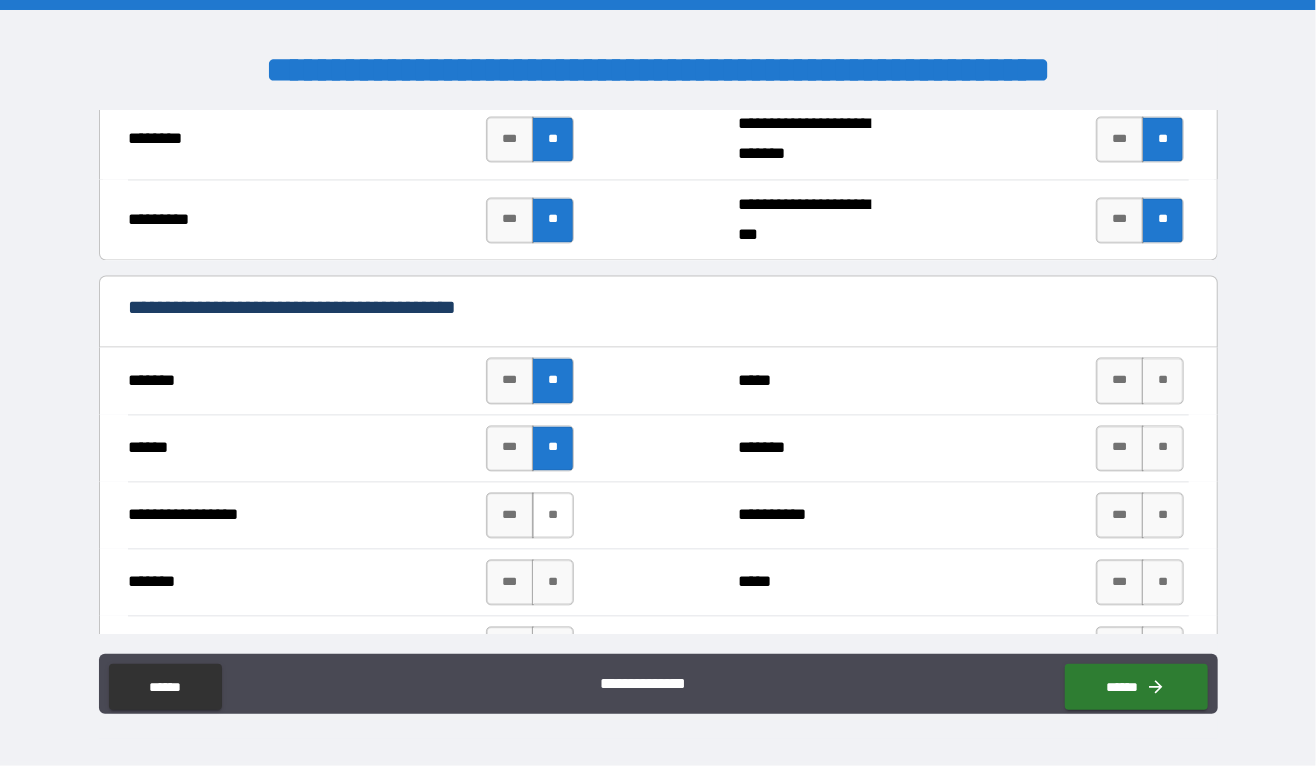 click on "**" at bounding box center (552, 516) 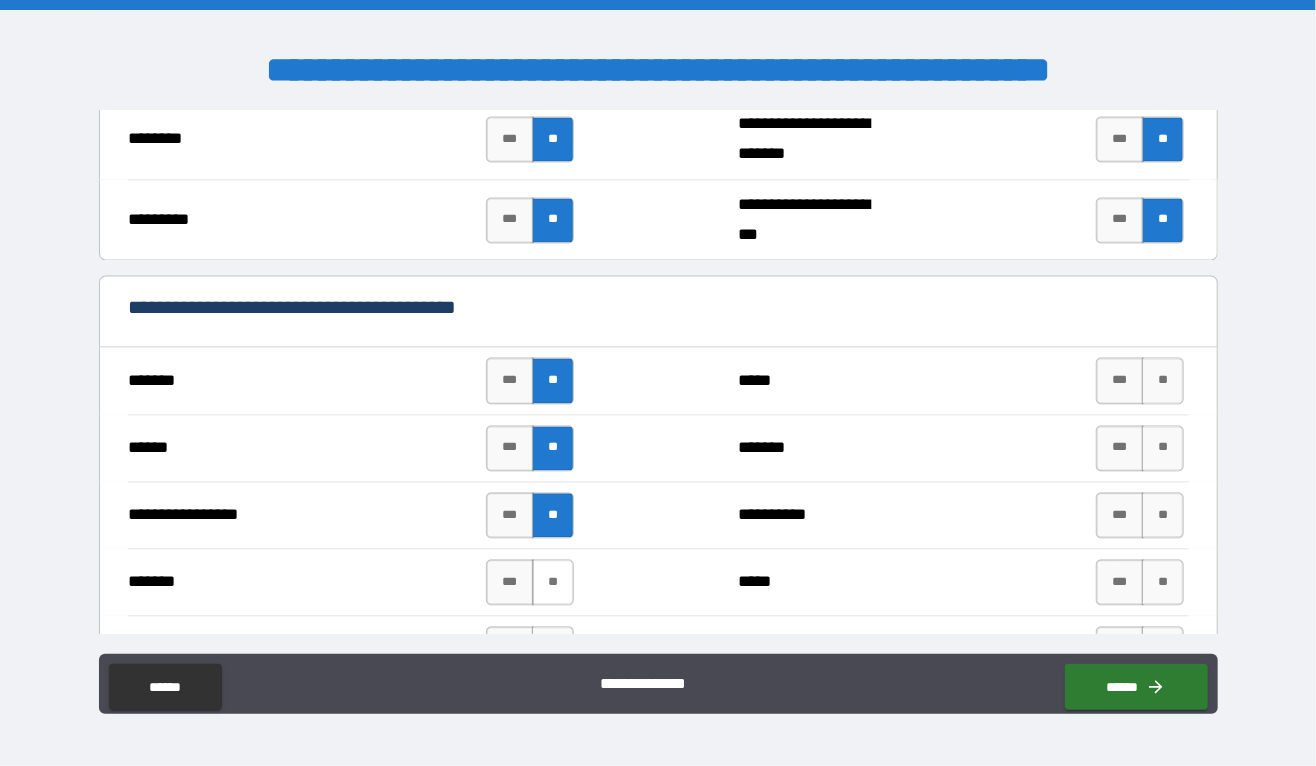 drag, startPoint x: 545, startPoint y: 583, endPoint x: 559, endPoint y: 576, distance: 15.652476 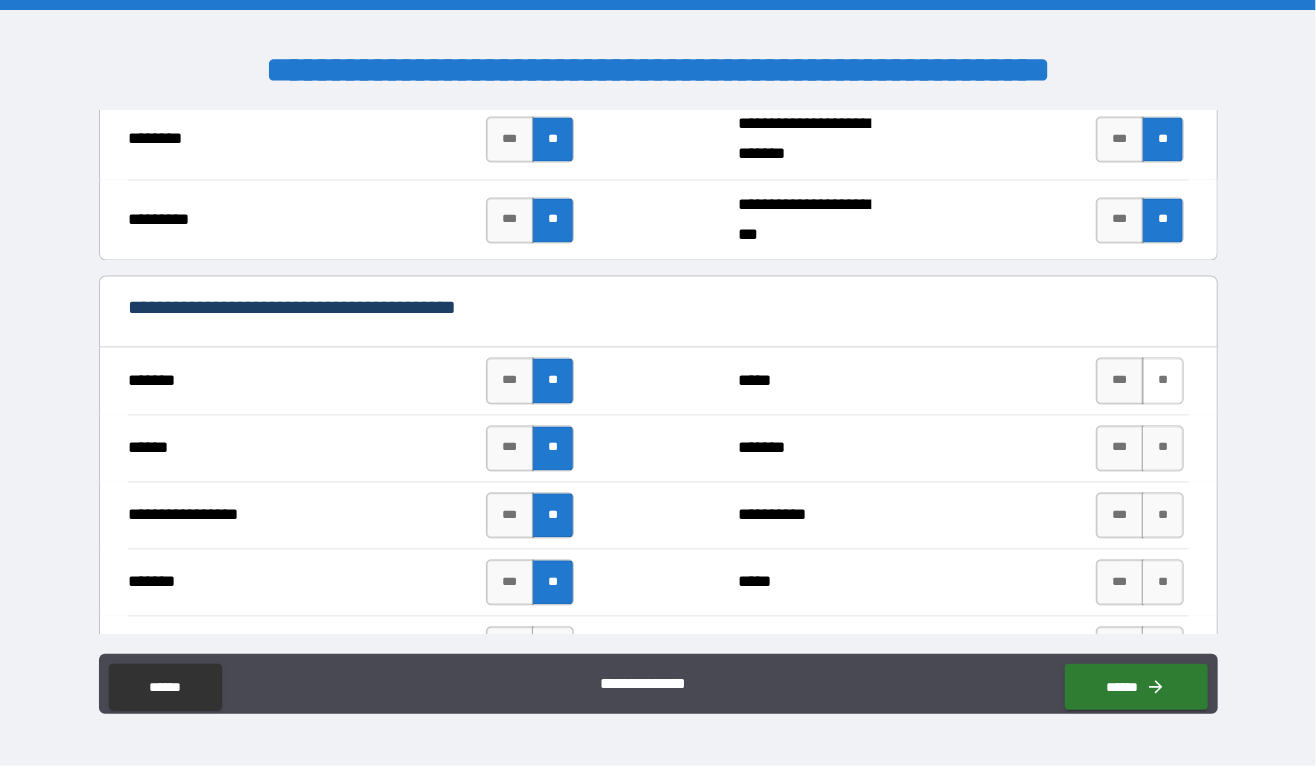 click on "**" at bounding box center [1162, 381] 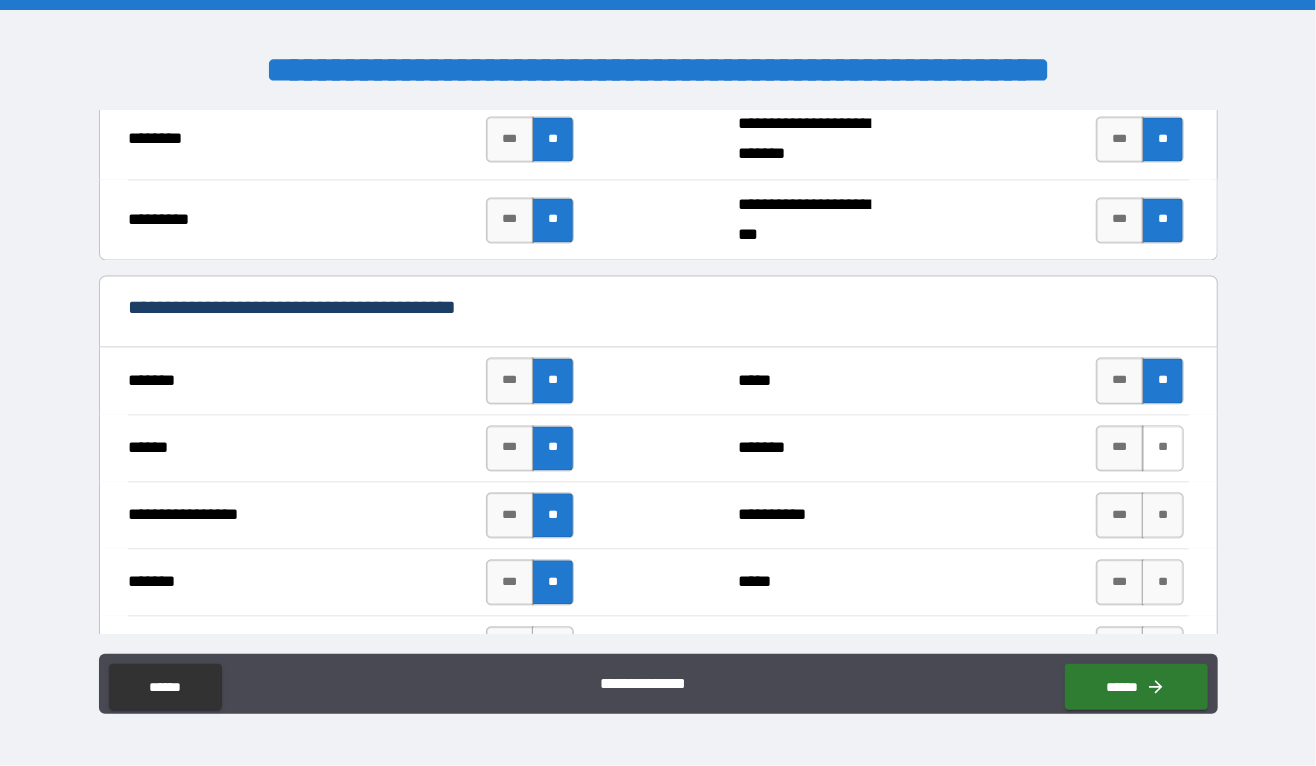click on "**" at bounding box center [1162, 449] 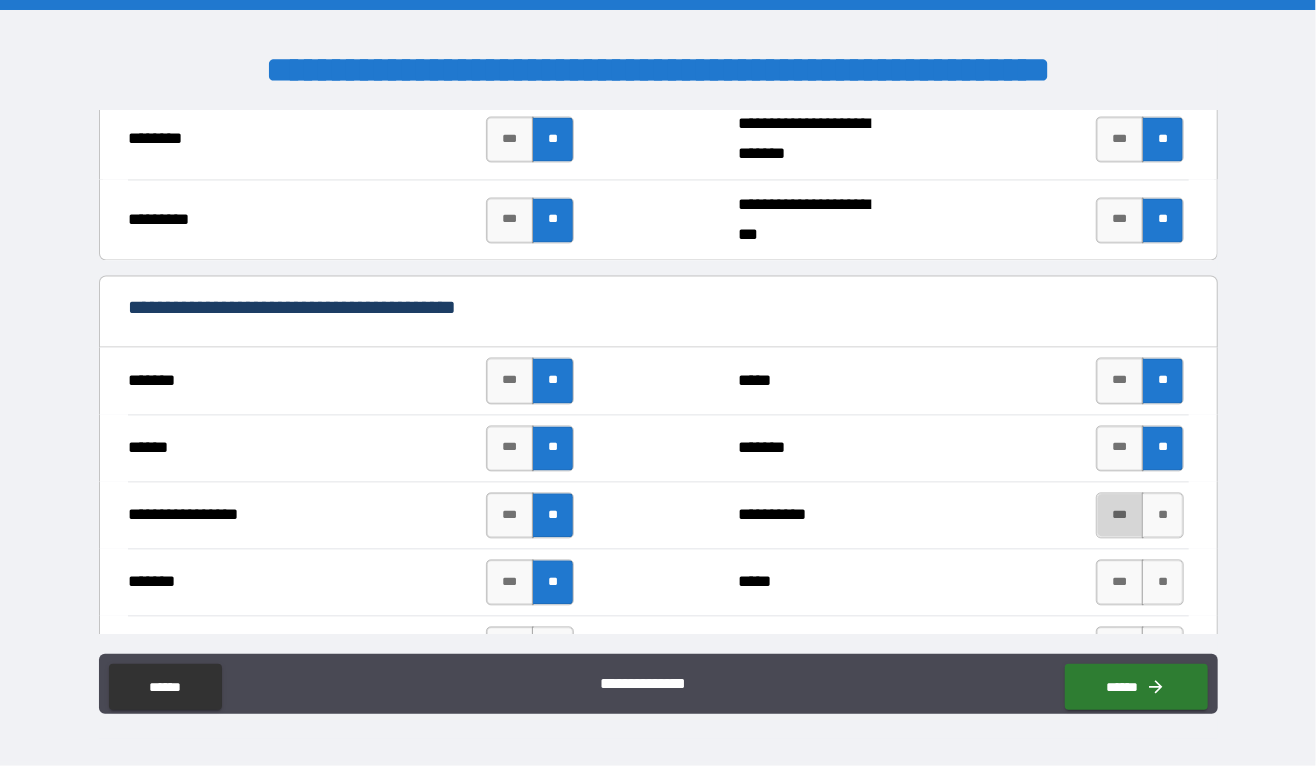 click on "***" at bounding box center [1120, 516] 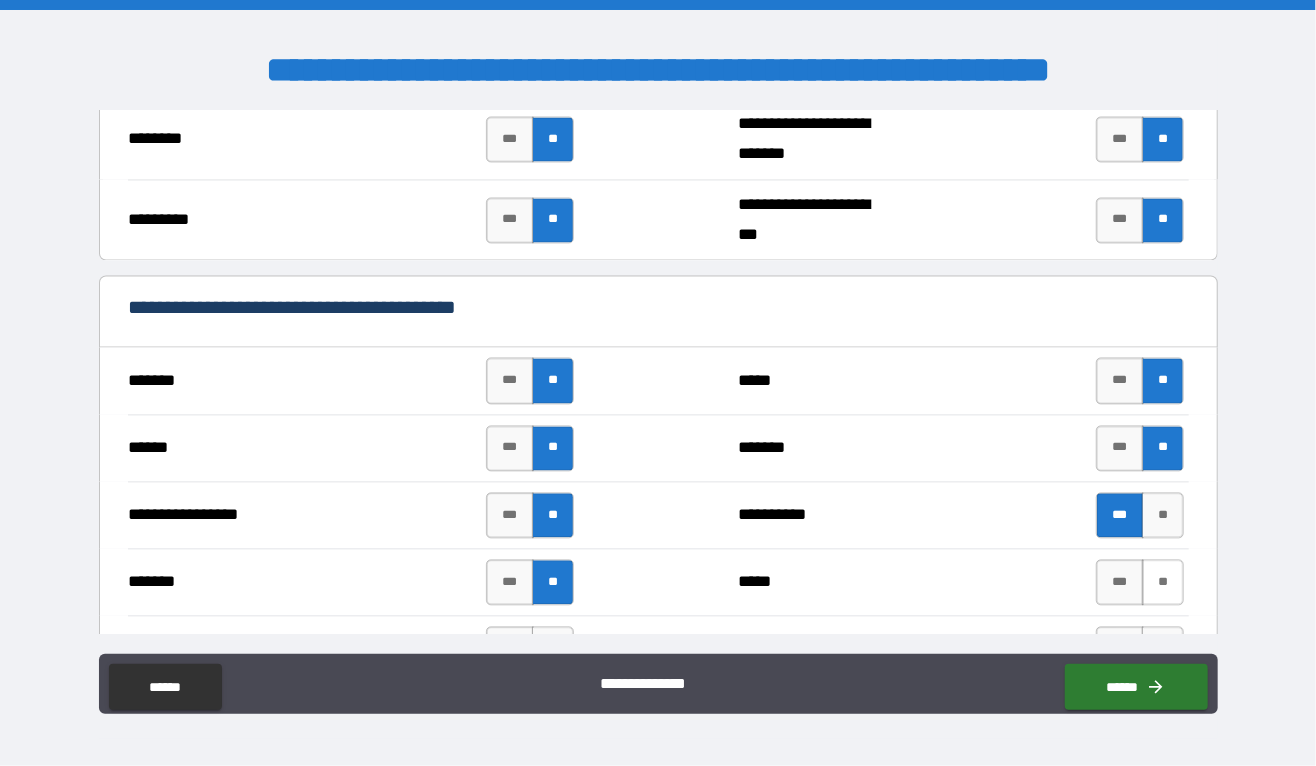 click on "**" at bounding box center [1162, 583] 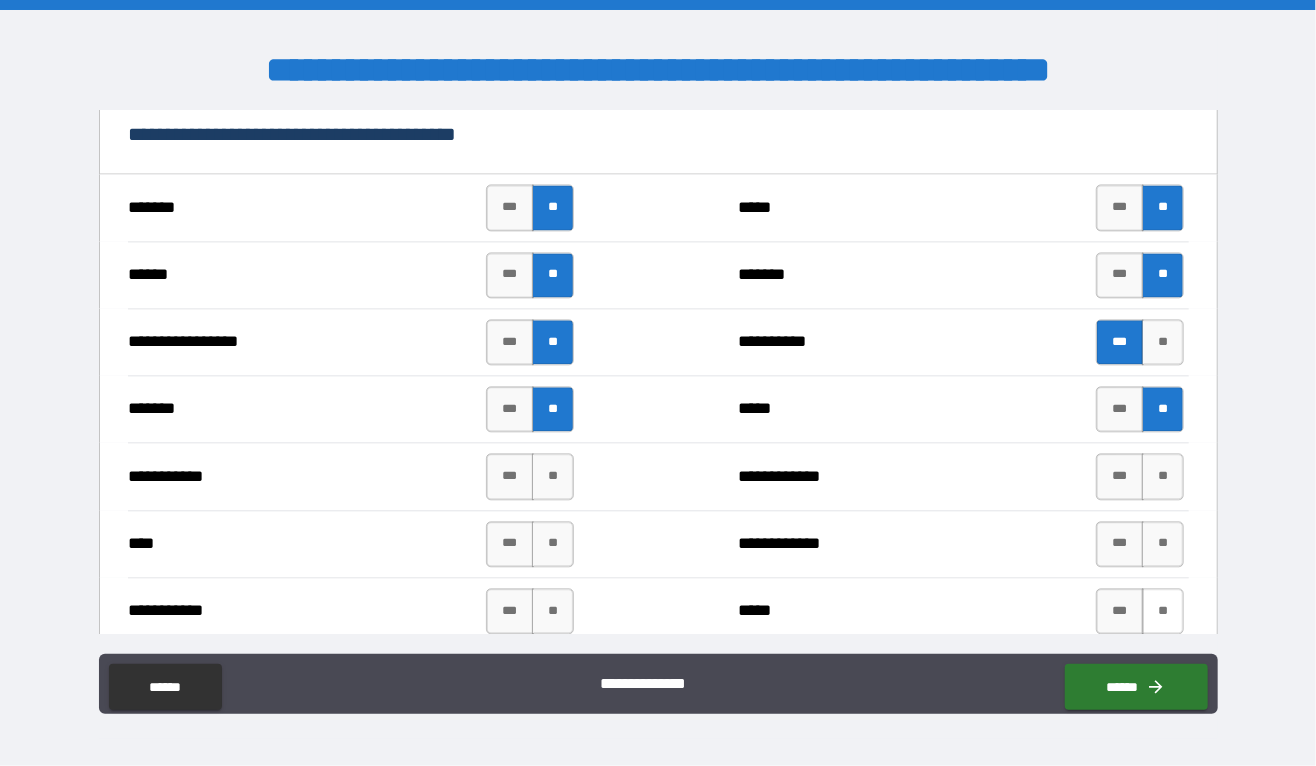 scroll, scrollTop: 2077, scrollLeft: 0, axis: vertical 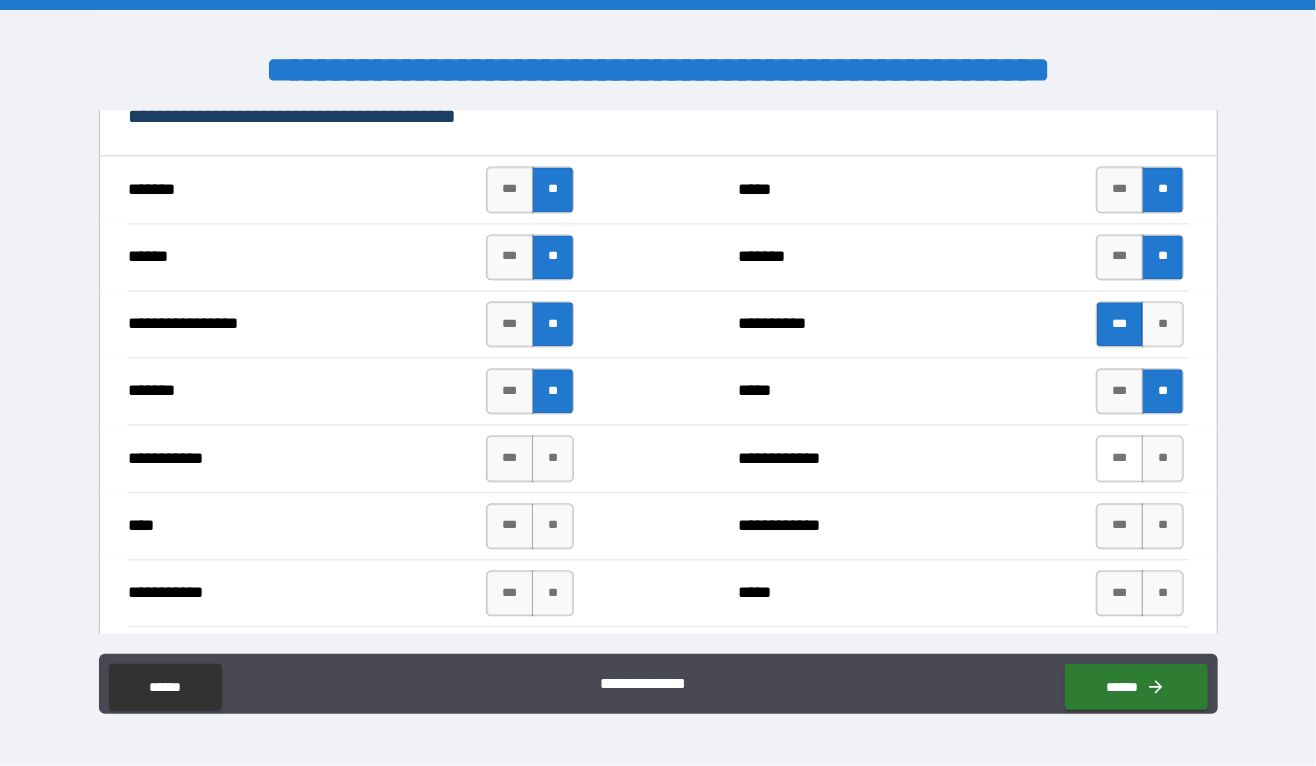 click on "***" at bounding box center [1120, 458] 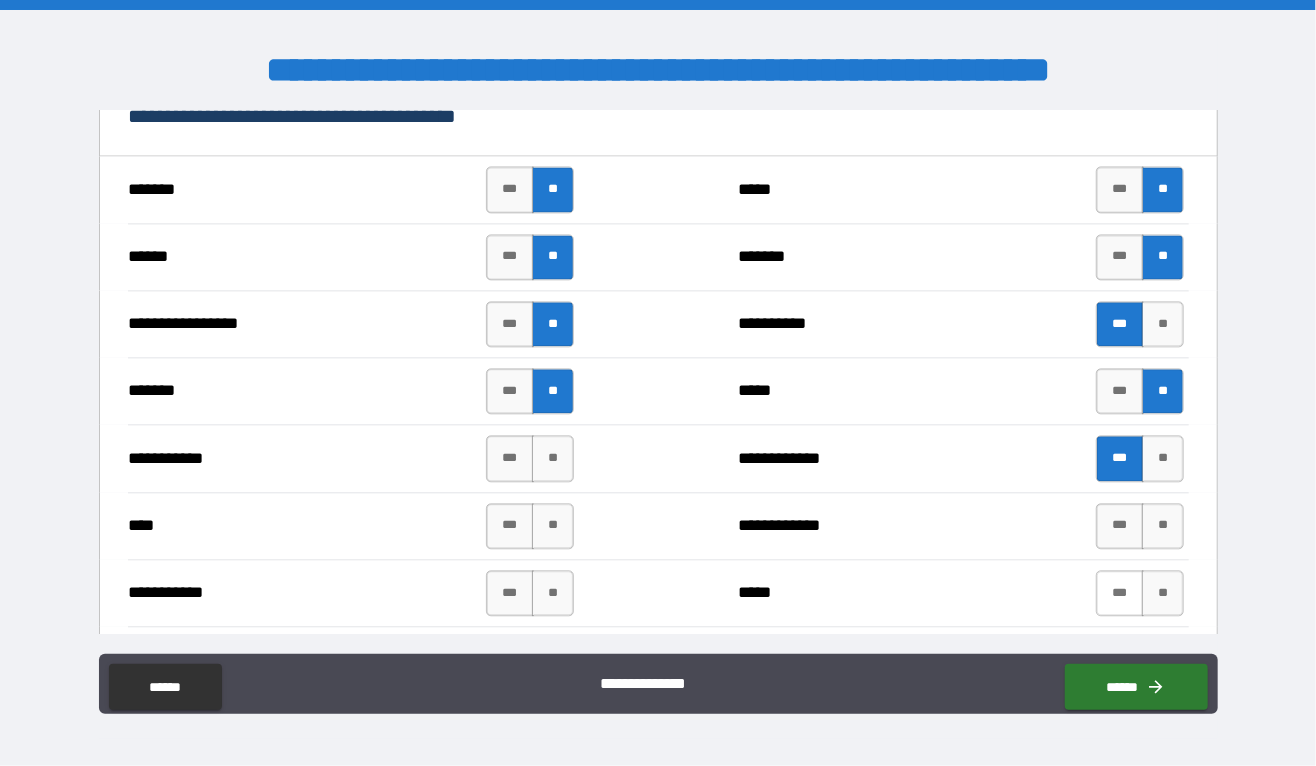 click on "***" at bounding box center [1120, 593] 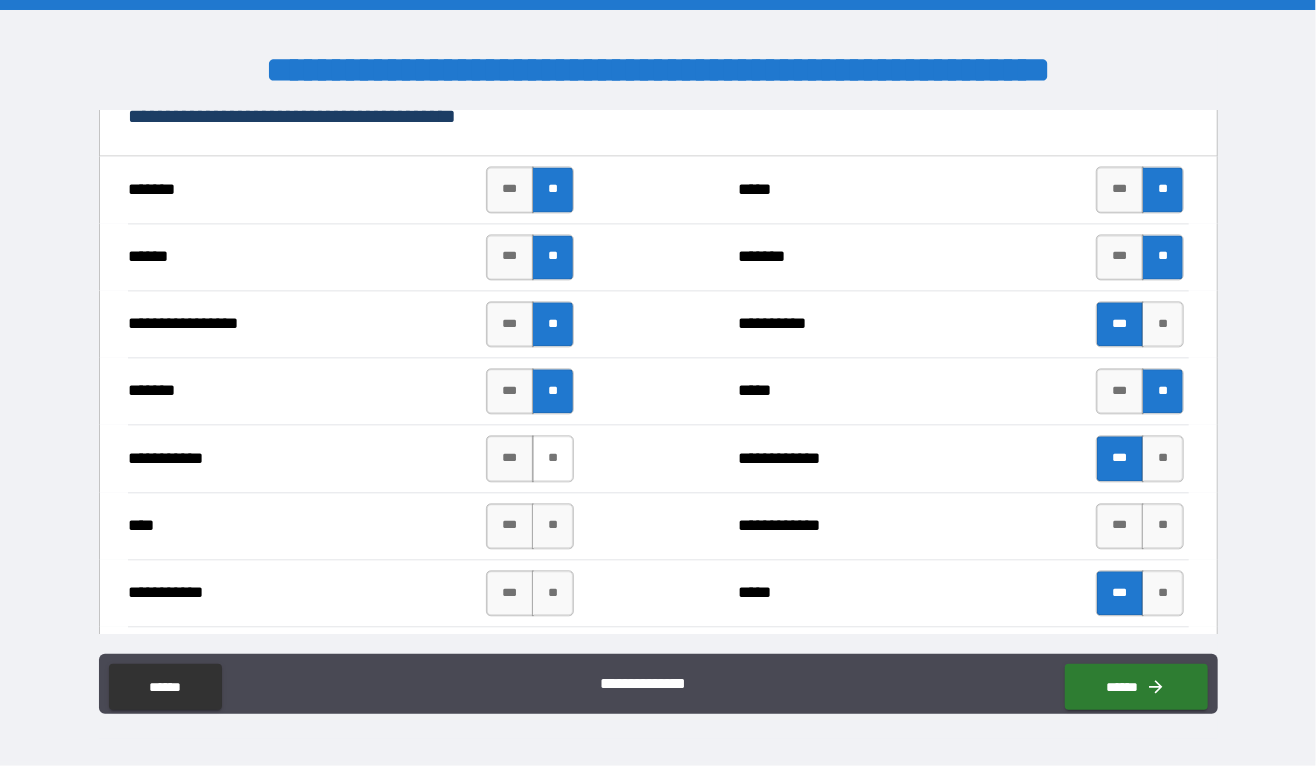 click on "**" at bounding box center (552, 458) 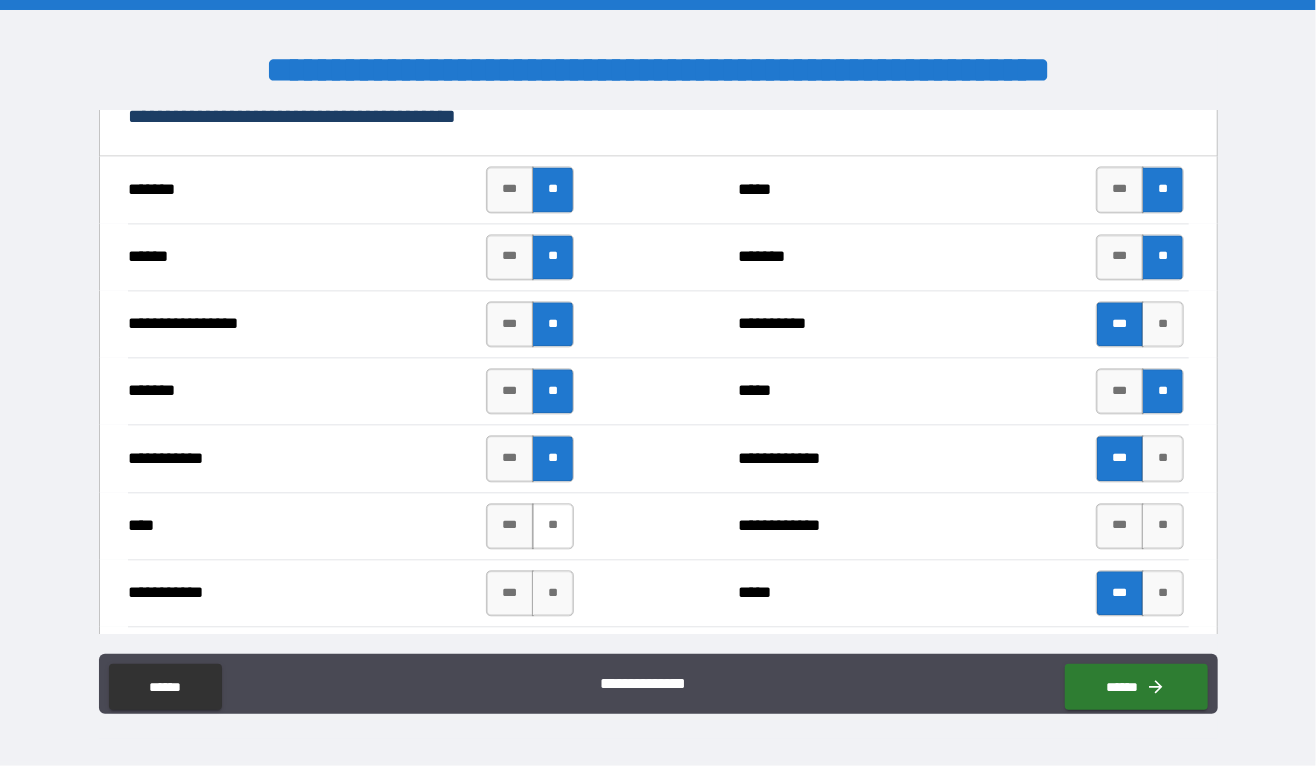 click on "**" at bounding box center [552, 526] 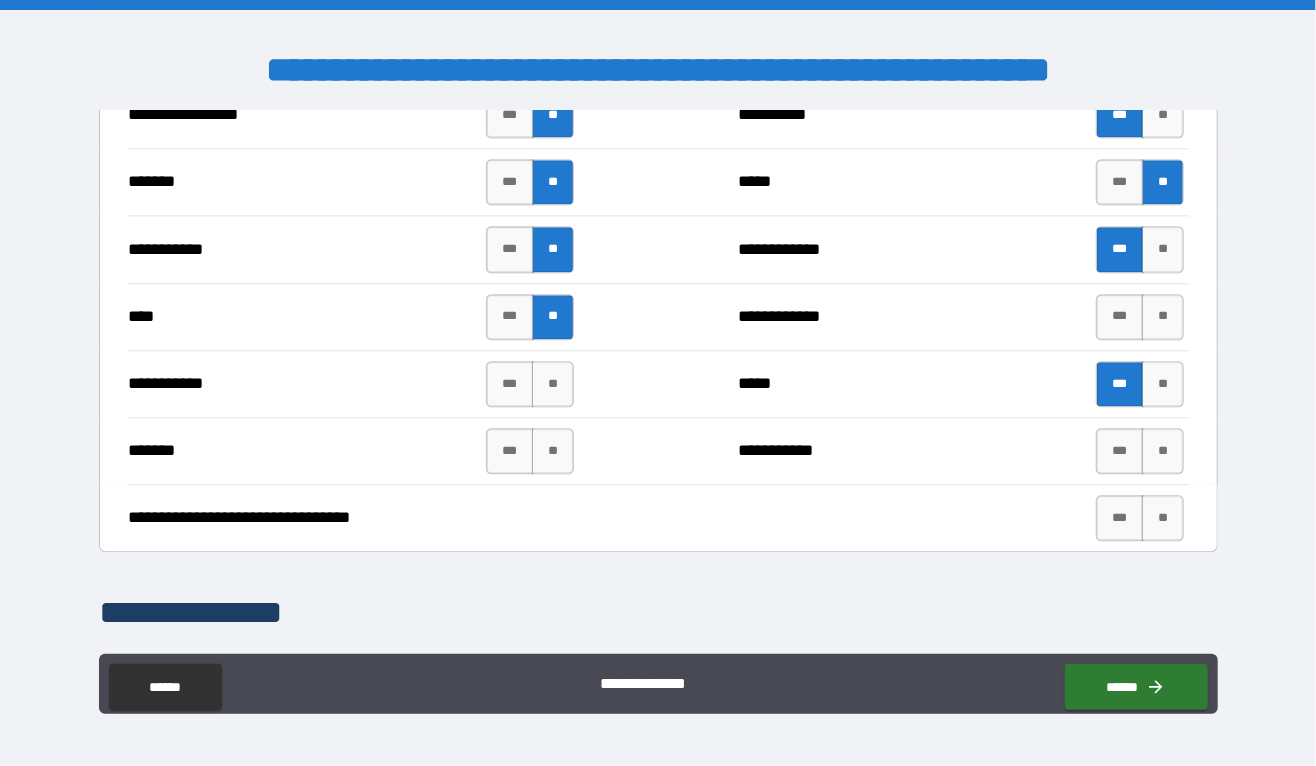 scroll, scrollTop: 2243, scrollLeft: 0, axis: vertical 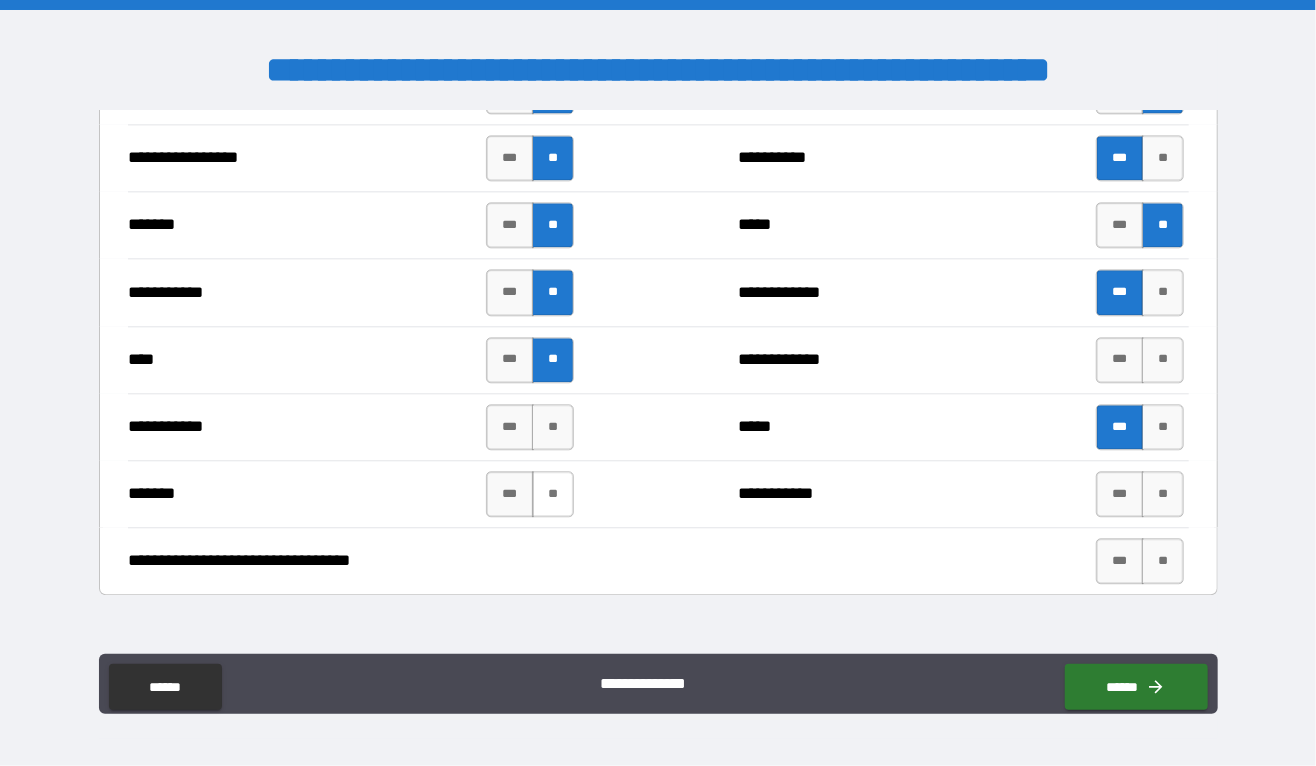 click on "**" at bounding box center [552, 494] 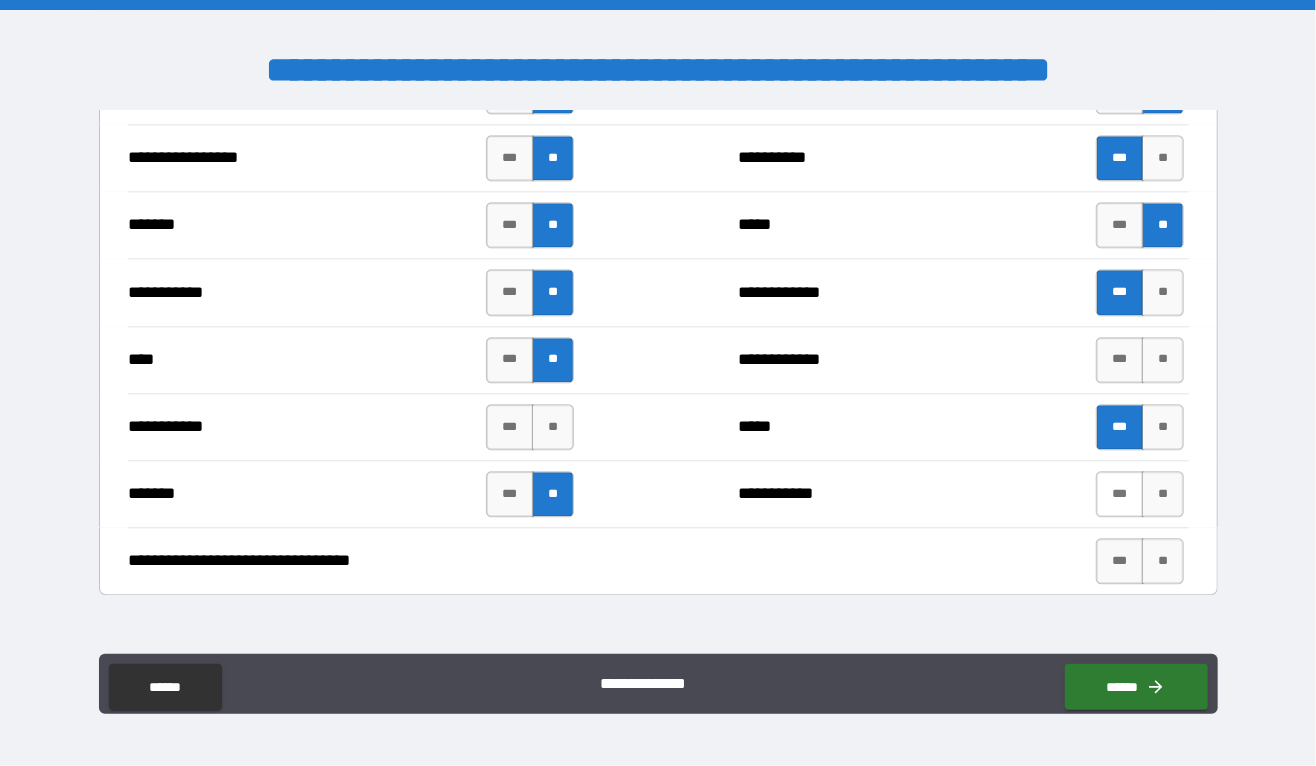 click on "***" at bounding box center [1120, 494] 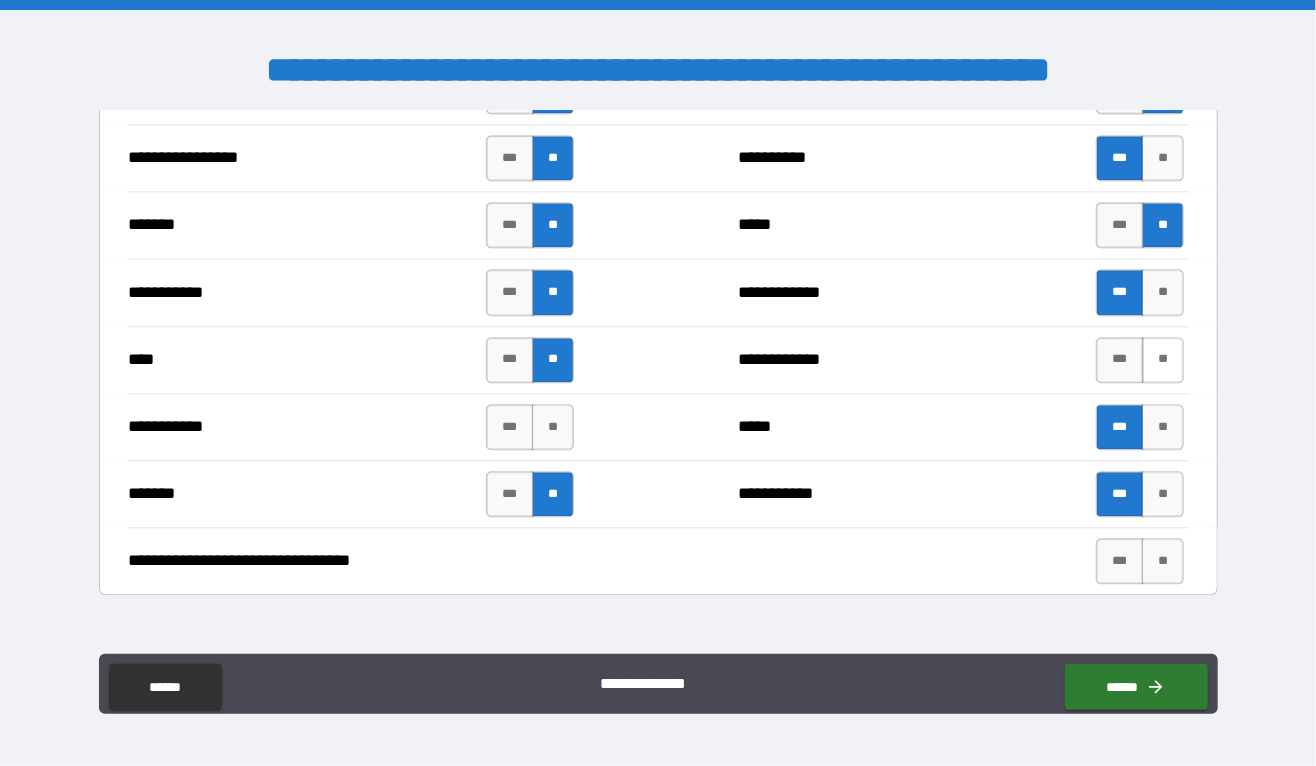 click on "**" at bounding box center (1162, 360) 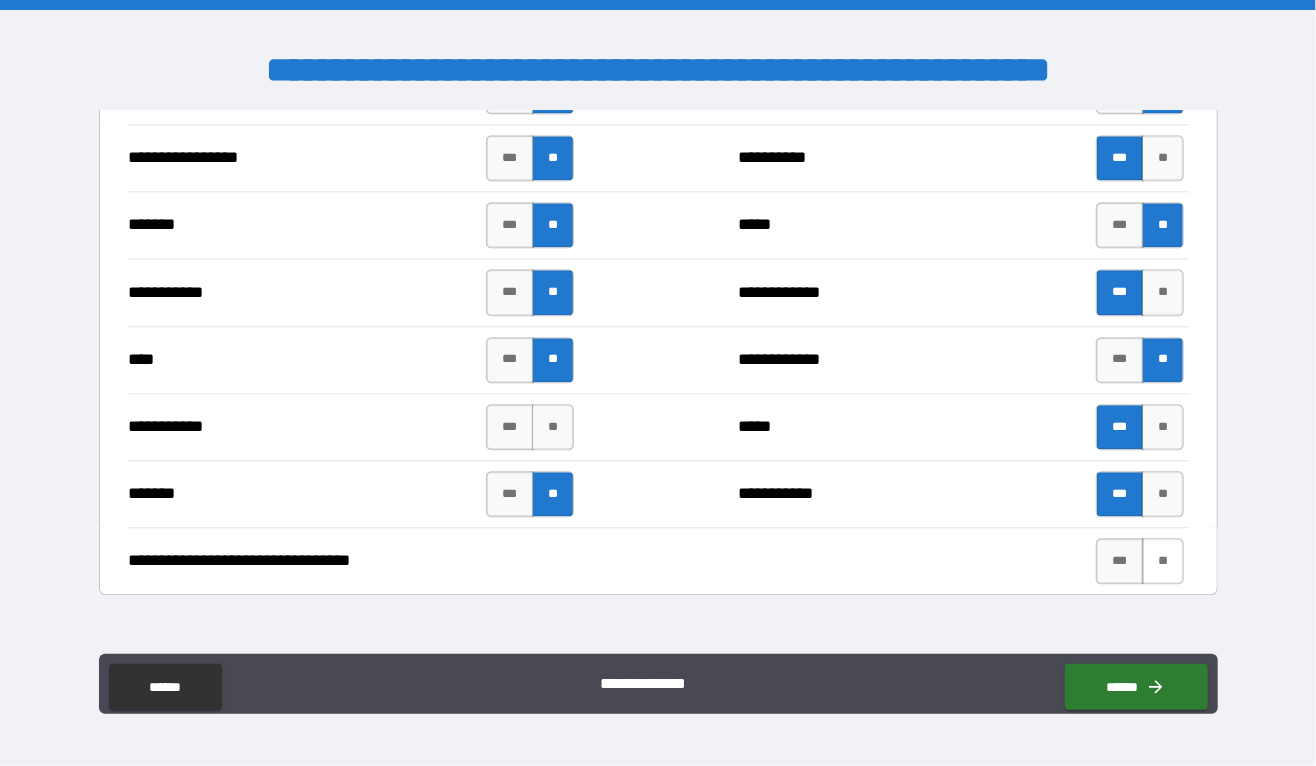 click on "**" at bounding box center (1162, 561) 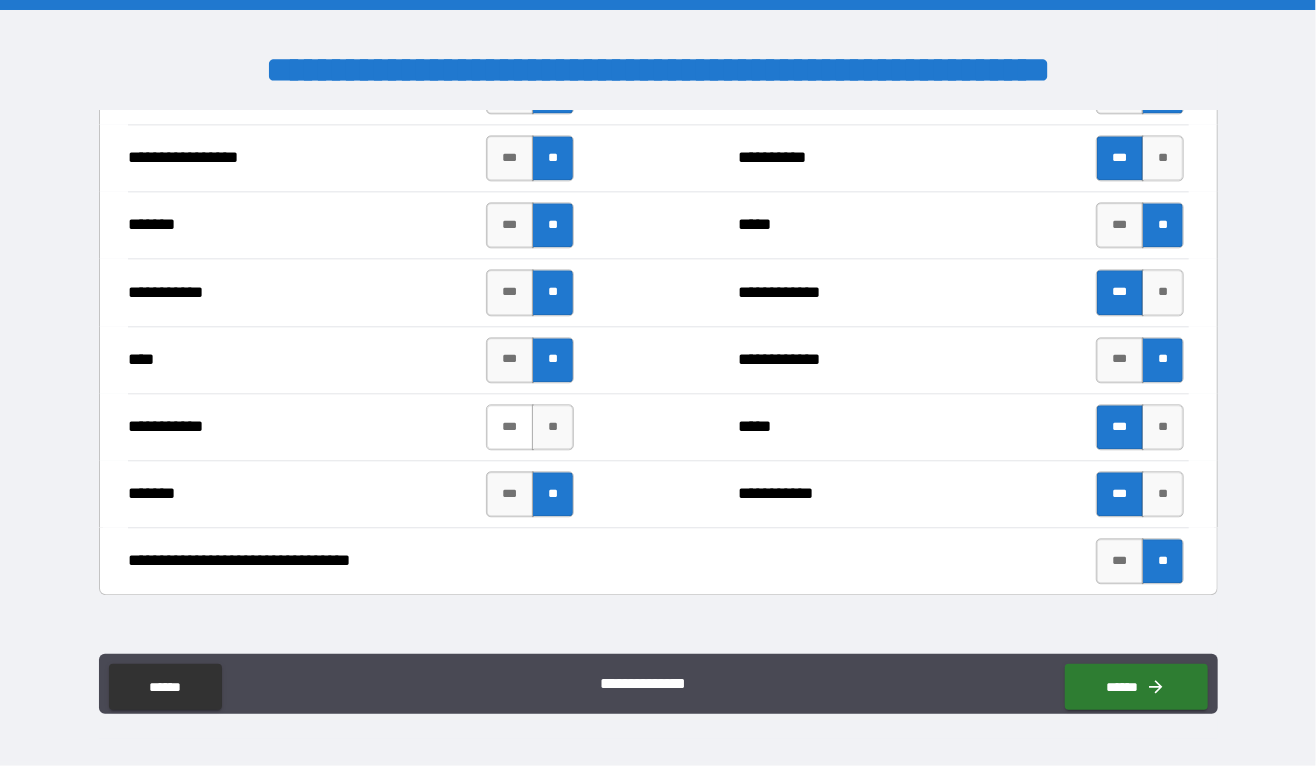 click on "***" at bounding box center [510, 427] 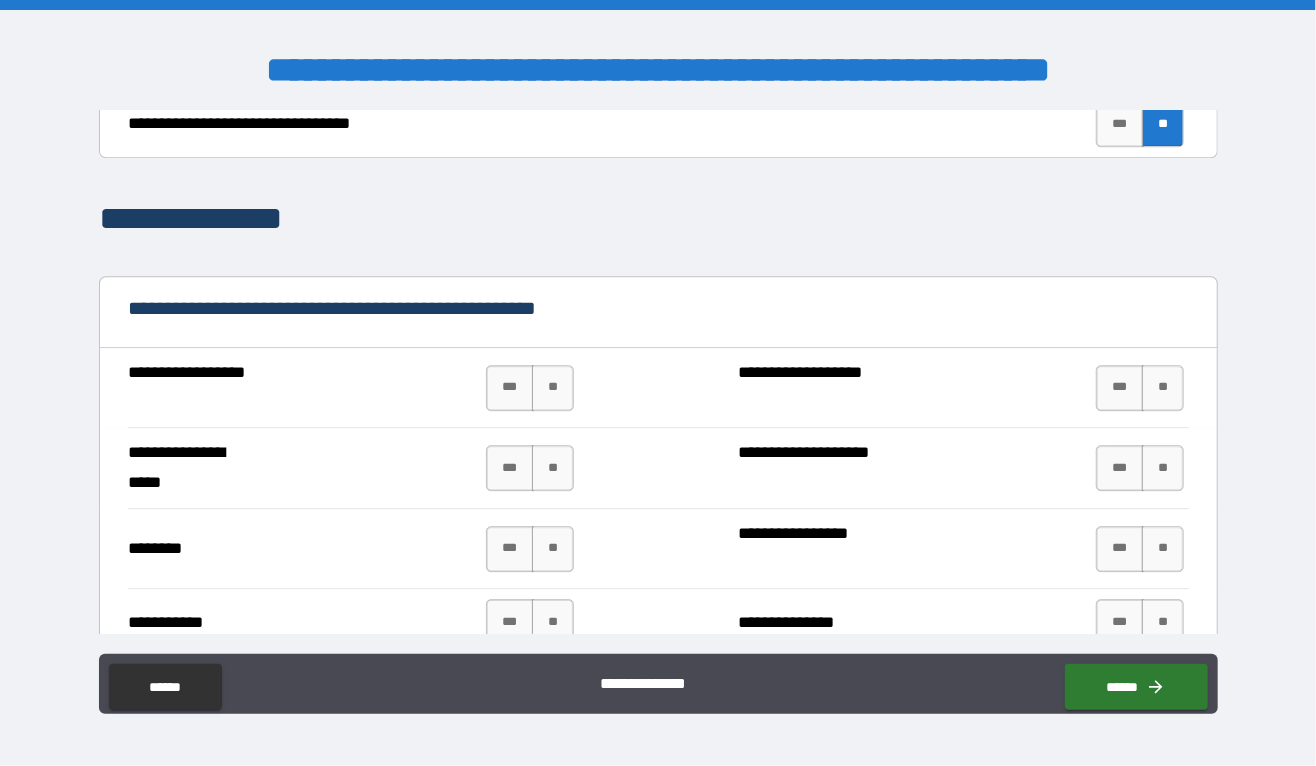 scroll, scrollTop: 2706, scrollLeft: 0, axis: vertical 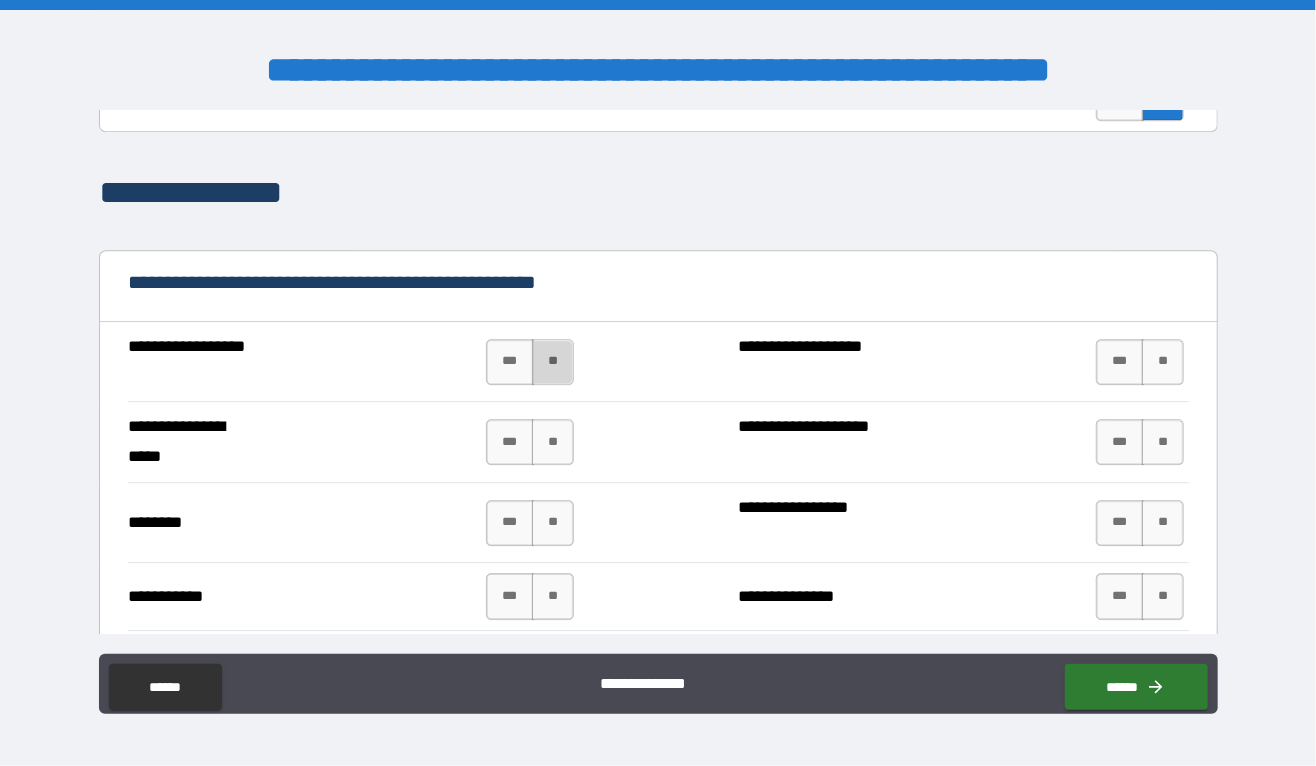 click on "**" at bounding box center (552, 362) 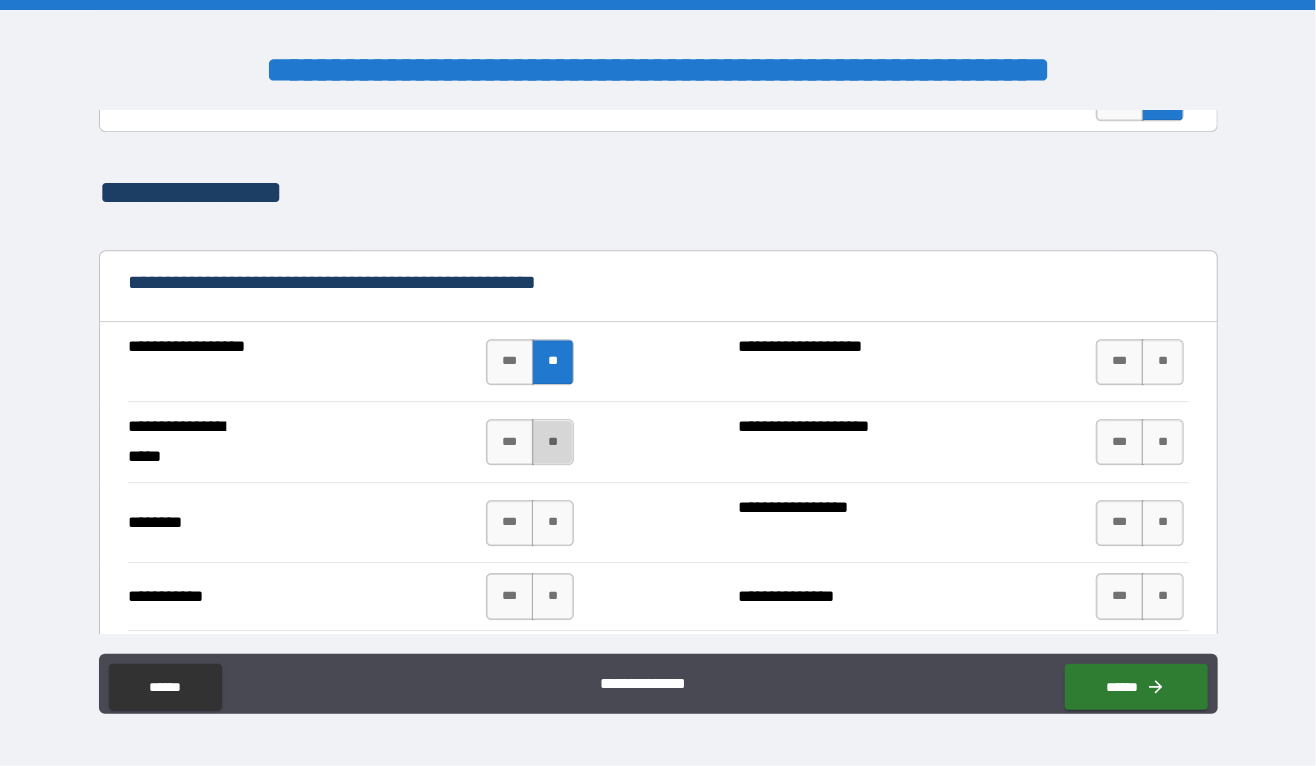click on "**" at bounding box center [552, 442] 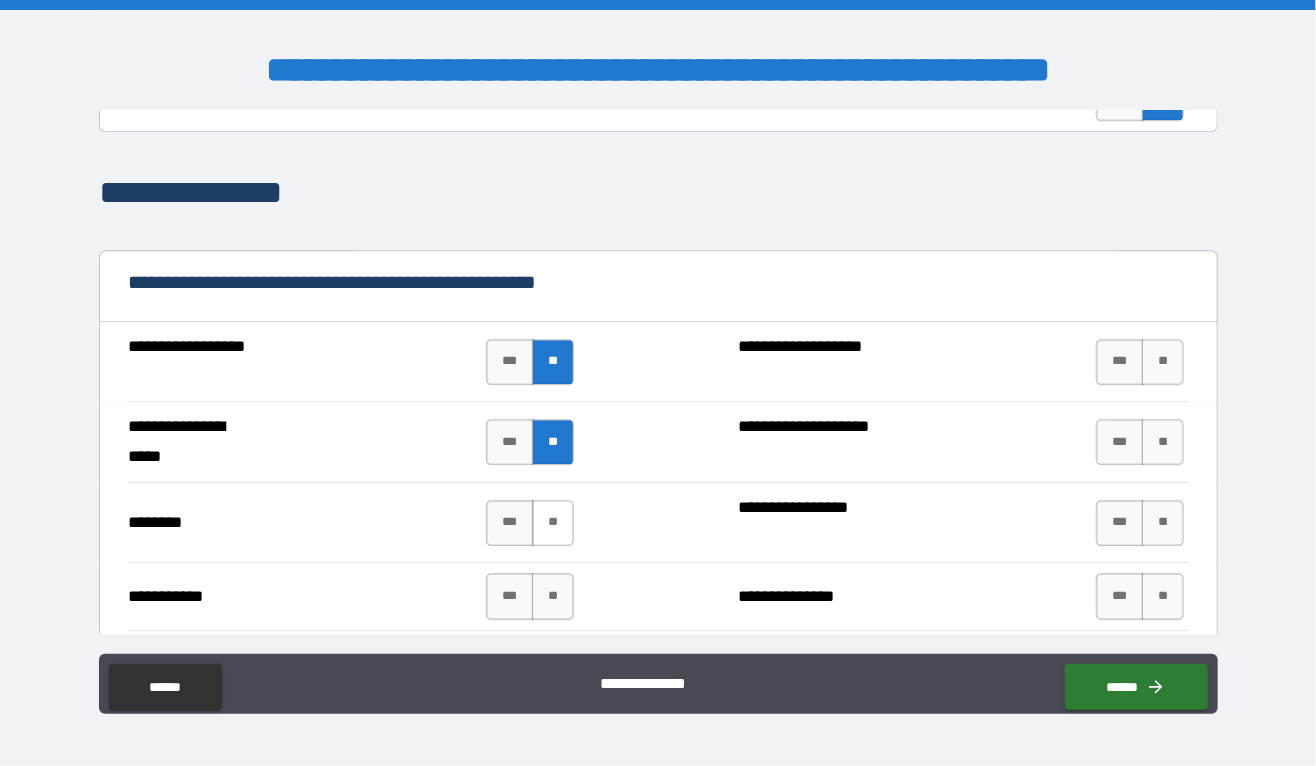 click on "**" at bounding box center (552, 523) 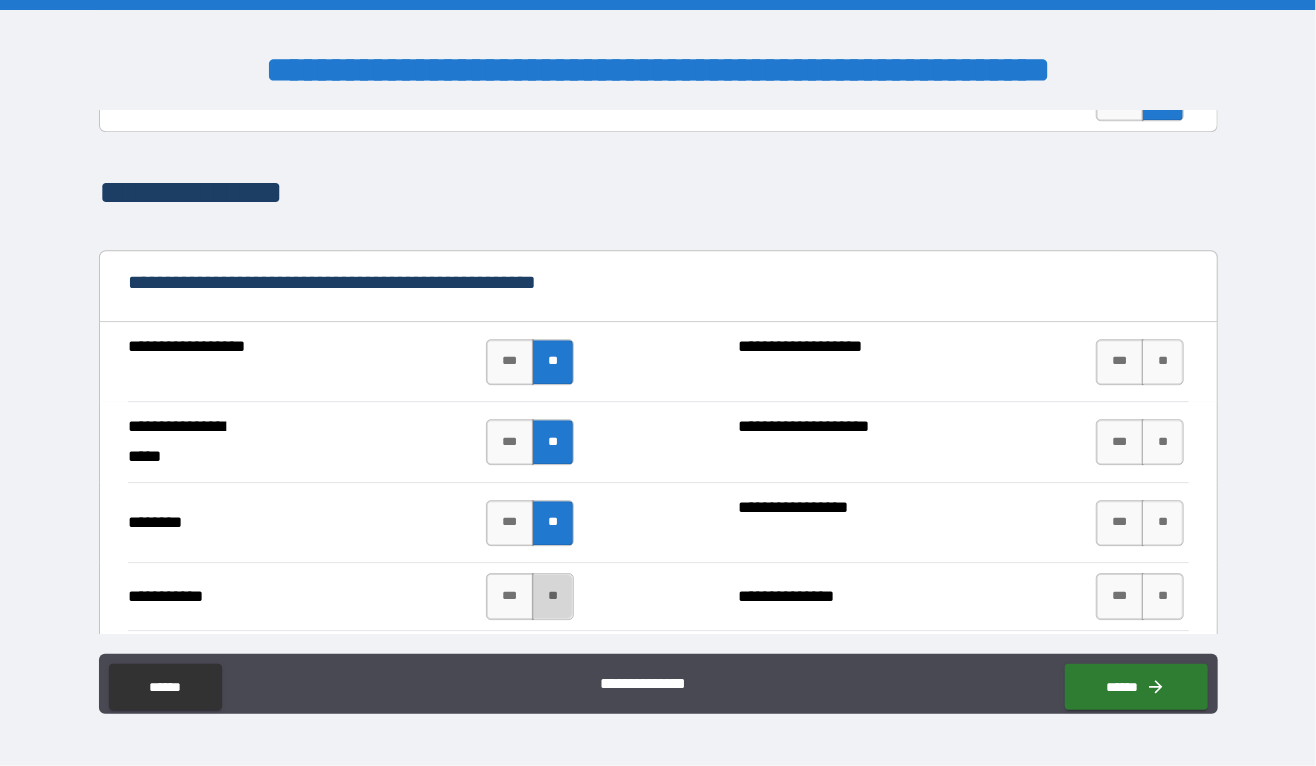 click on "**" at bounding box center (552, 596) 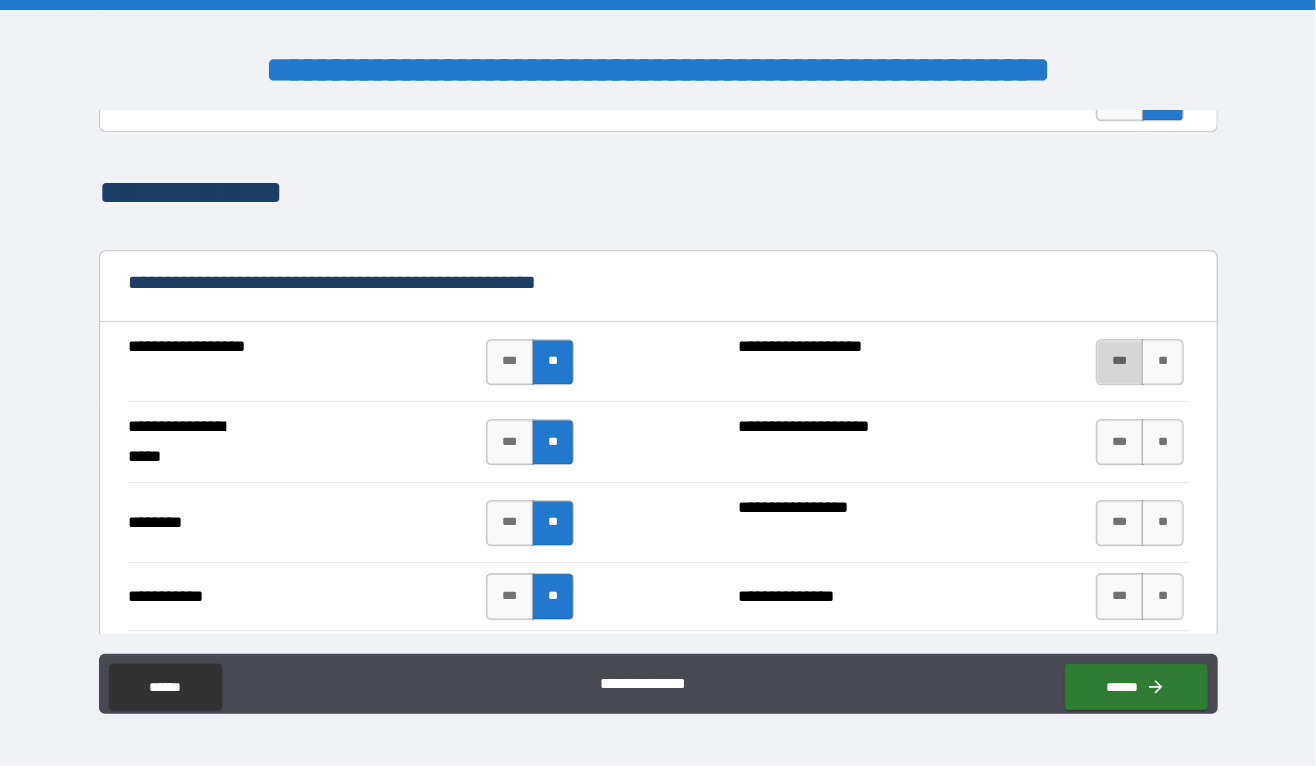 click on "***" at bounding box center [1120, 362] 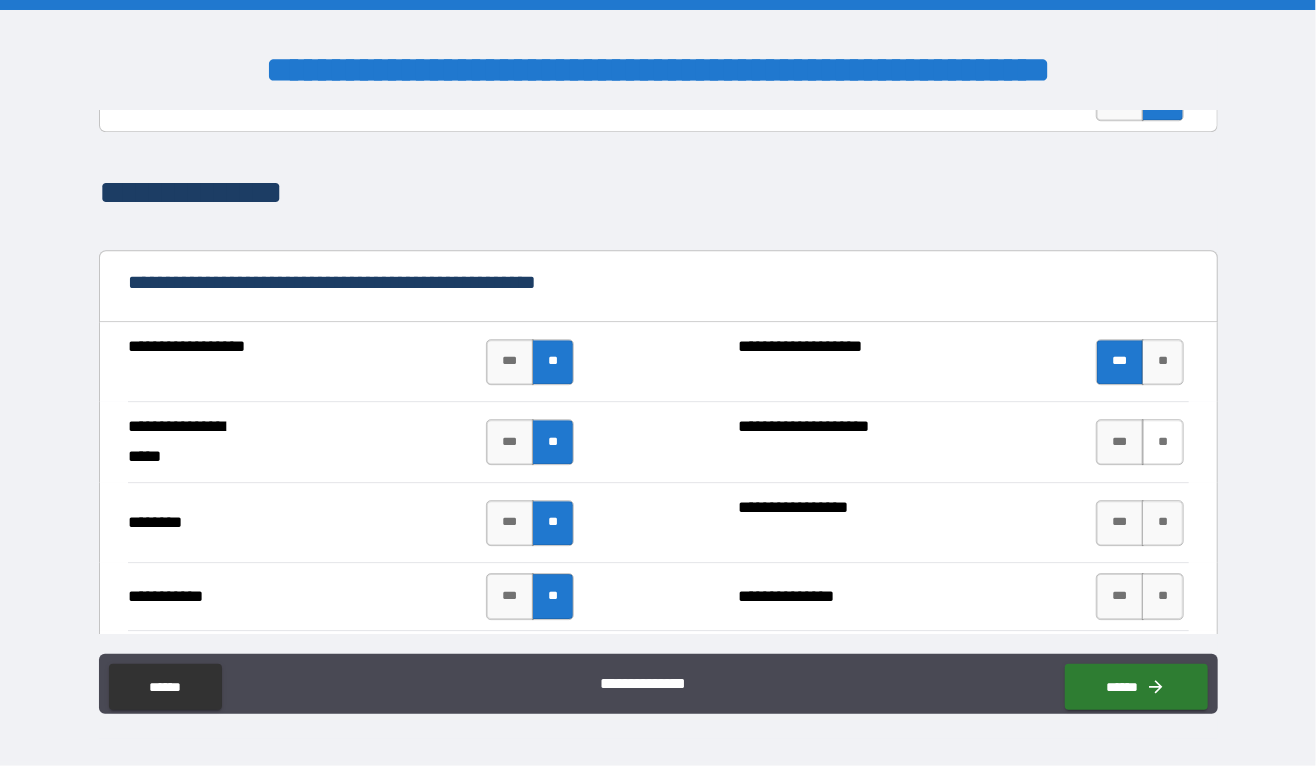click on "**" at bounding box center (1162, 442) 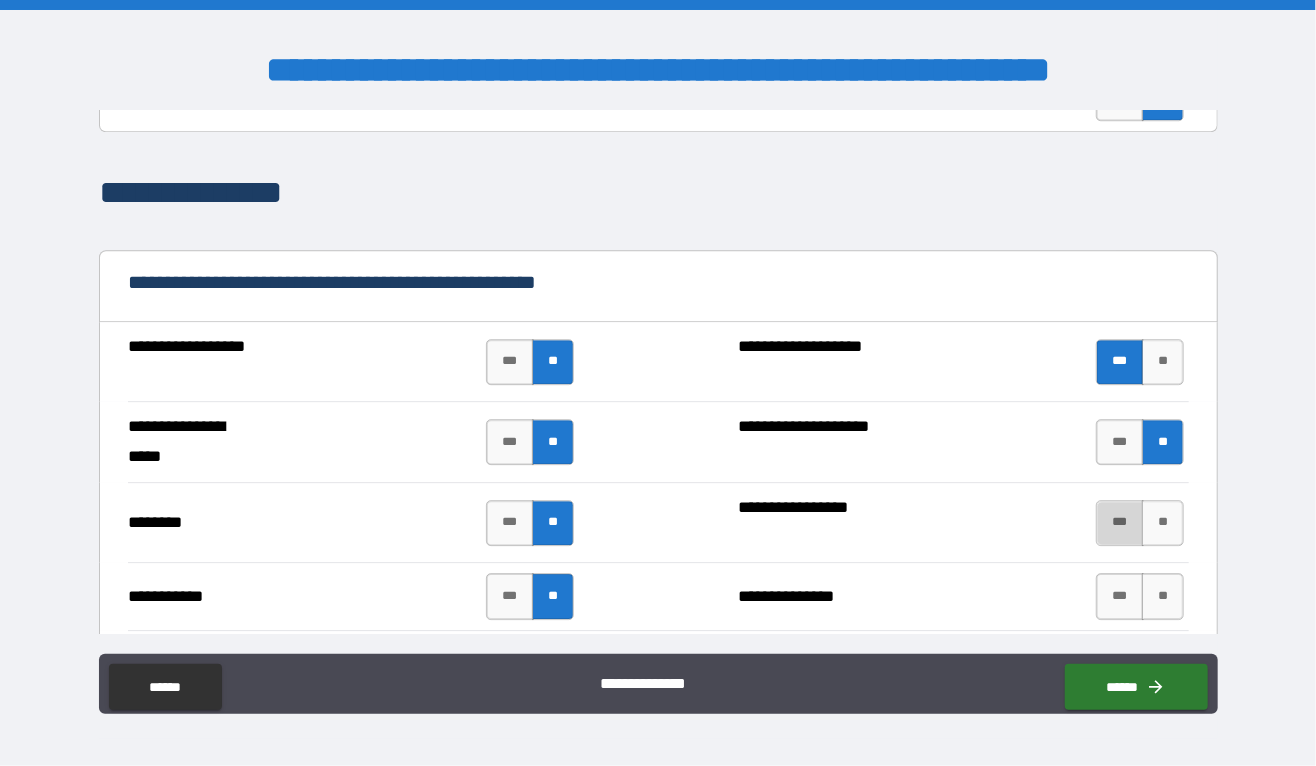 click on "***" at bounding box center (1120, 523) 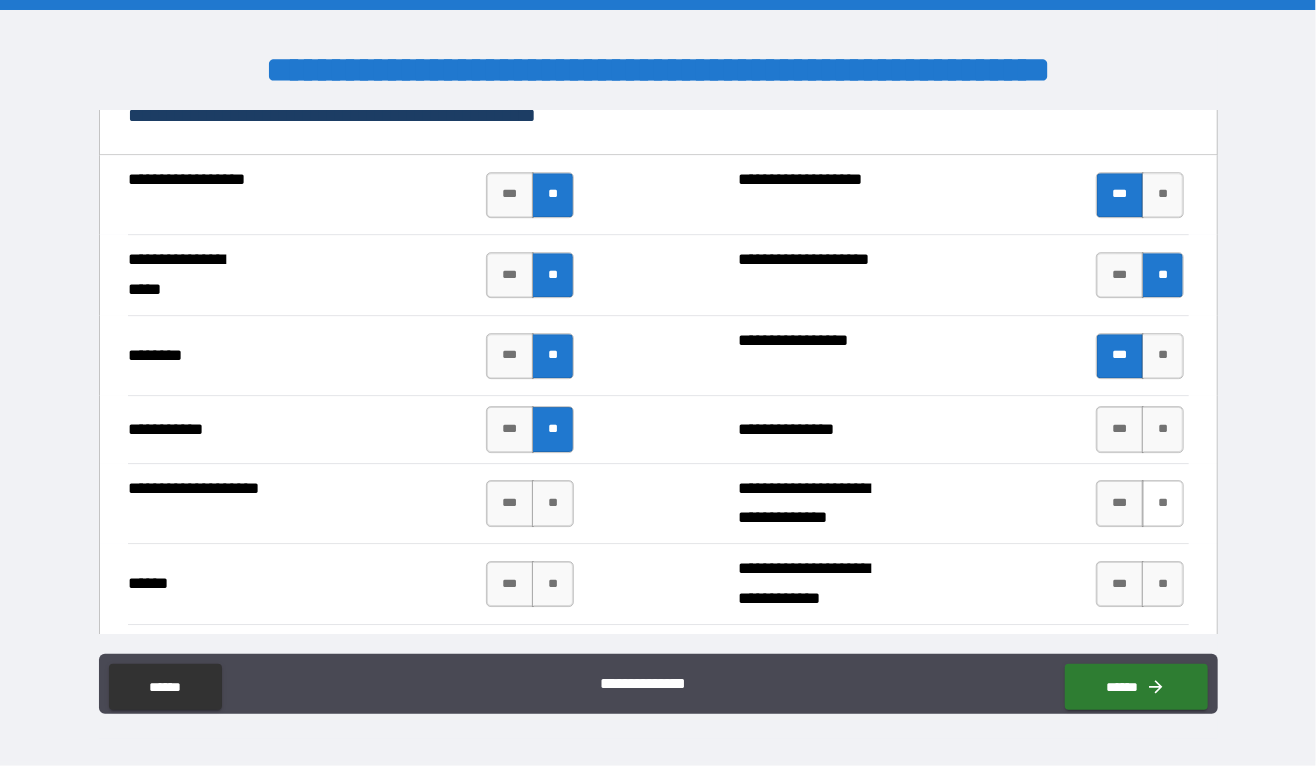 scroll, scrollTop: 2898, scrollLeft: 0, axis: vertical 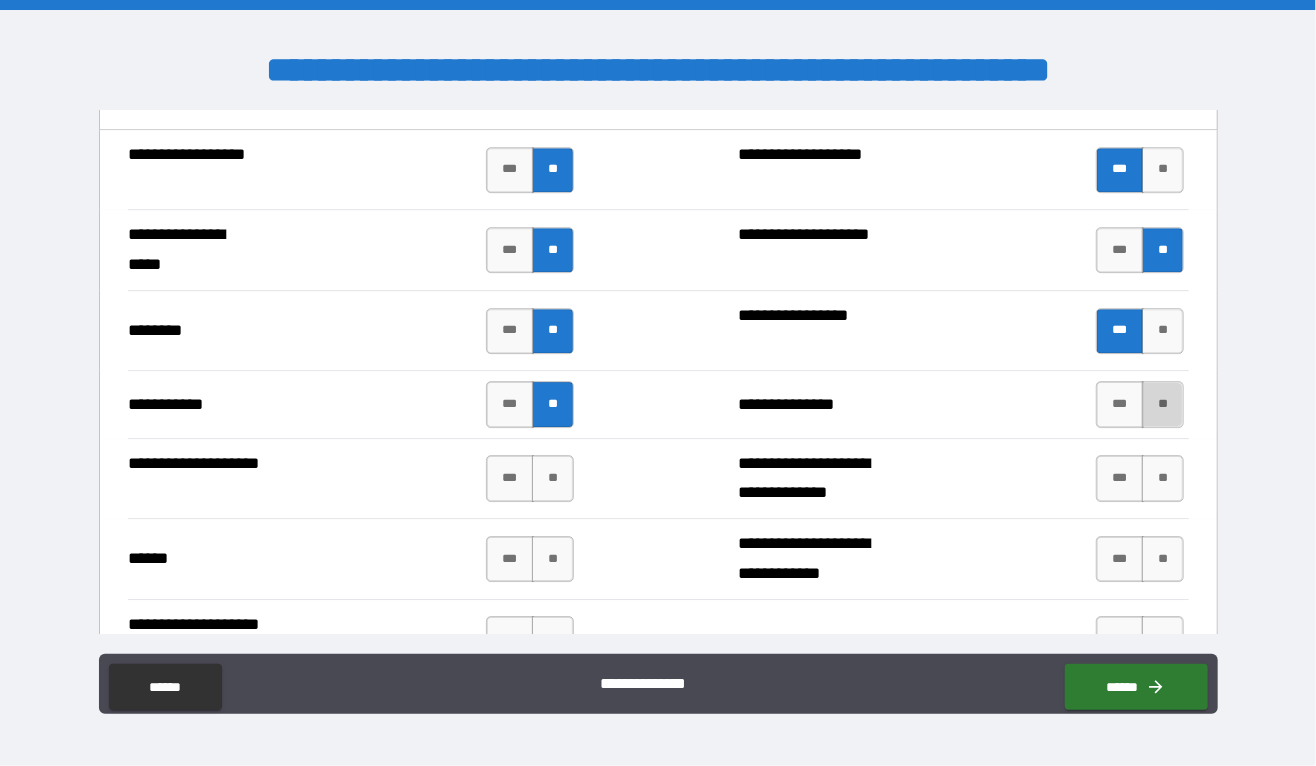 click on "**" at bounding box center (1162, 404) 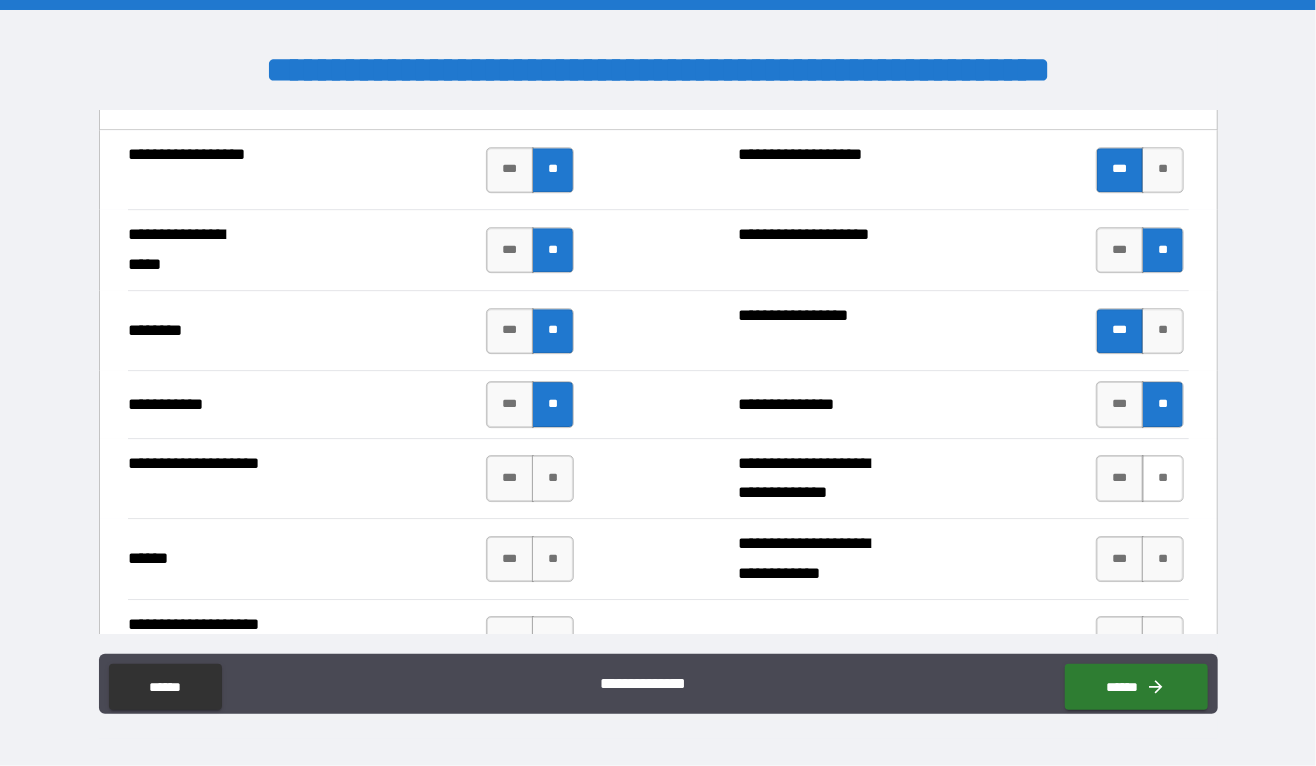 click on "**" at bounding box center [1162, 478] 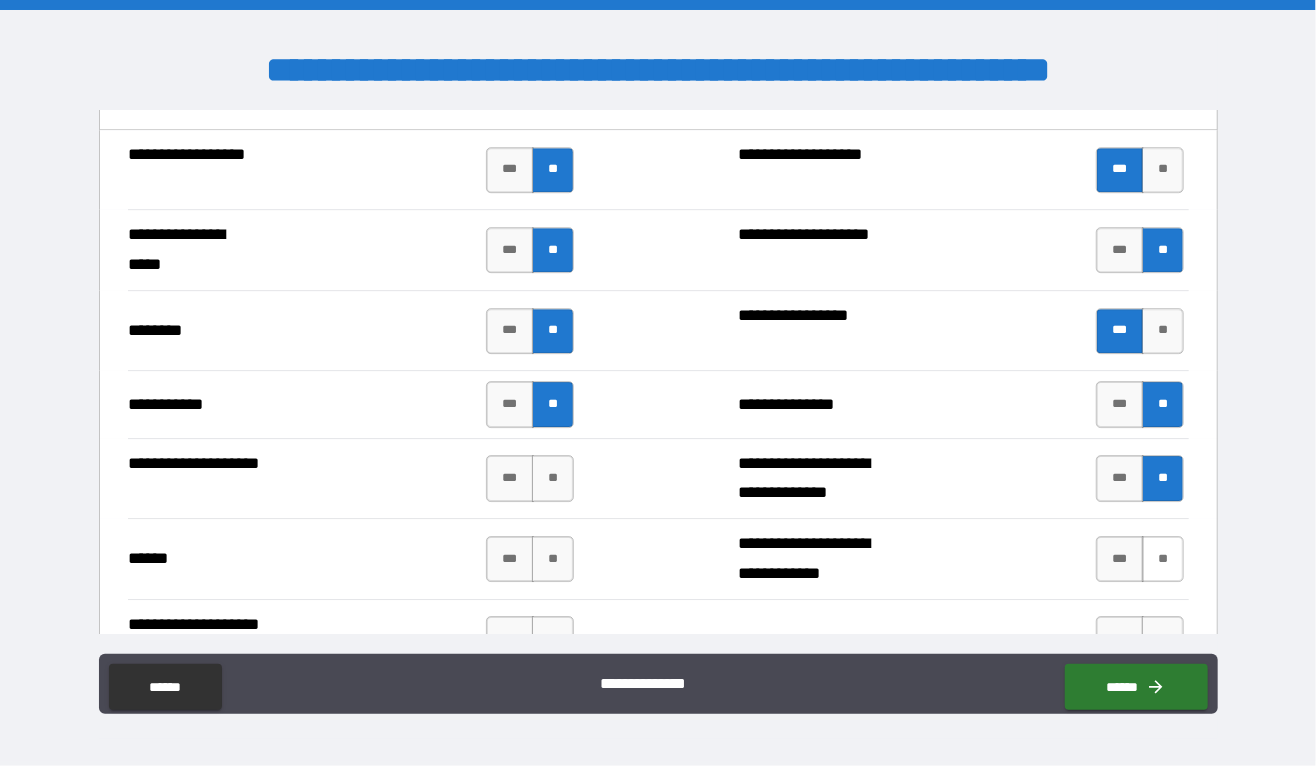 click on "**" at bounding box center [1162, 559] 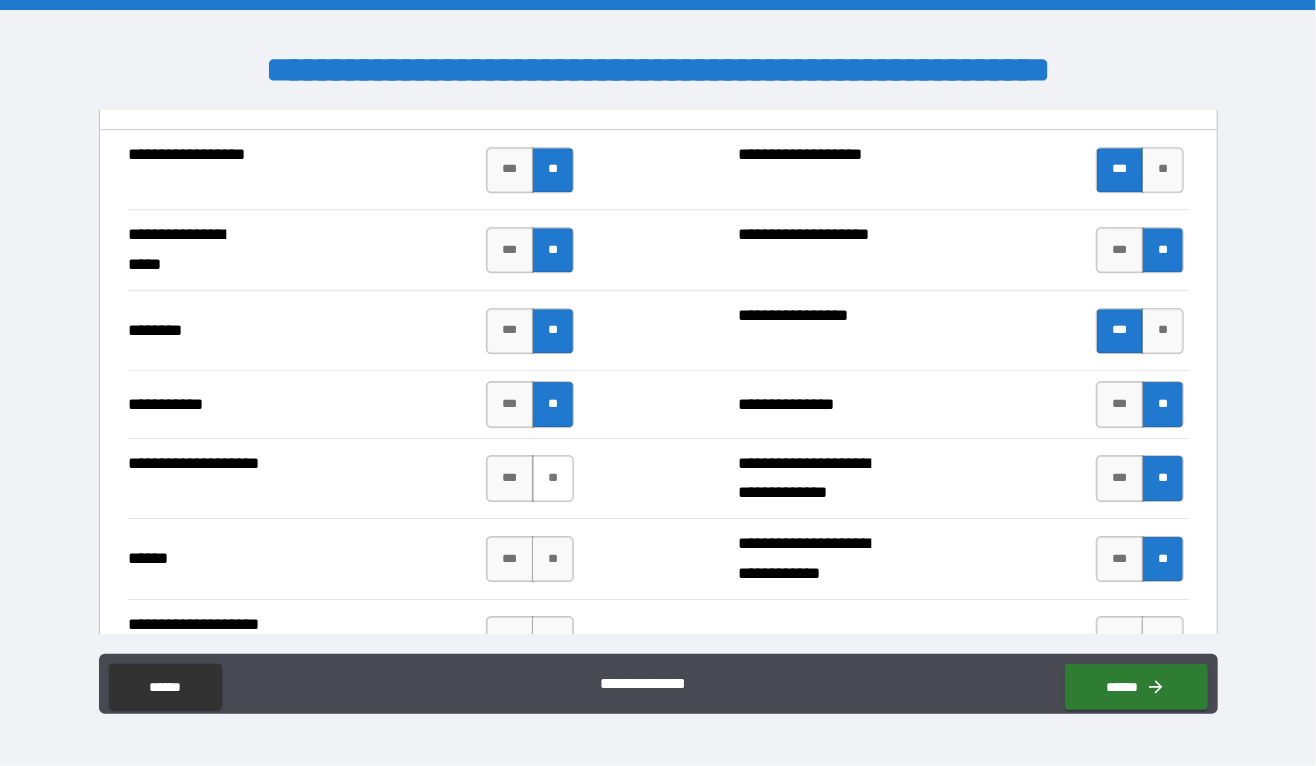 click on "**" at bounding box center (552, 478) 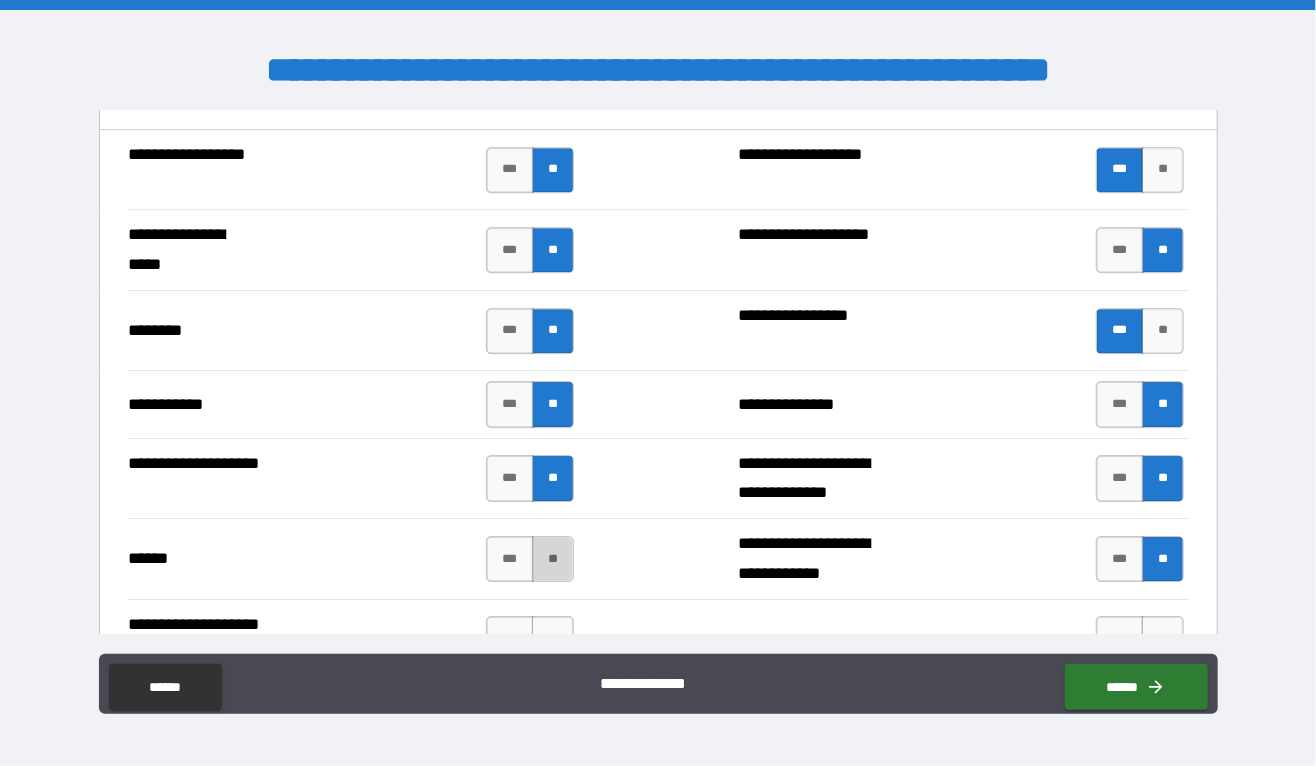 click on "**" at bounding box center [552, 559] 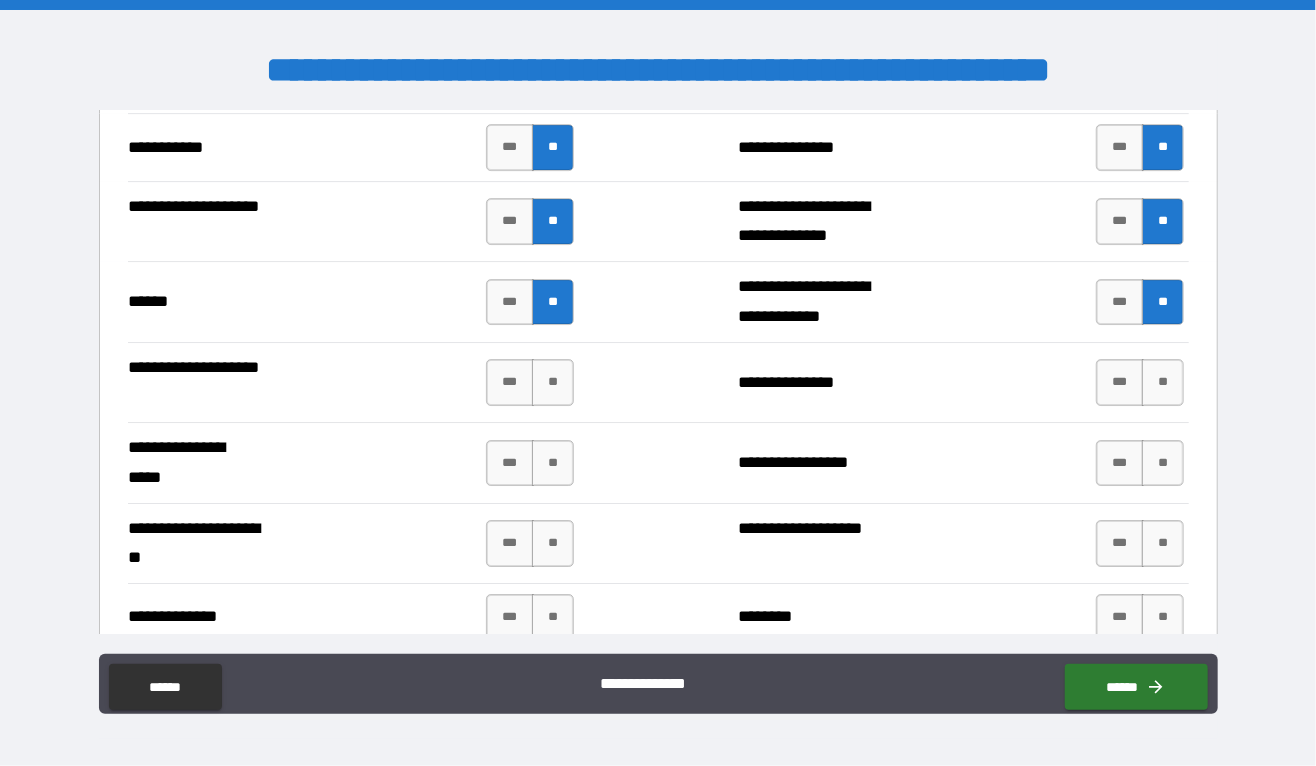 scroll, scrollTop: 3156, scrollLeft: 0, axis: vertical 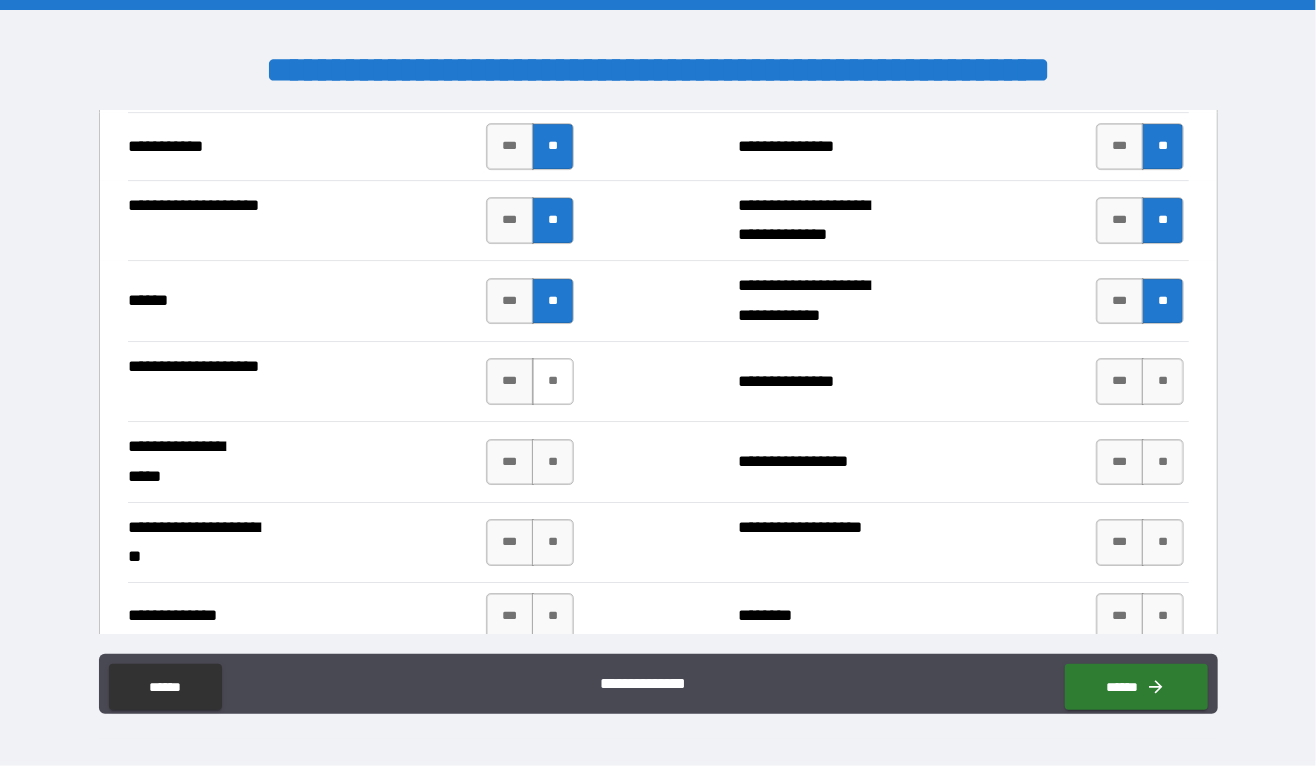 click on "**" at bounding box center (552, 381) 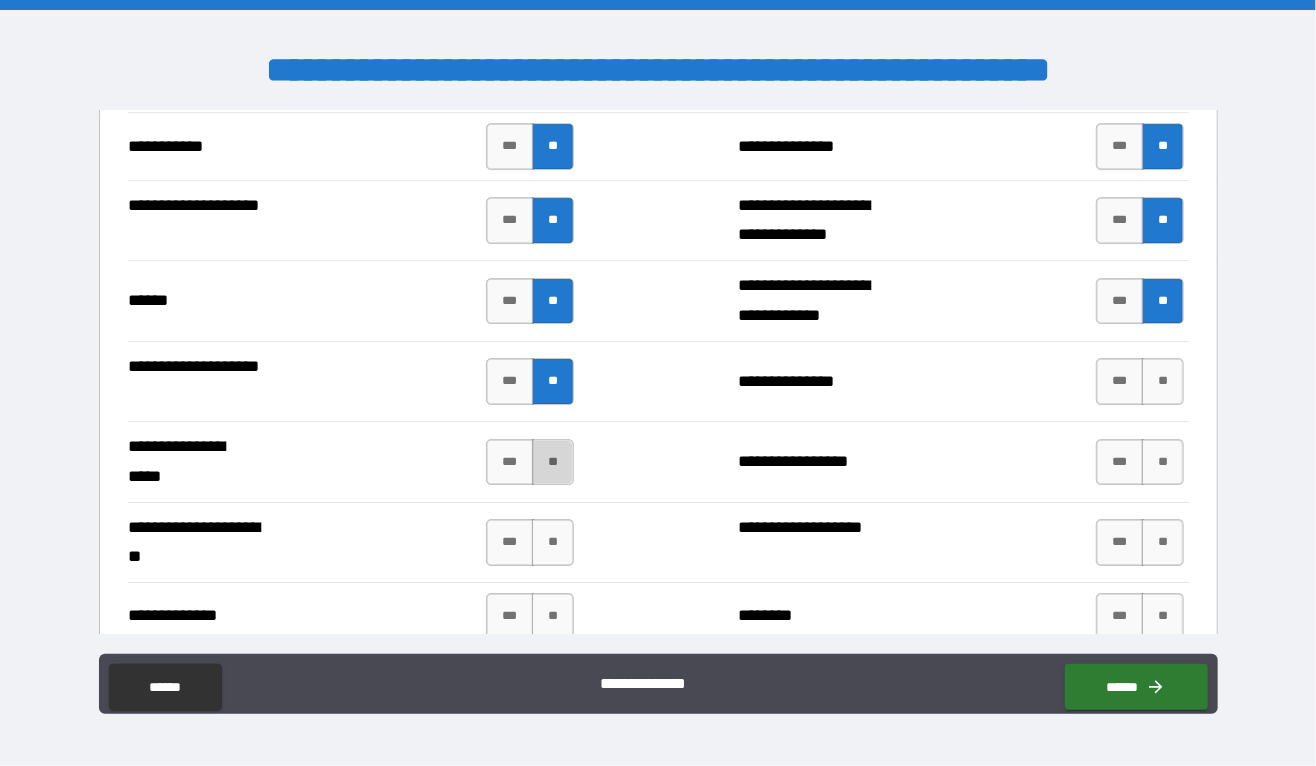 click on "**" at bounding box center (552, 462) 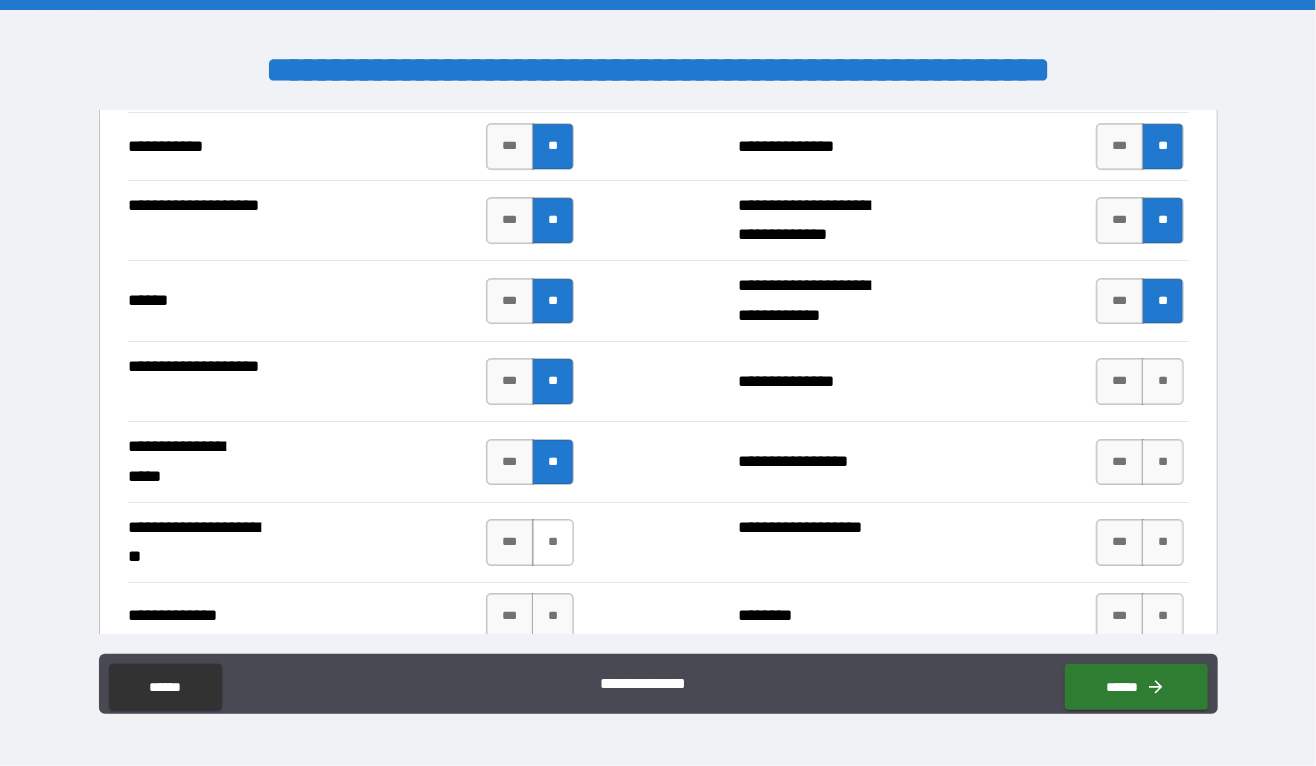 click on "**" at bounding box center (552, 542) 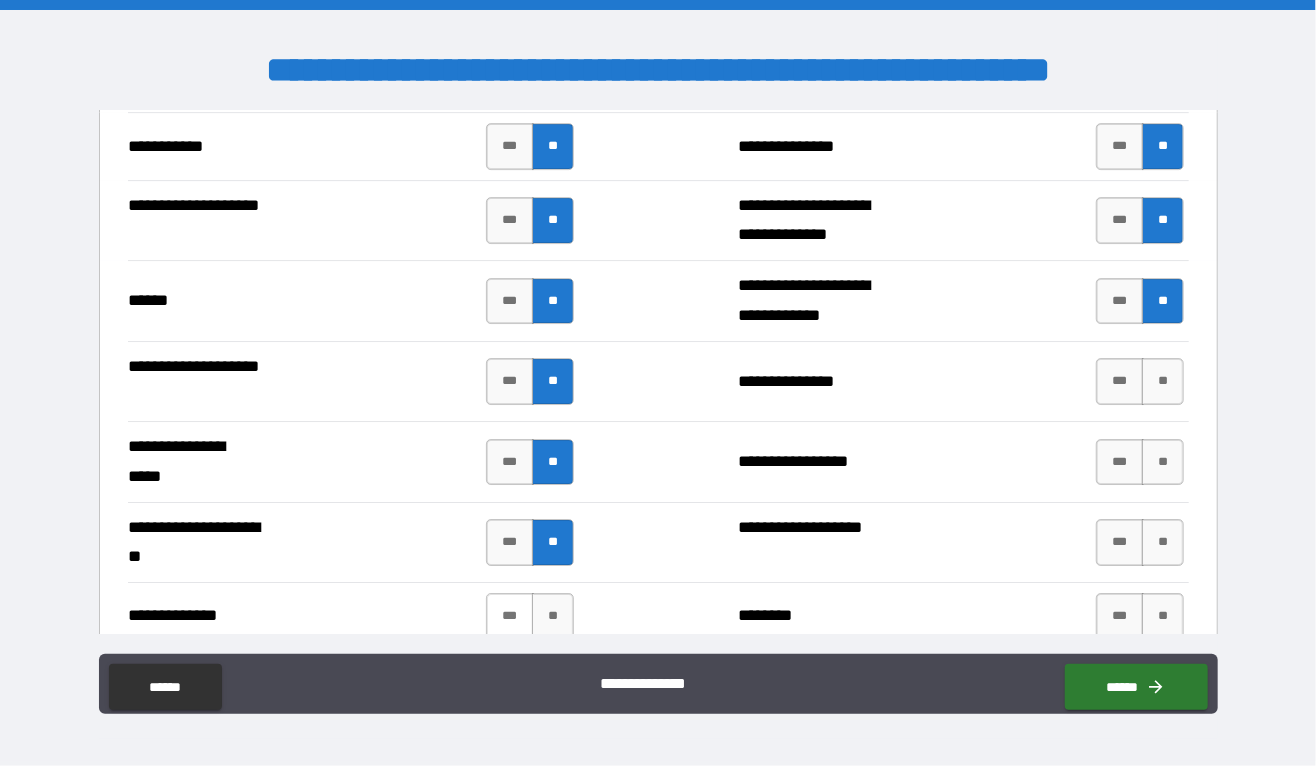 click on "***" at bounding box center (510, 616) 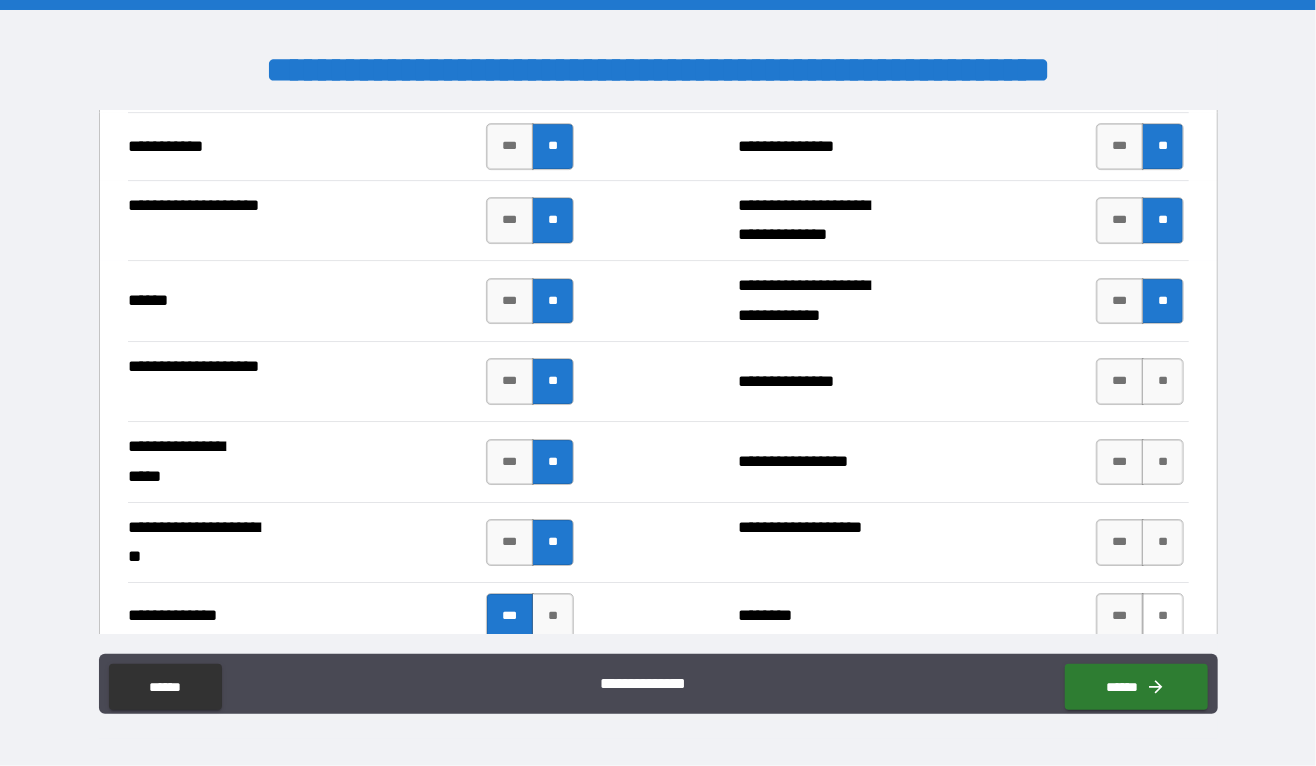 click on "**" at bounding box center (1162, 616) 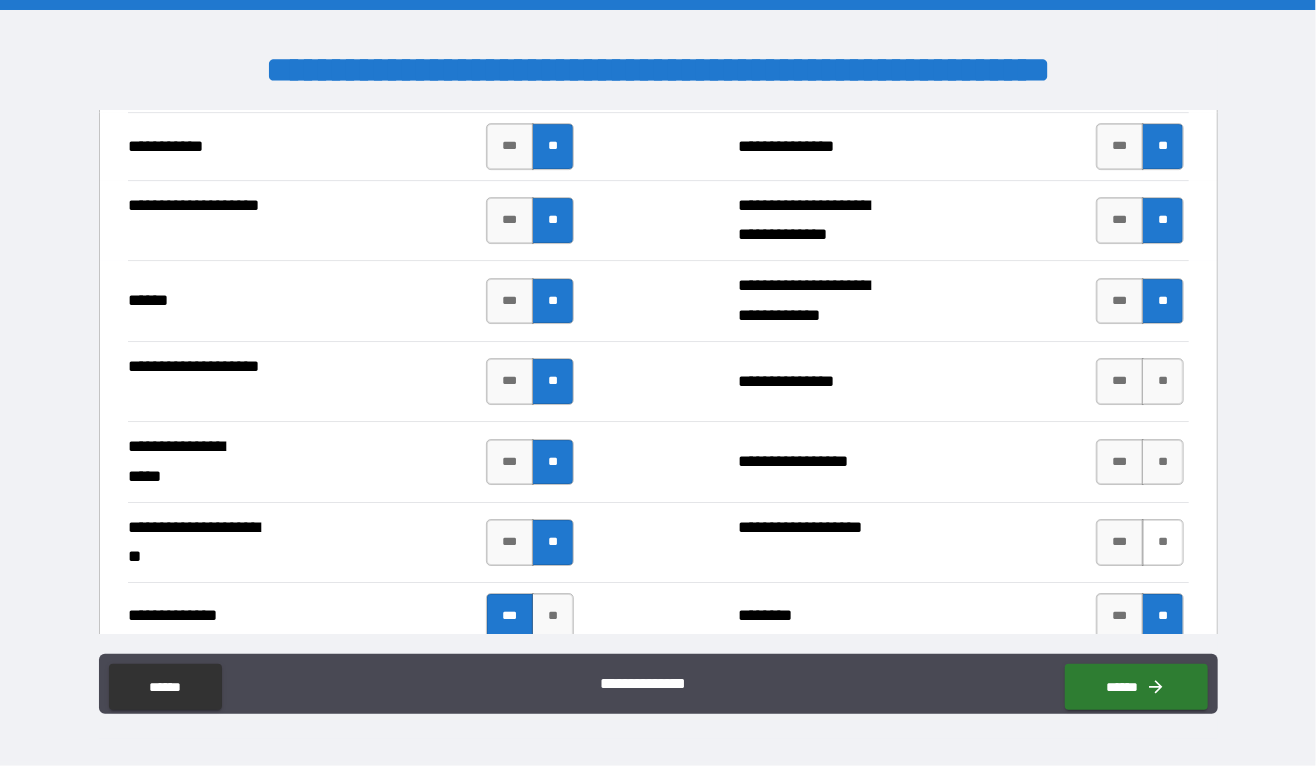 click on "**" at bounding box center (1162, 542) 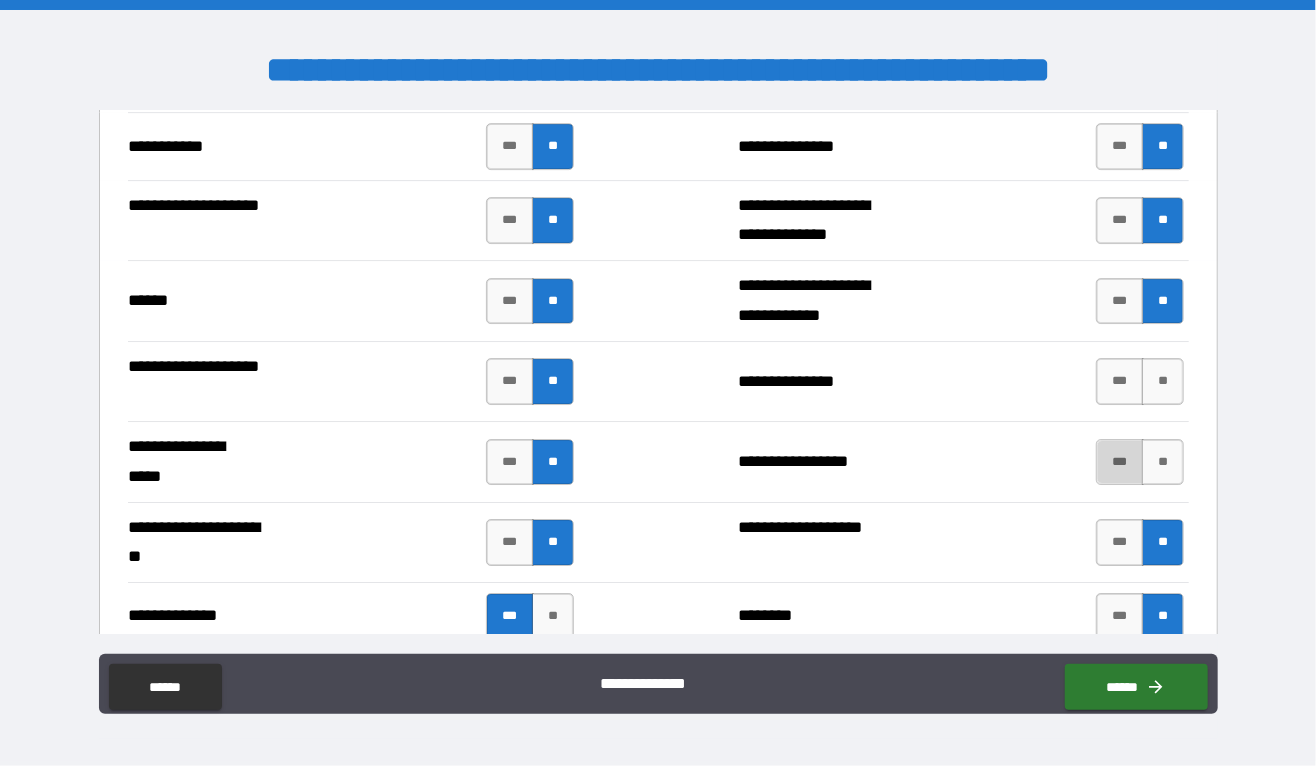 click on "***" at bounding box center [1120, 462] 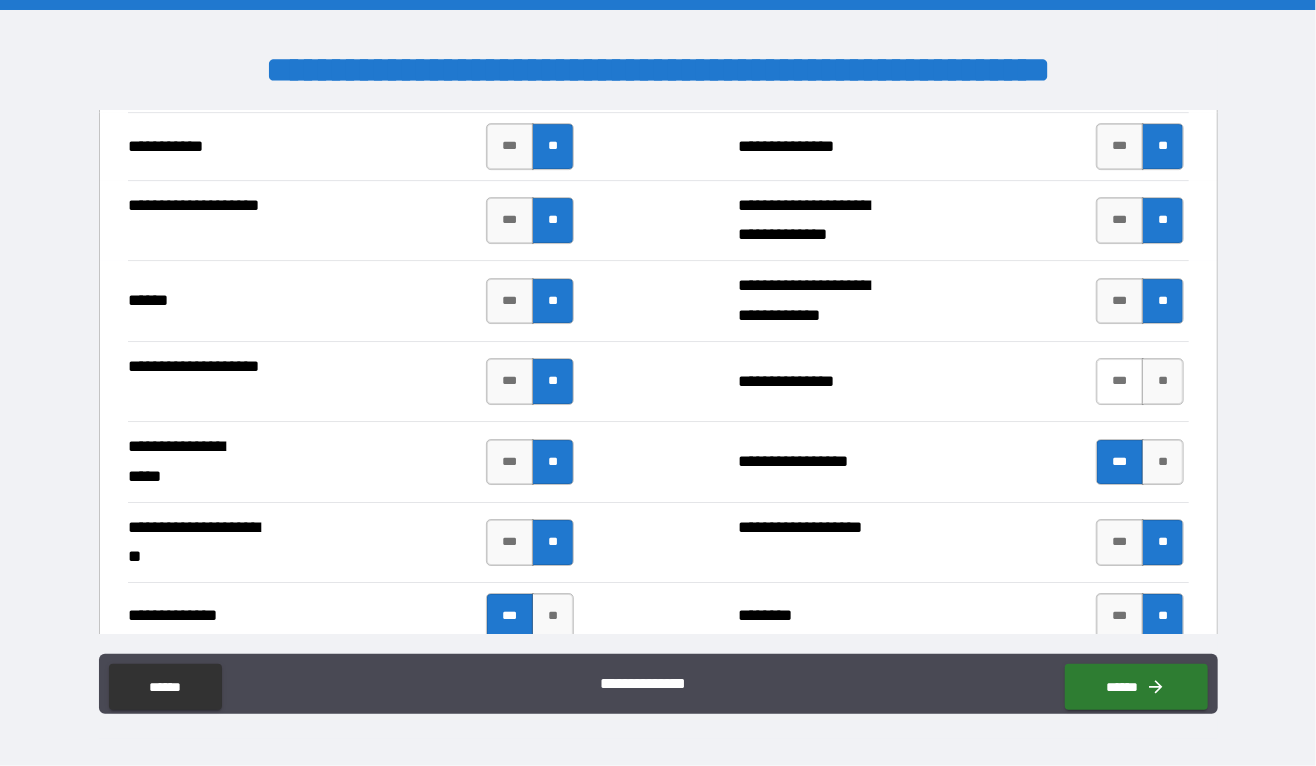 click on "***" at bounding box center (1120, 381) 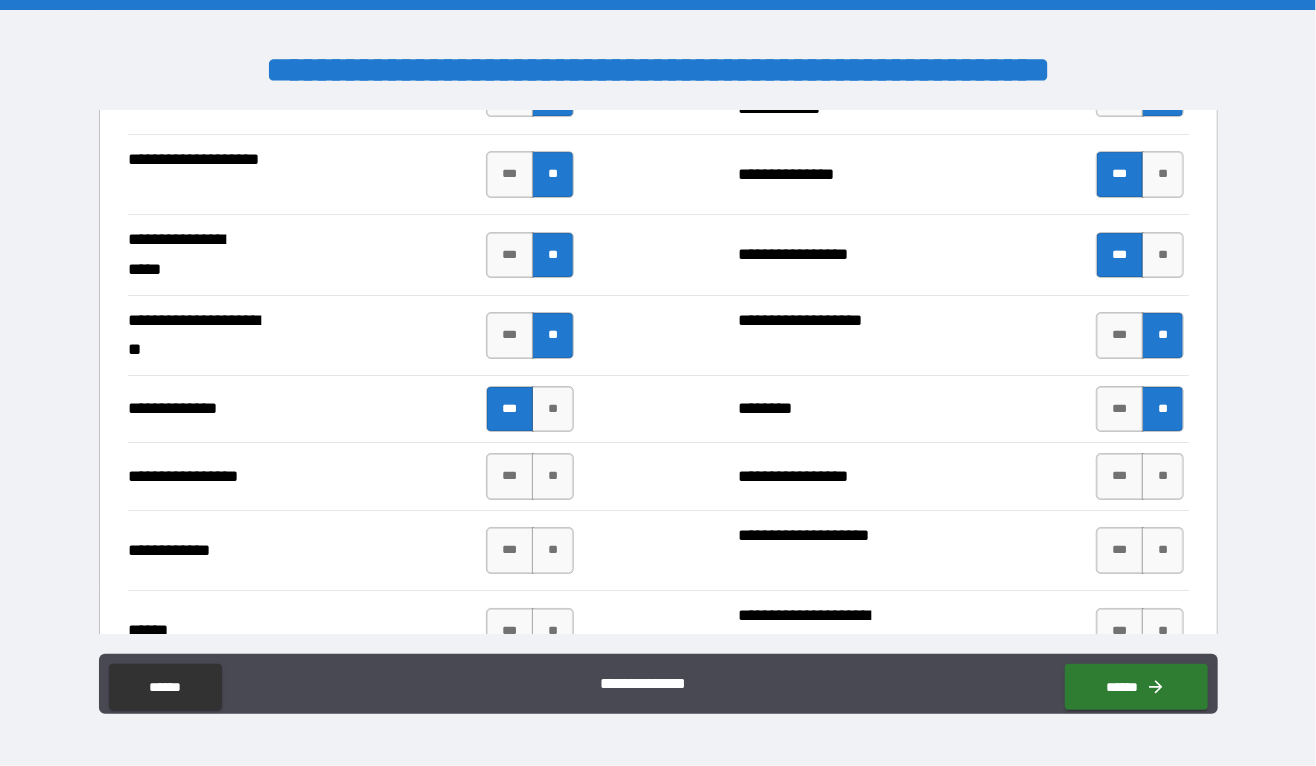 scroll, scrollTop: 3449, scrollLeft: 0, axis: vertical 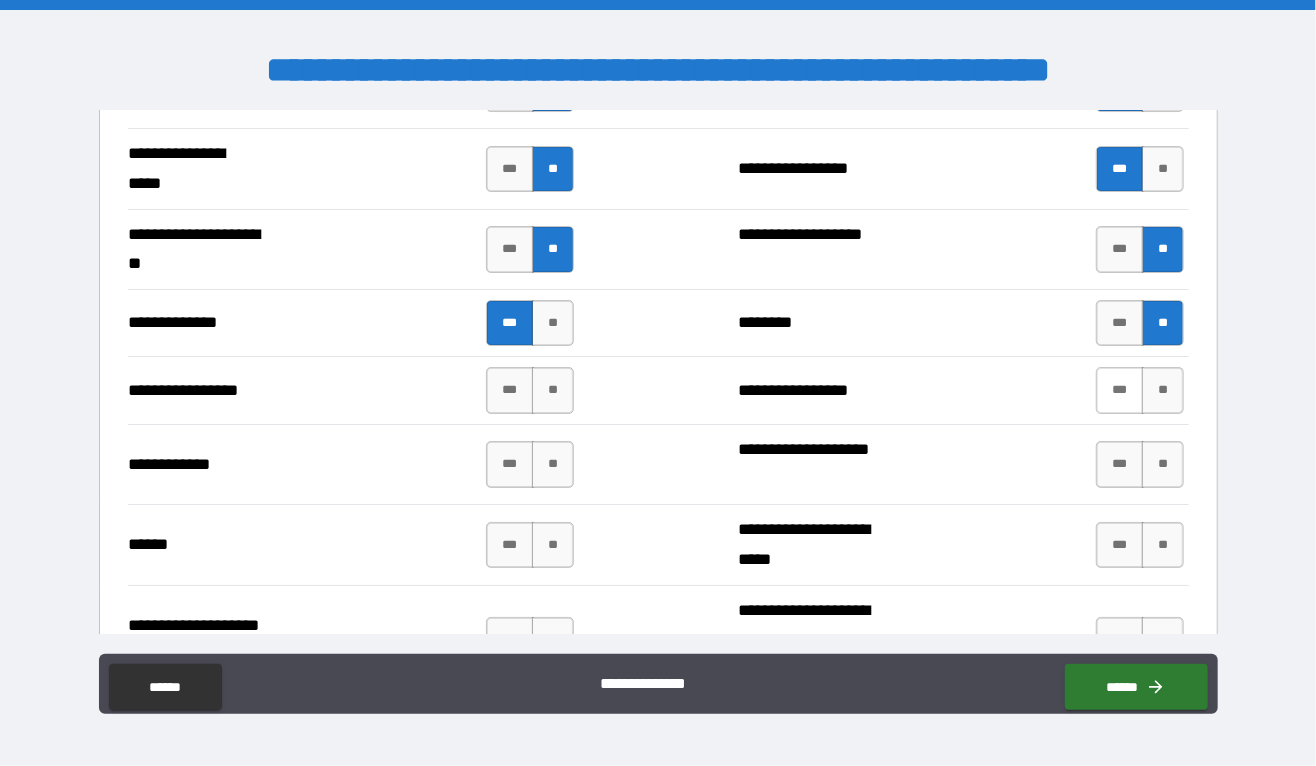 click on "***" at bounding box center [1120, 390] 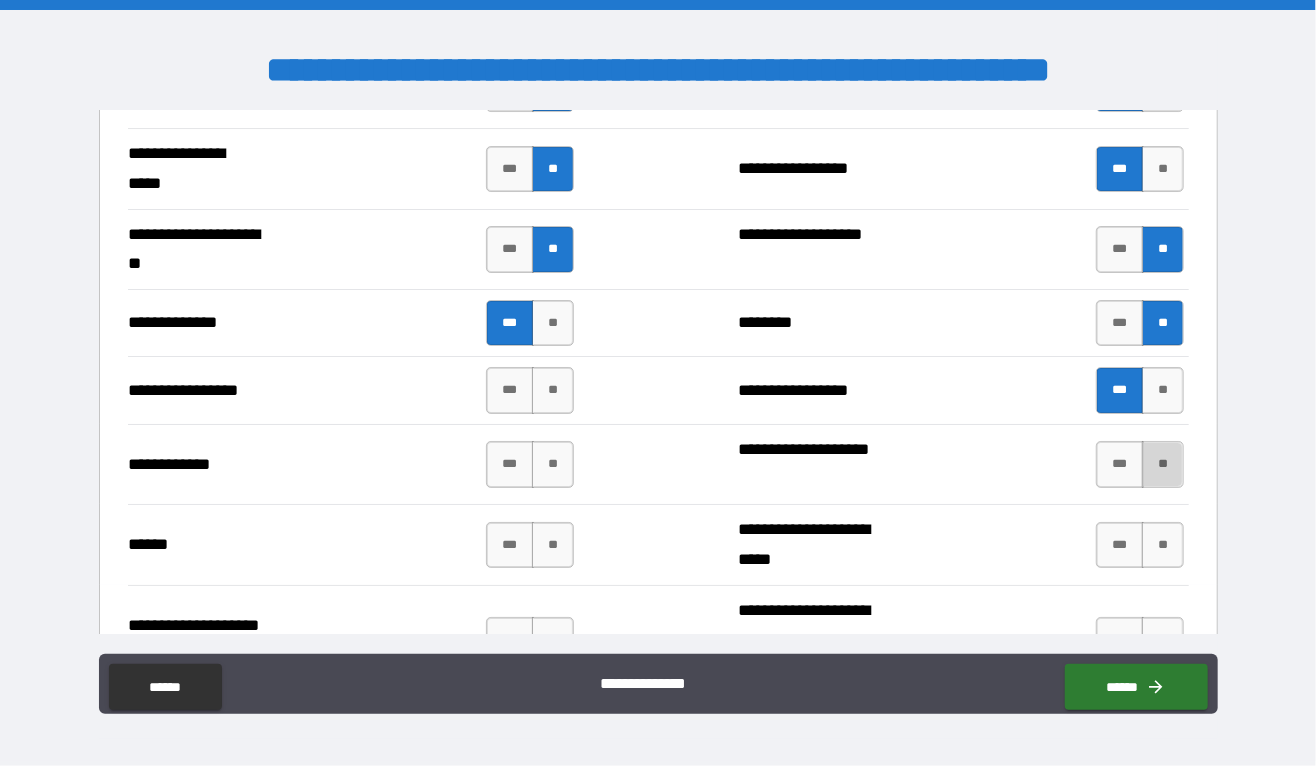 click on "**" at bounding box center [1162, 464] 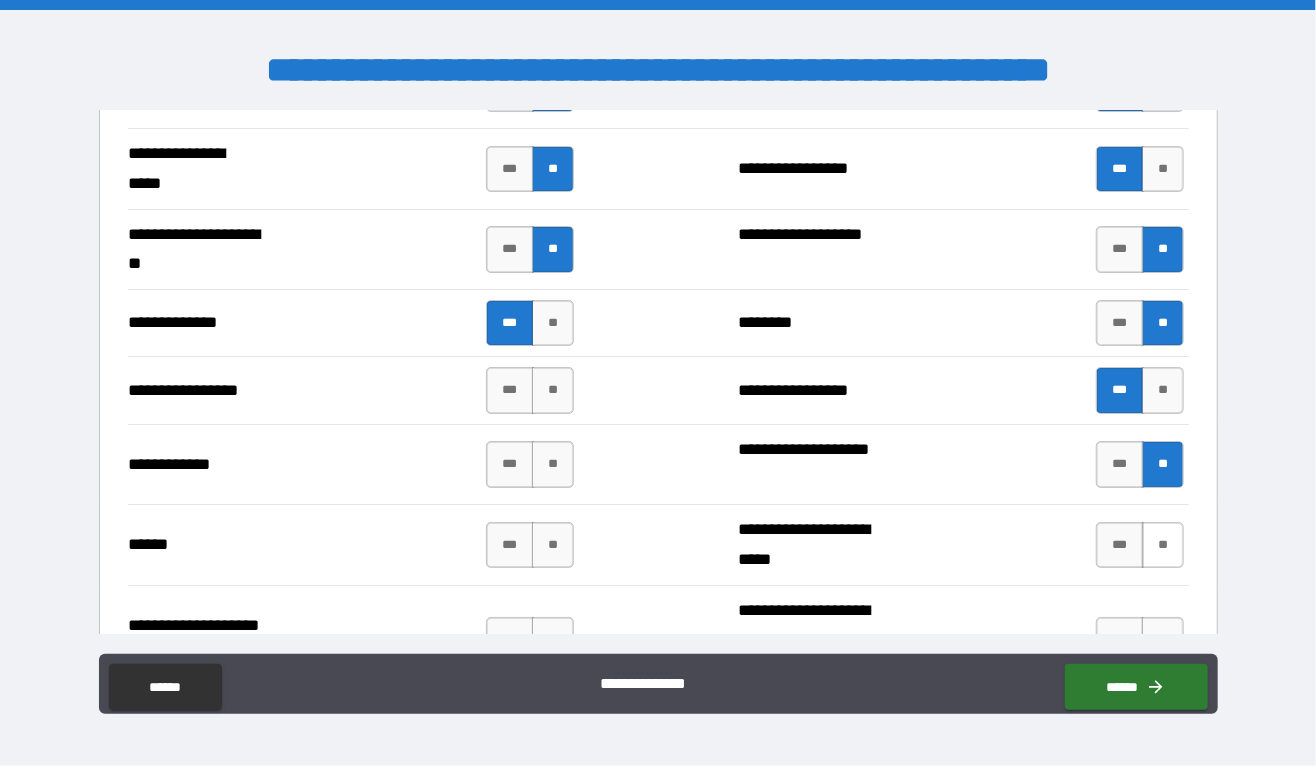 click on "**" at bounding box center [1162, 545] 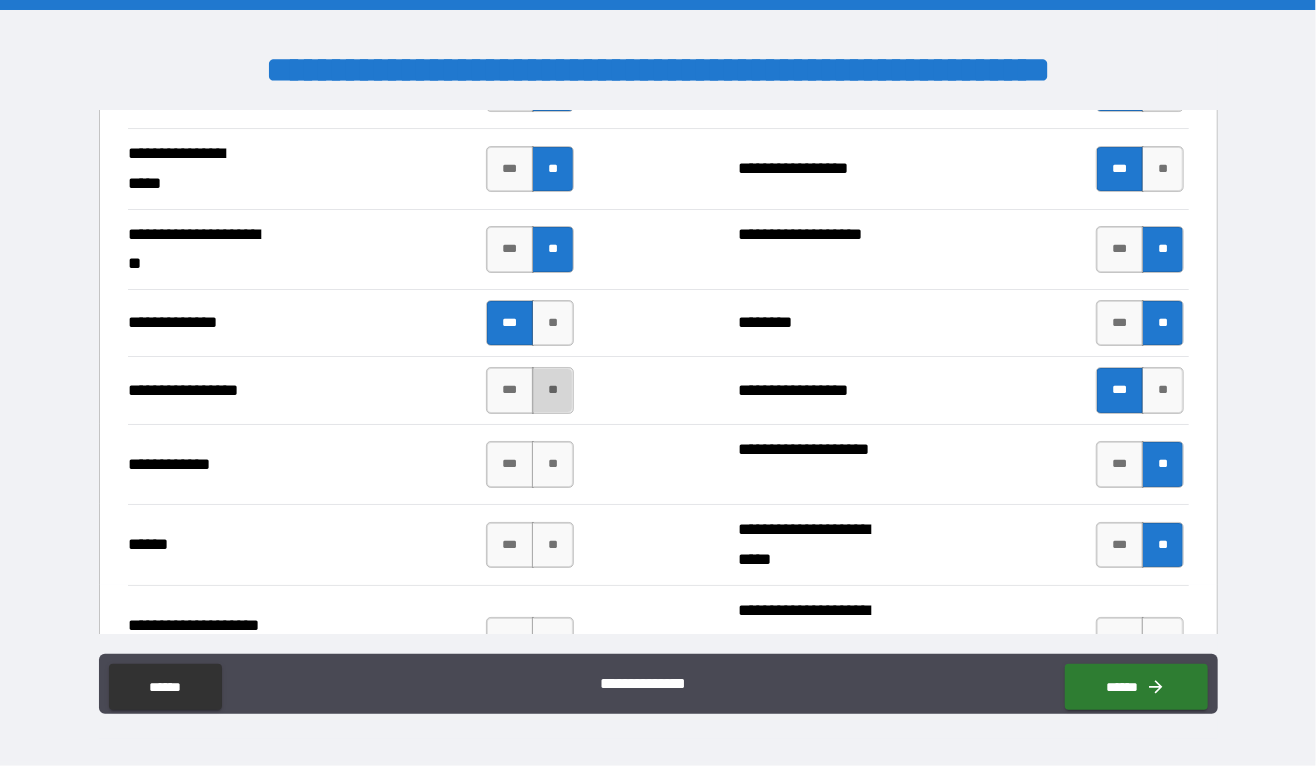 click on "**" at bounding box center [552, 390] 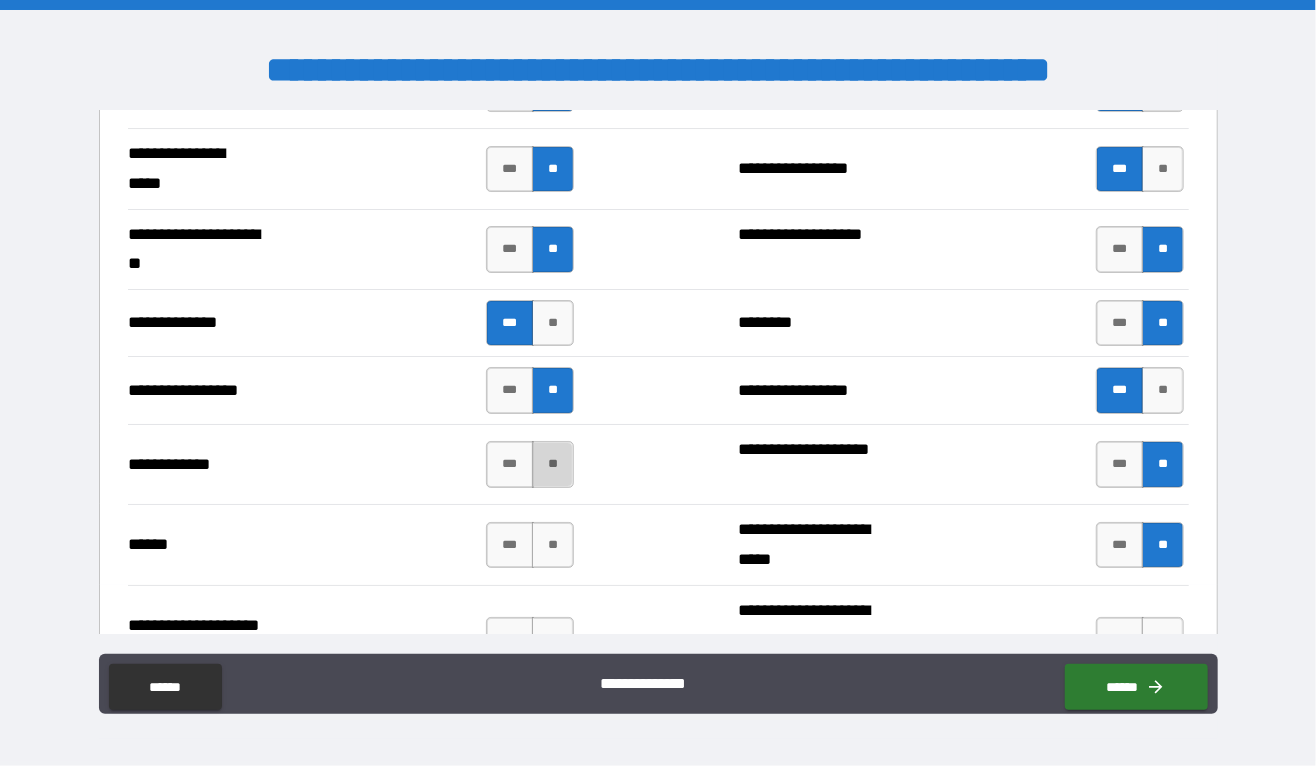 click on "**" at bounding box center [552, 464] 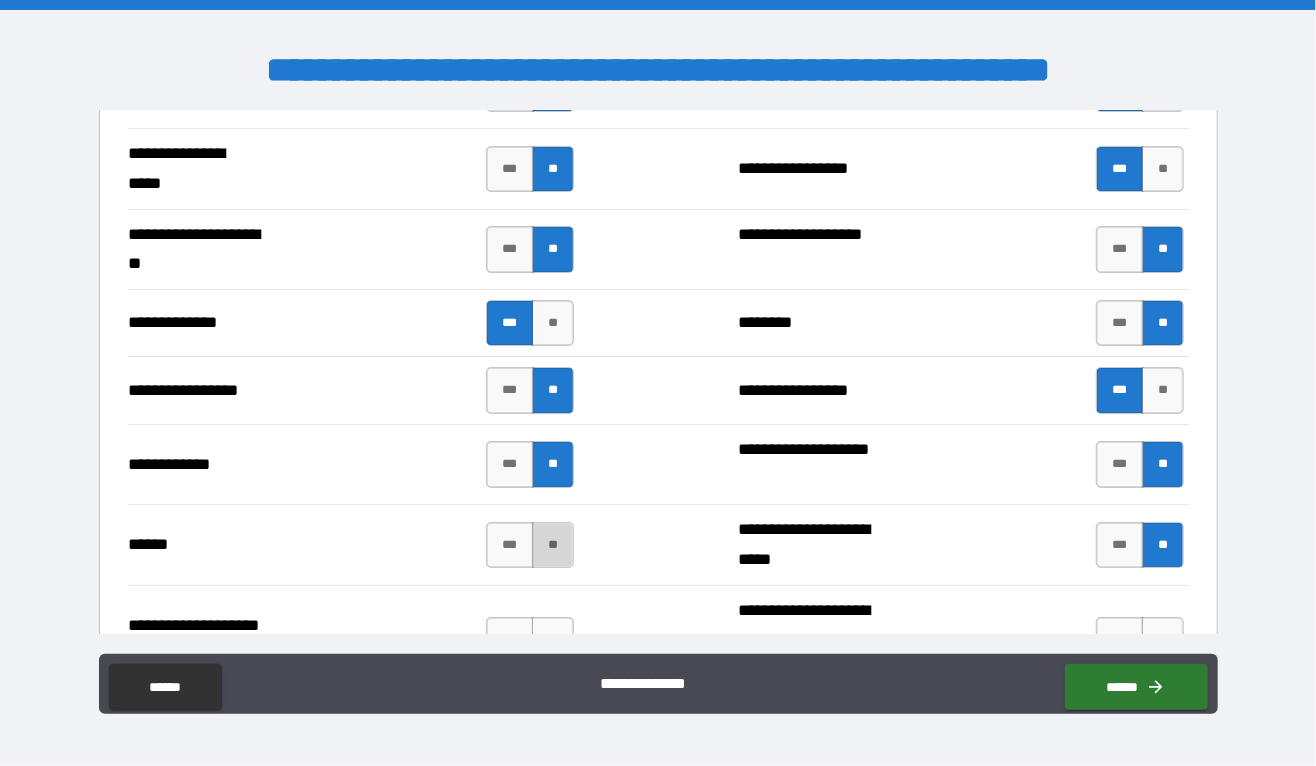 click on "**" at bounding box center (552, 545) 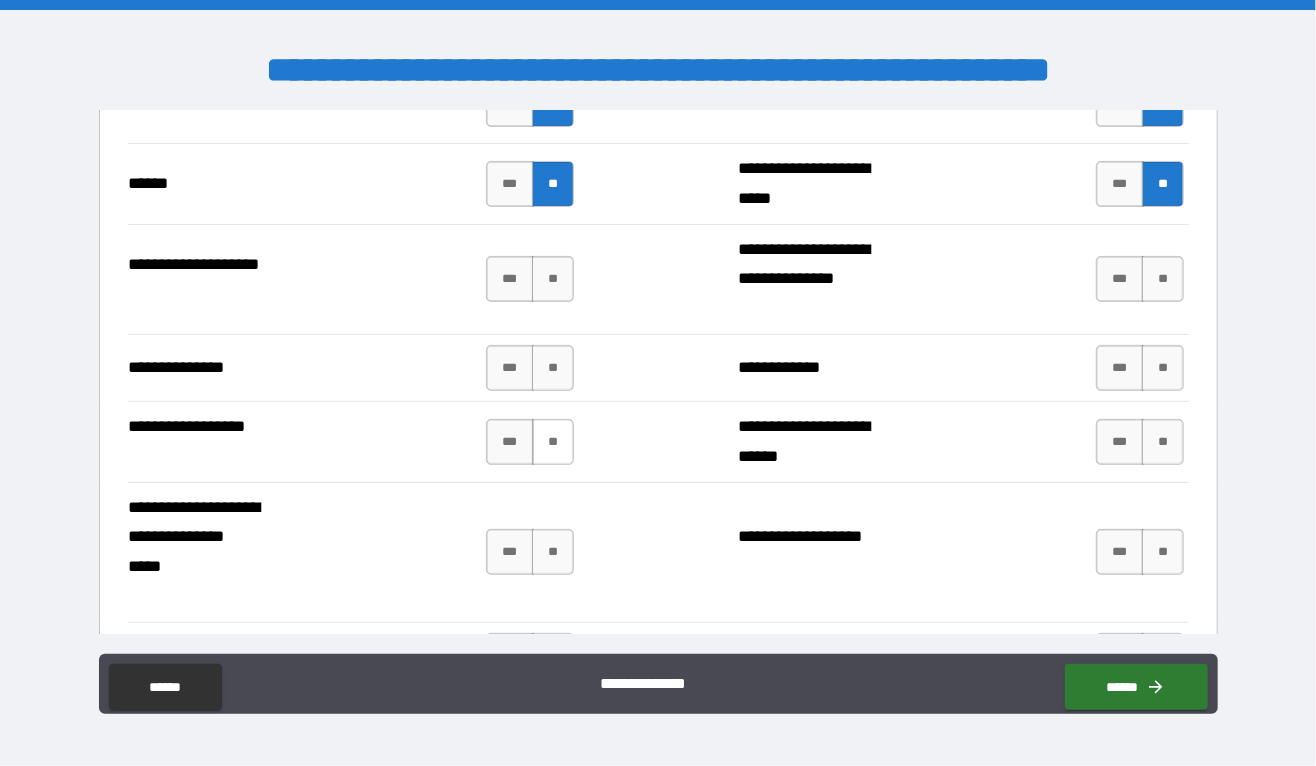 scroll, scrollTop: 3851, scrollLeft: 0, axis: vertical 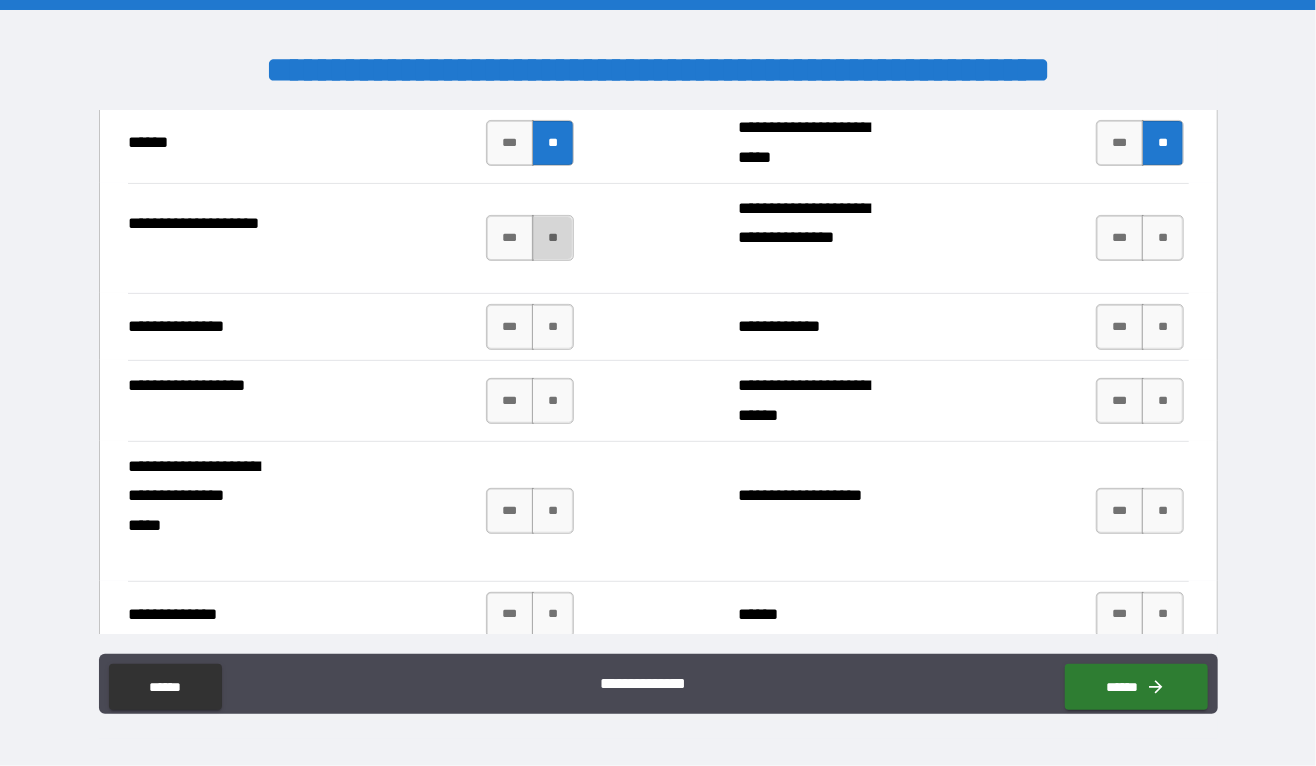 click on "**" at bounding box center (552, 238) 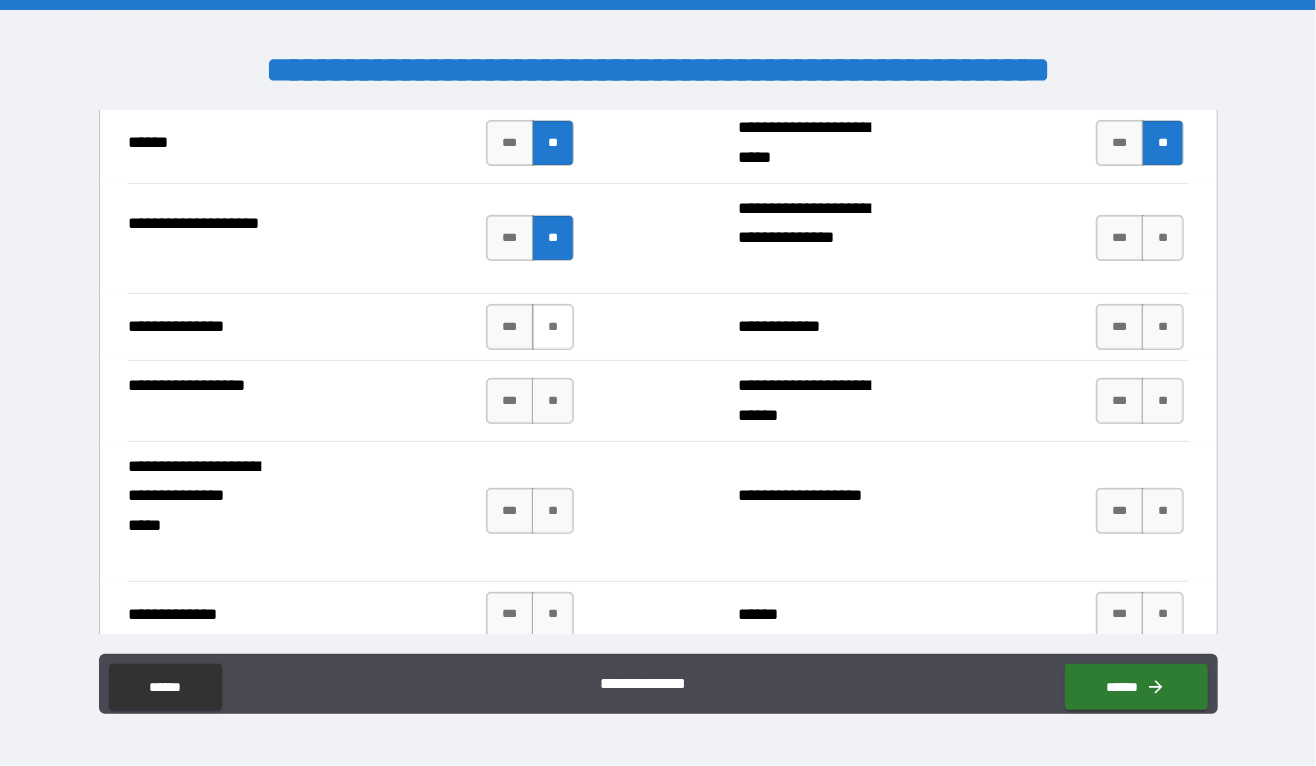 click on "**" at bounding box center (552, 327) 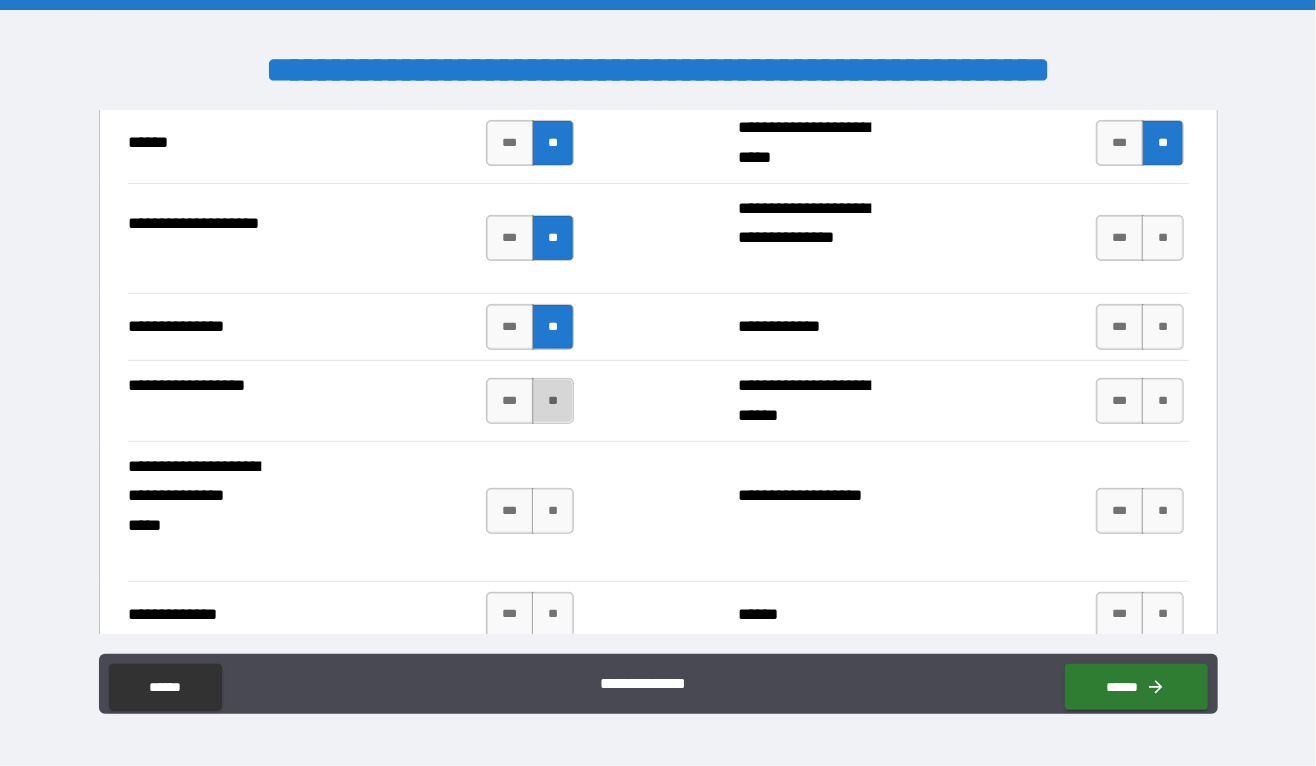 click on "**" at bounding box center [552, 401] 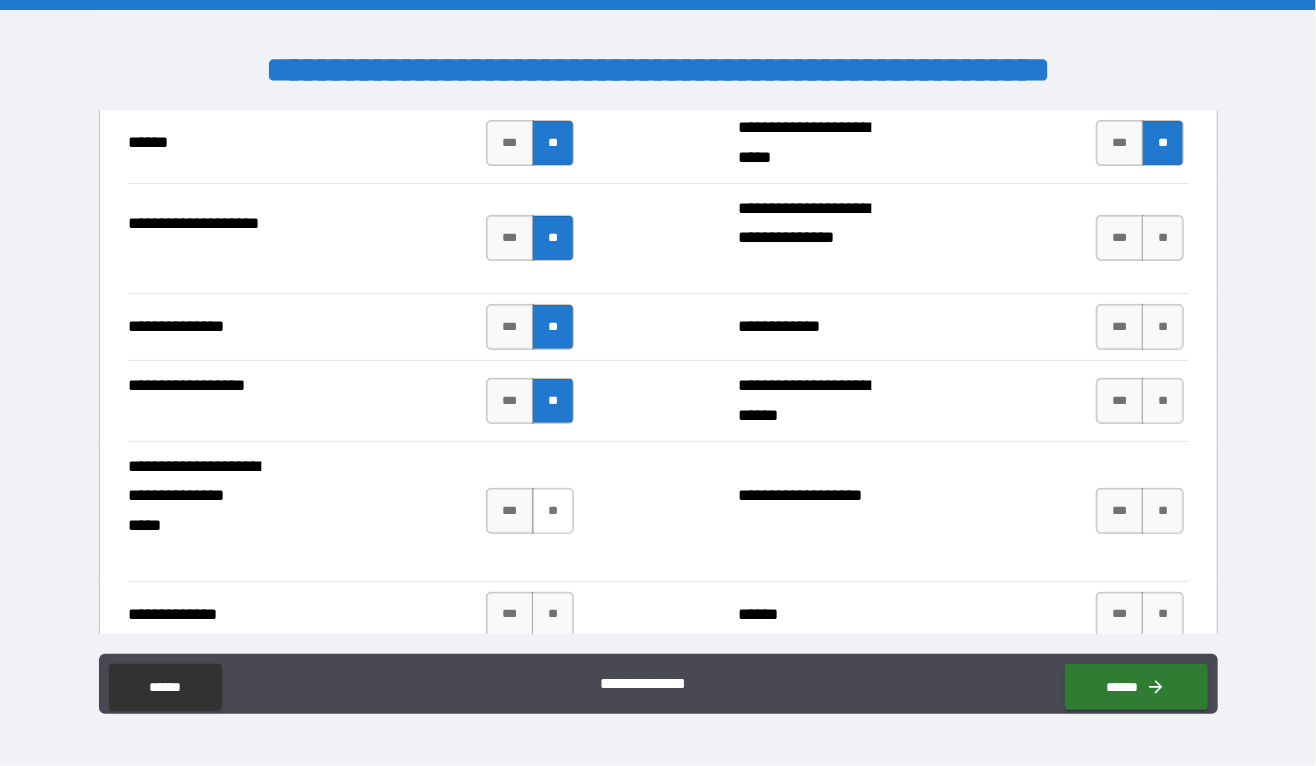 click on "**" at bounding box center [552, 511] 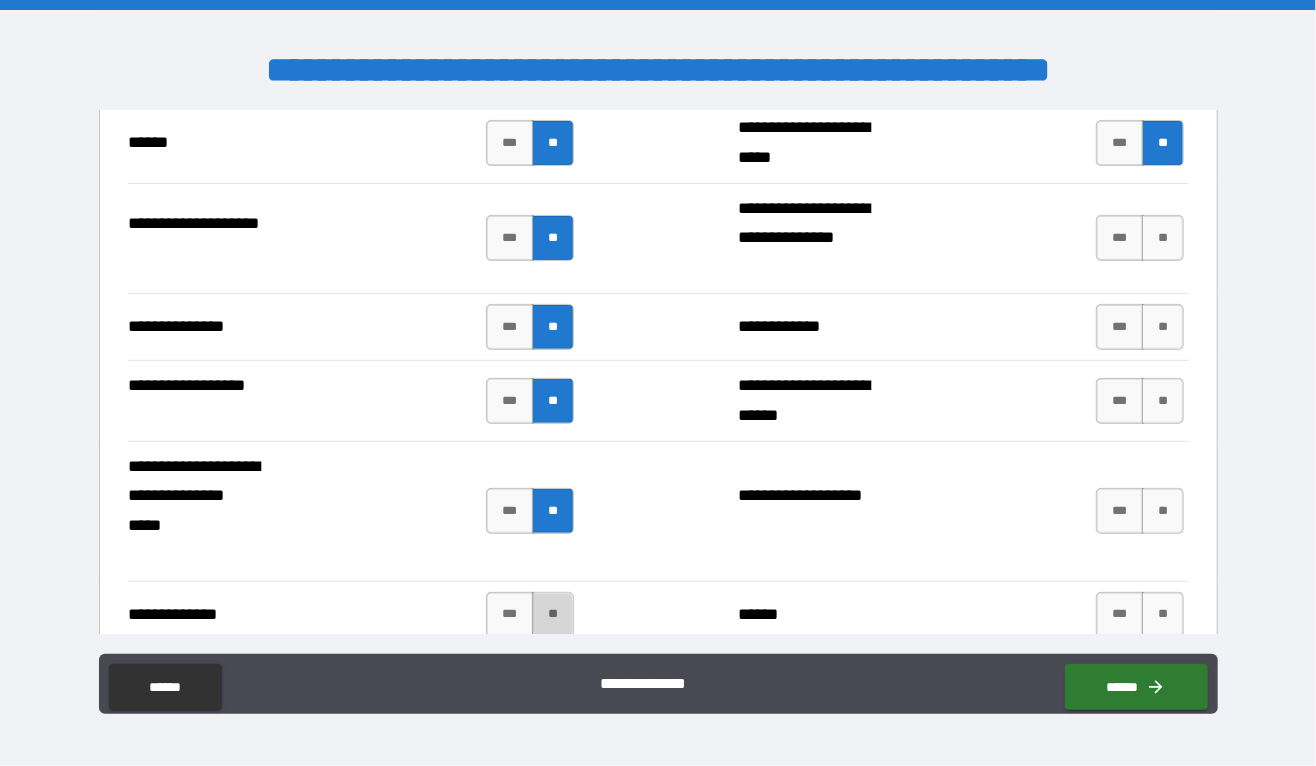 click on "**" at bounding box center [552, 615] 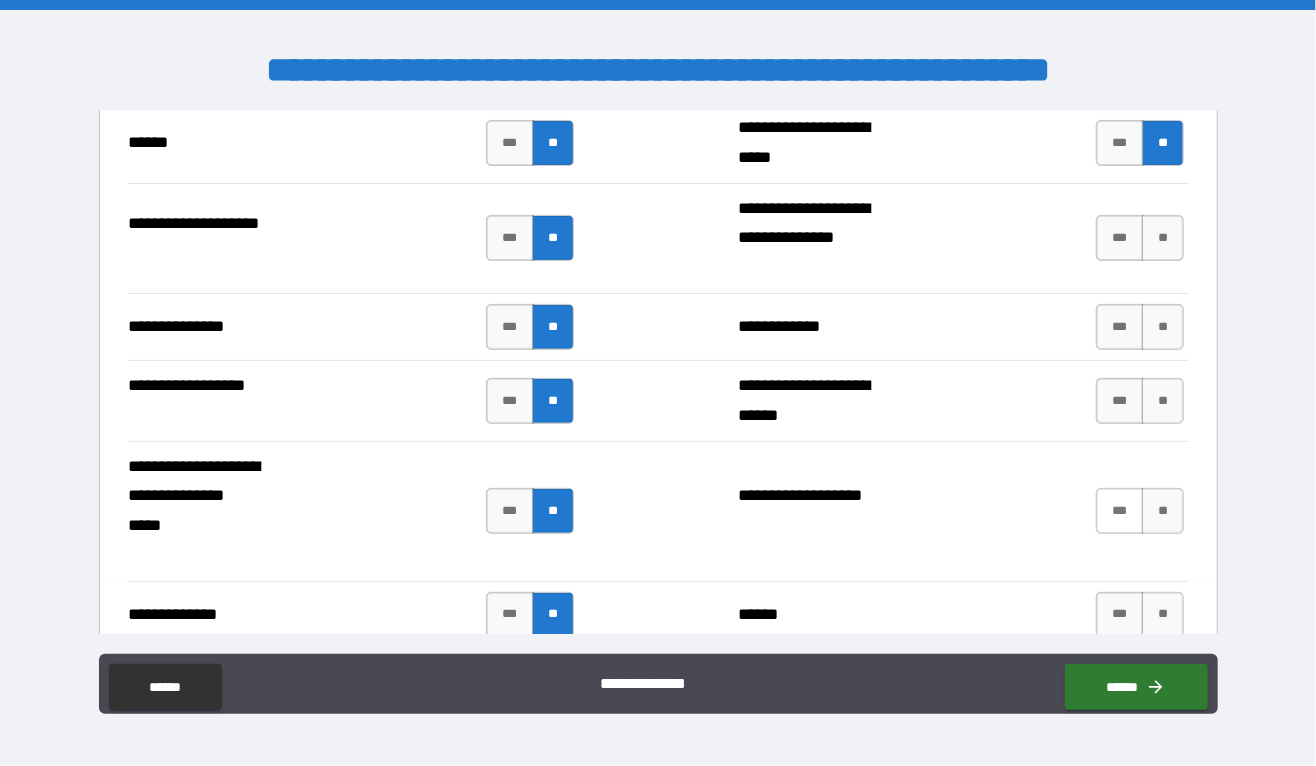 click on "***" at bounding box center (1120, 511) 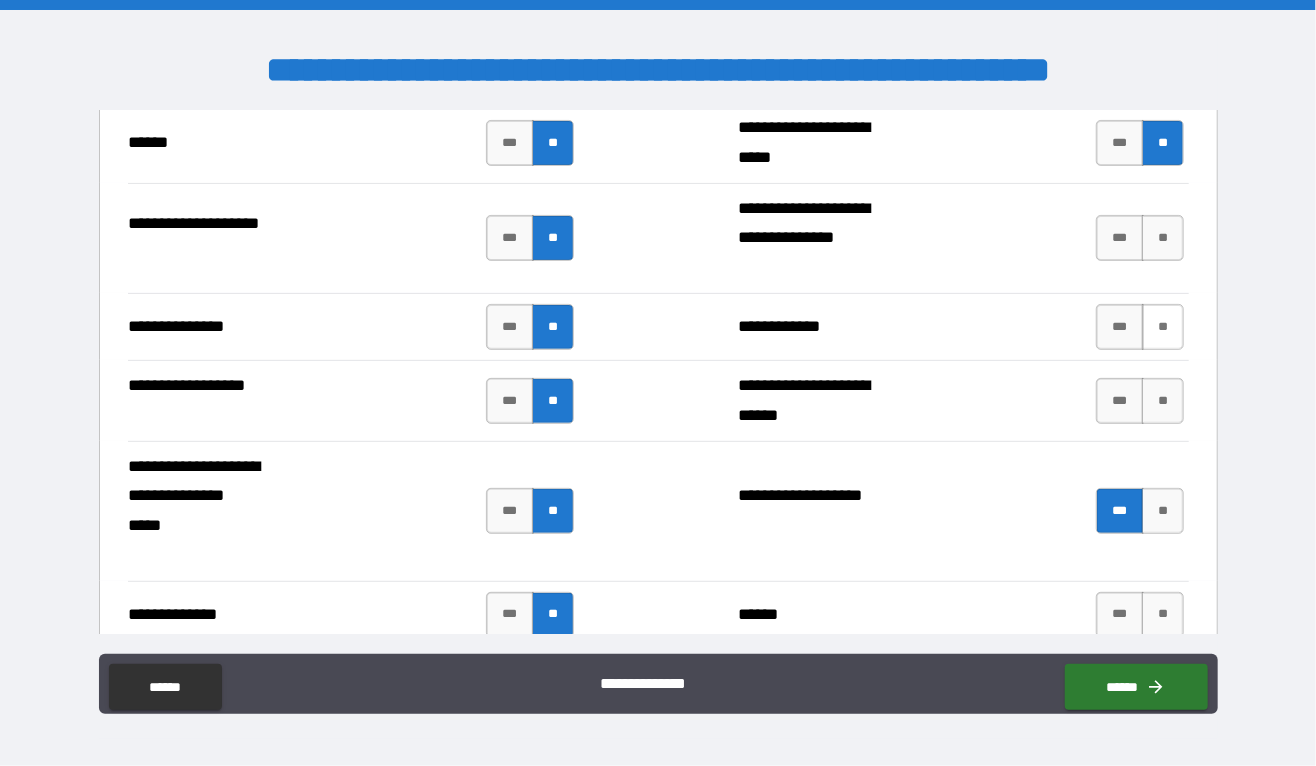 click on "**" at bounding box center (1162, 327) 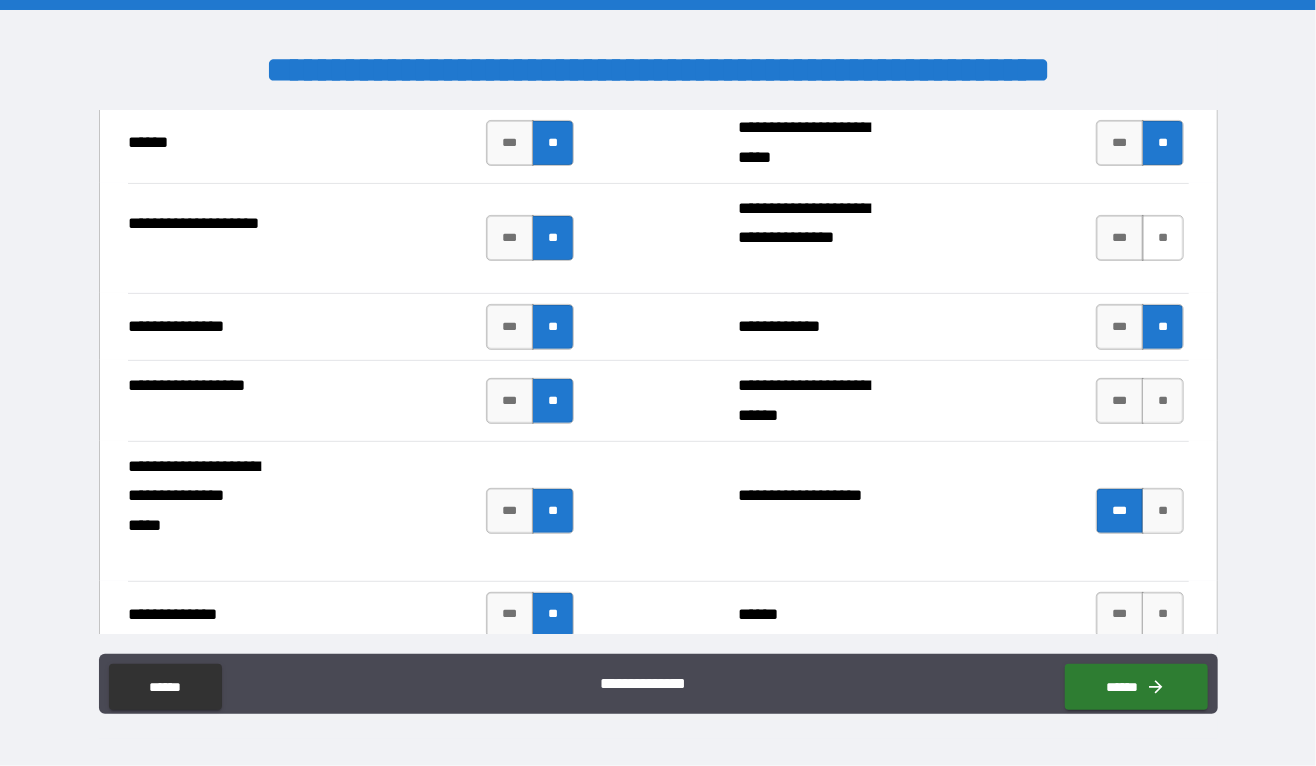 click on "**" at bounding box center [1162, 238] 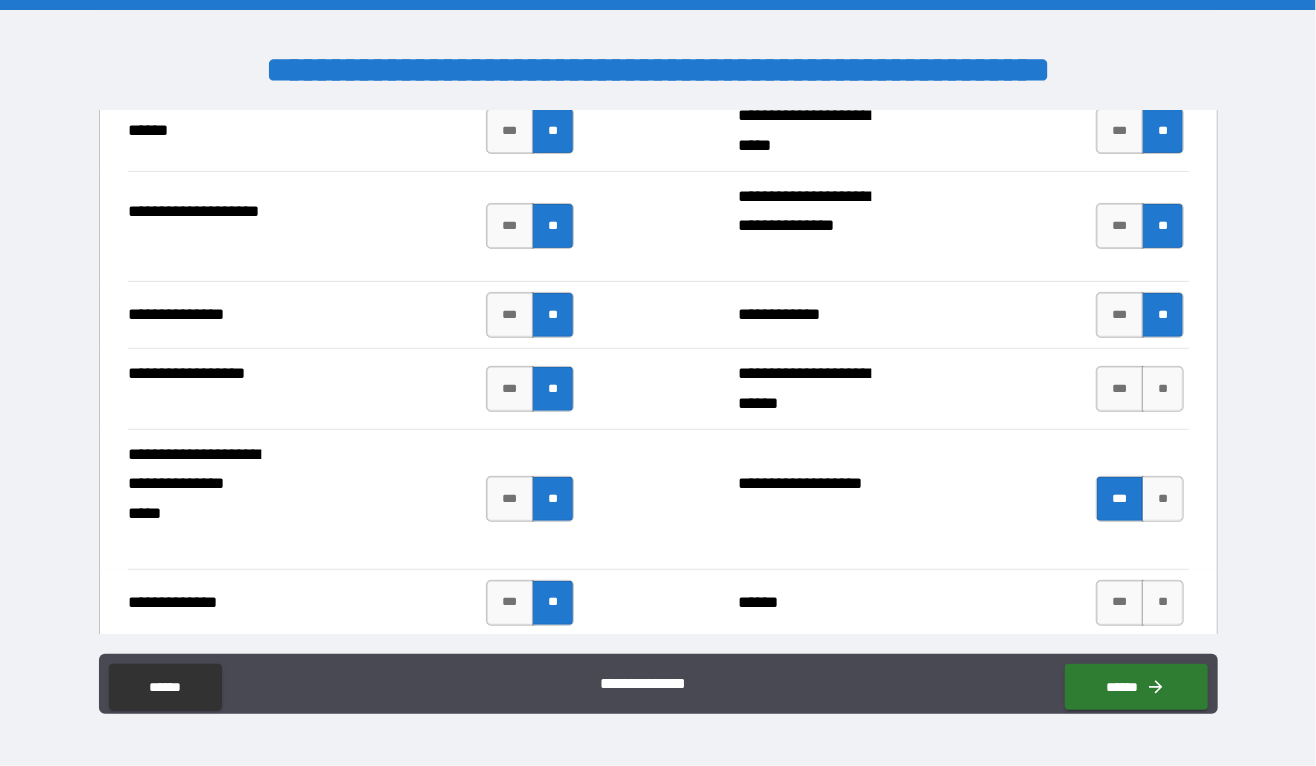 scroll, scrollTop: 4042, scrollLeft: 0, axis: vertical 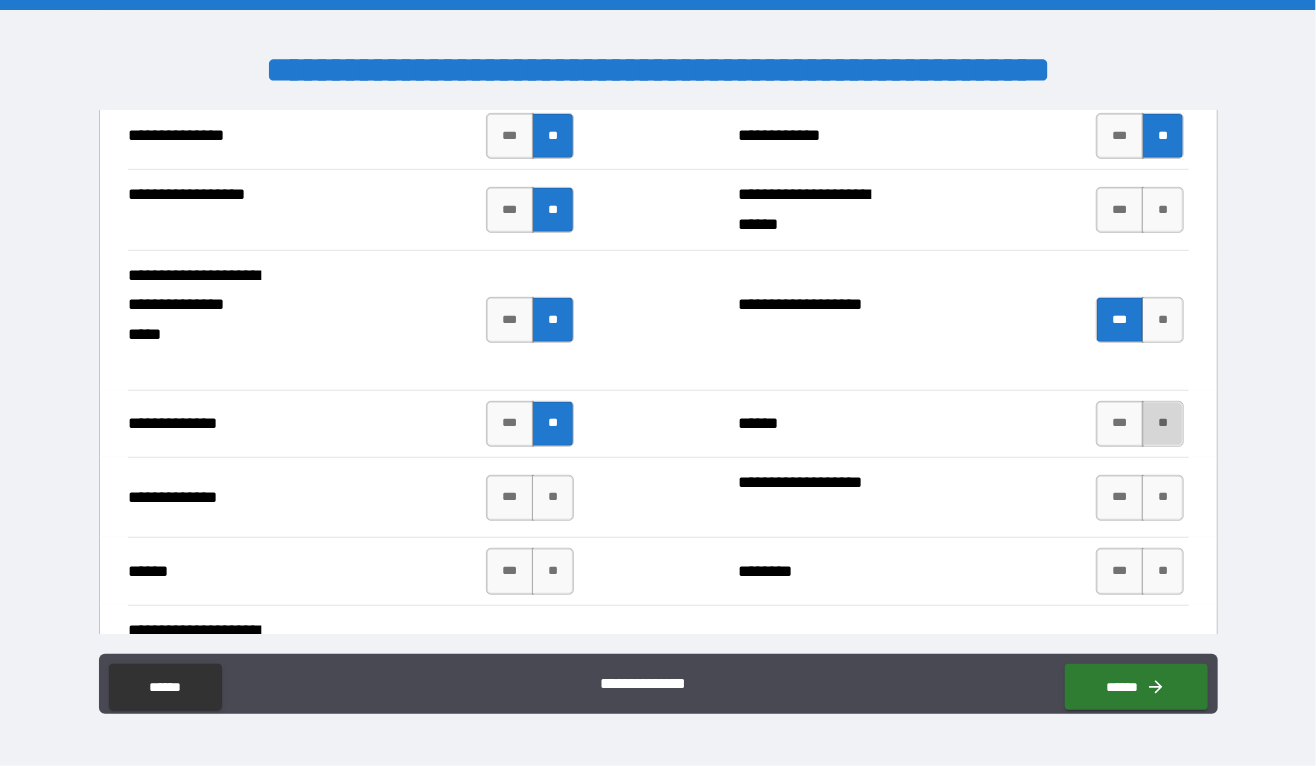 click on "**" at bounding box center [1162, 424] 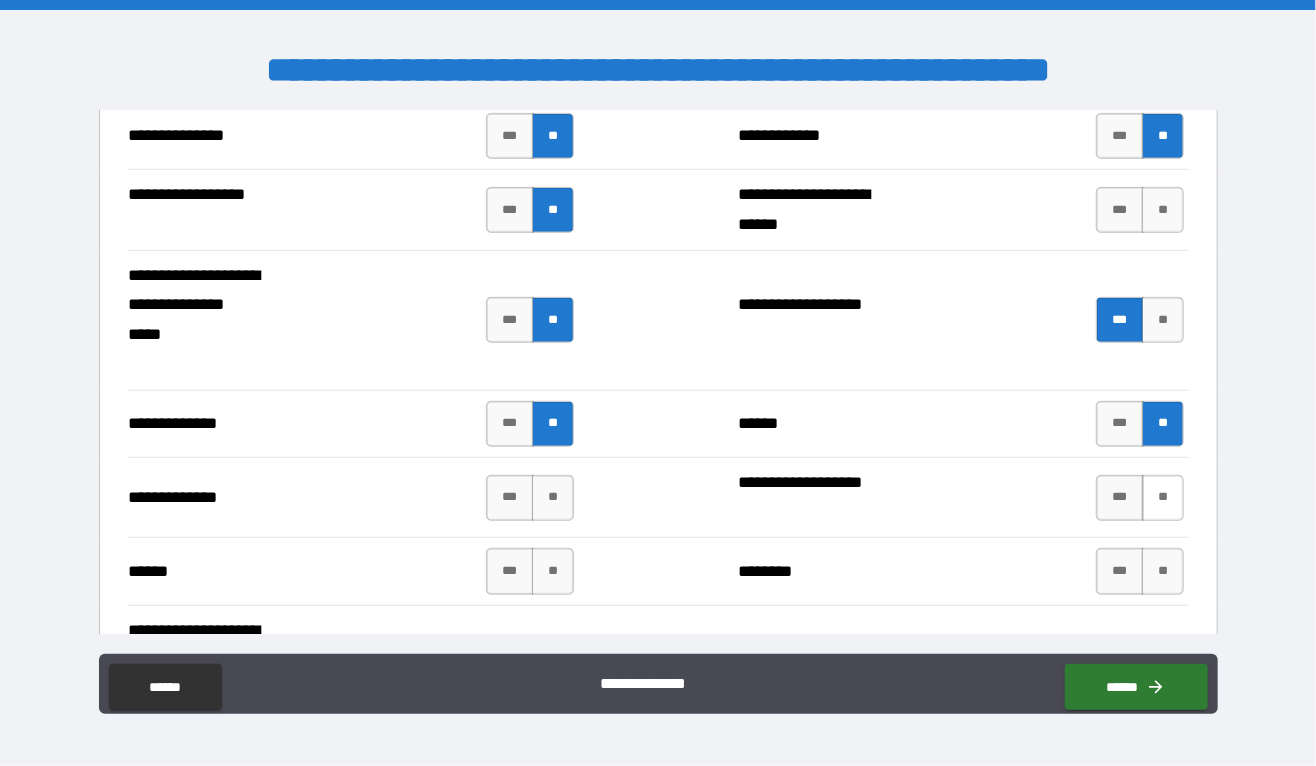click on "**" at bounding box center (1162, 498) 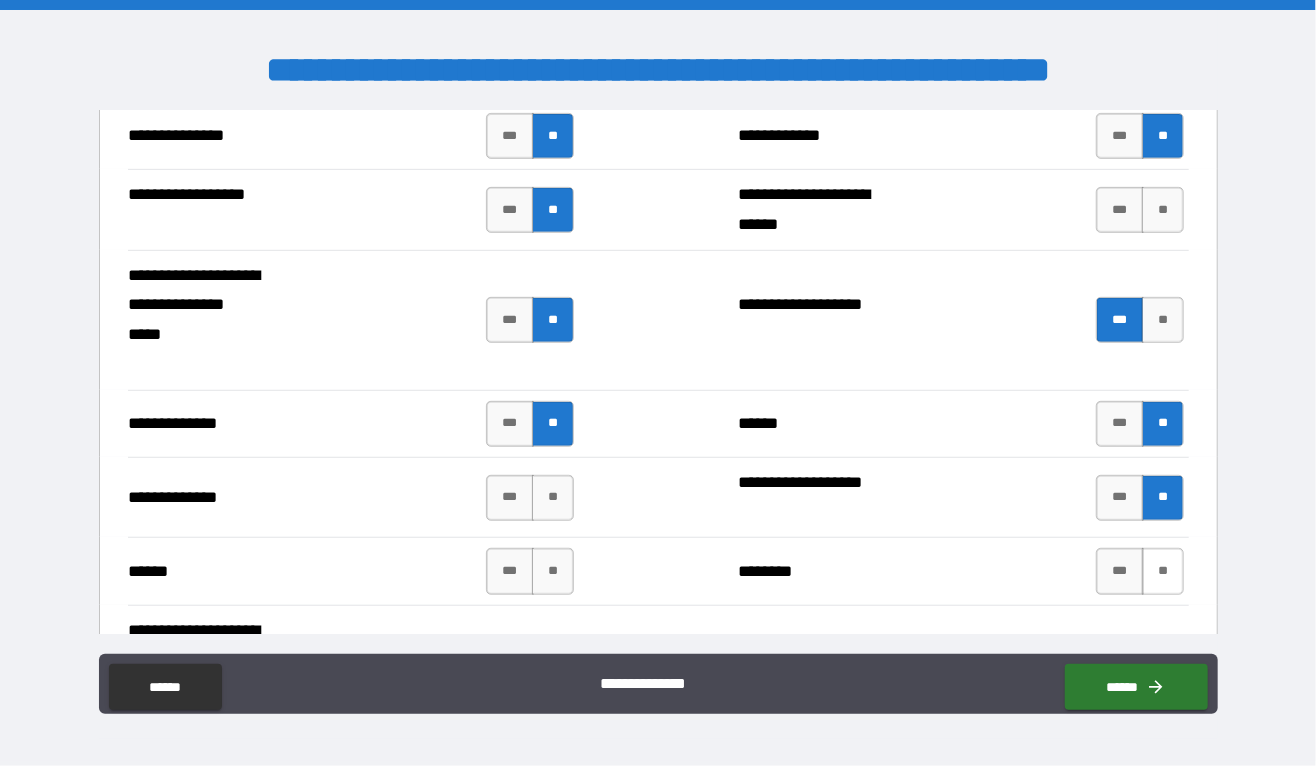 click on "**" at bounding box center [1162, 571] 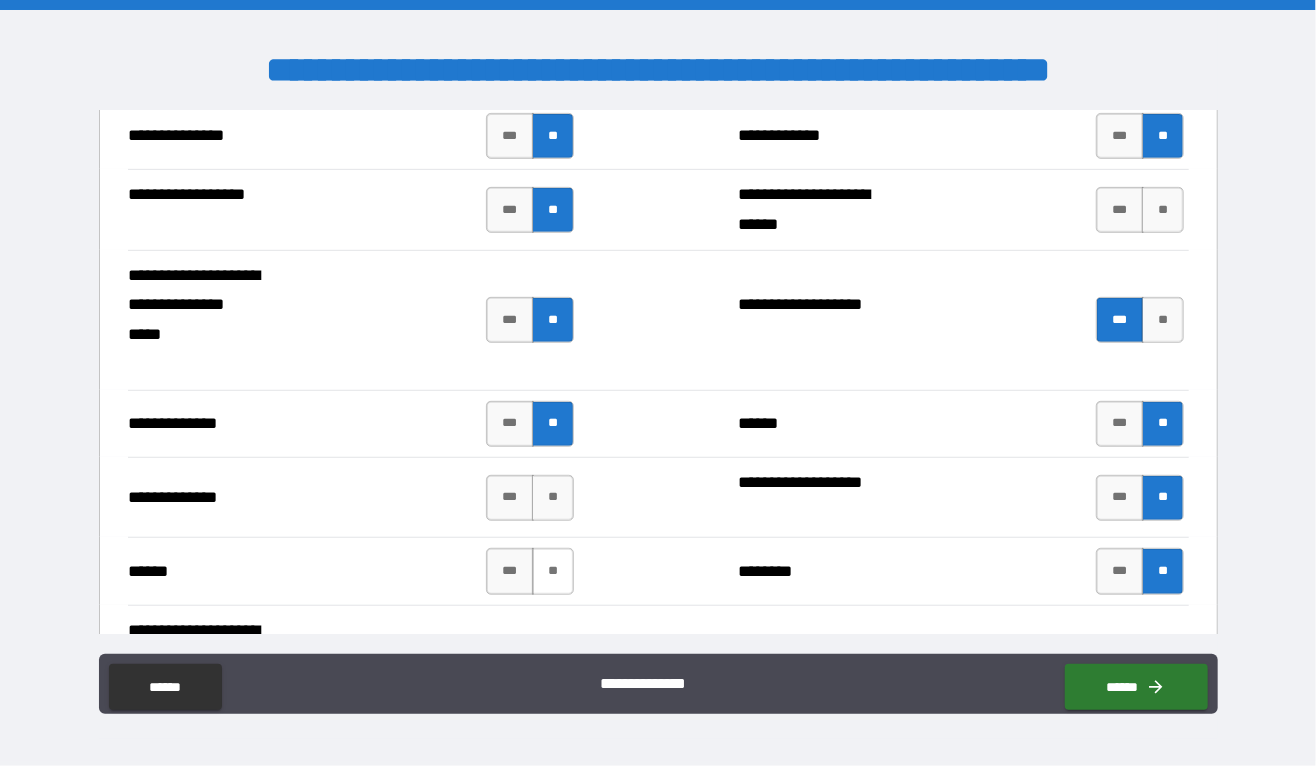 click on "**" at bounding box center (552, 571) 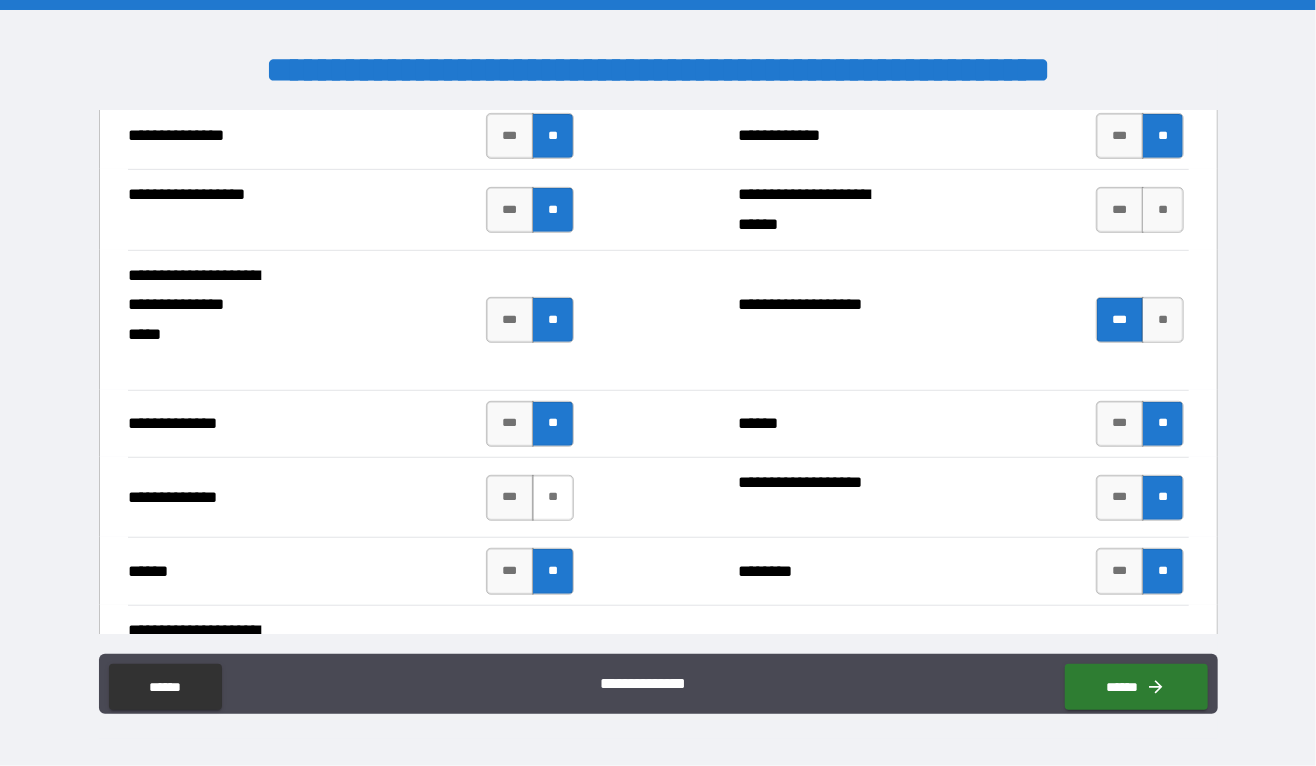 click on "**" at bounding box center [552, 498] 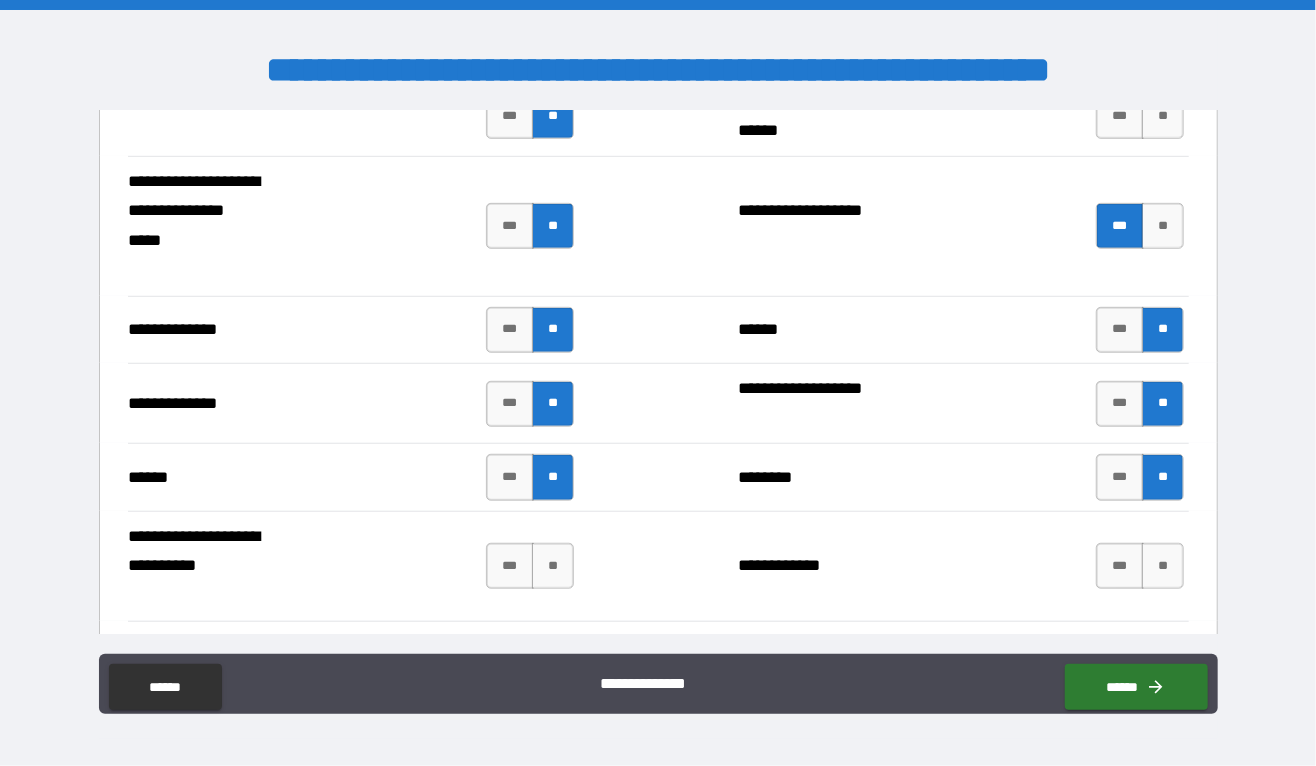 scroll, scrollTop: 4140, scrollLeft: 0, axis: vertical 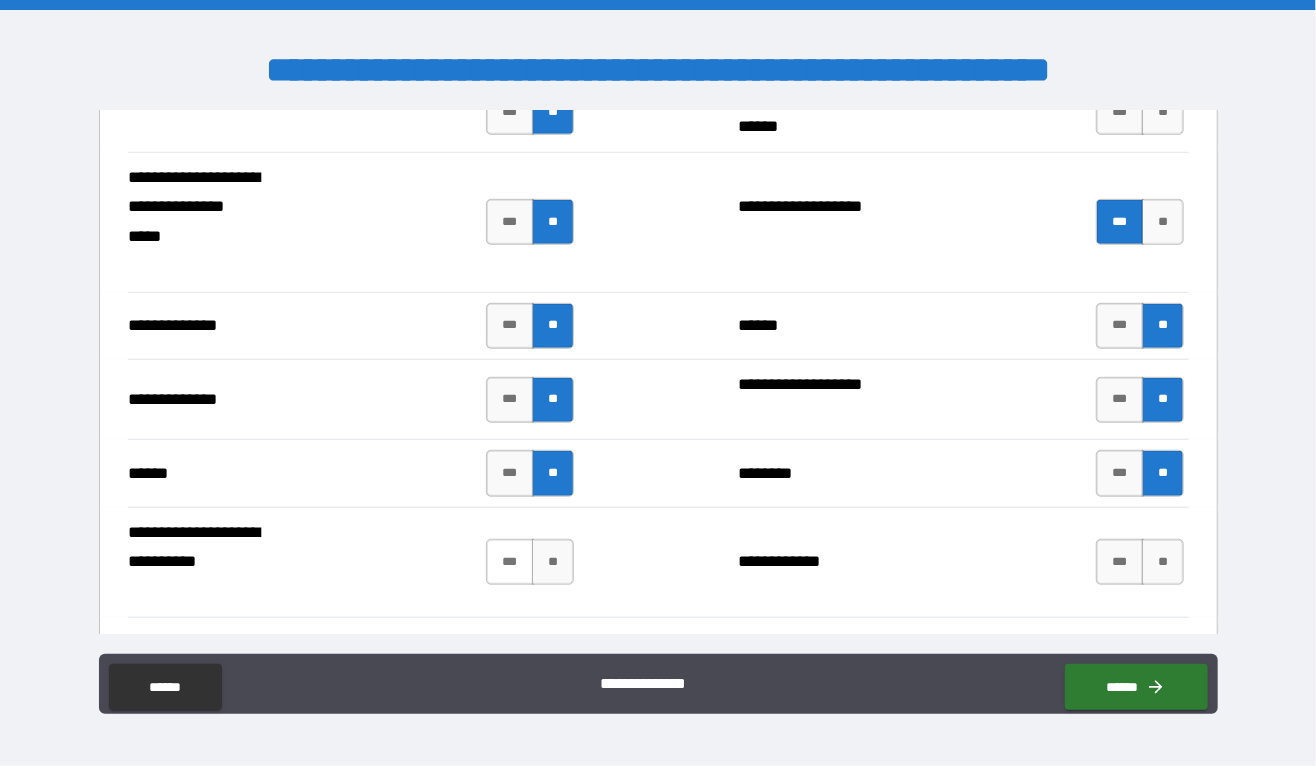 click on "***" at bounding box center [510, 562] 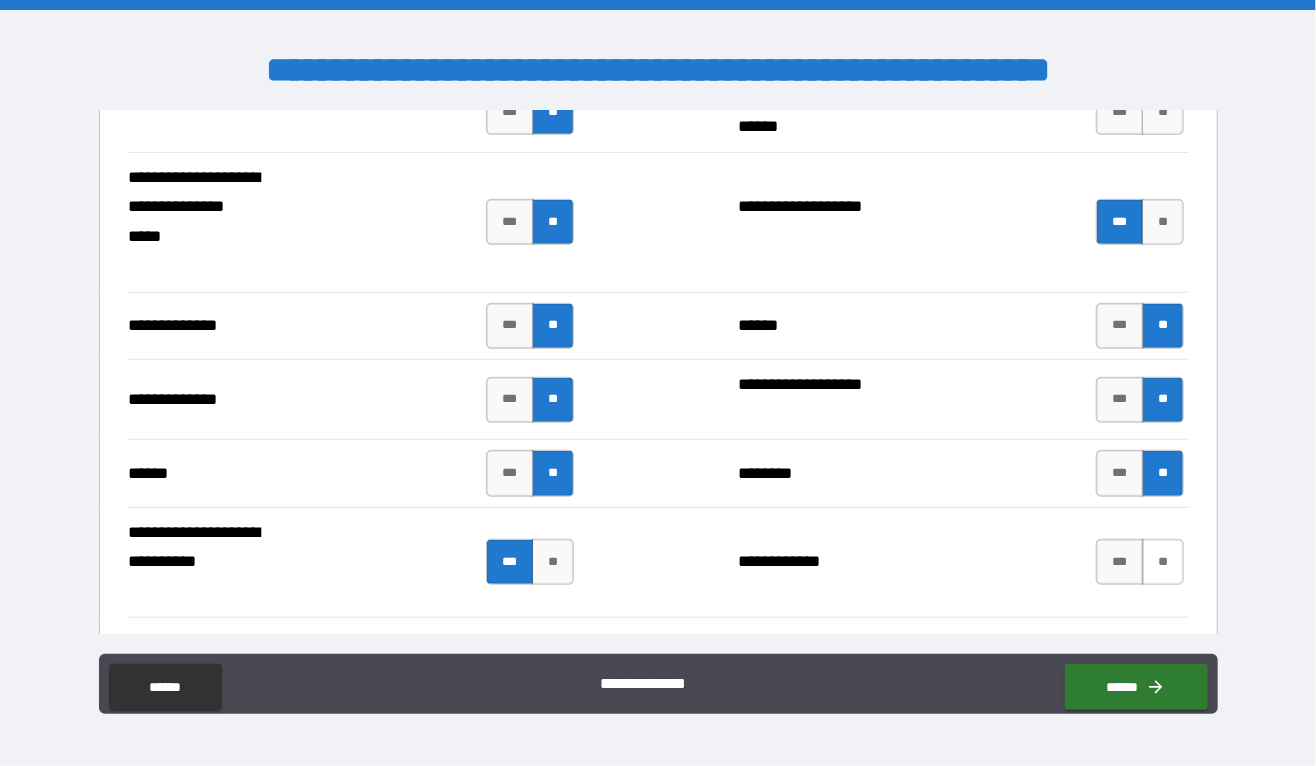 click on "**" at bounding box center (1162, 562) 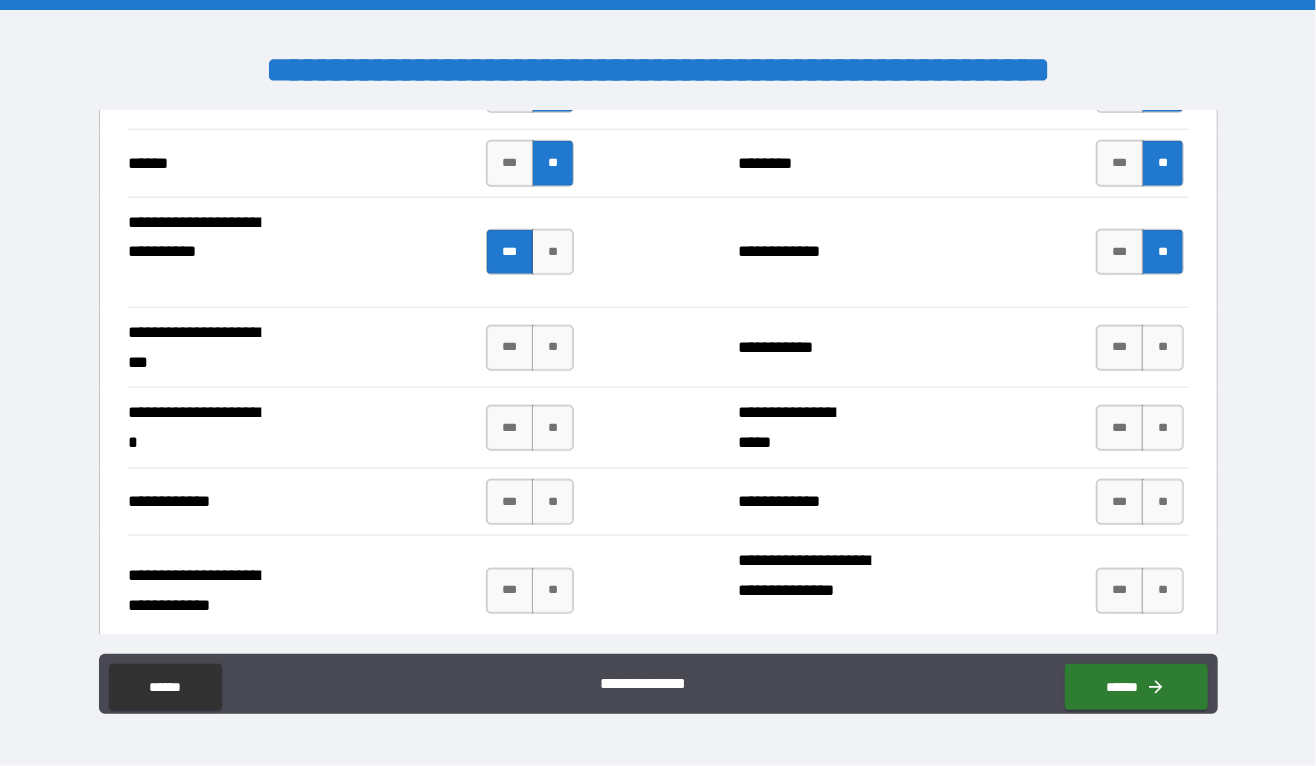 scroll, scrollTop: 4478, scrollLeft: 0, axis: vertical 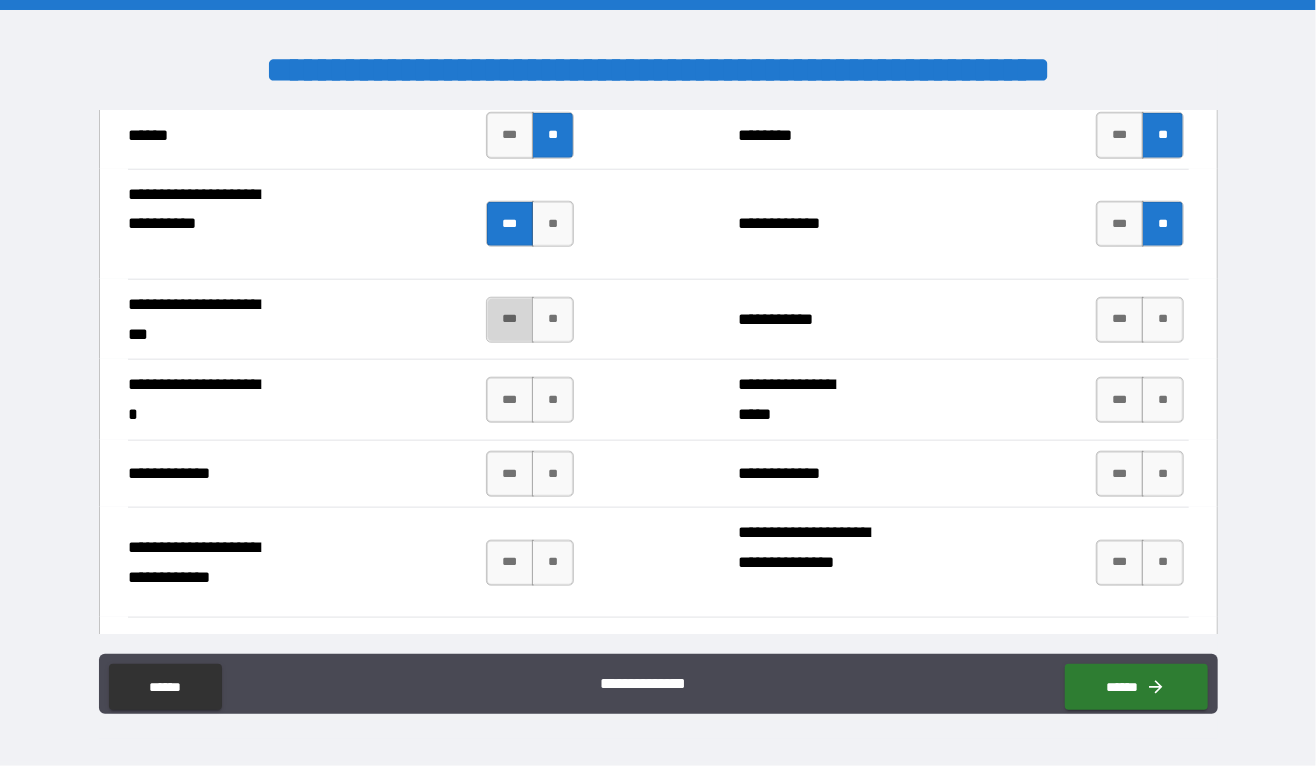 click on "***" at bounding box center (510, 320) 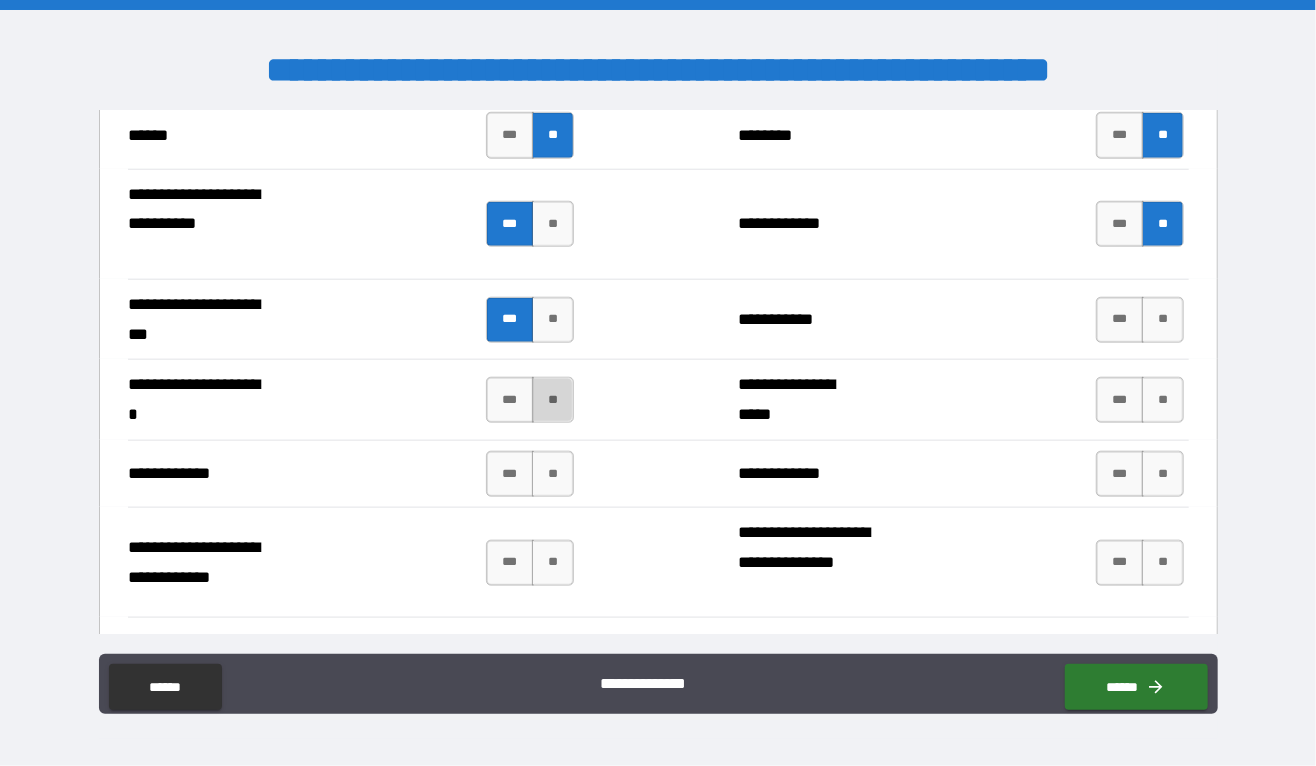 click on "**" at bounding box center [552, 400] 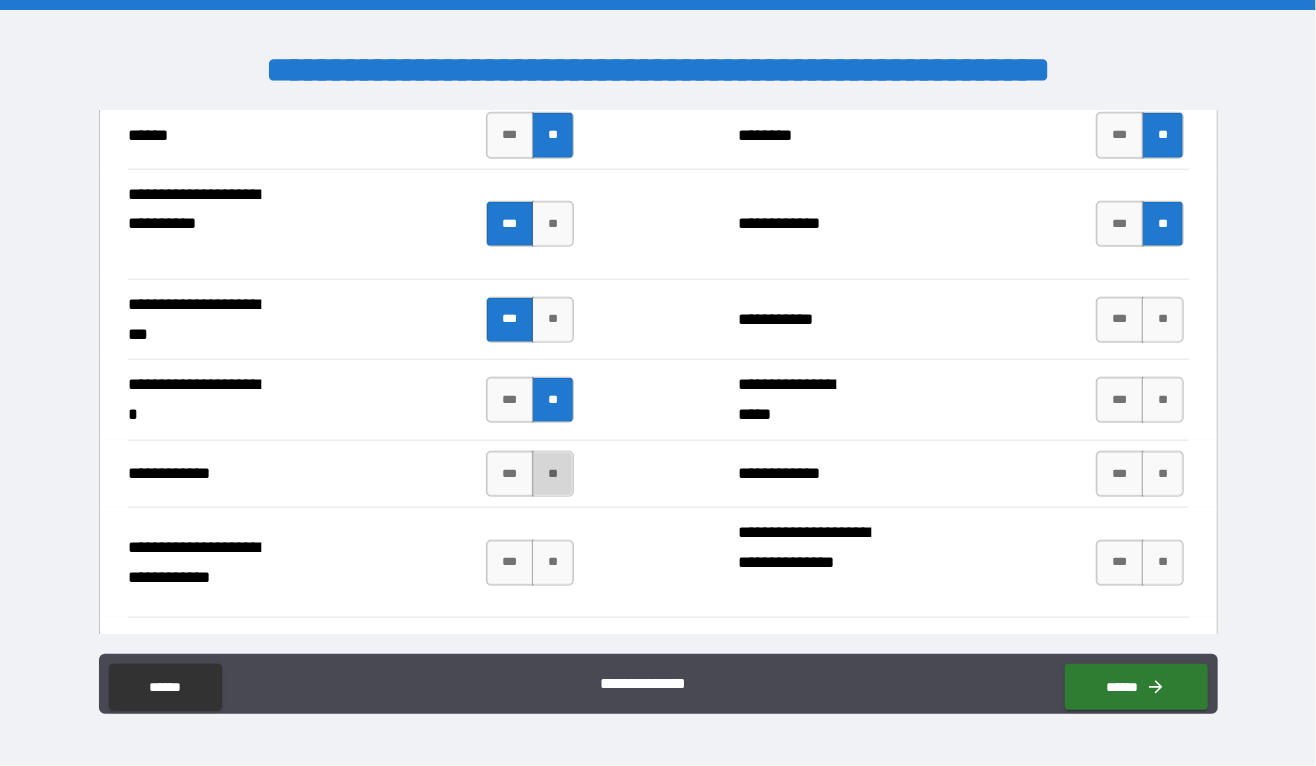 click on "**" at bounding box center (552, 474) 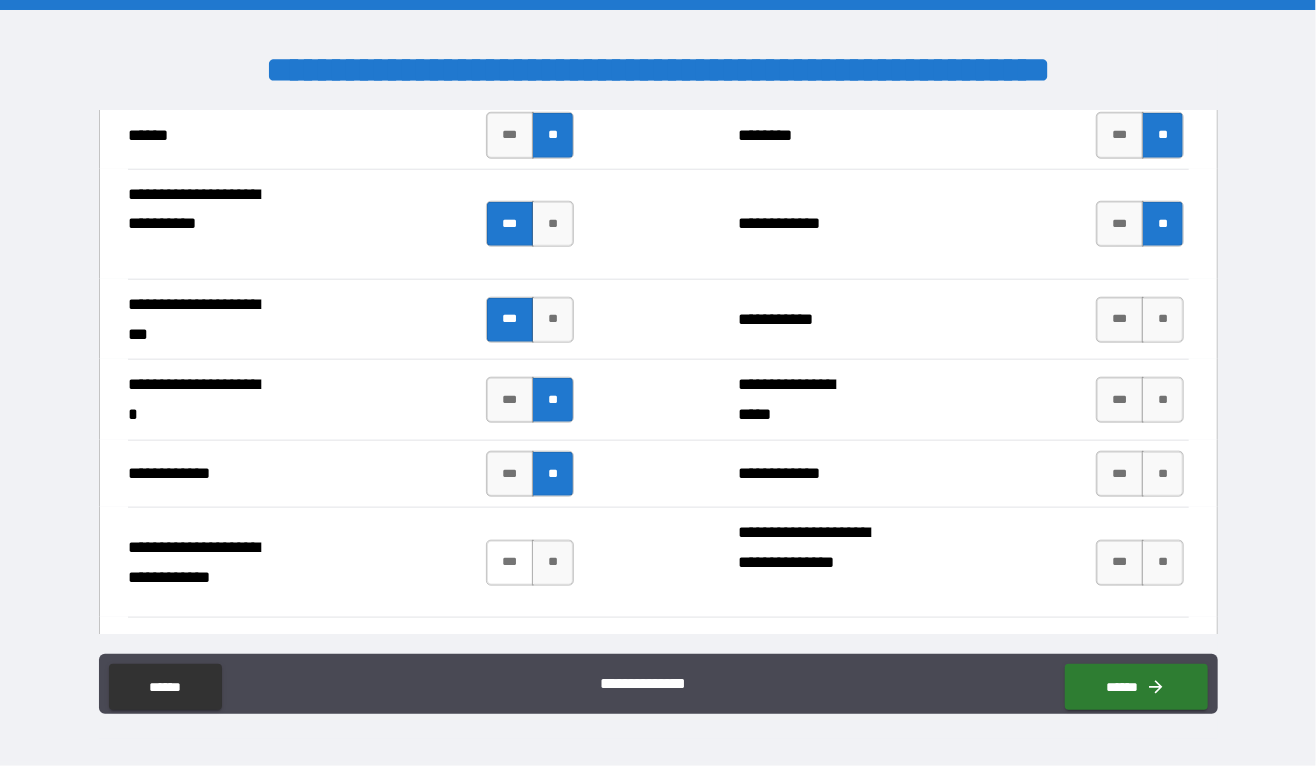 click on "***" at bounding box center (510, 563) 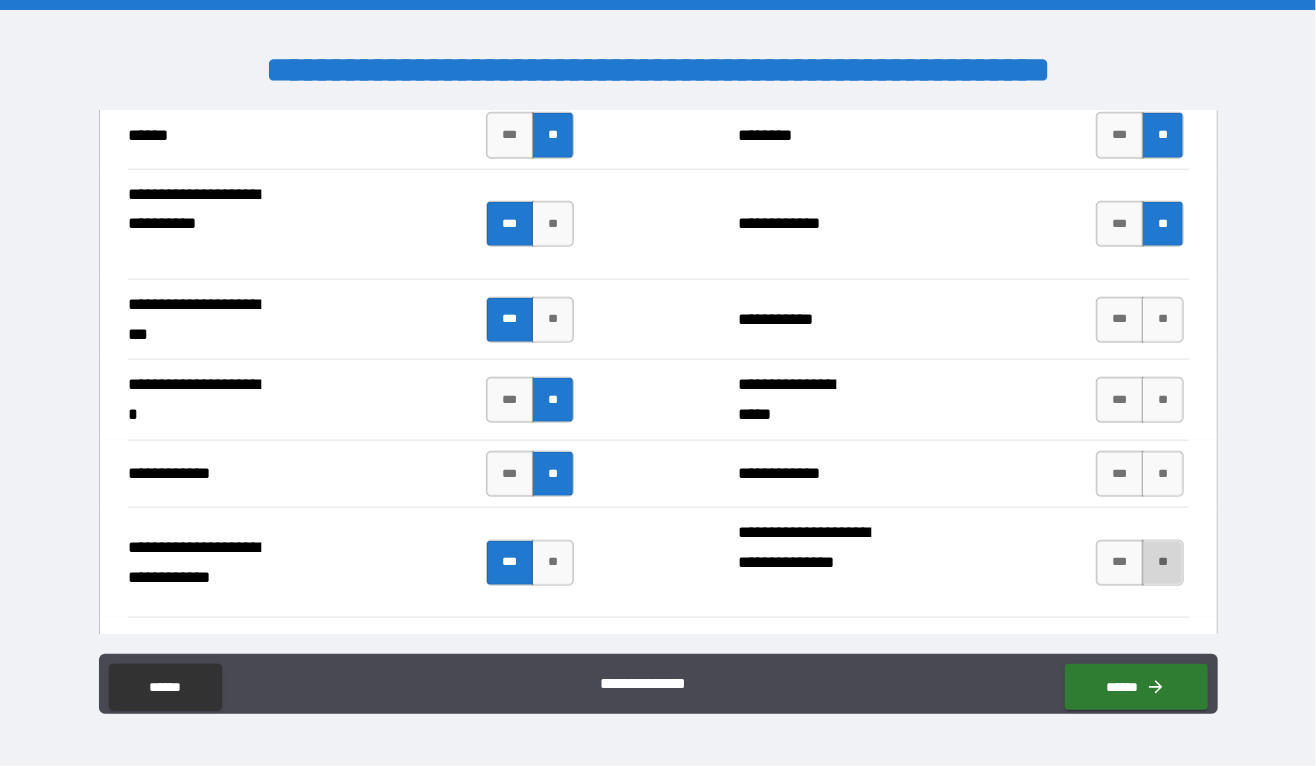 click on "**" at bounding box center [1162, 563] 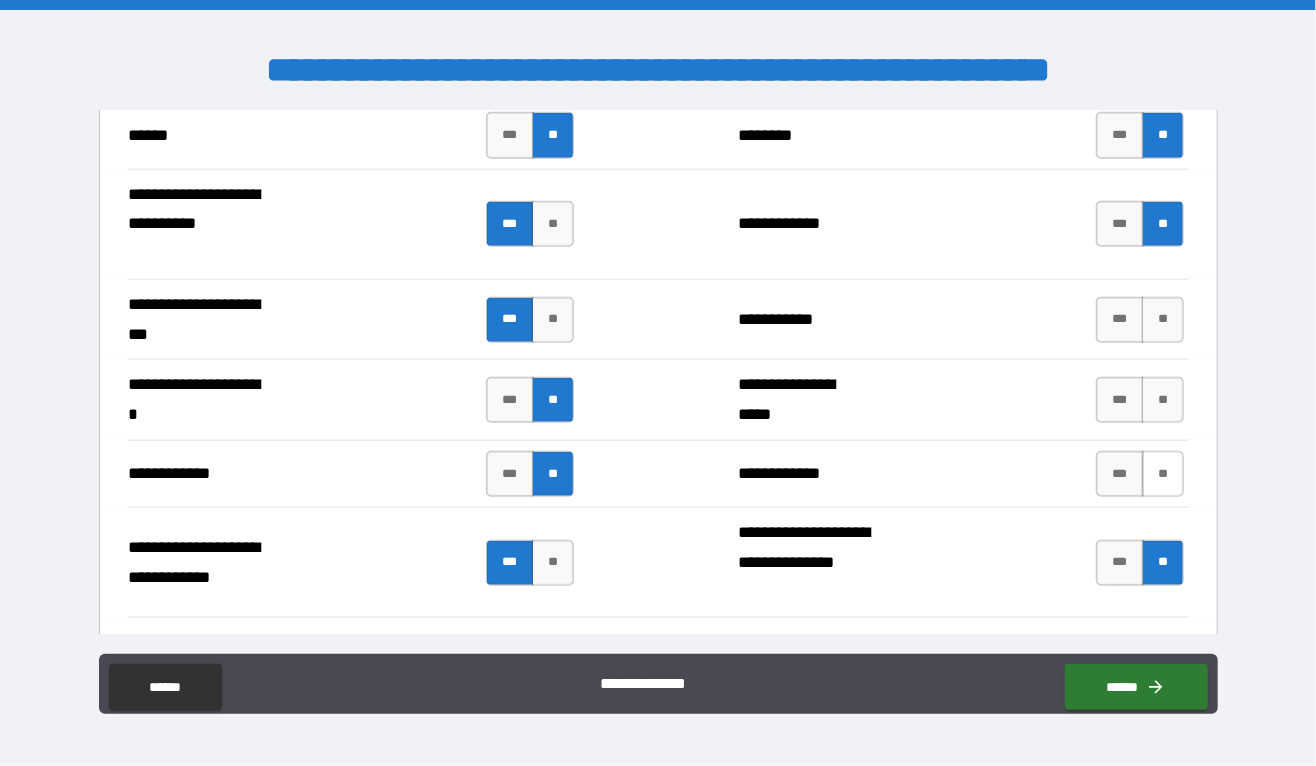 click on "**" at bounding box center (1162, 474) 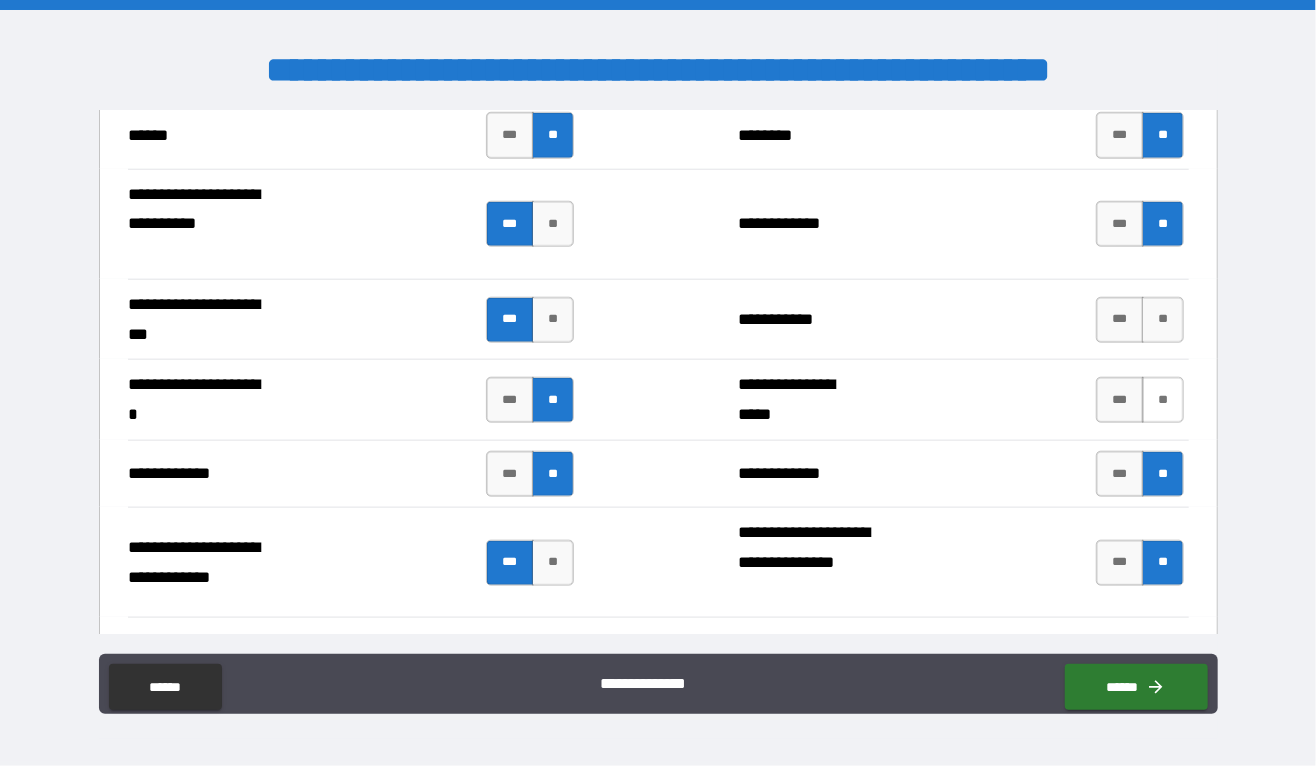 click on "**" at bounding box center (1162, 400) 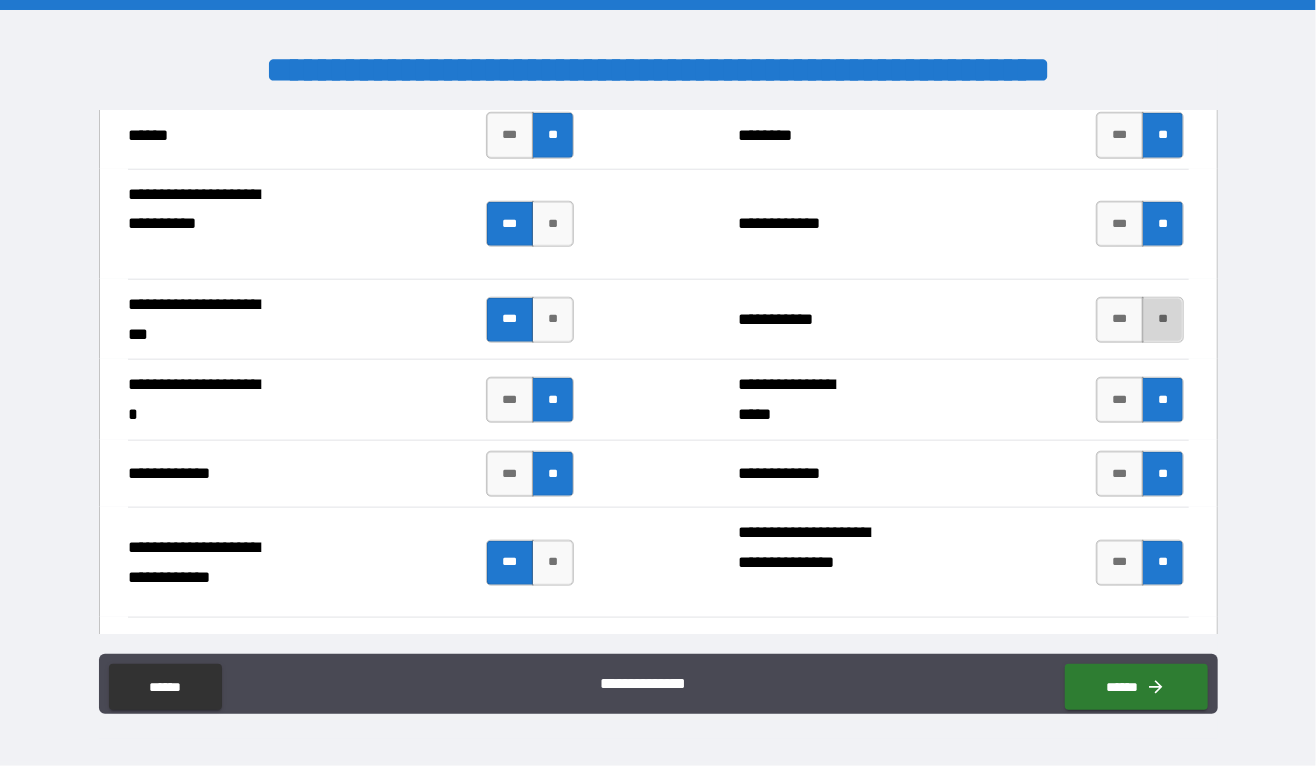 click on "**" at bounding box center (1162, 320) 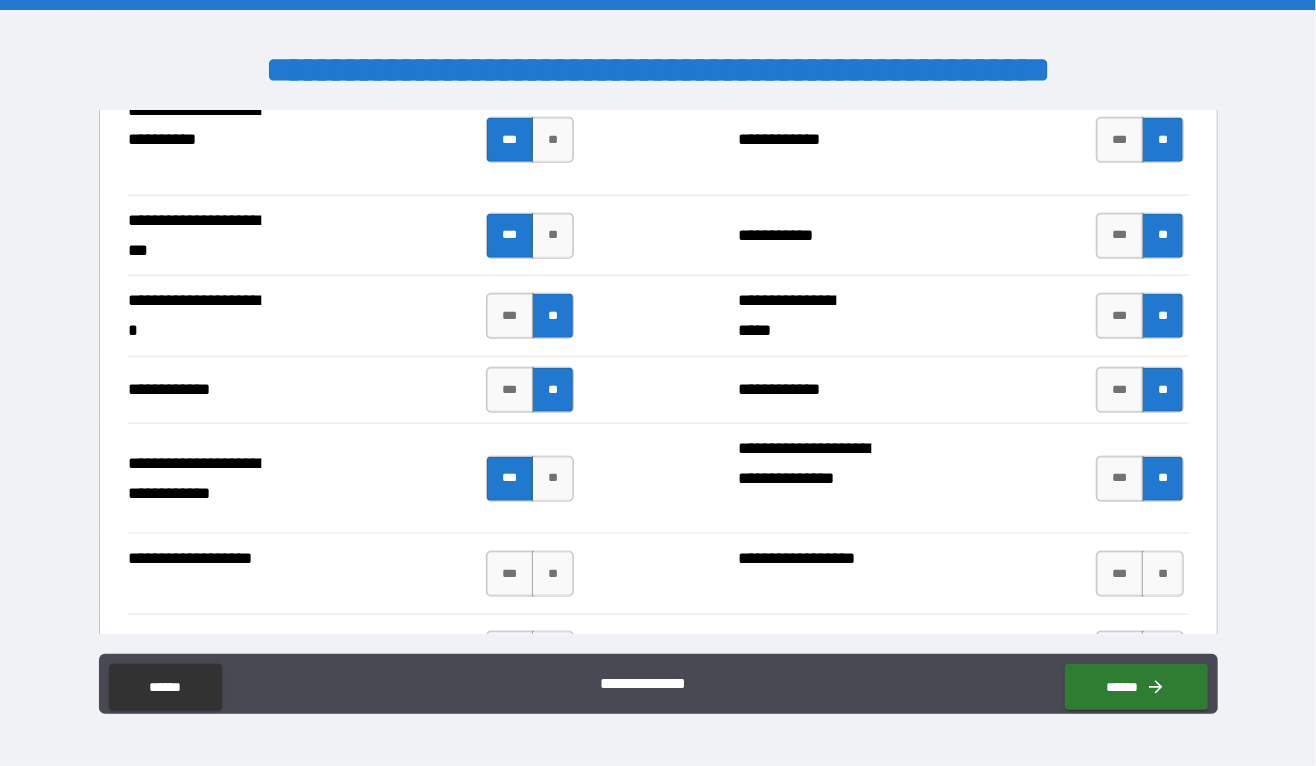 scroll, scrollTop: 4545, scrollLeft: 0, axis: vertical 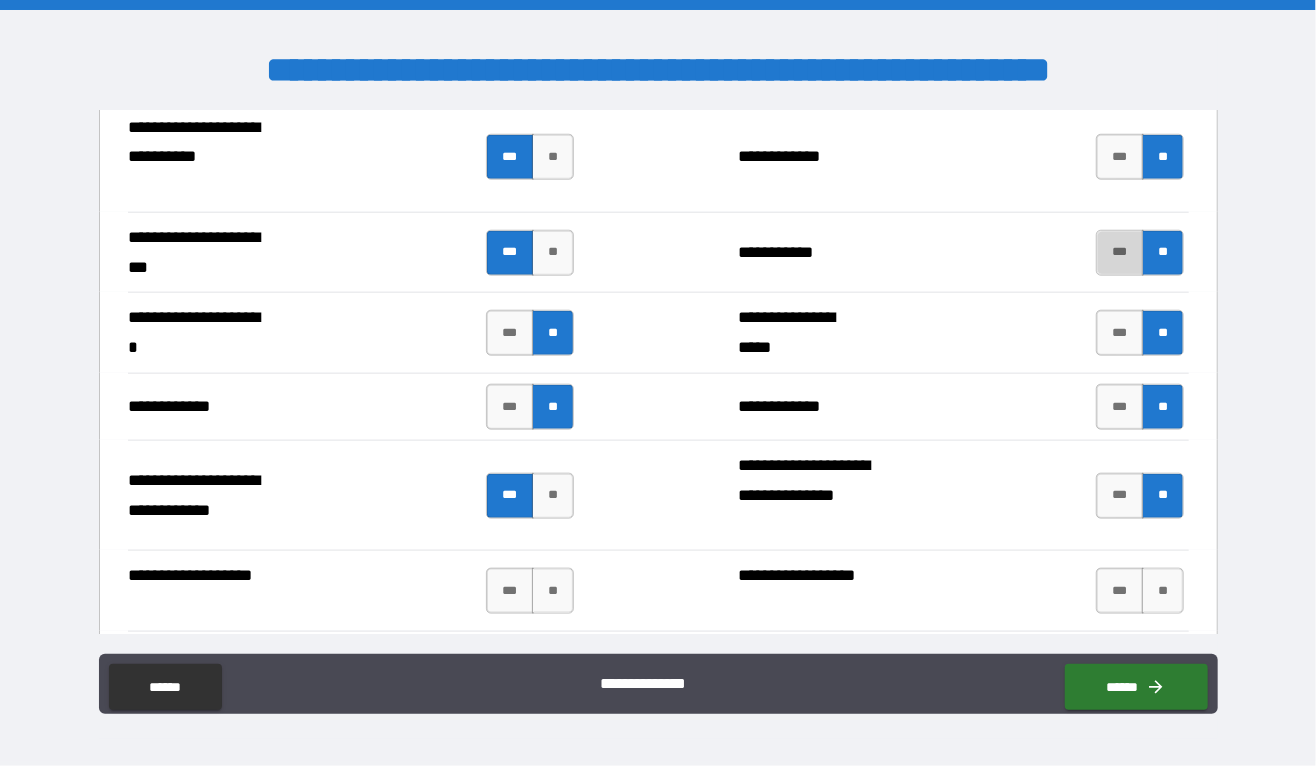 drag, startPoint x: 1101, startPoint y: 240, endPoint x: 1087, endPoint y: 274, distance: 36.769554 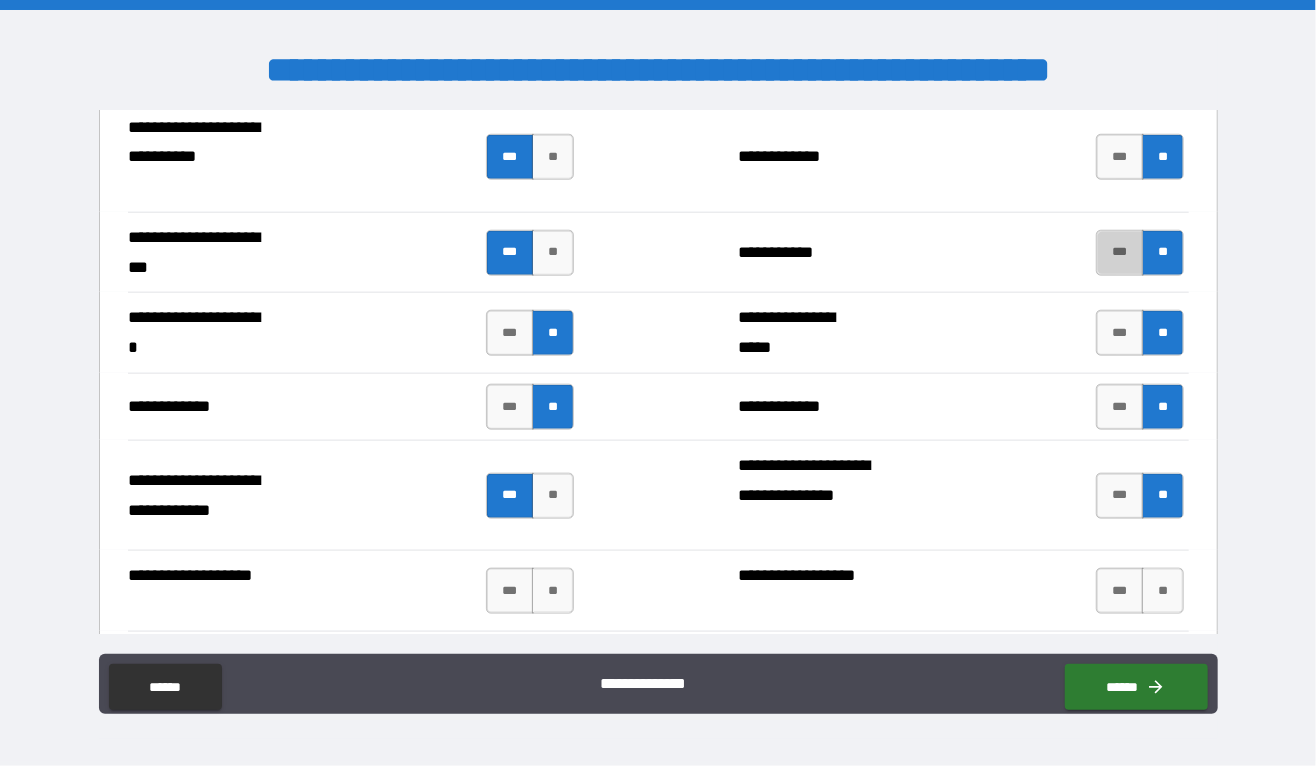 click on "***" at bounding box center [1120, 253] 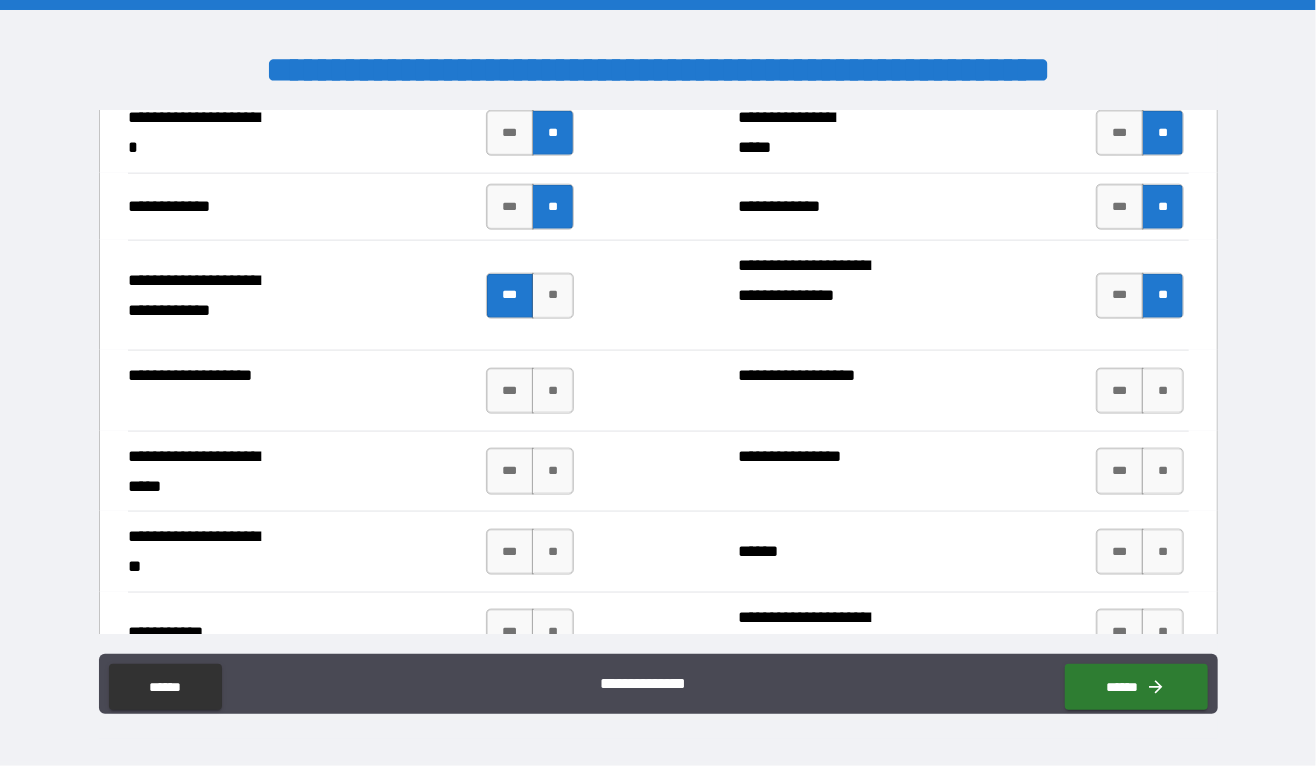 scroll, scrollTop: 4775, scrollLeft: 0, axis: vertical 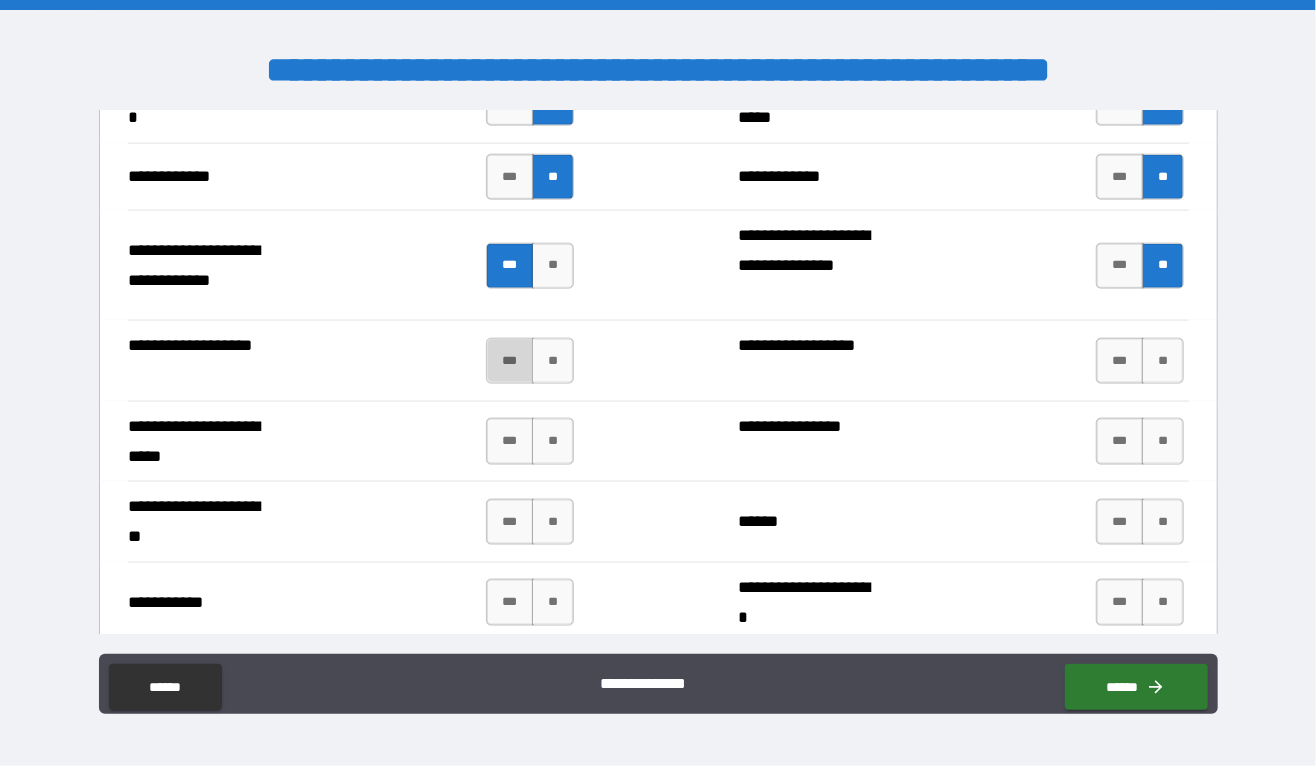 click on "***" at bounding box center [510, 361] 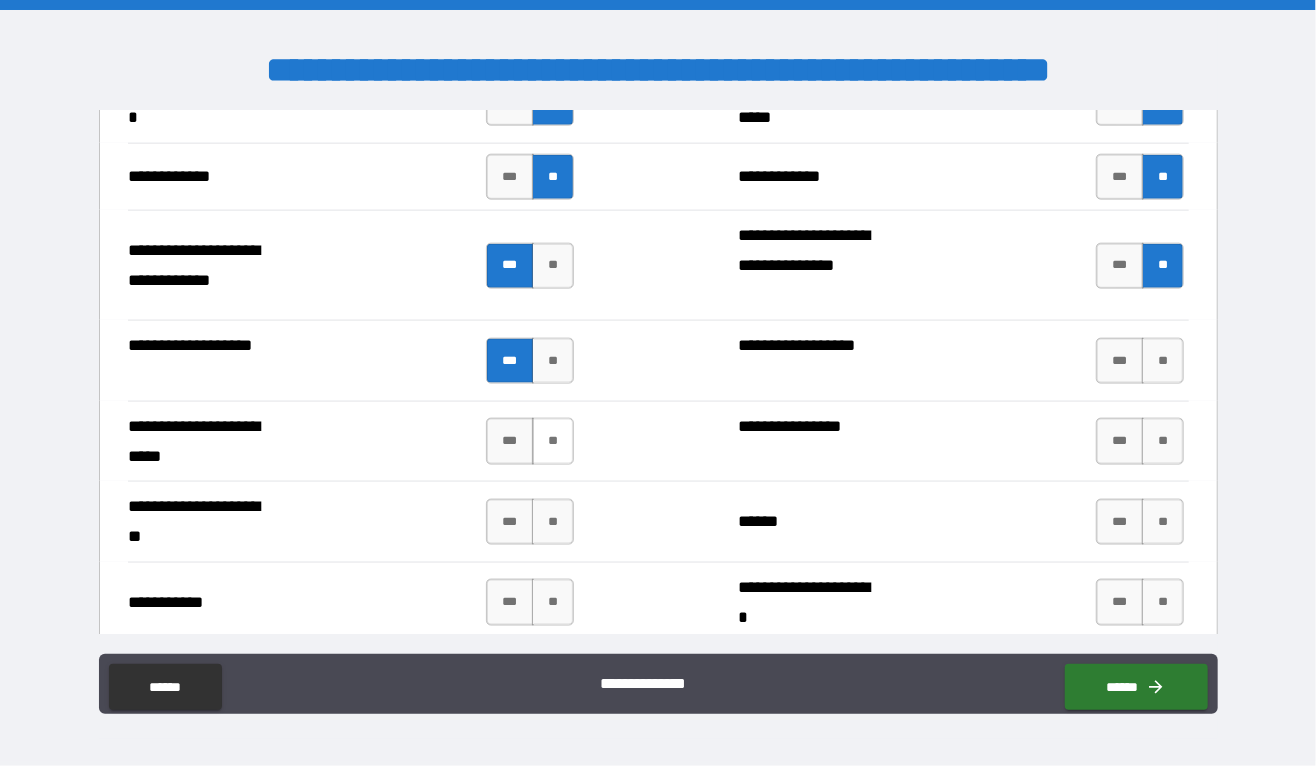 click on "**" at bounding box center (552, 441) 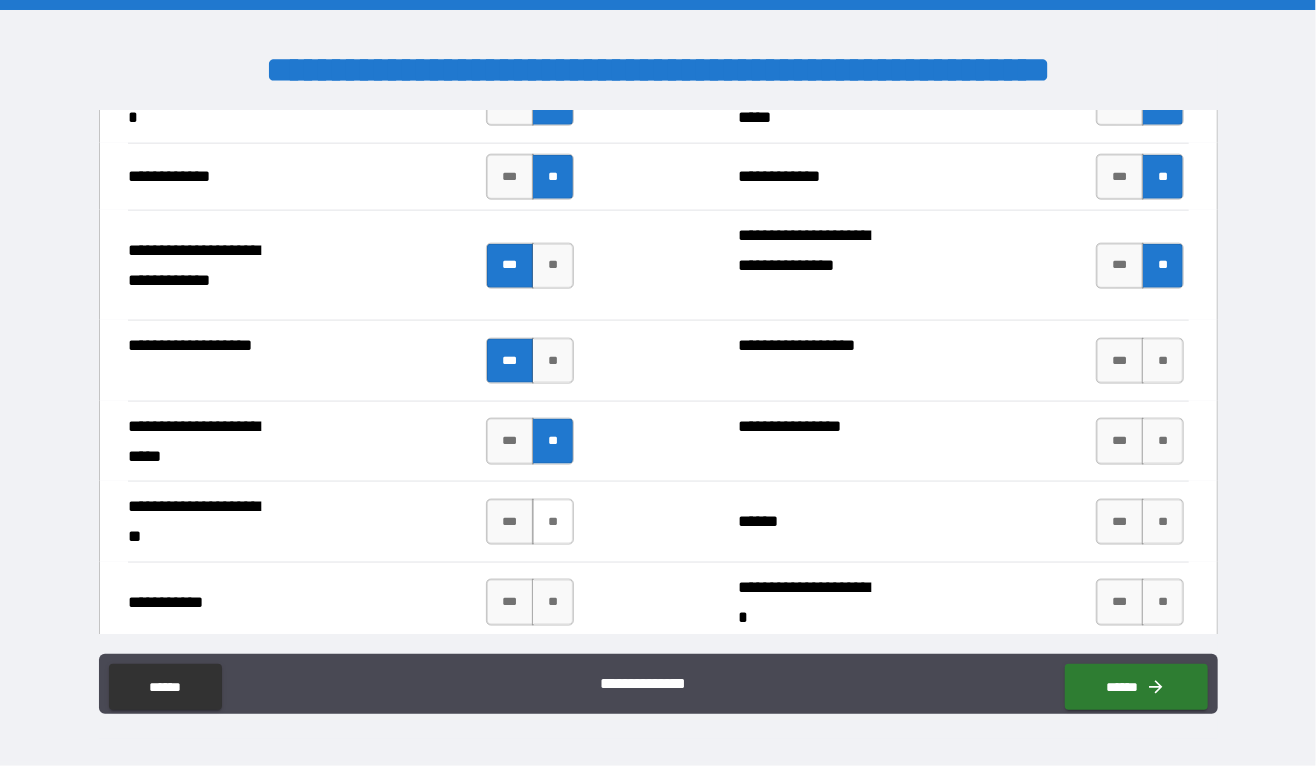click on "**" at bounding box center (552, 522) 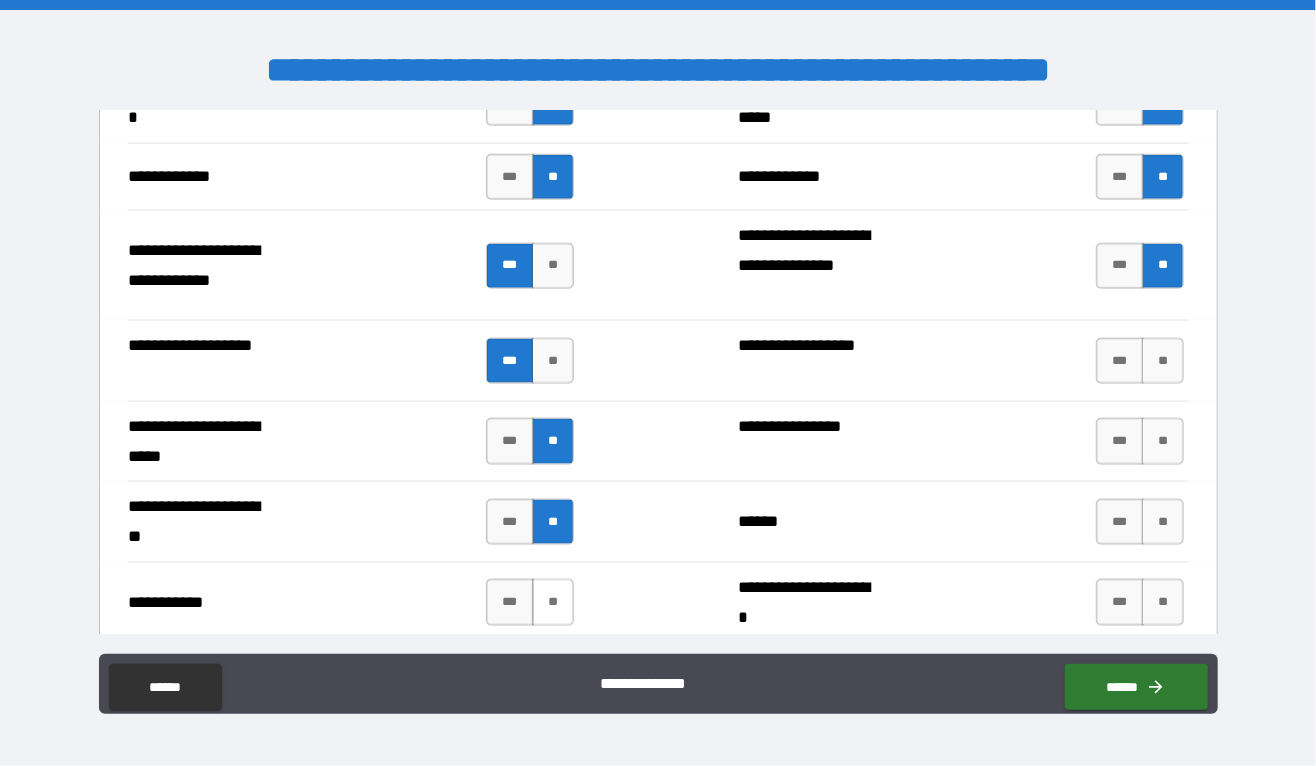 click on "**" at bounding box center (552, 602) 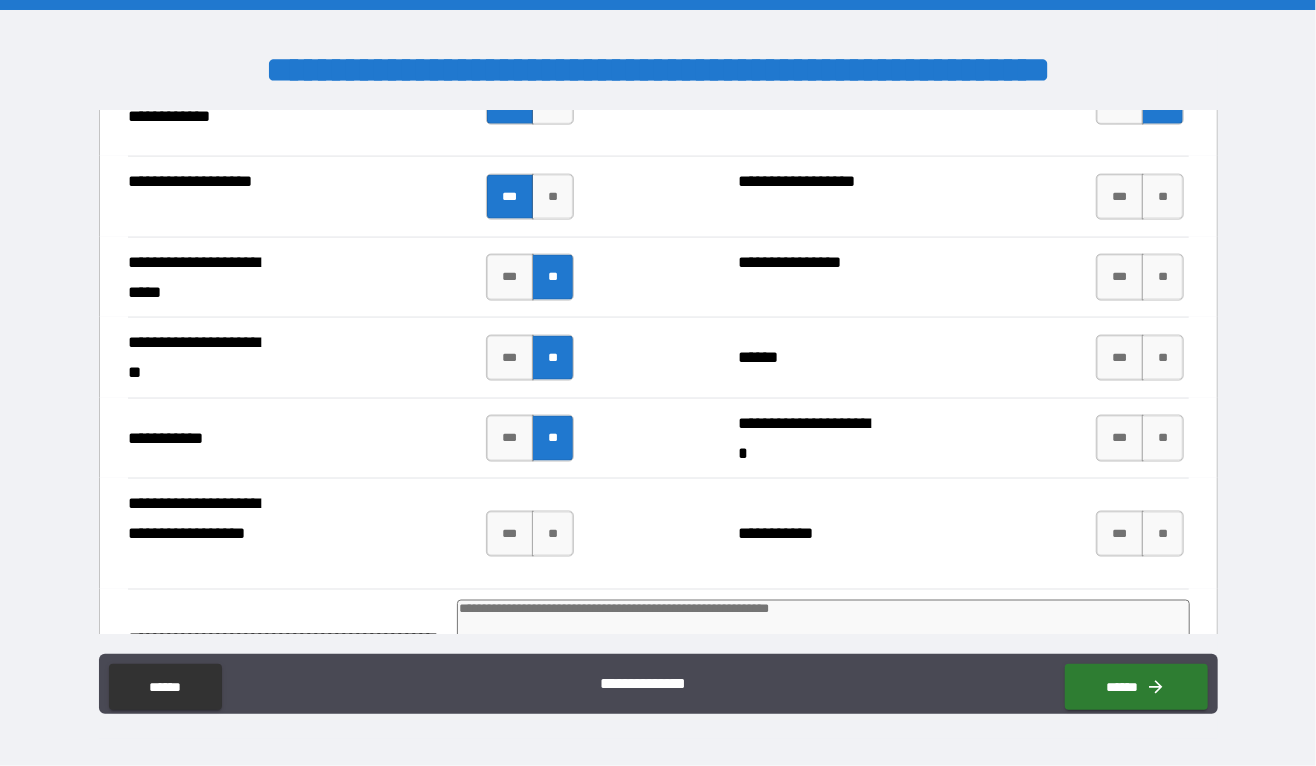 scroll, scrollTop: 5008, scrollLeft: 0, axis: vertical 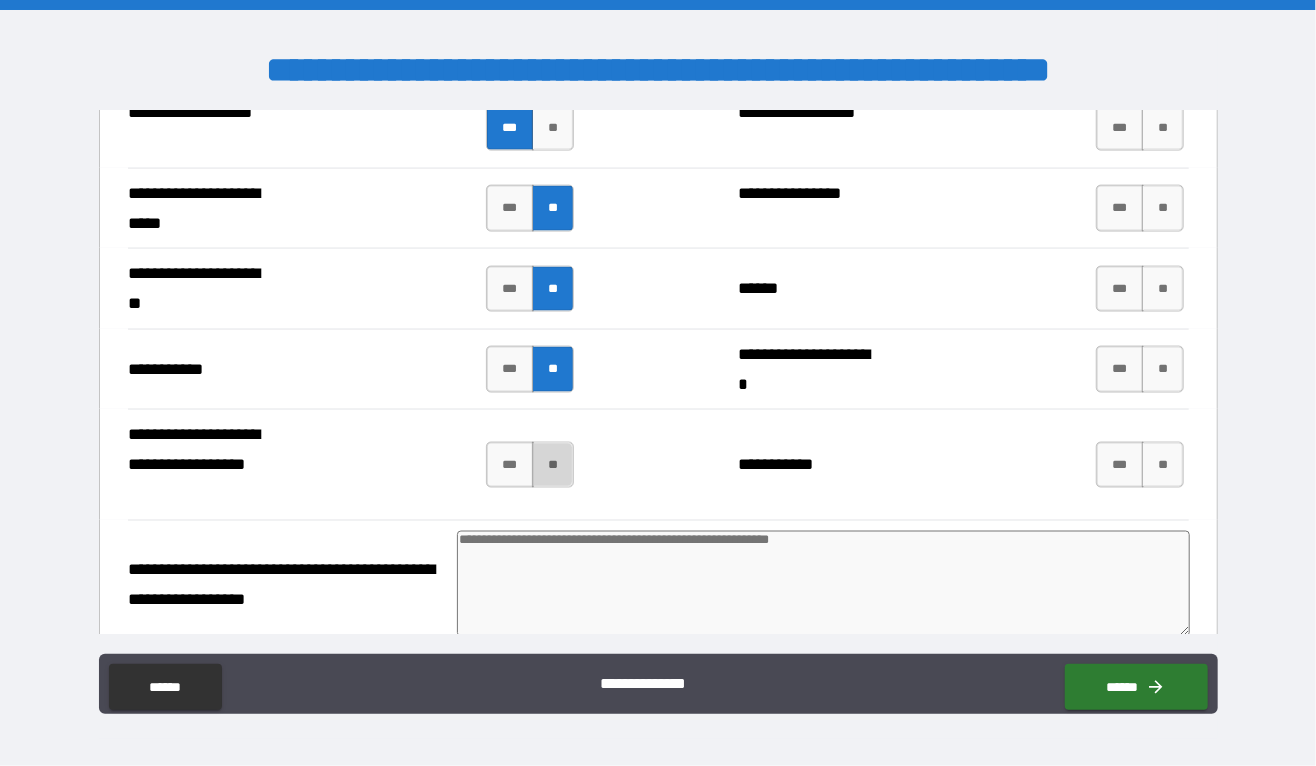 click on "**" at bounding box center [552, 465] 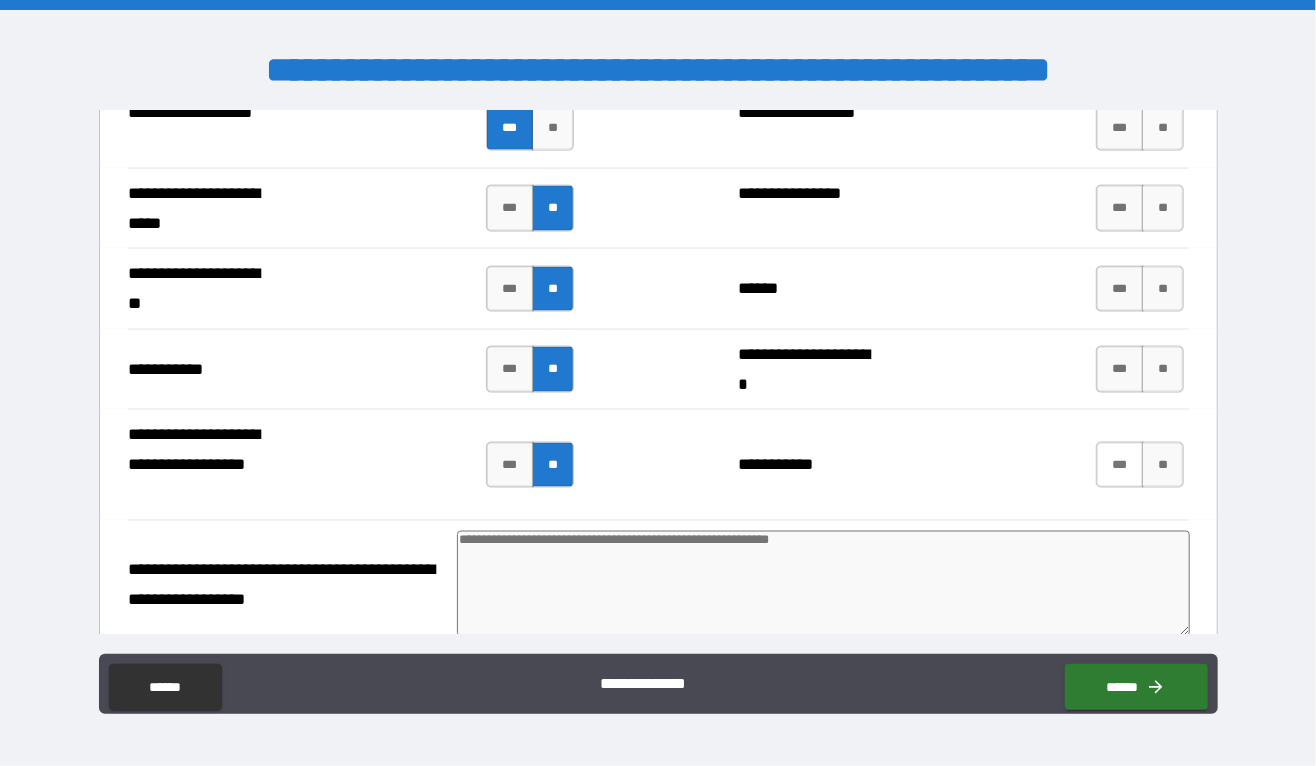 click on "***" at bounding box center (1120, 465) 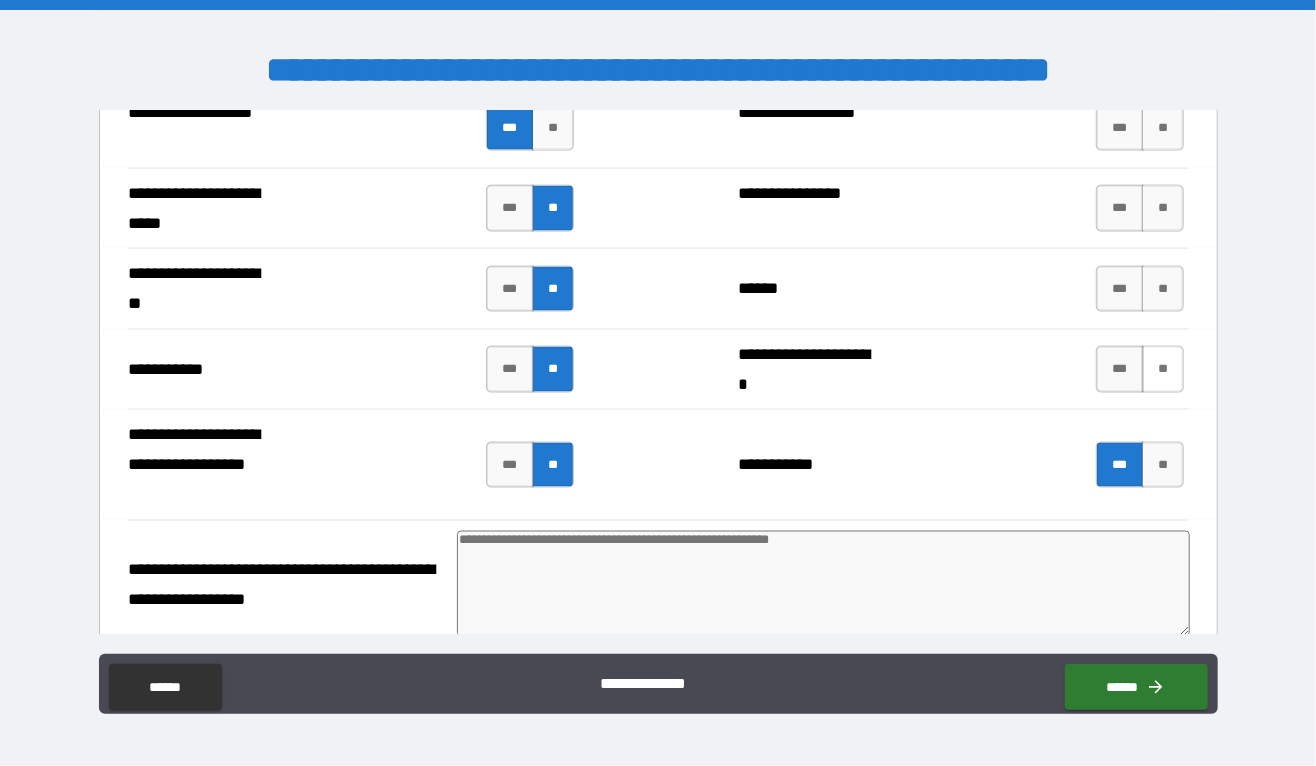click on "**" at bounding box center [1162, 369] 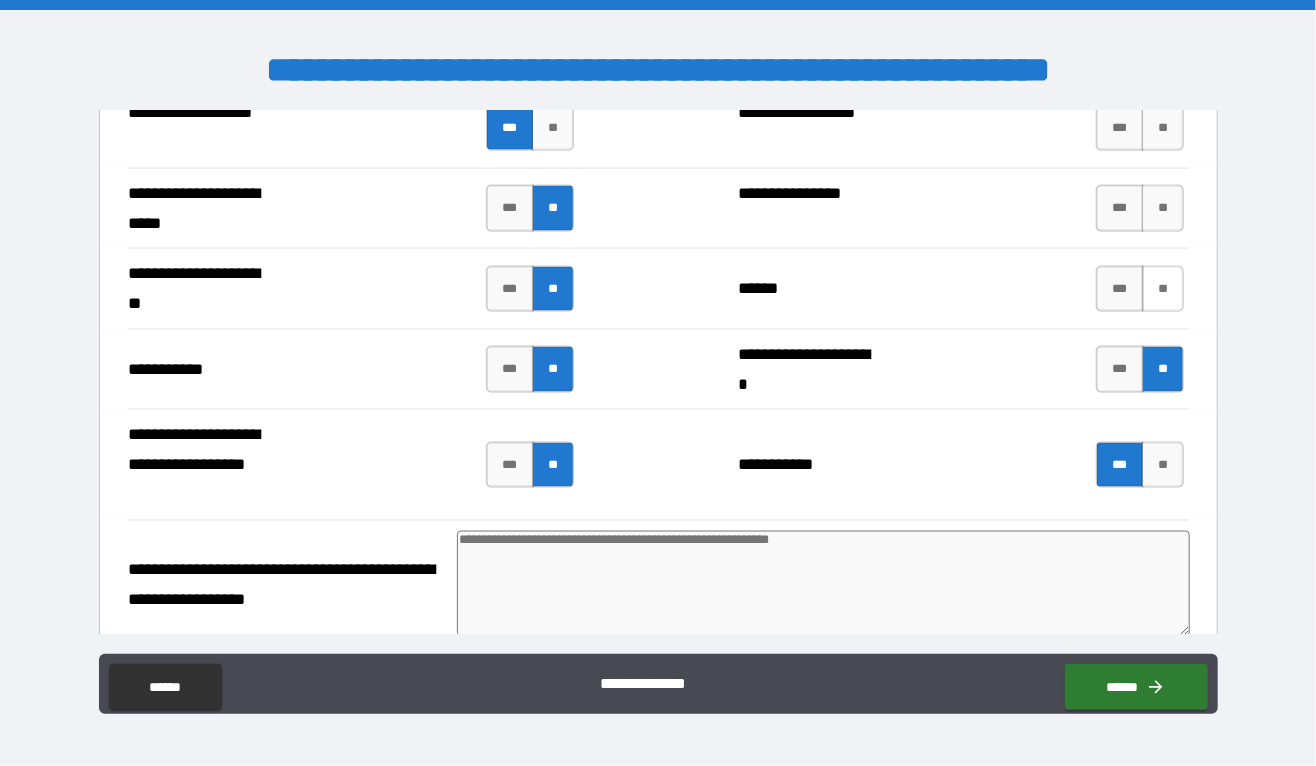 click on "**" at bounding box center (1162, 289) 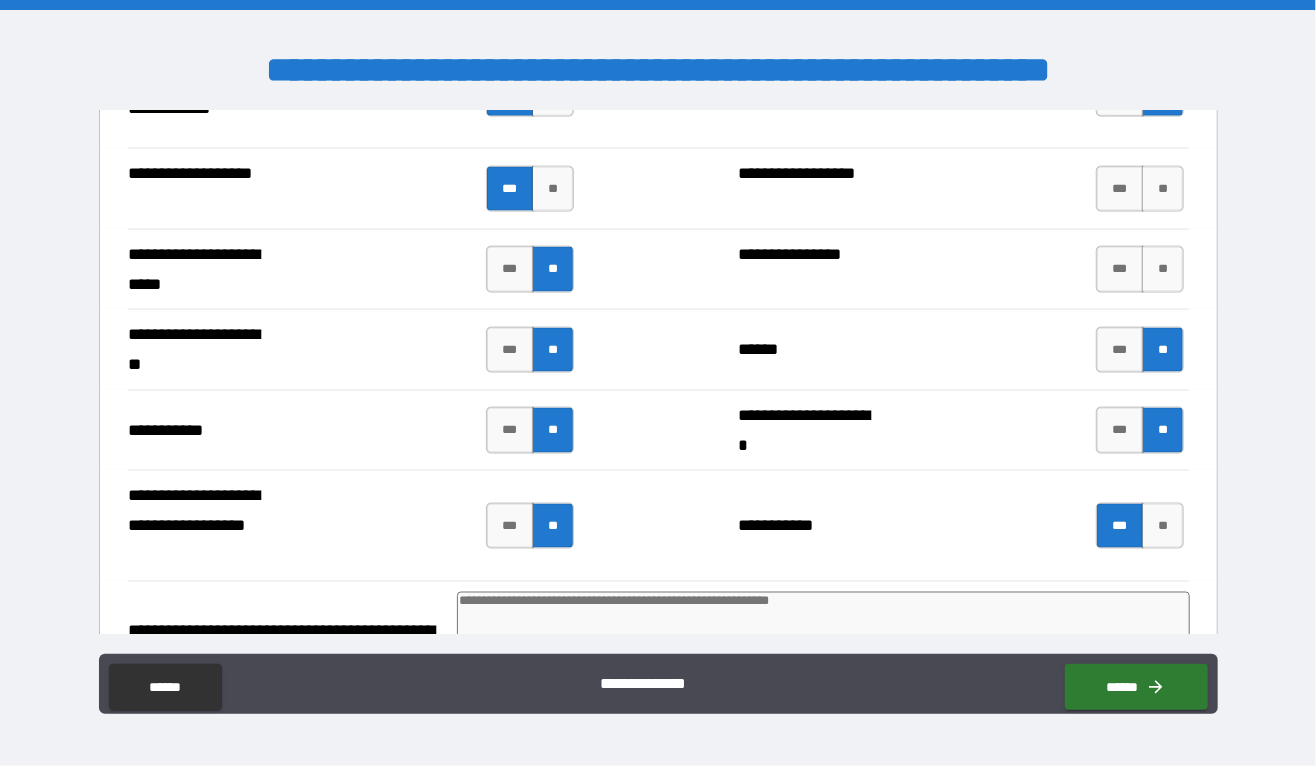 scroll, scrollTop: 4946, scrollLeft: 0, axis: vertical 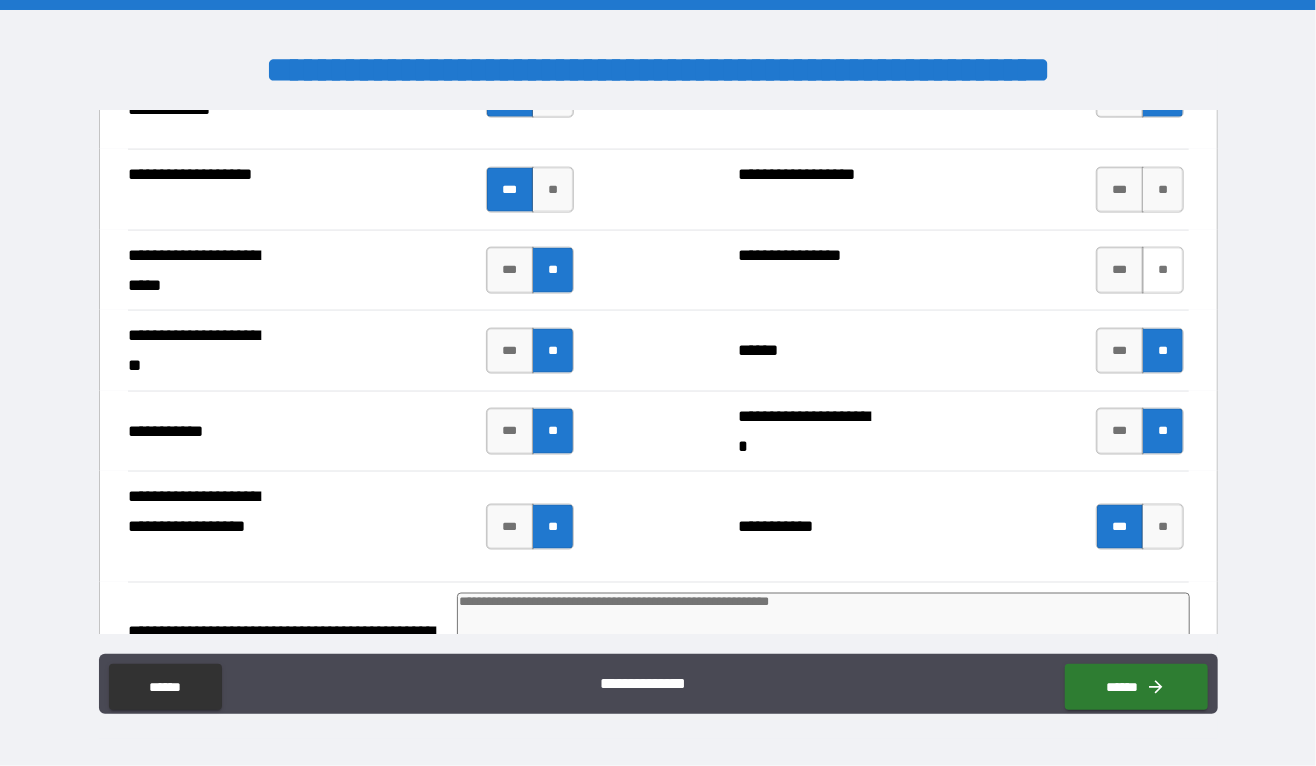 click on "**" at bounding box center (1162, 270) 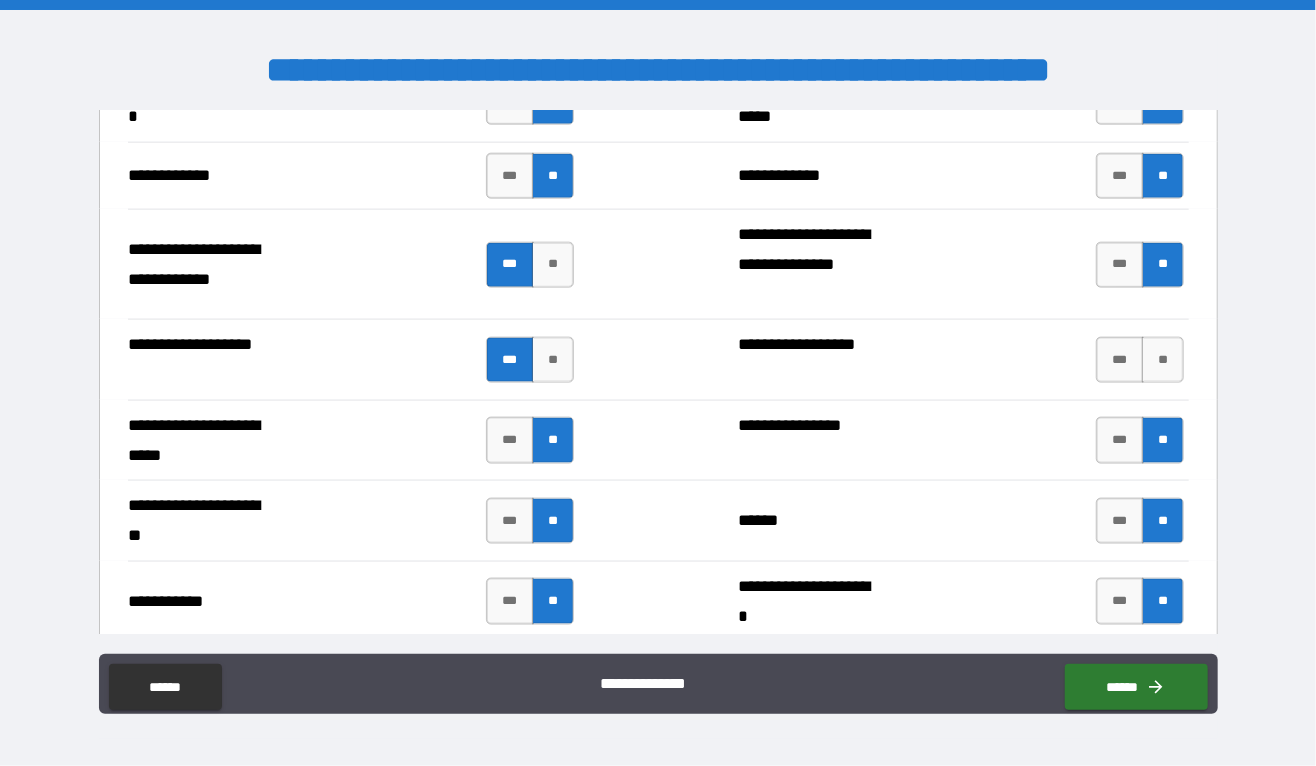 scroll, scrollTop: 4775, scrollLeft: 0, axis: vertical 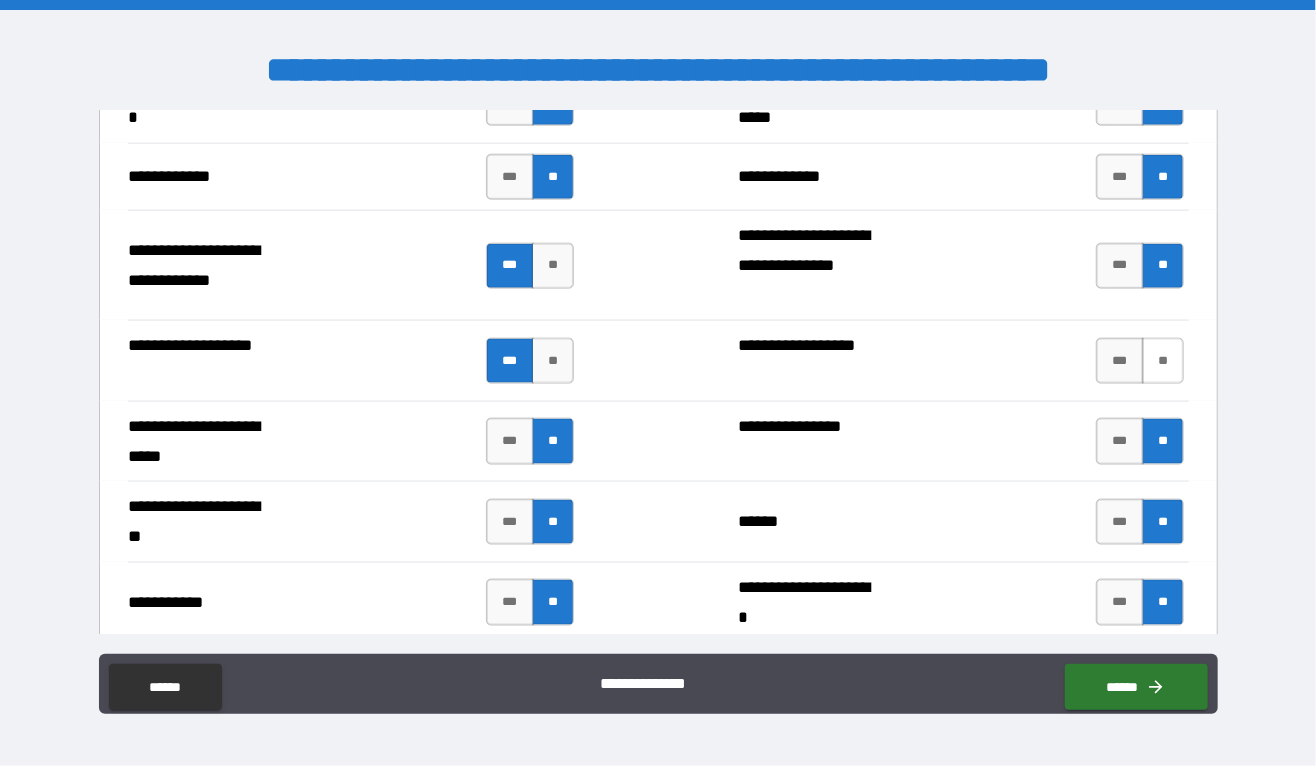 click on "**" at bounding box center [1162, 361] 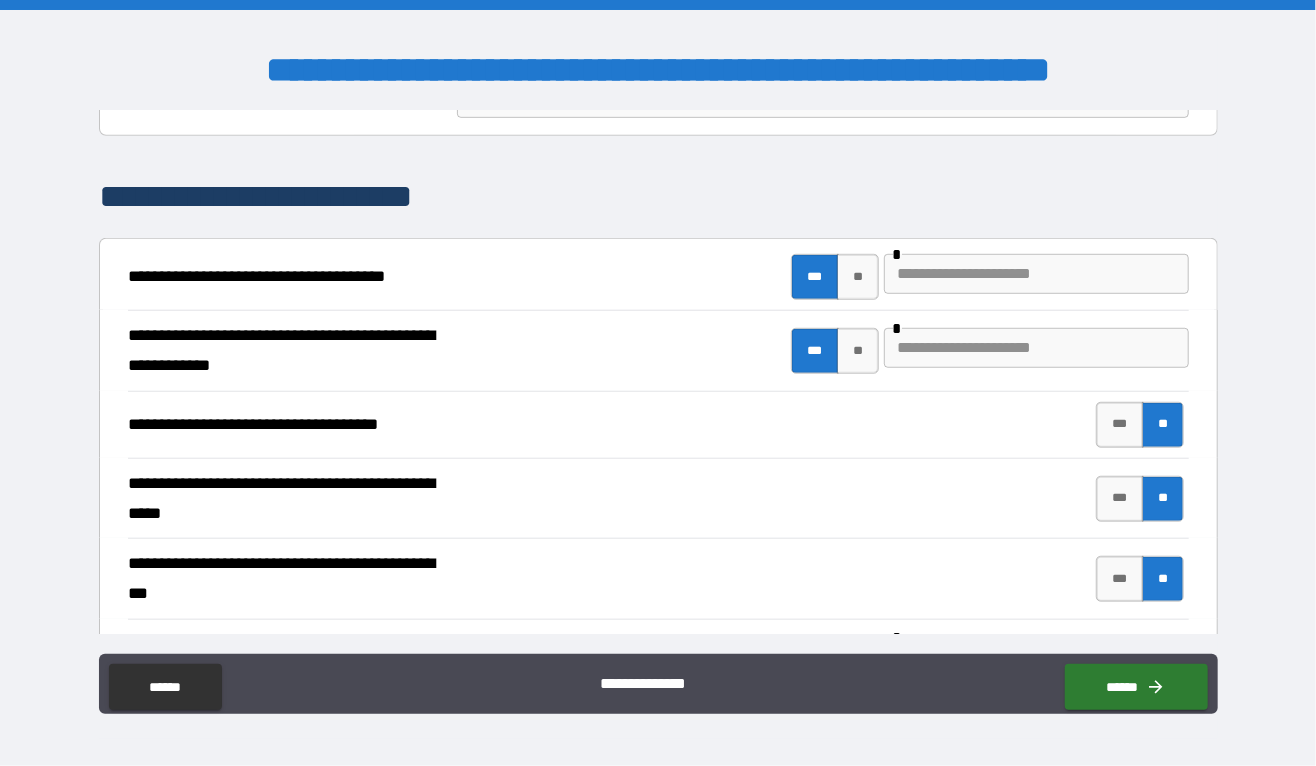 scroll, scrollTop: 600, scrollLeft: 0, axis: vertical 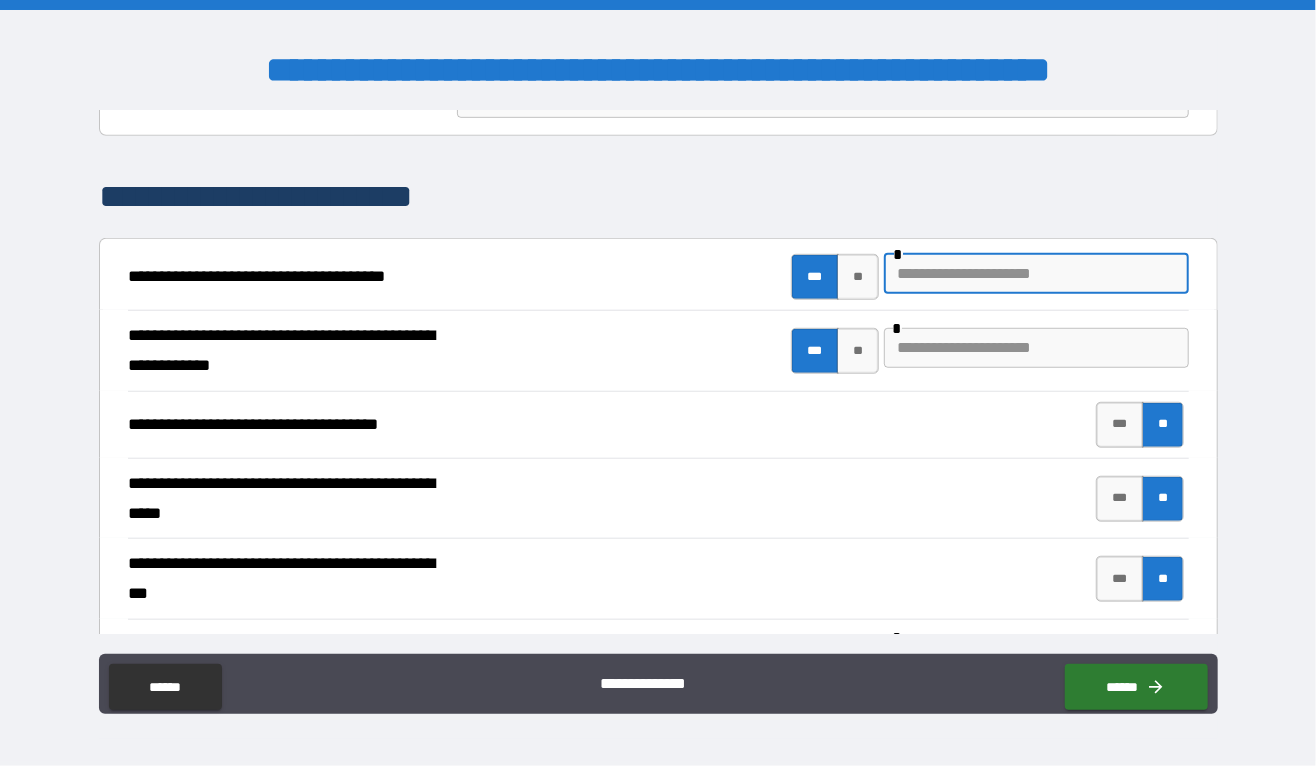 click at bounding box center [1036, 274] 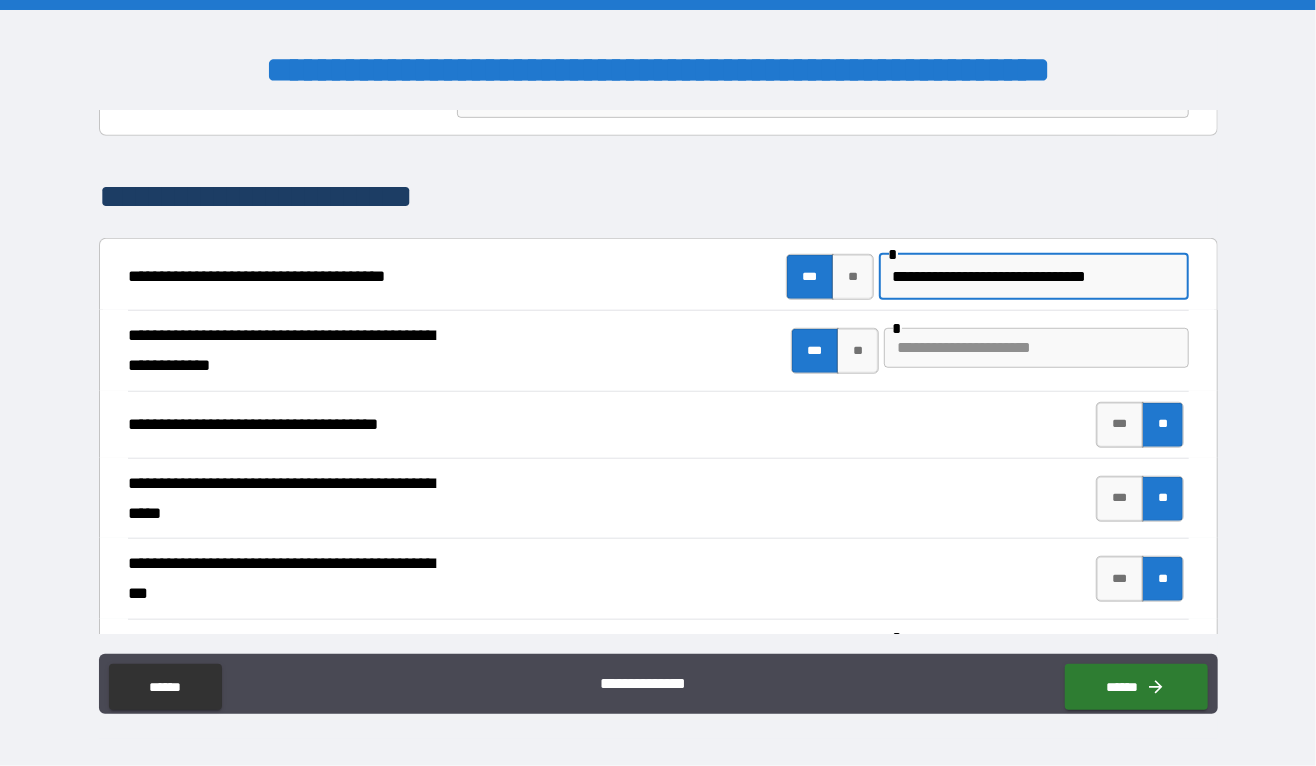 scroll, scrollTop: 0, scrollLeft: 74, axis: horizontal 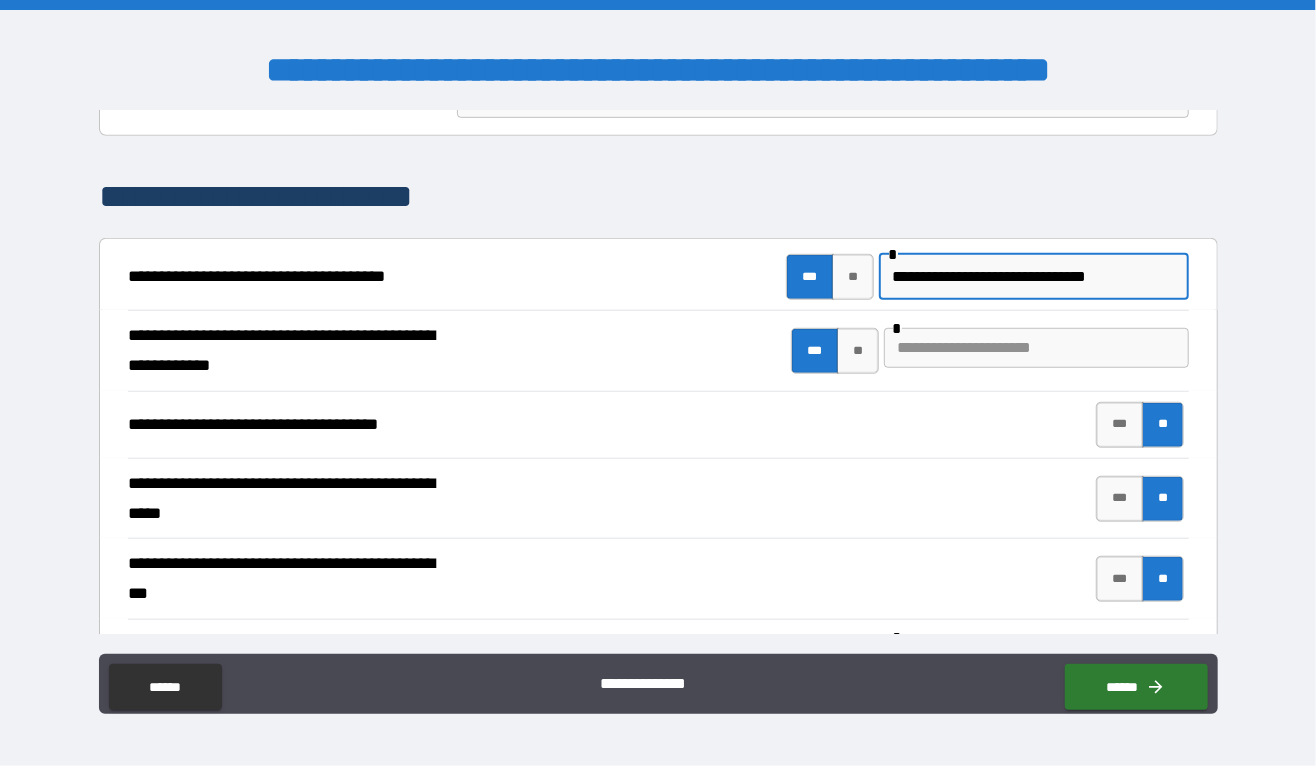 click on "**********" at bounding box center [1031, 277] 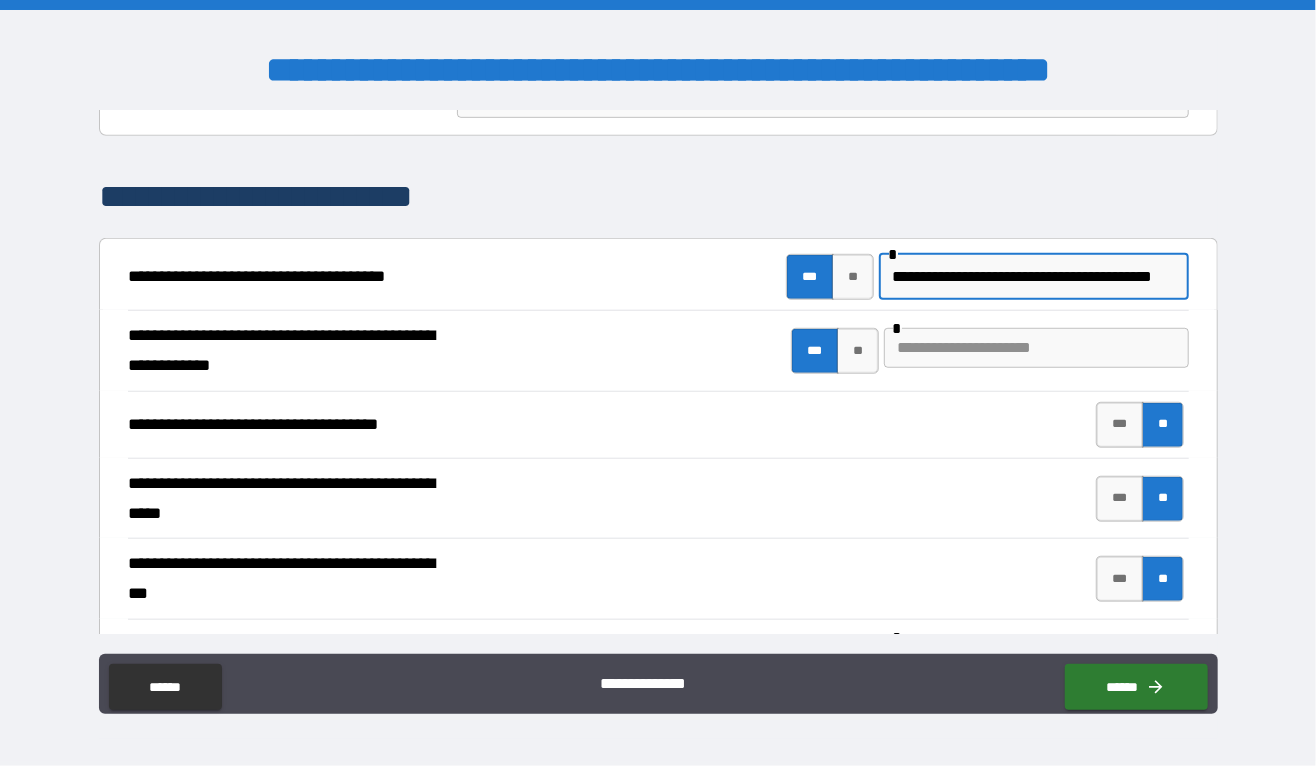 scroll, scrollTop: 0, scrollLeft: 140, axis: horizontal 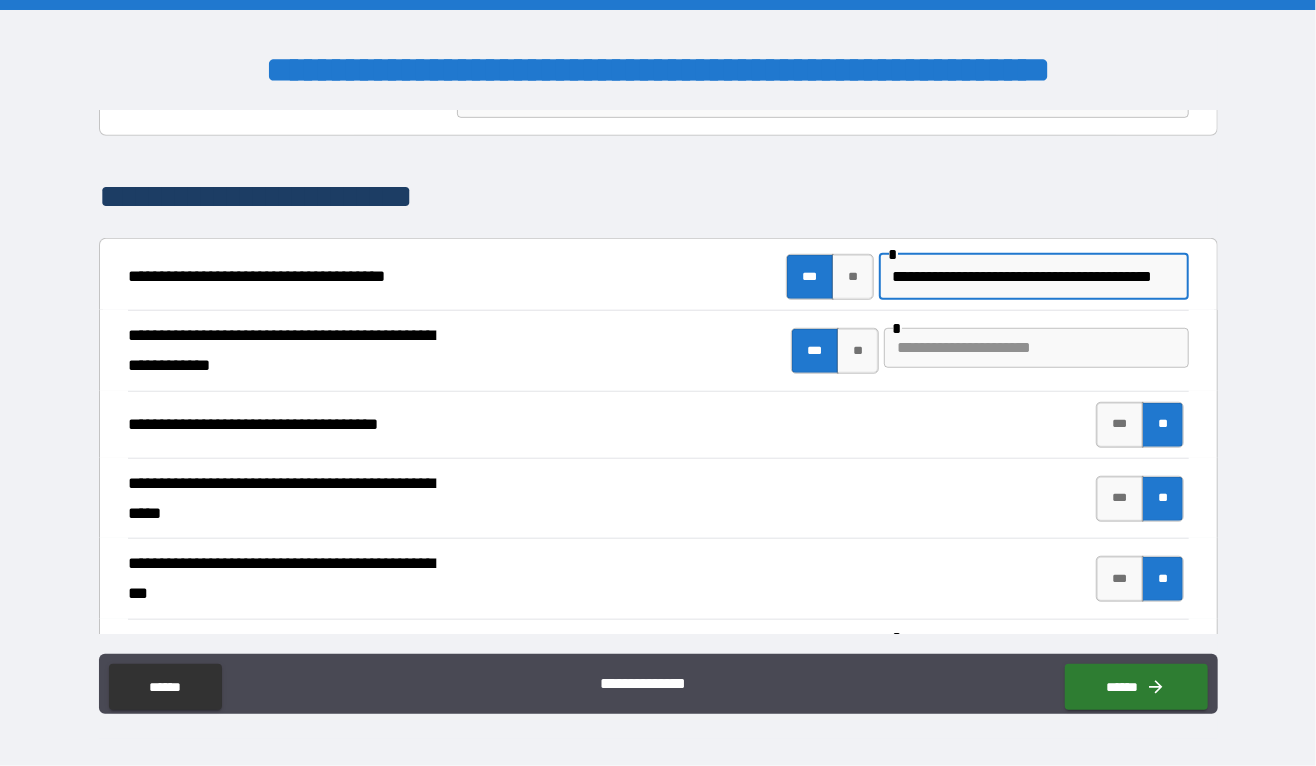 click at bounding box center (1036, 348) 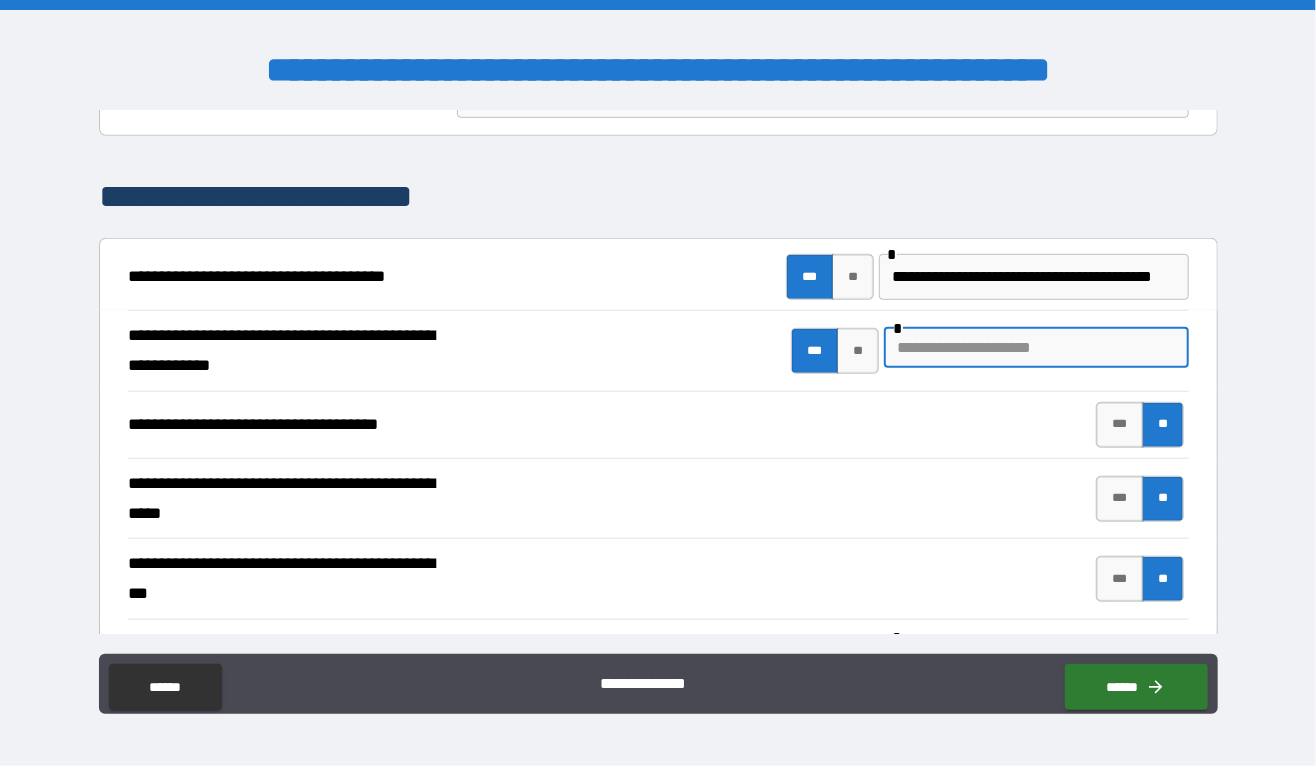 scroll, scrollTop: 0, scrollLeft: 0, axis: both 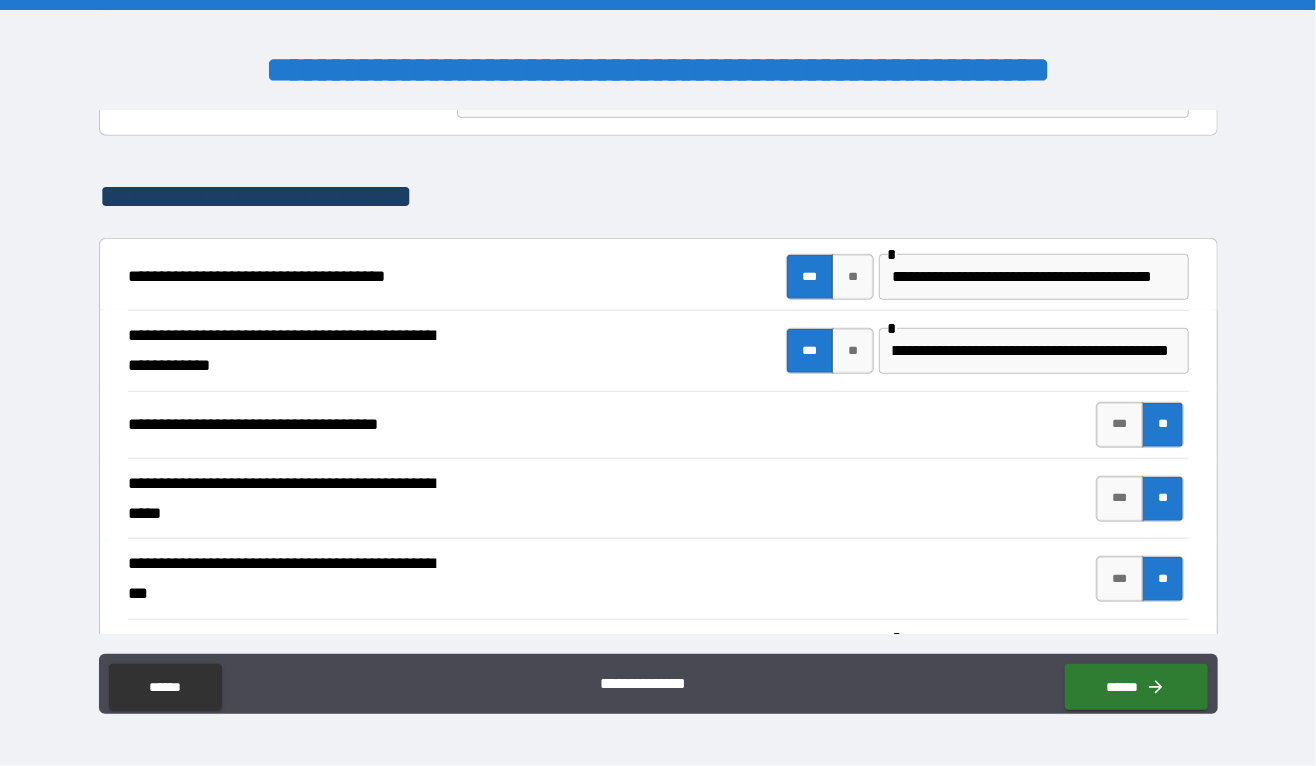 click on "**********" at bounding box center (658, 499) 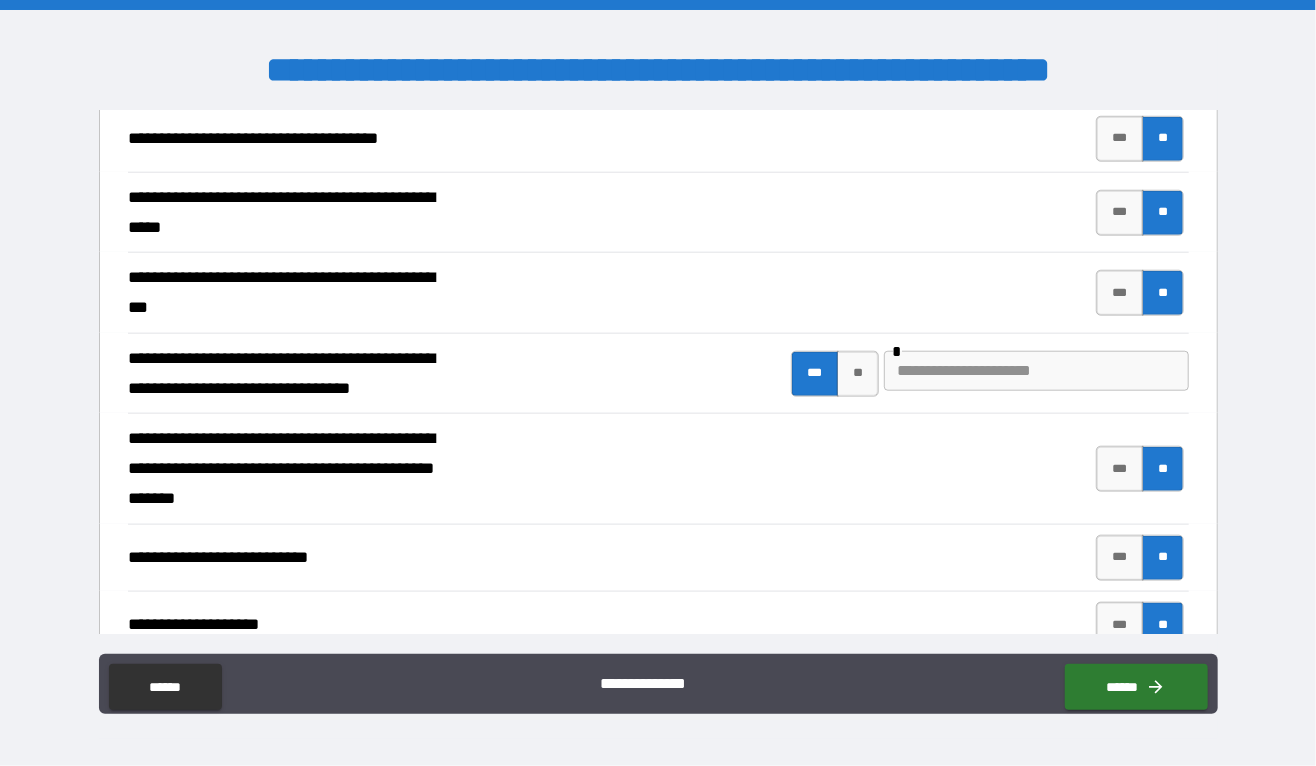 scroll, scrollTop: 960, scrollLeft: 0, axis: vertical 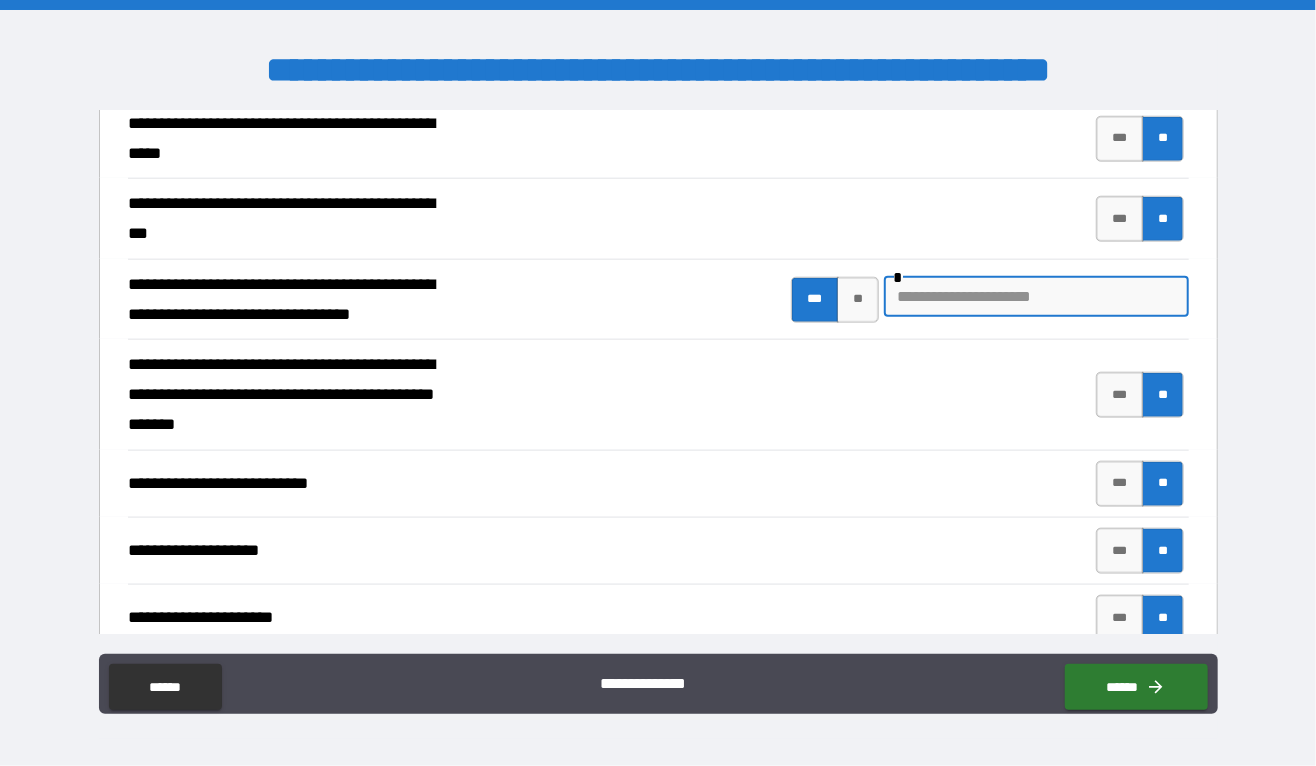 click at bounding box center [1036, 297] 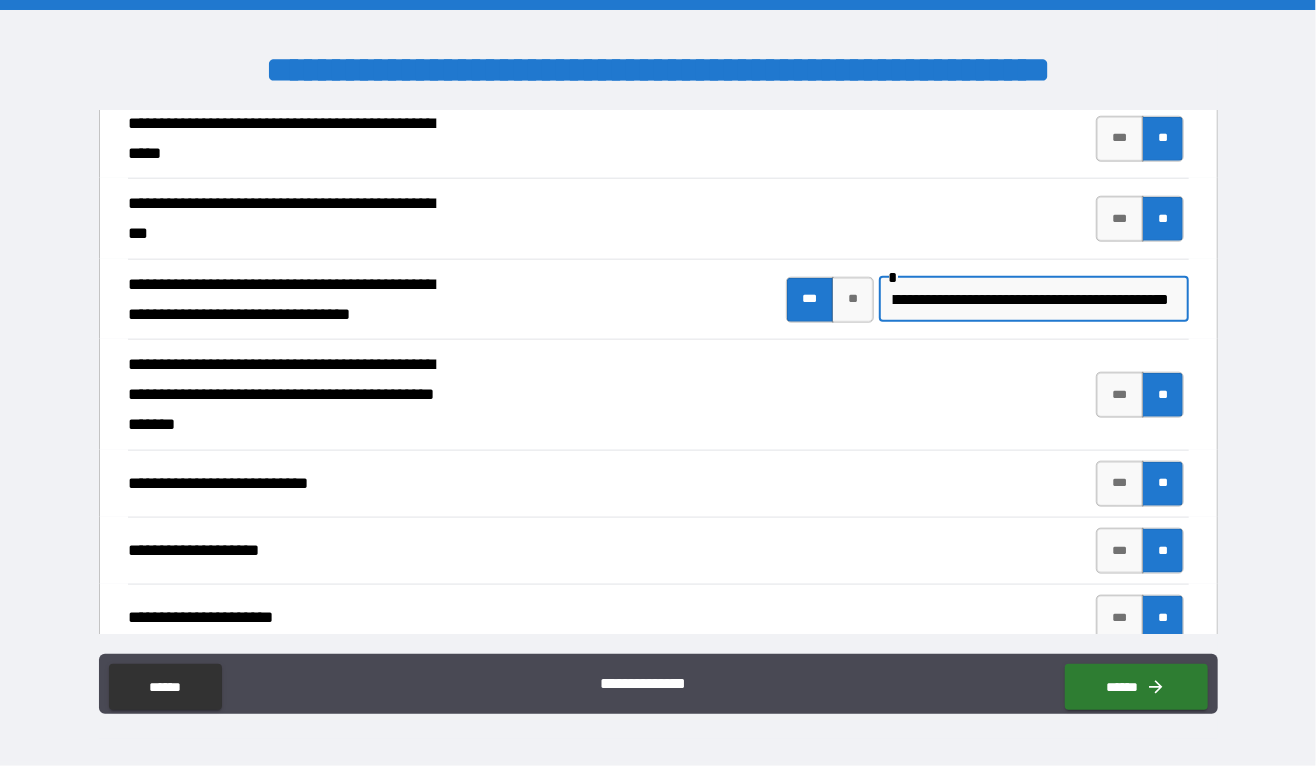 scroll, scrollTop: 0, scrollLeft: 164, axis: horizontal 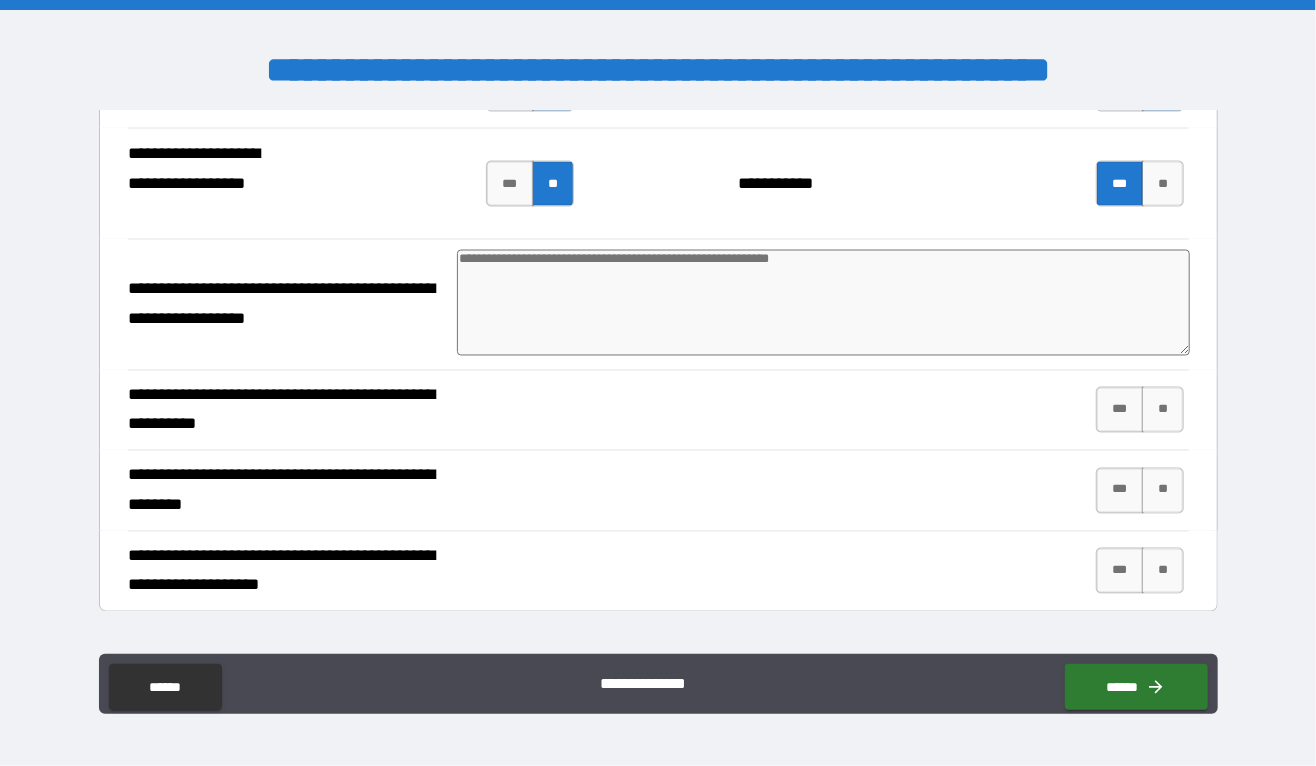 click at bounding box center [823, 303] 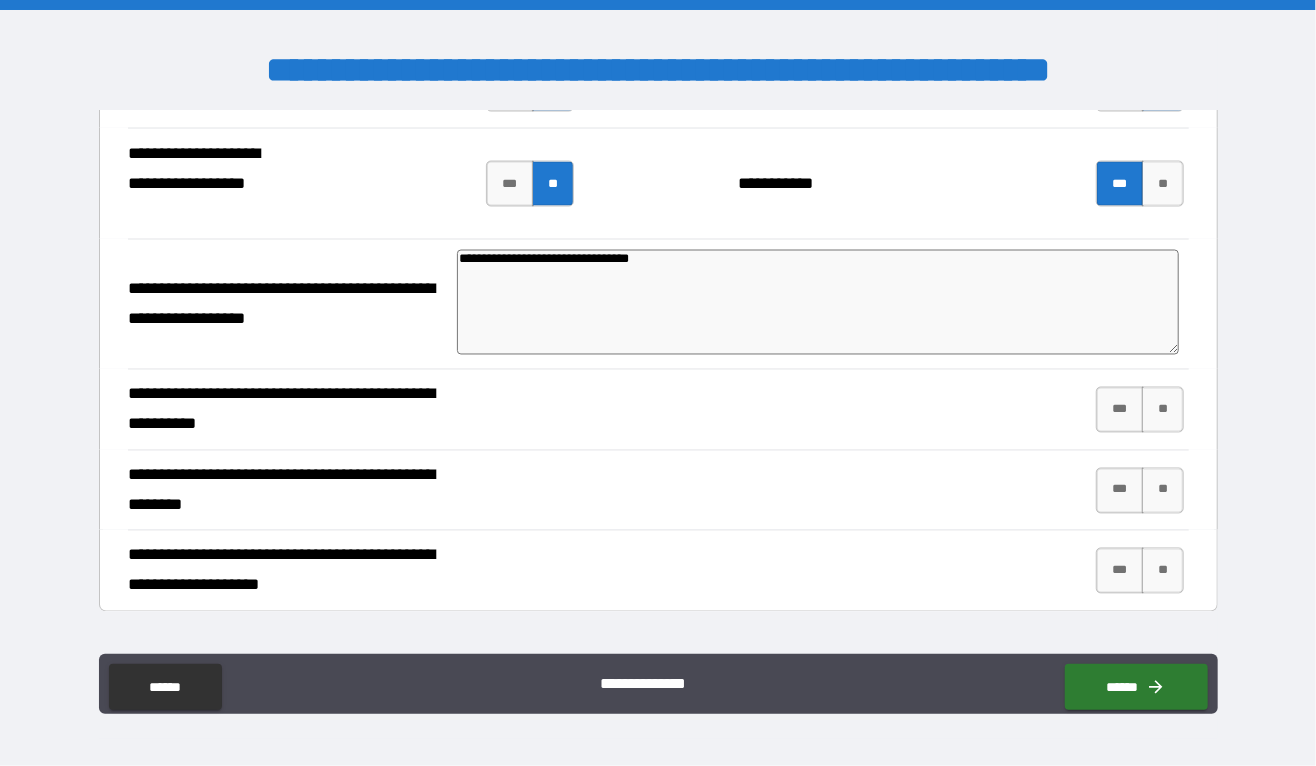 click on "**********" at bounding box center [818, 303] 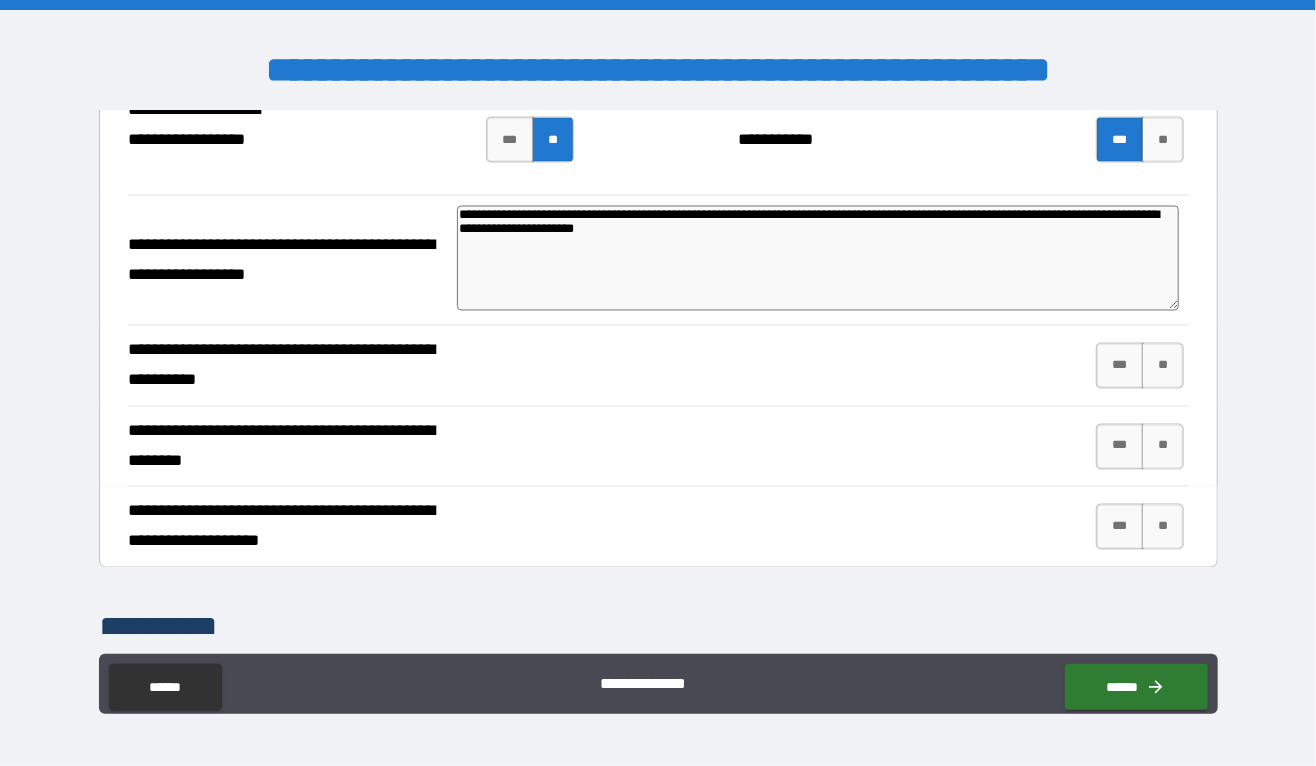 scroll, scrollTop: 5349, scrollLeft: 0, axis: vertical 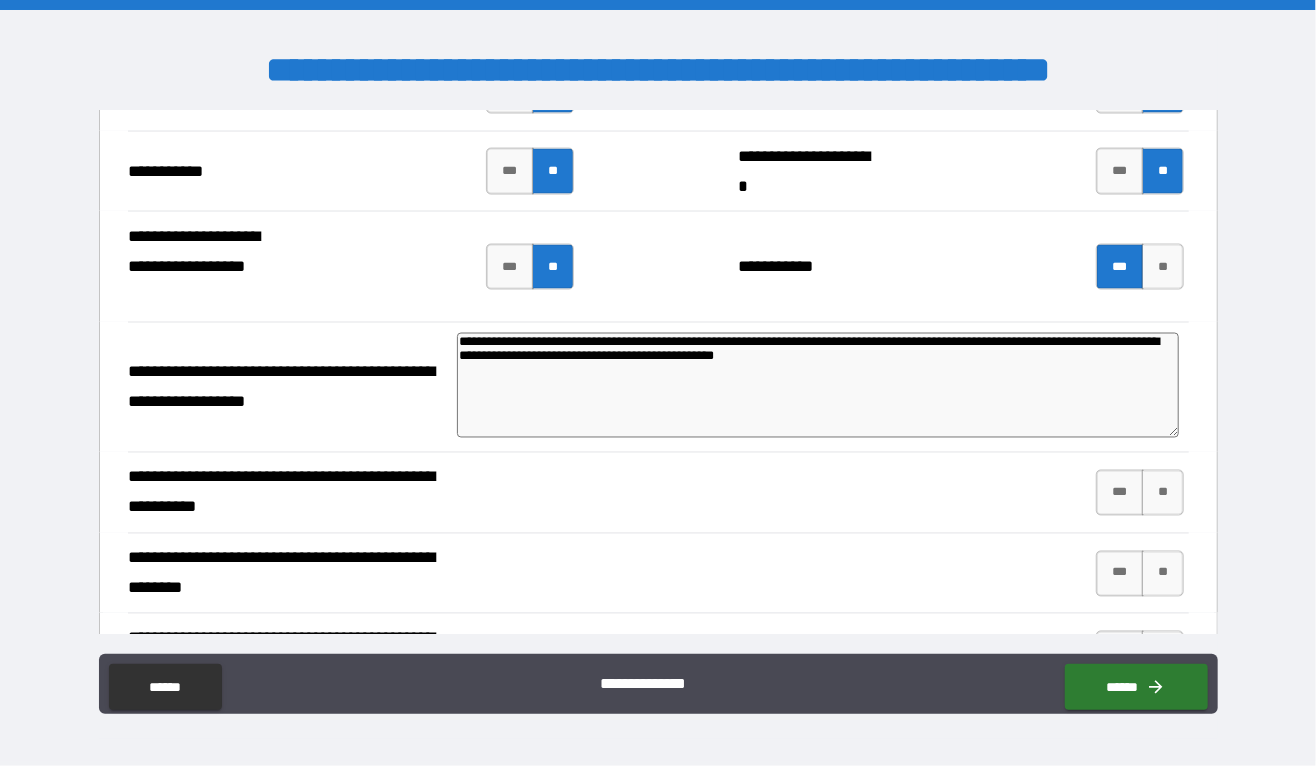 click on "**********" at bounding box center (818, 386) 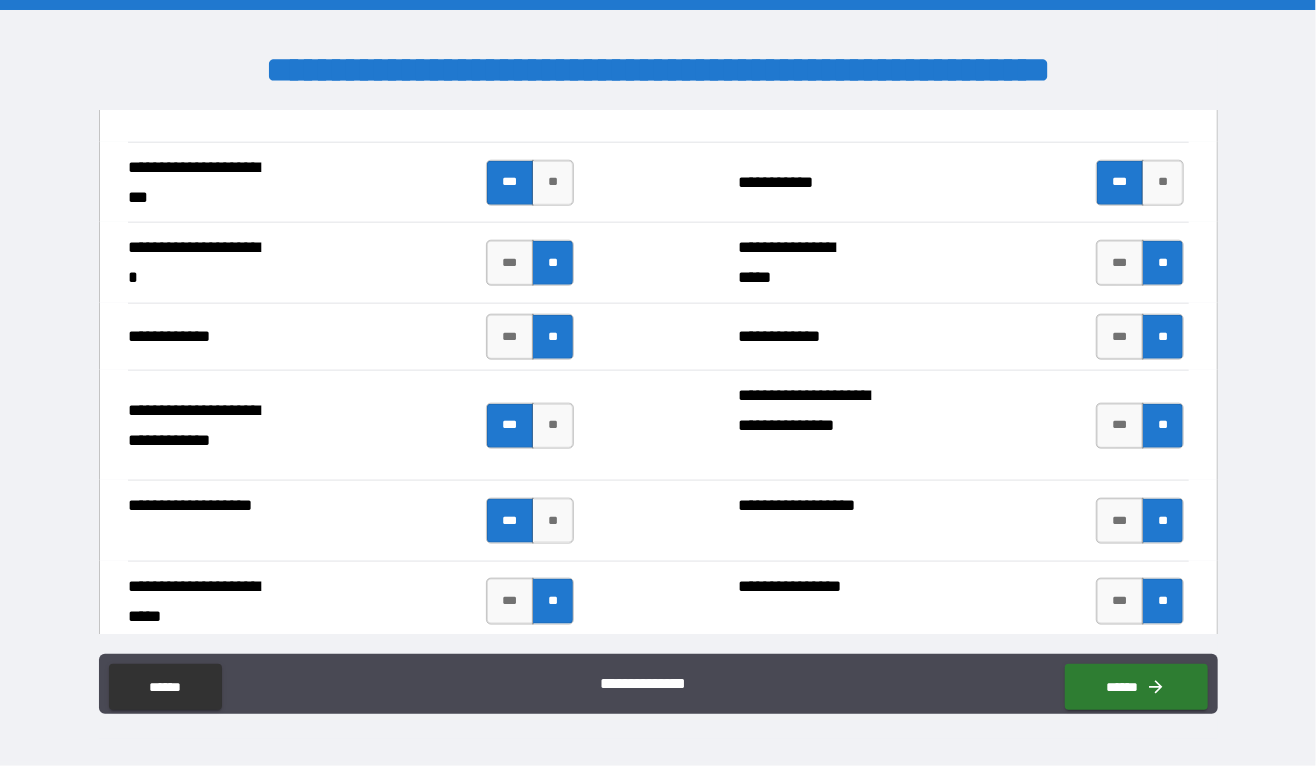 scroll, scrollTop: 4516, scrollLeft: 0, axis: vertical 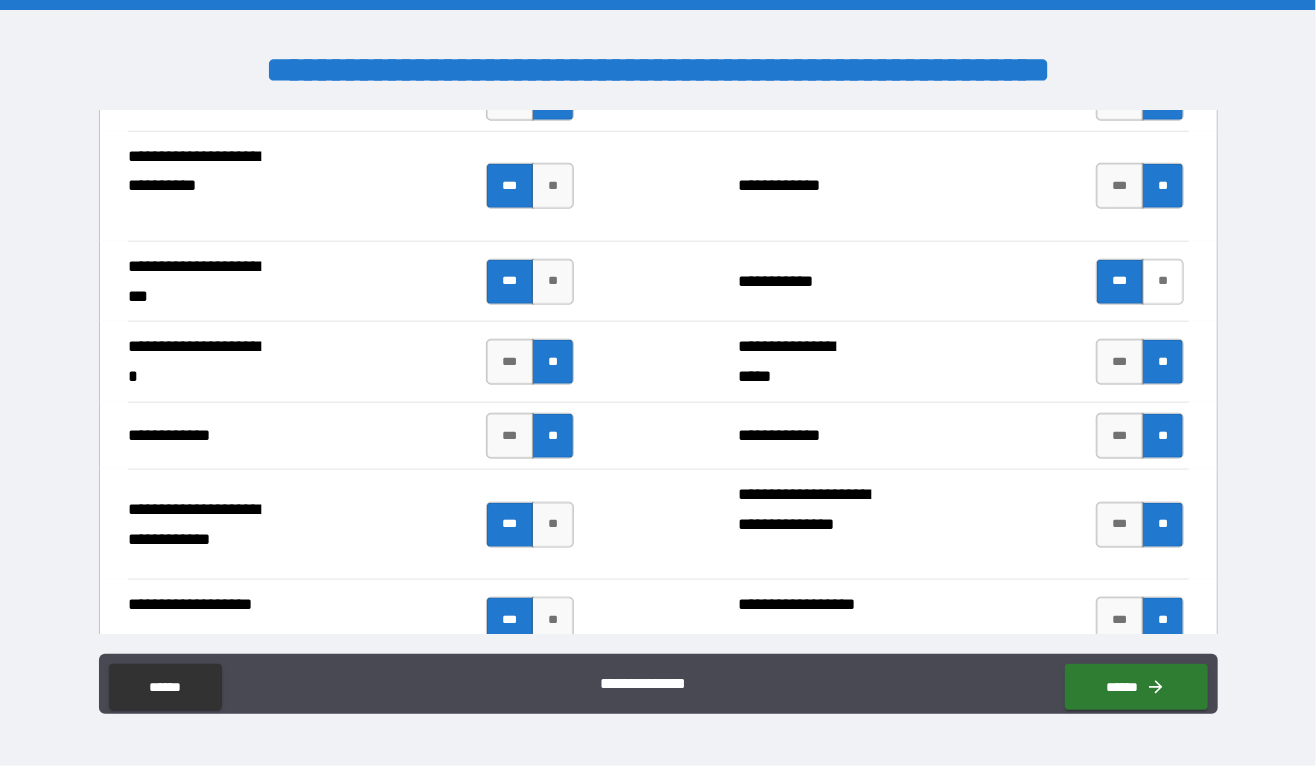 drag, startPoint x: 1152, startPoint y: 278, endPoint x: 1139, endPoint y: 297, distance: 23.021729 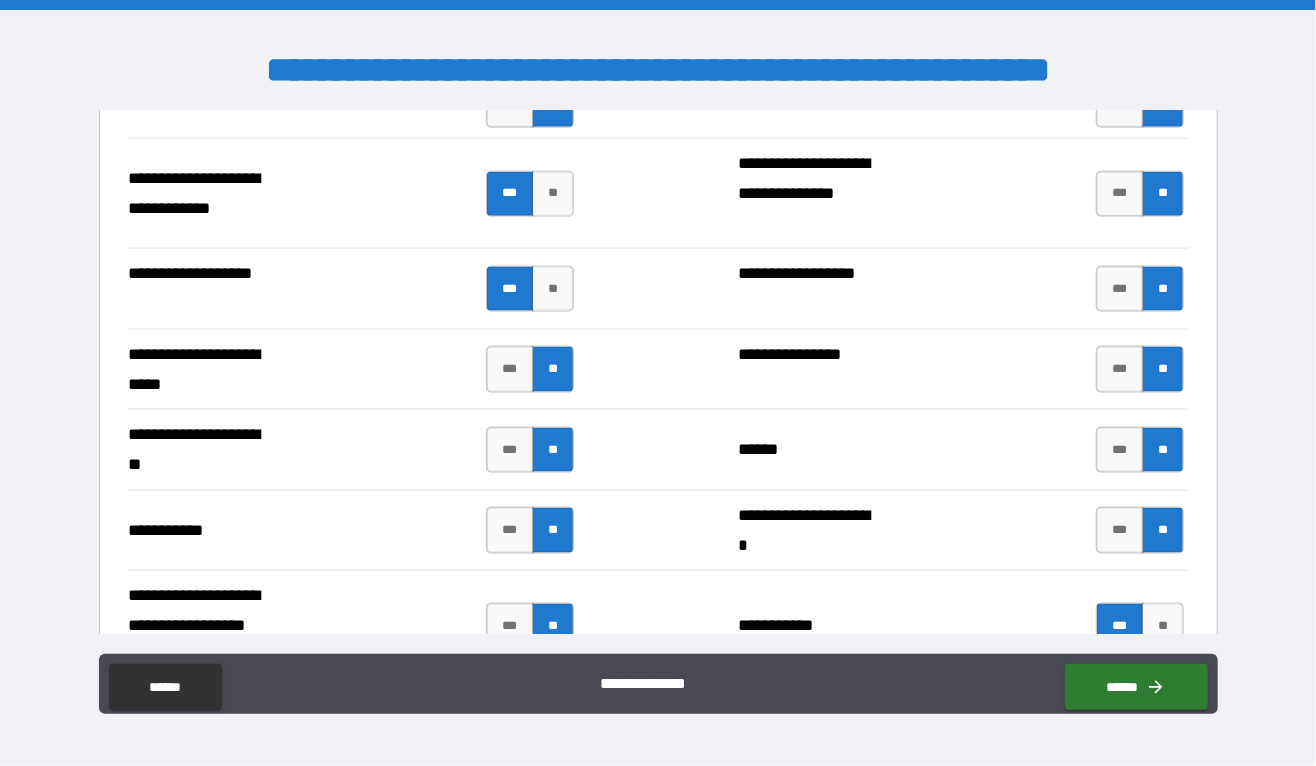 scroll, scrollTop: 5311, scrollLeft: 0, axis: vertical 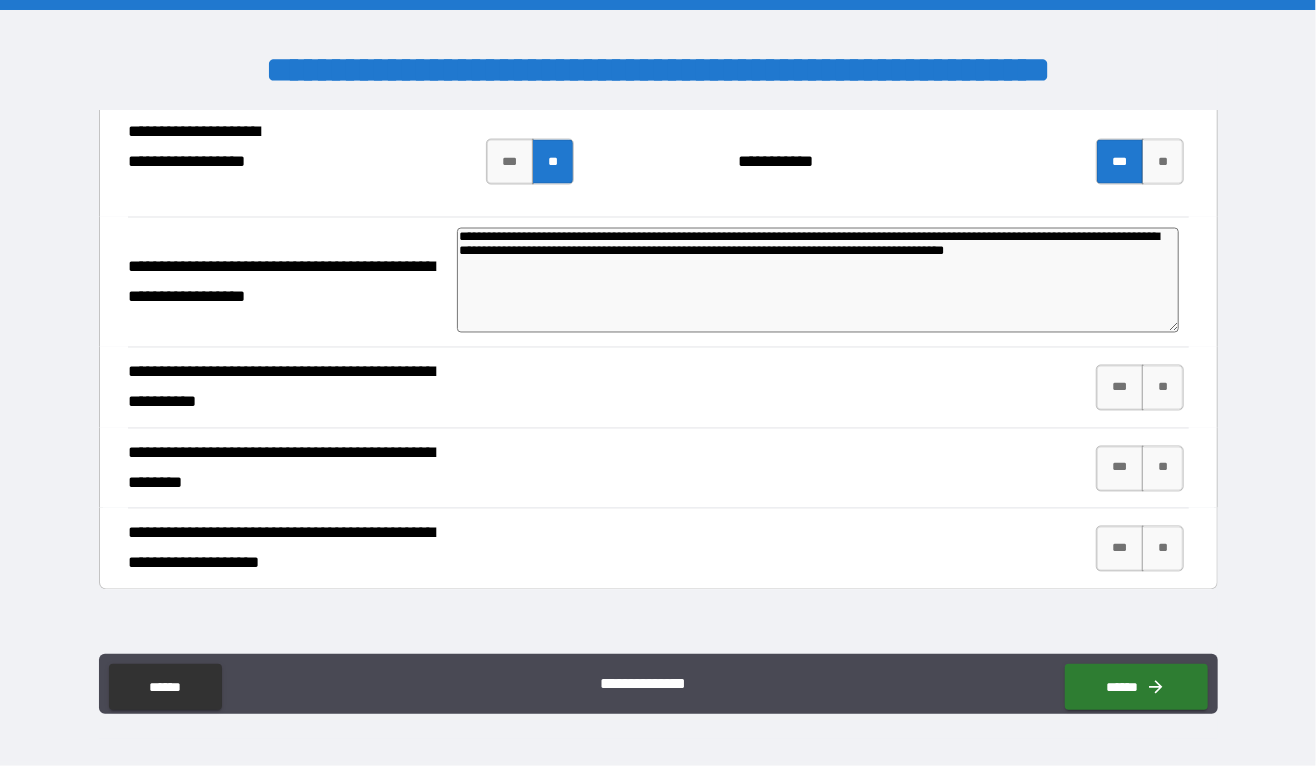 click on "**********" at bounding box center (818, 281) 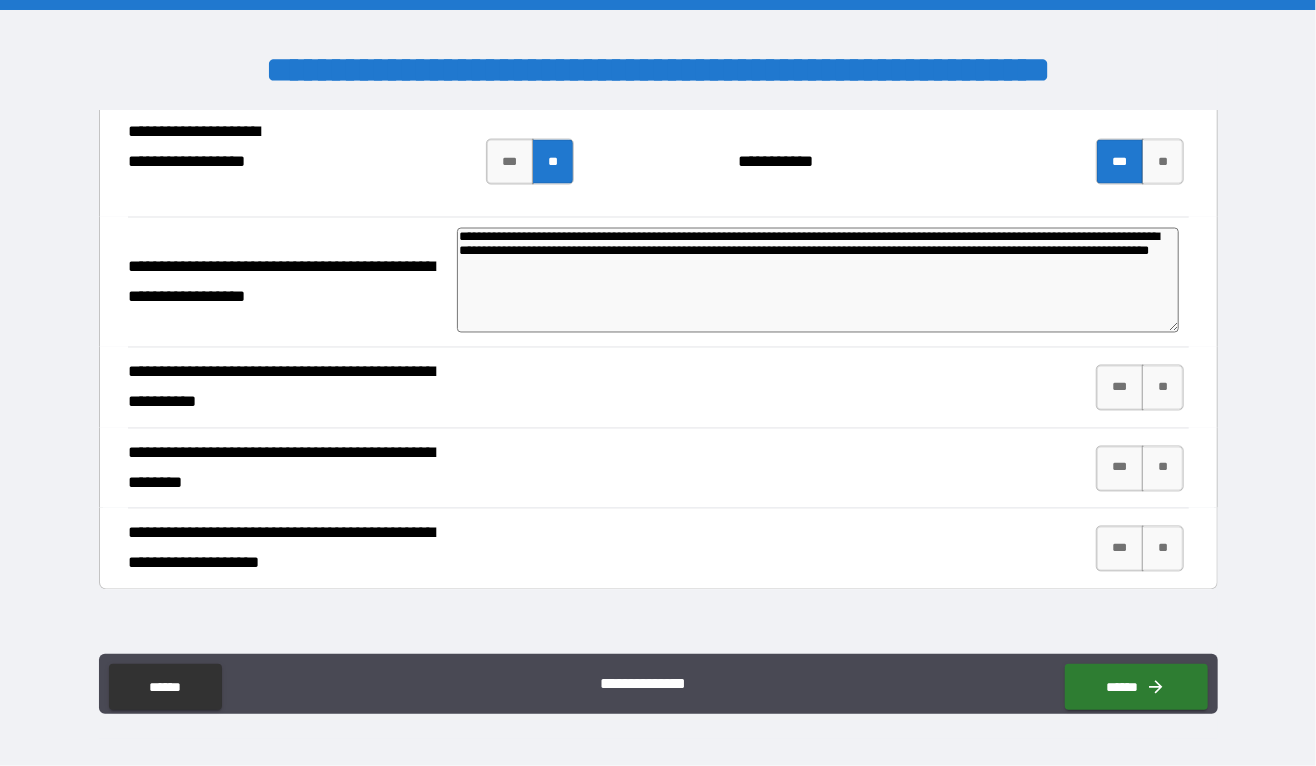 drag, startPoint x: 1044, startPoint y: 274, endPoint x: 1048, endPoint y: 297, distance: 23.345236 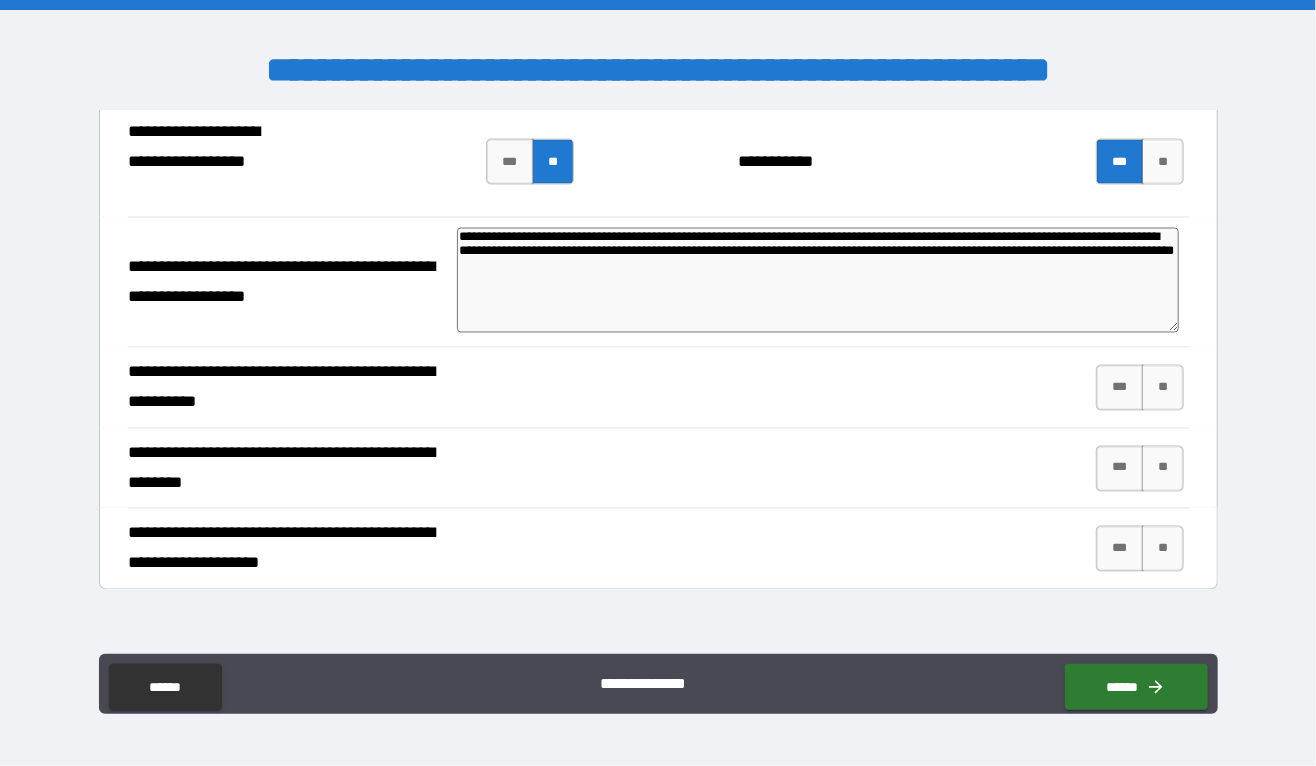 click on "**********" at bounding box center (818, 281) 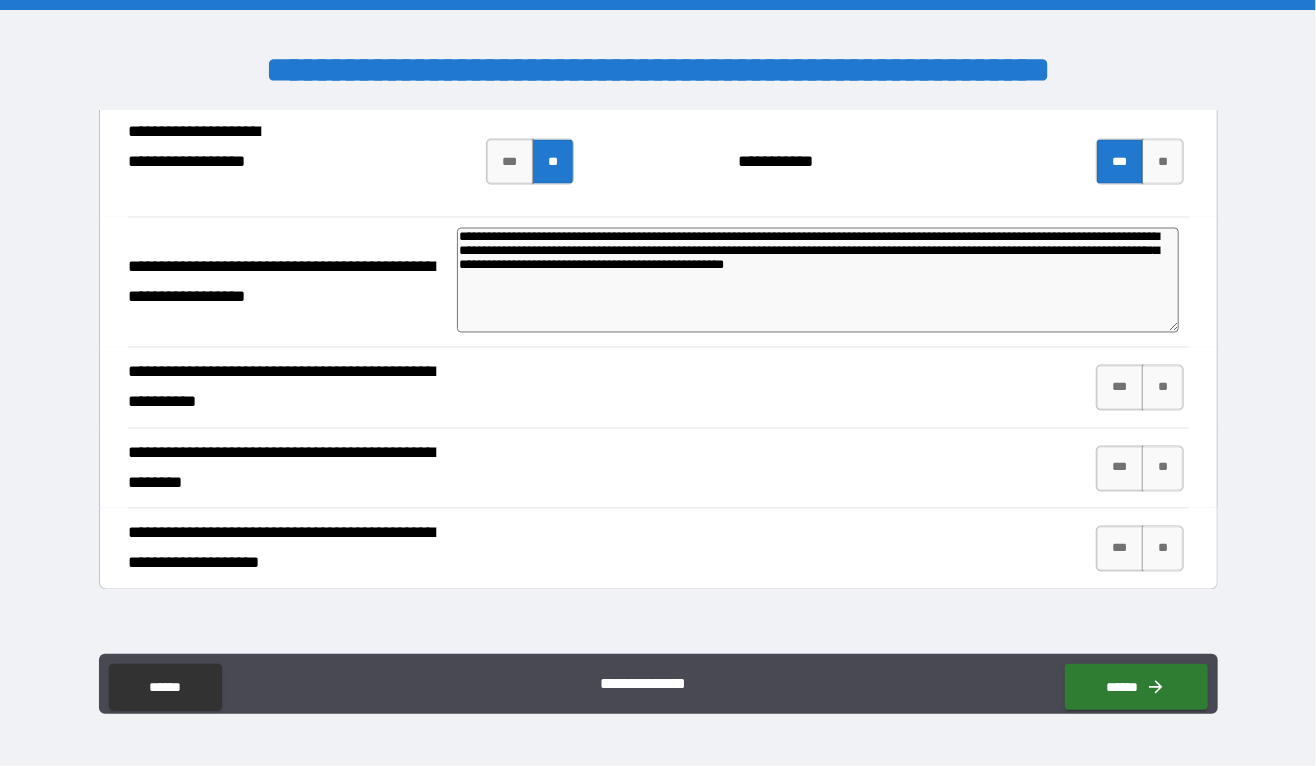 click on "**********" at bounding box center [818, 281] 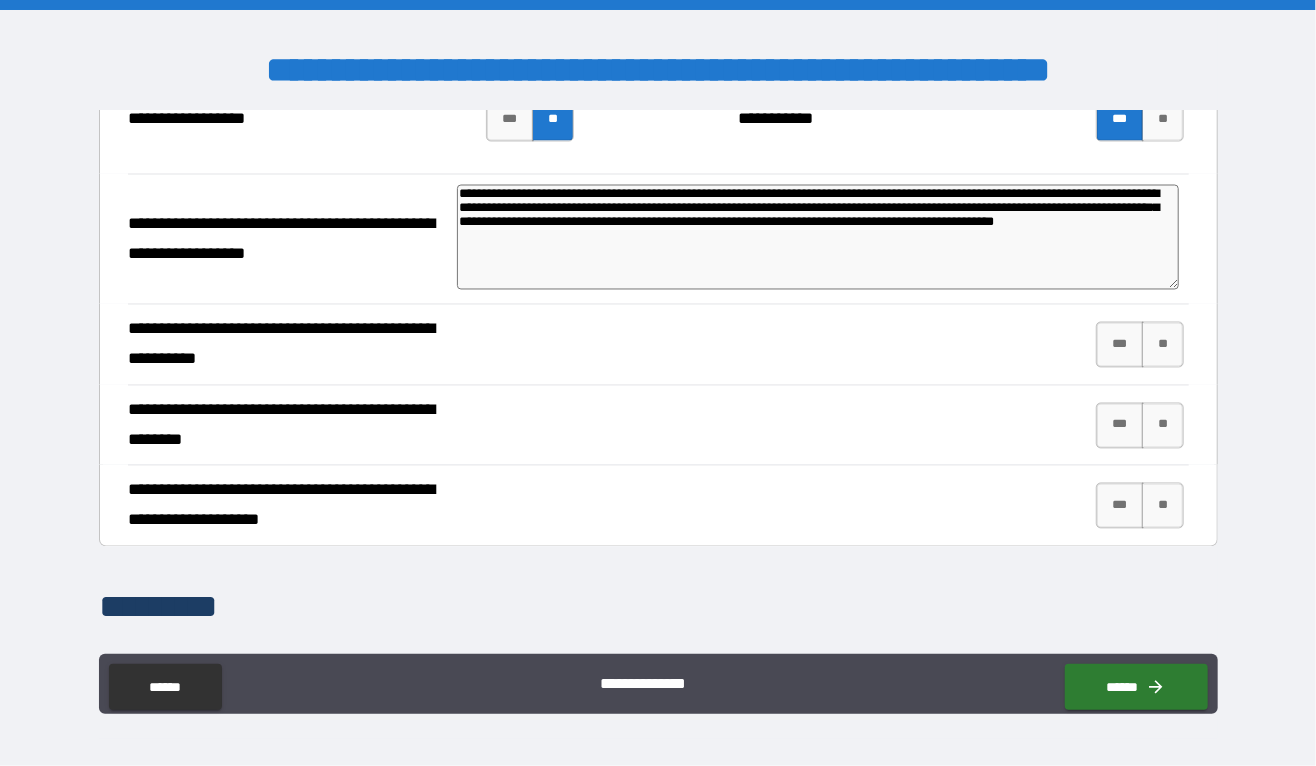 scroll, scrollTop: 5358, scrollLeft: 0, axis: vertical 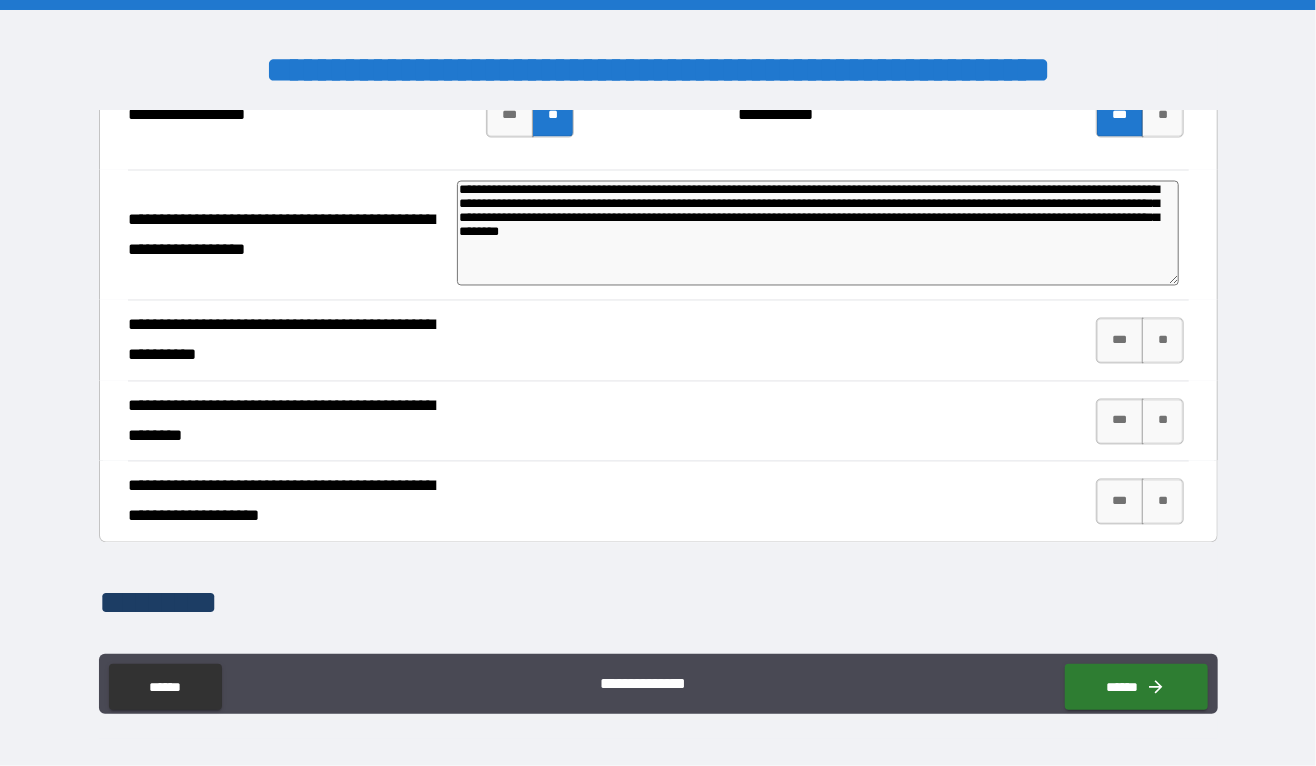 drag, startPoint x: 802, startPoint y: 275, endPoint x: 642, endPoint y: 275, distance: 160 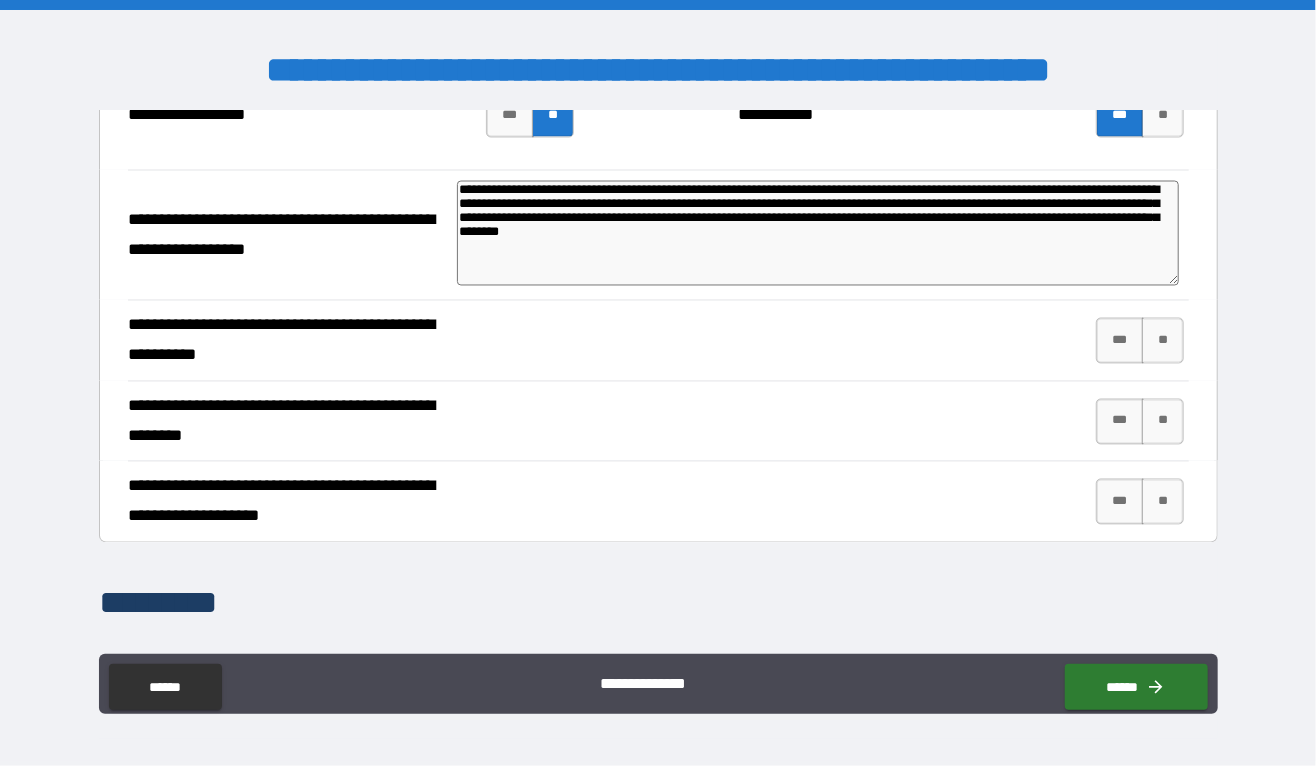 click on "**********" at bounding box center (818, 234) 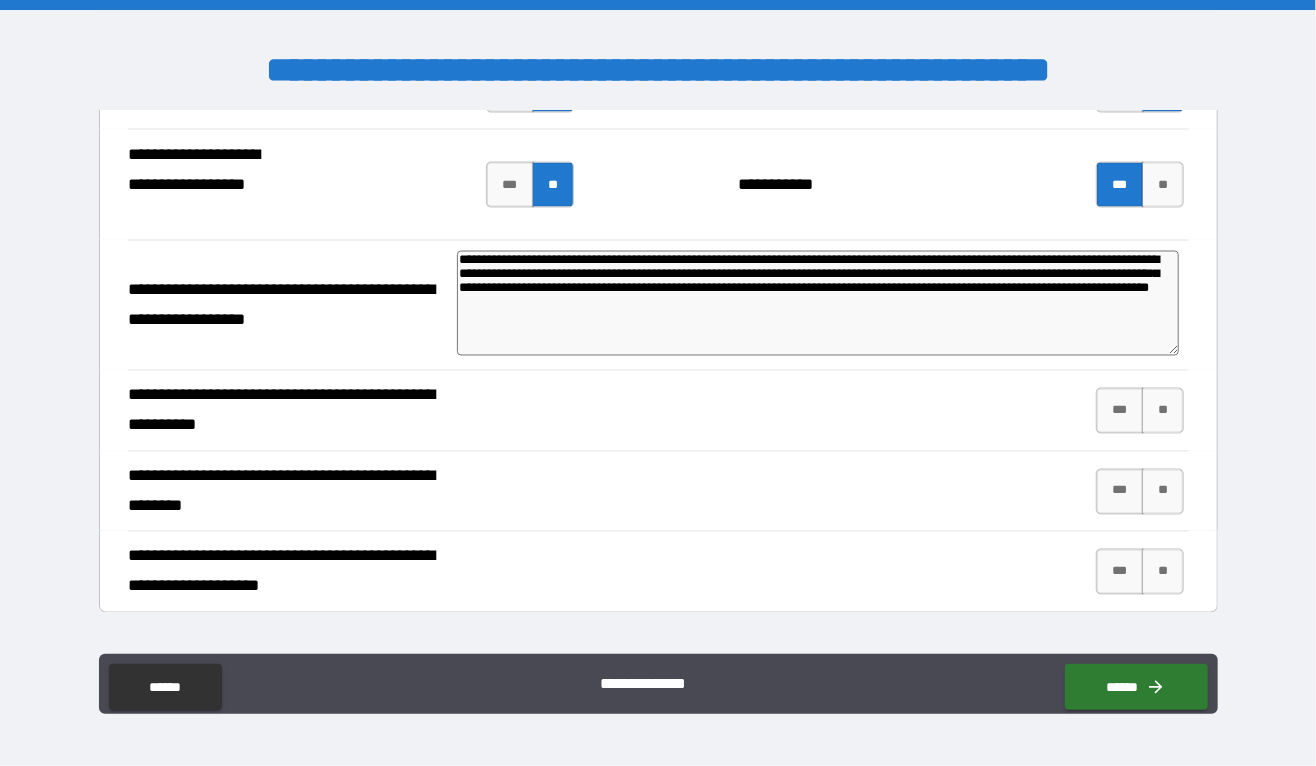 scroll, scrollTop: 5288, scrollLeft: 0, axis: vertical 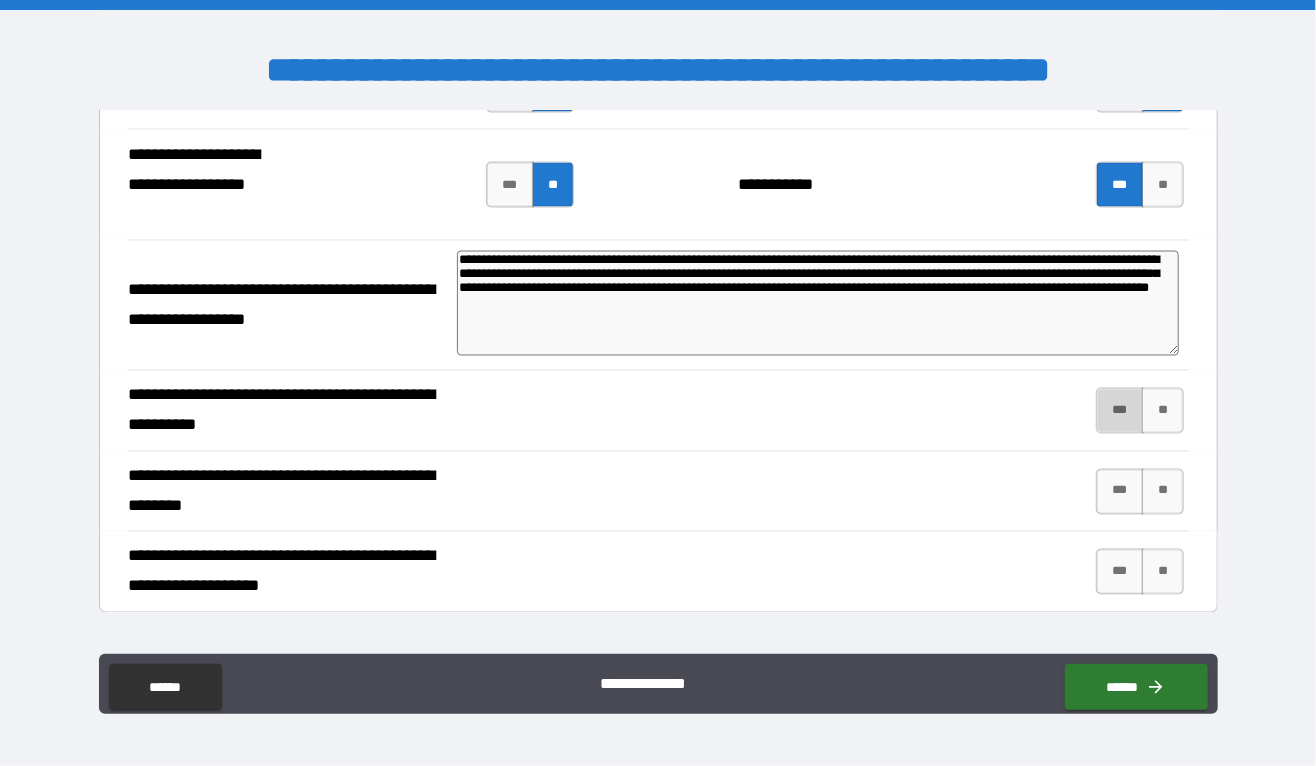 click on "***" at bounding box center [1120, 411] 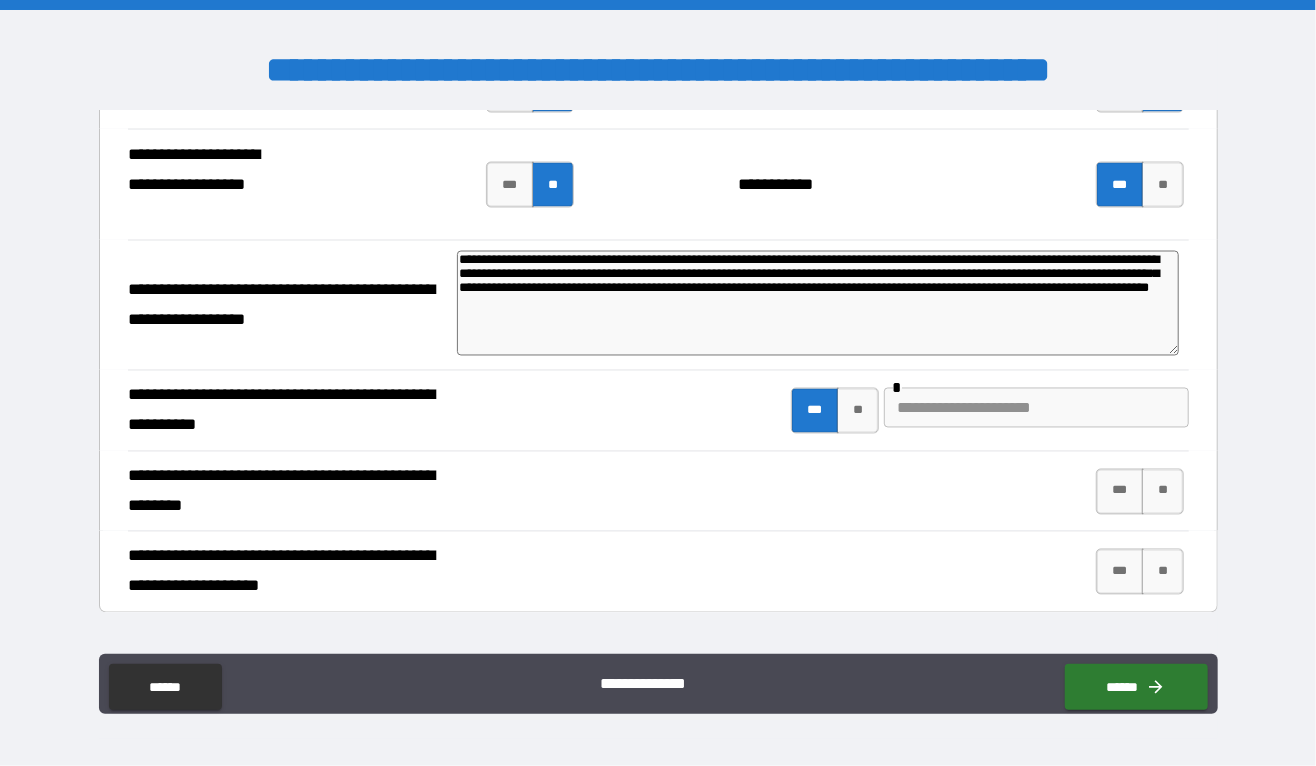click at bounding box center [1036, 408] 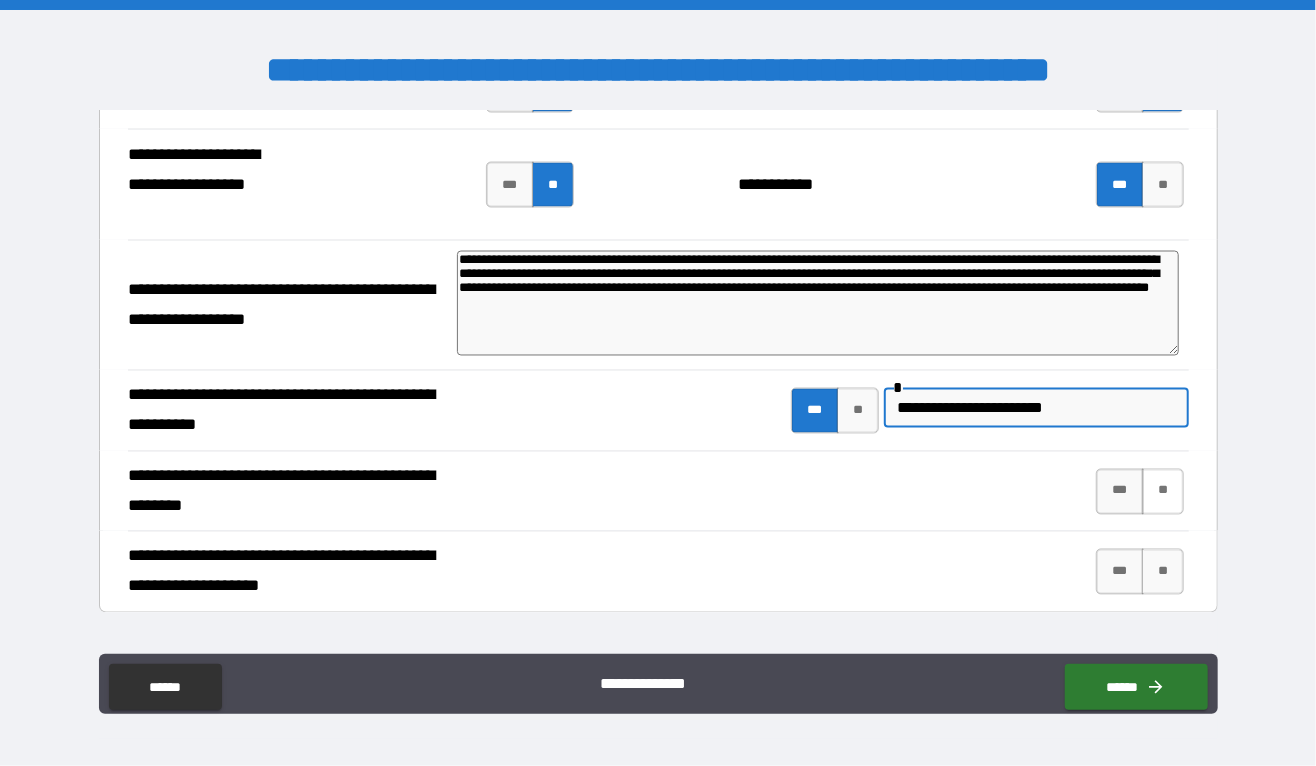 click on "**" at bounding box center (1162, 492) 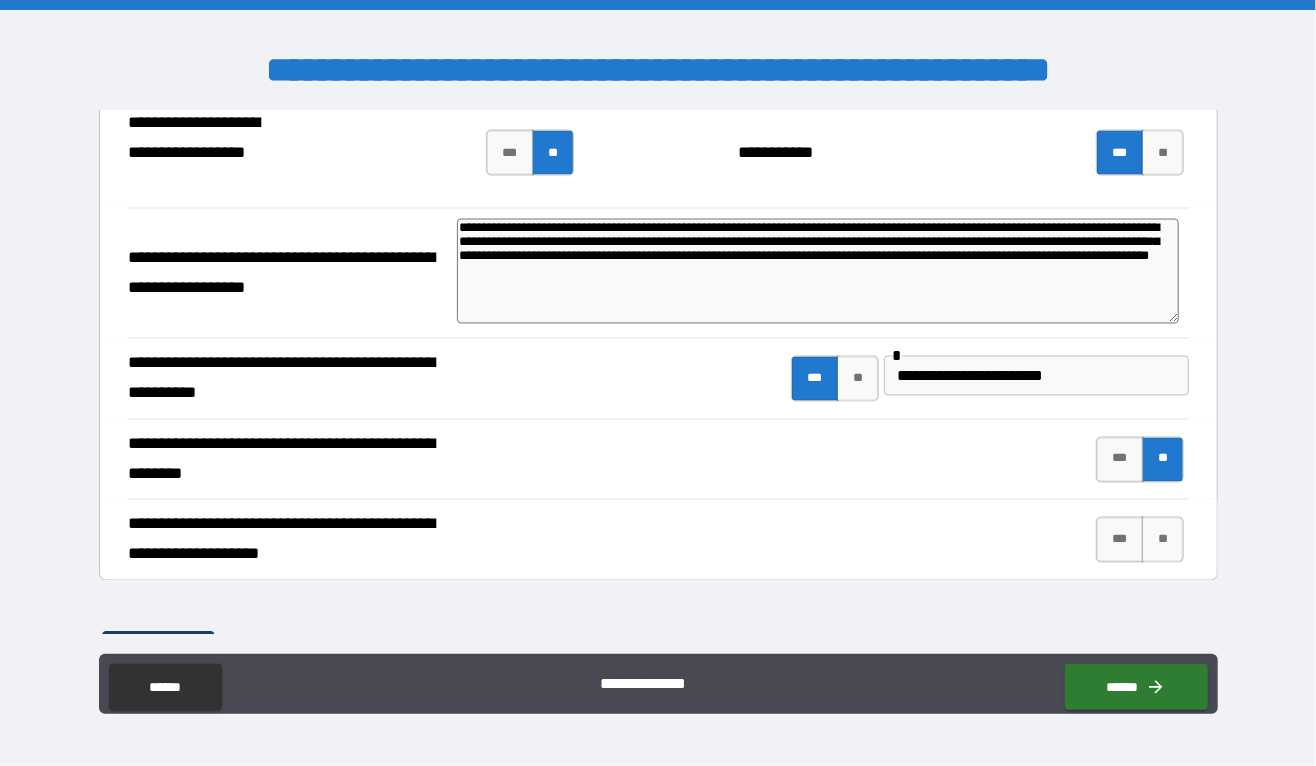 scroll, scrollTop: 5402, scrollLeft: 0, axis: vertical 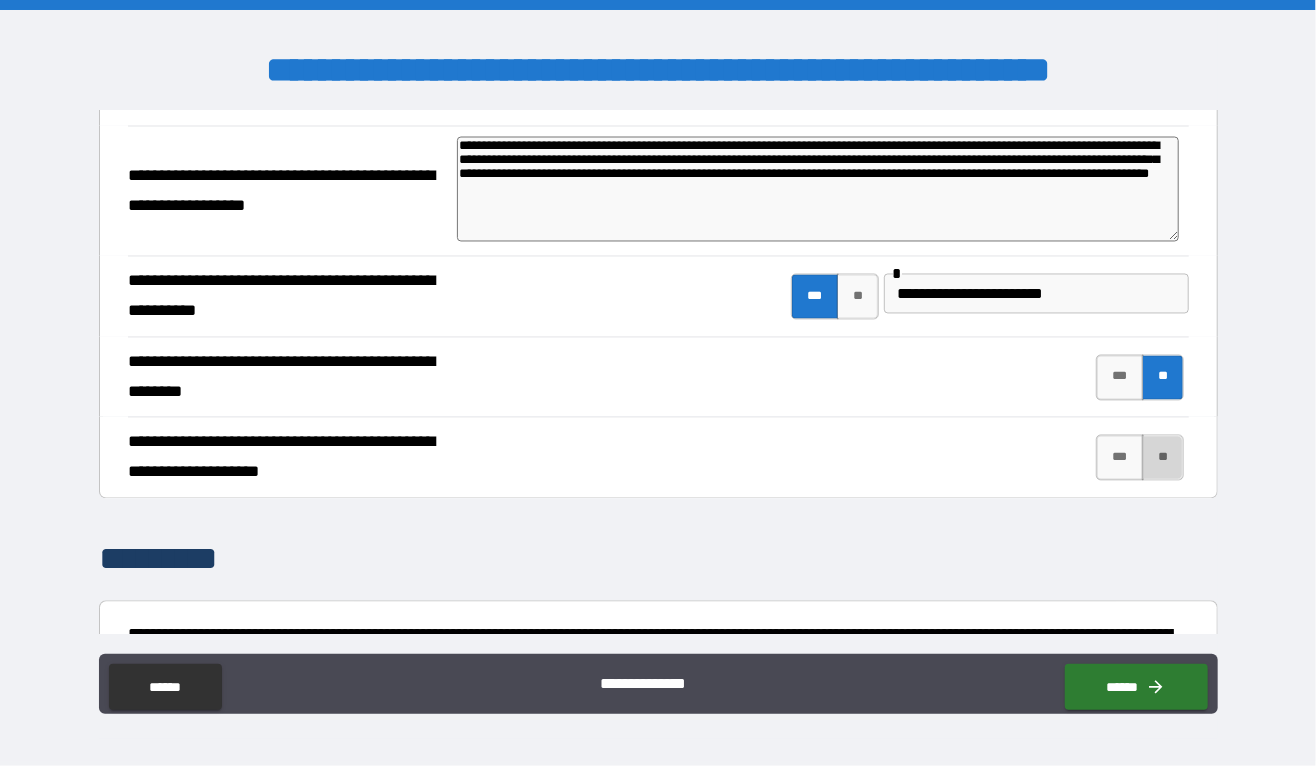 click on "**" at bounding box center (1162, 458) 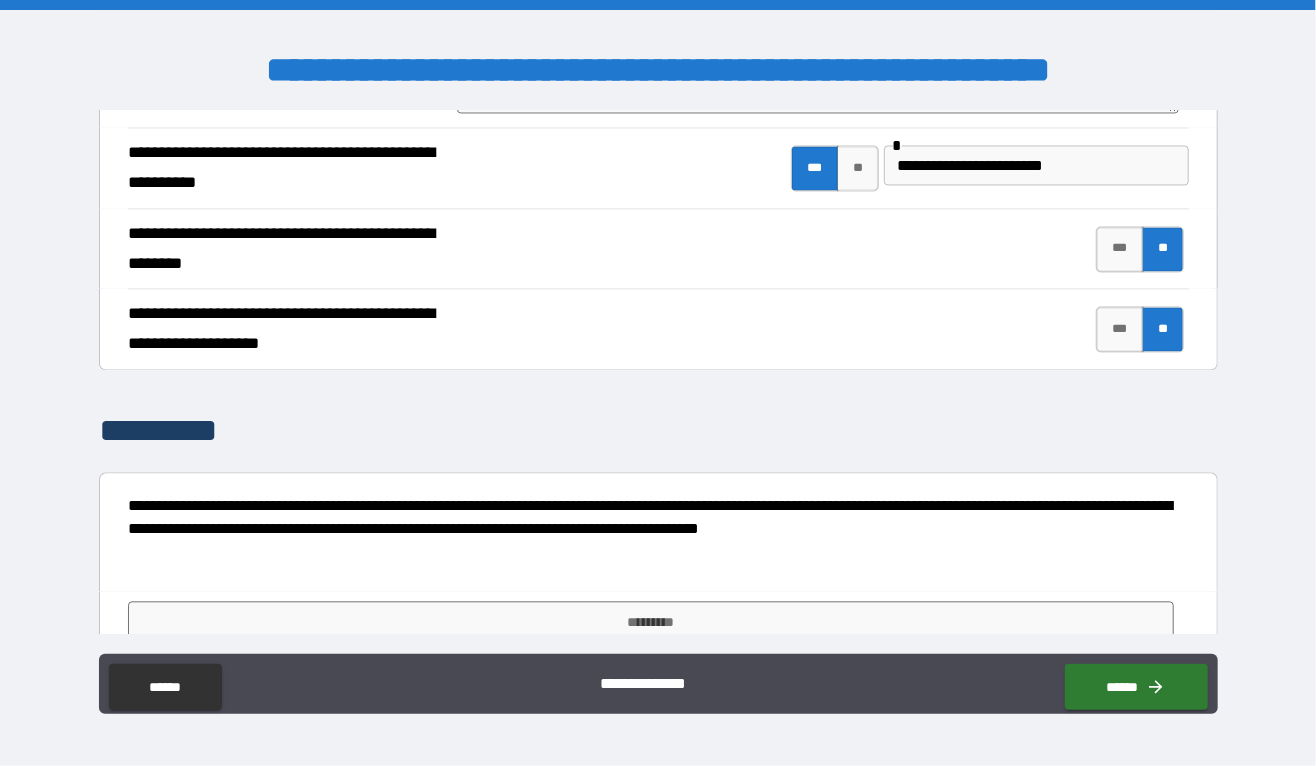 scroll, scrollTop: 5571, scrollLeft: 0, axis: vertical 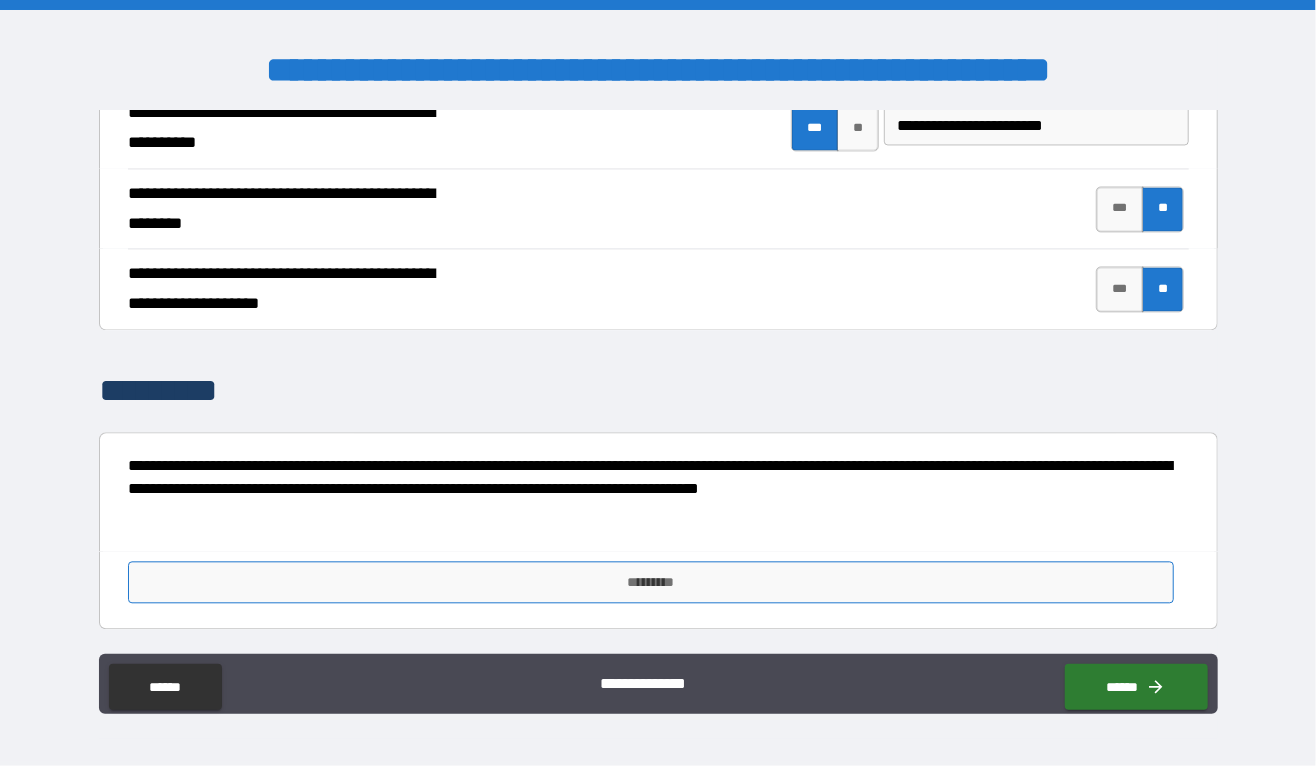 click on "*********" at bounding box center (651, 582) 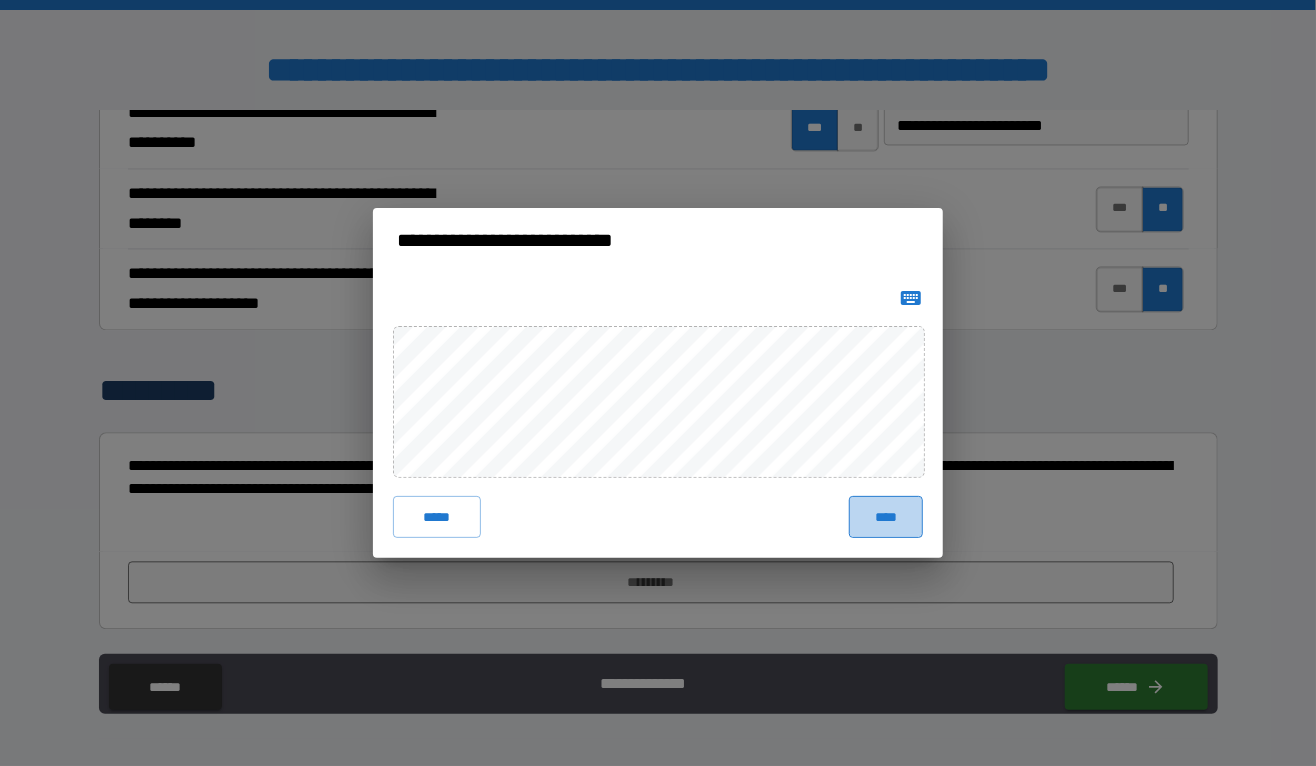 click on "****" at bounding box center (886, 517) 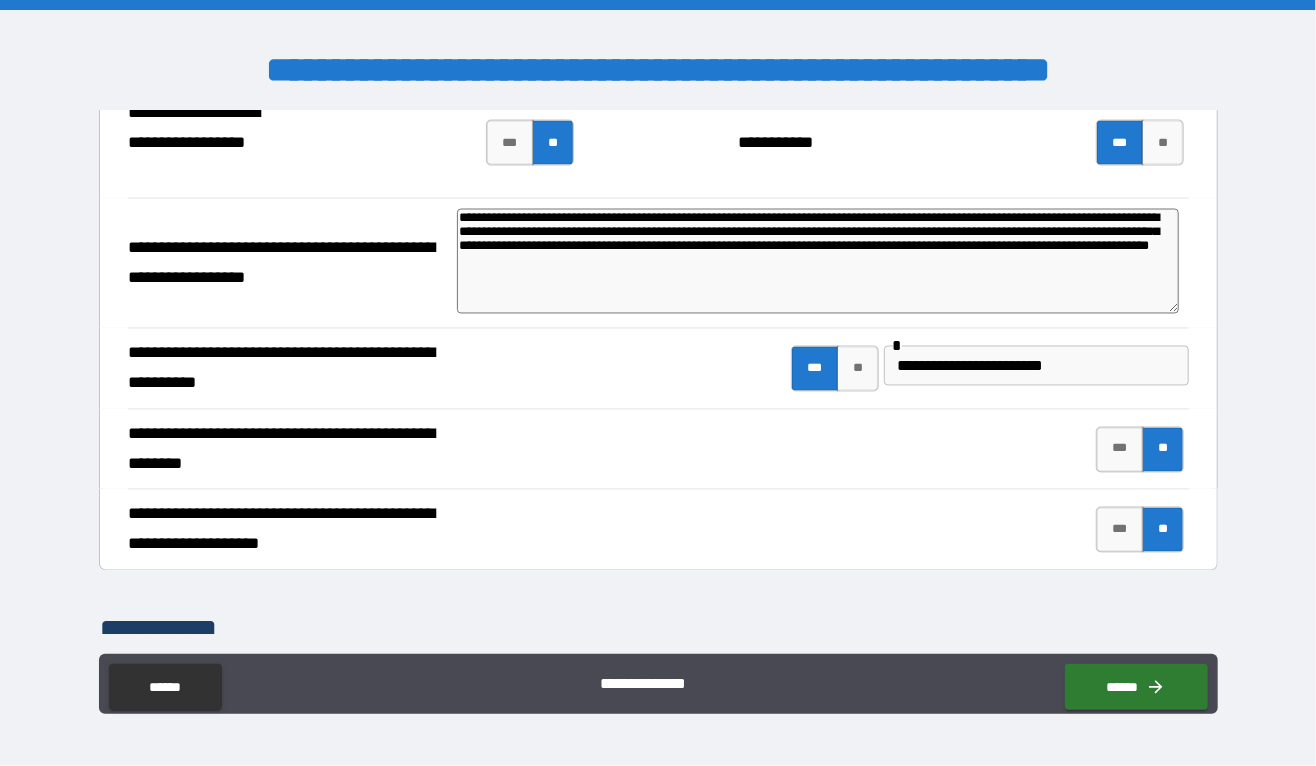 scroll, scrollTop: 5306, scrollLeft: 0, axis: vertical 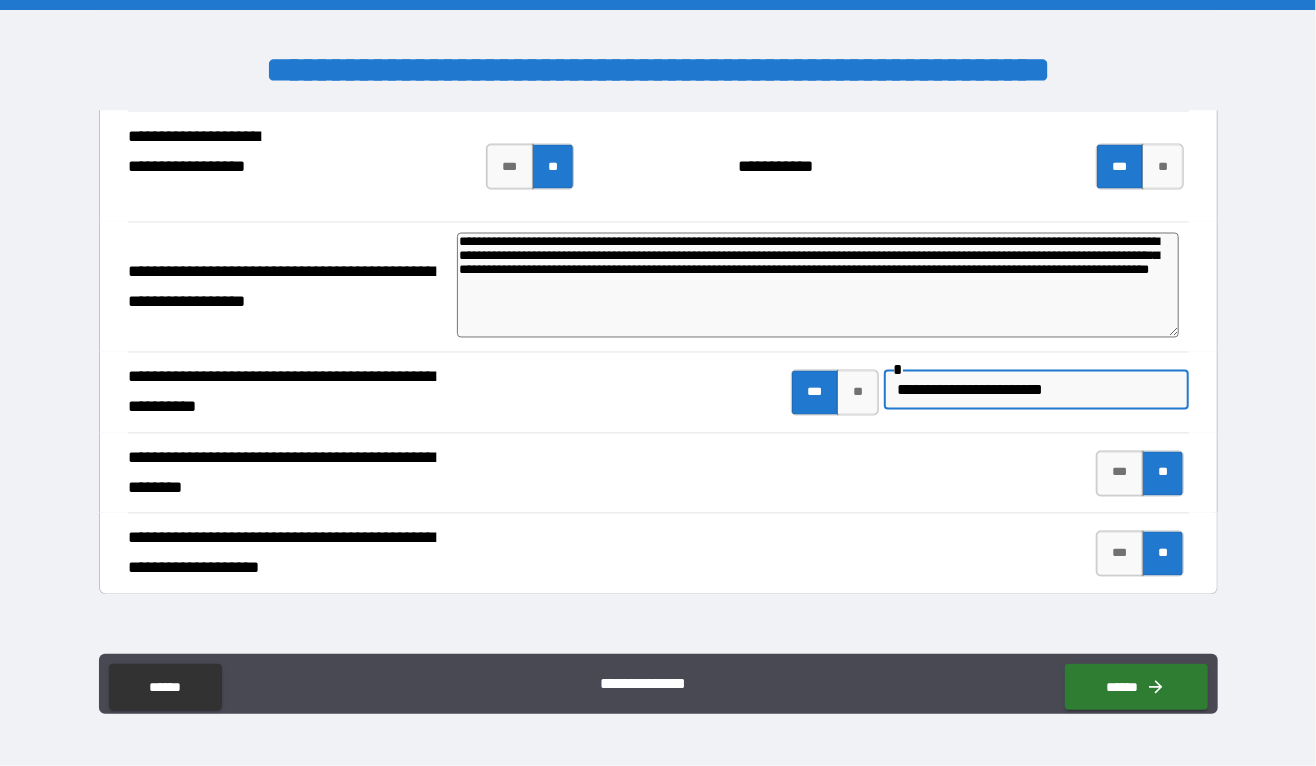 click on "**********" at bounding box center (1036, 390) 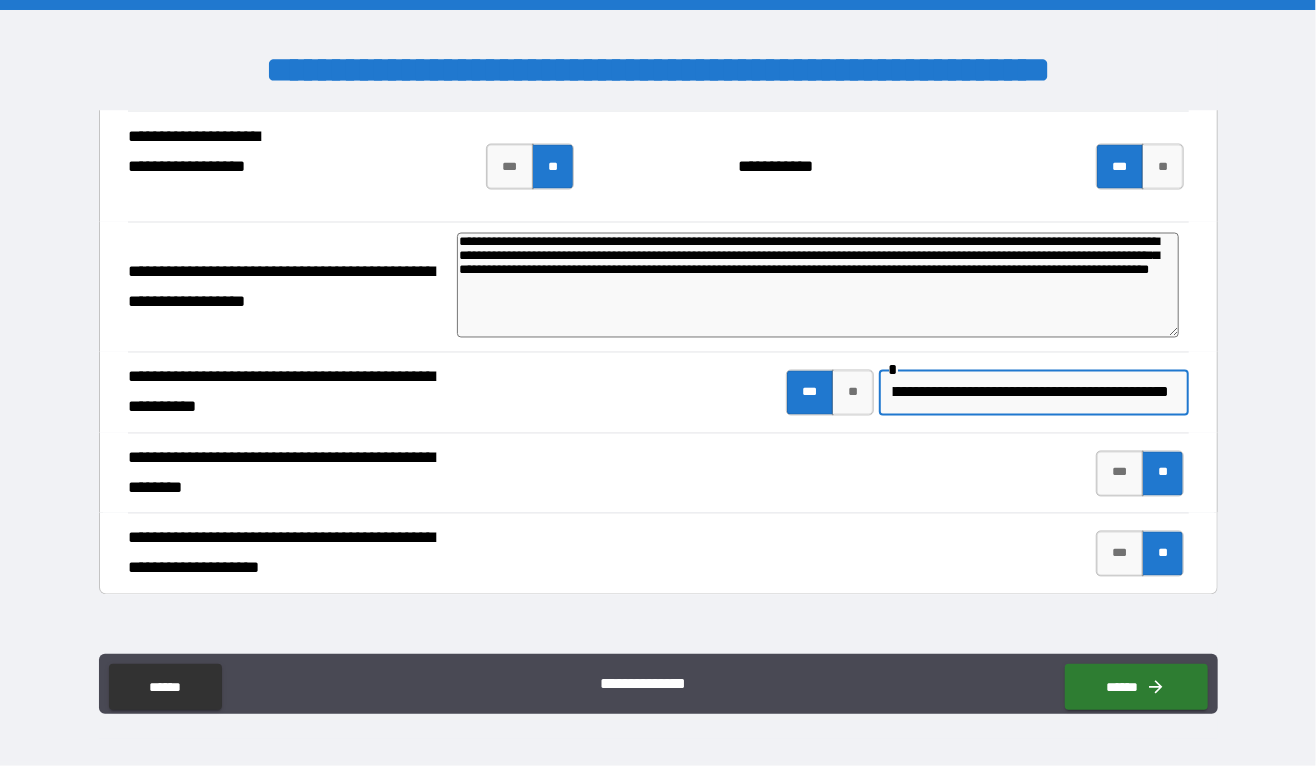 scroll, scrollTop: 0, scrollLeft: 183, axis: horizontal 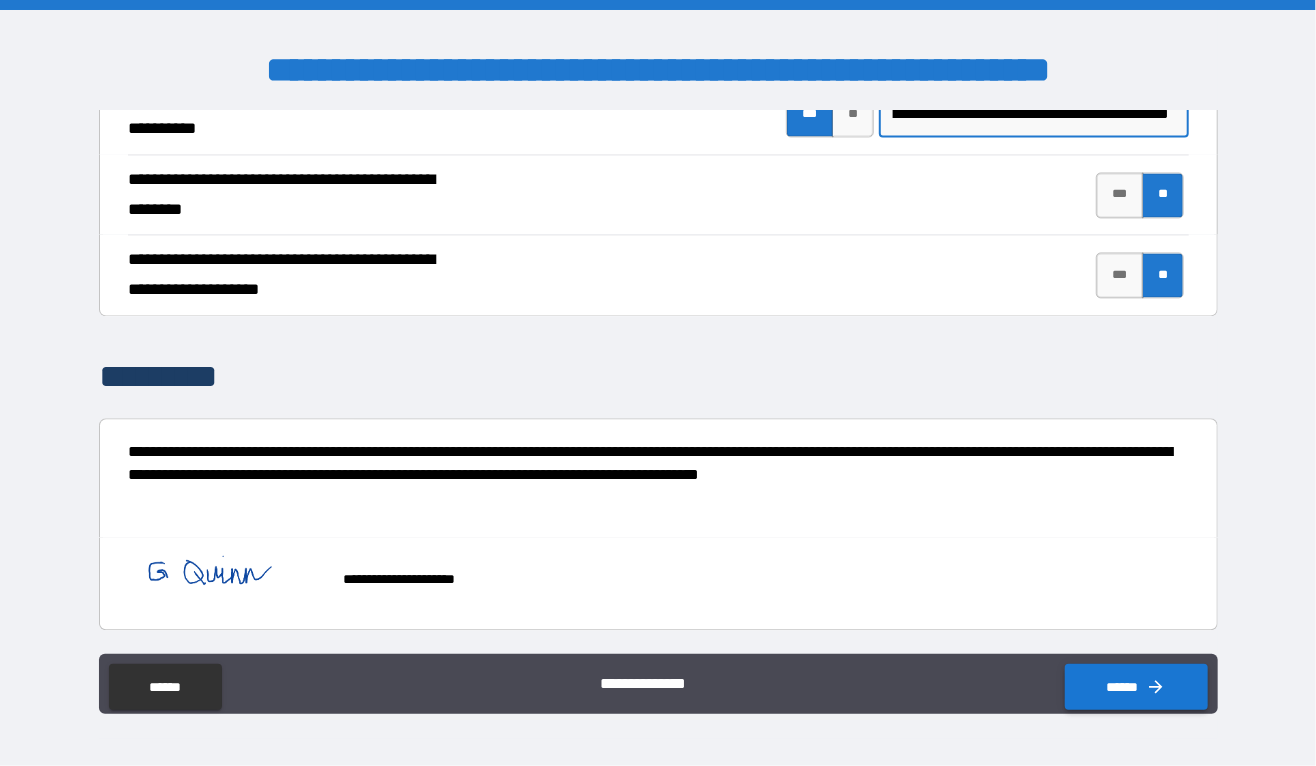 click on "******" at bounding box center [1136, 687] 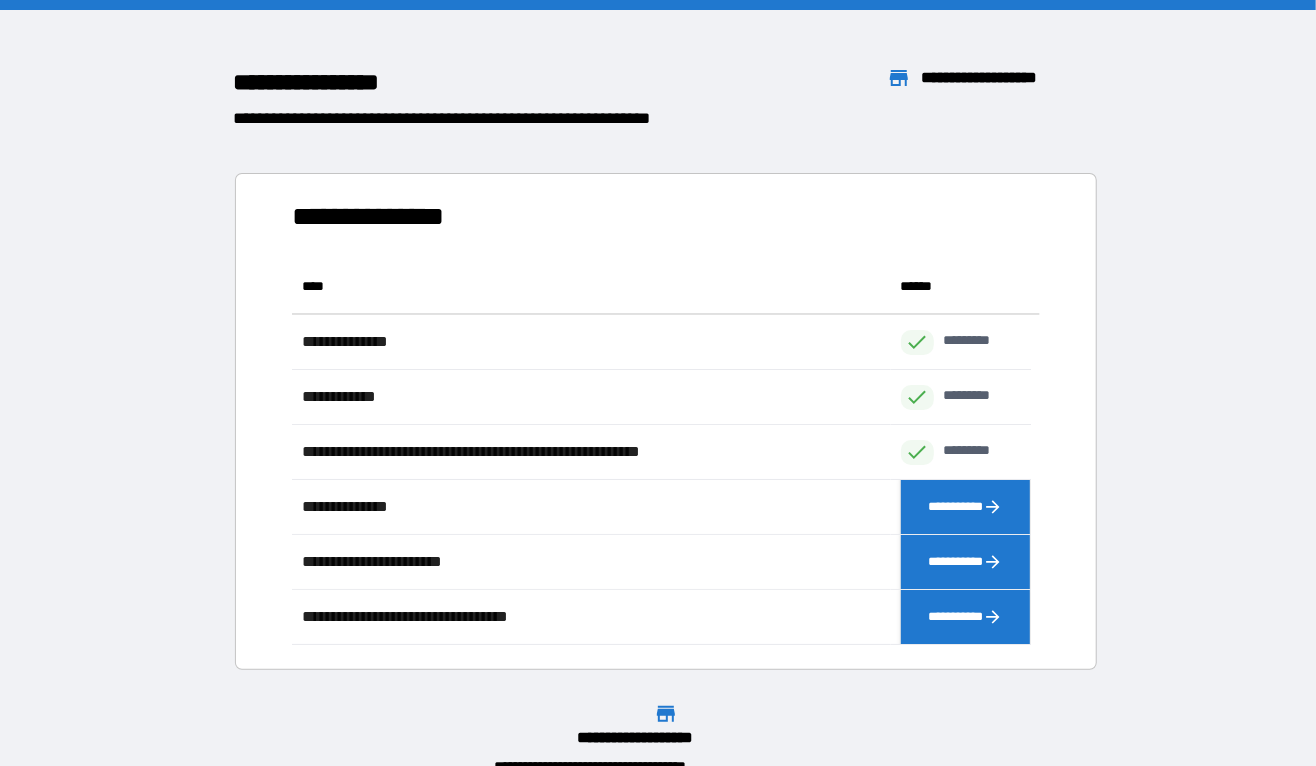 scroll, scrollTop: 372, scrollLeft: 725, axis: both 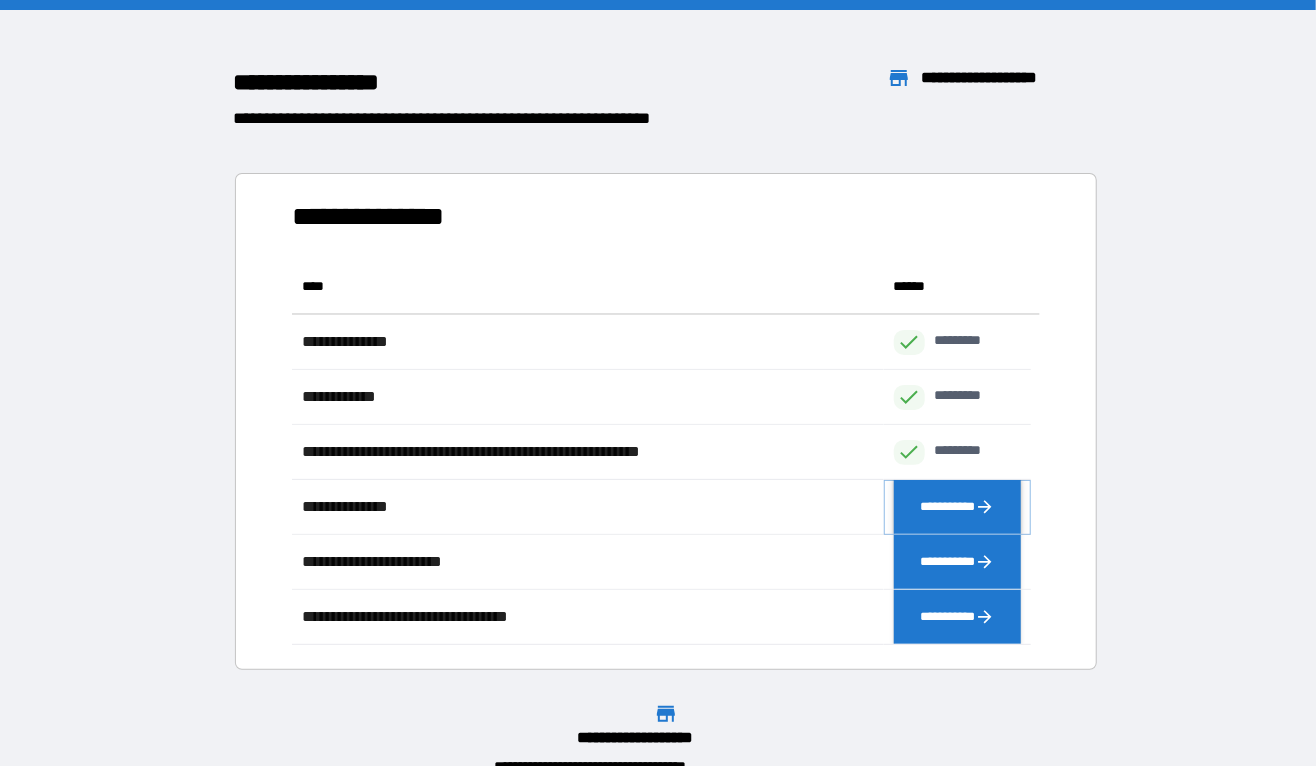 click on "**********" at bounding box center (958, 507) 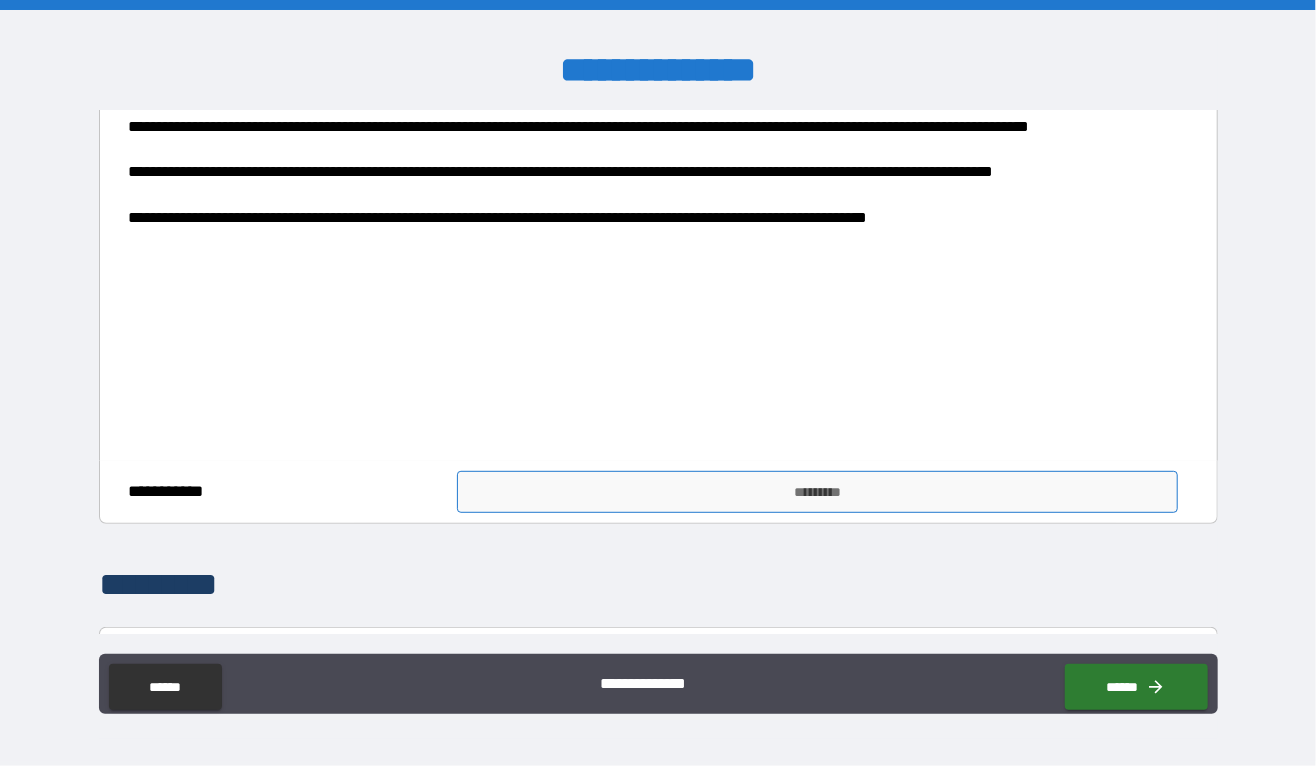 scroll, scrollTop: 452, scrollLeft: 0, axis: vertical 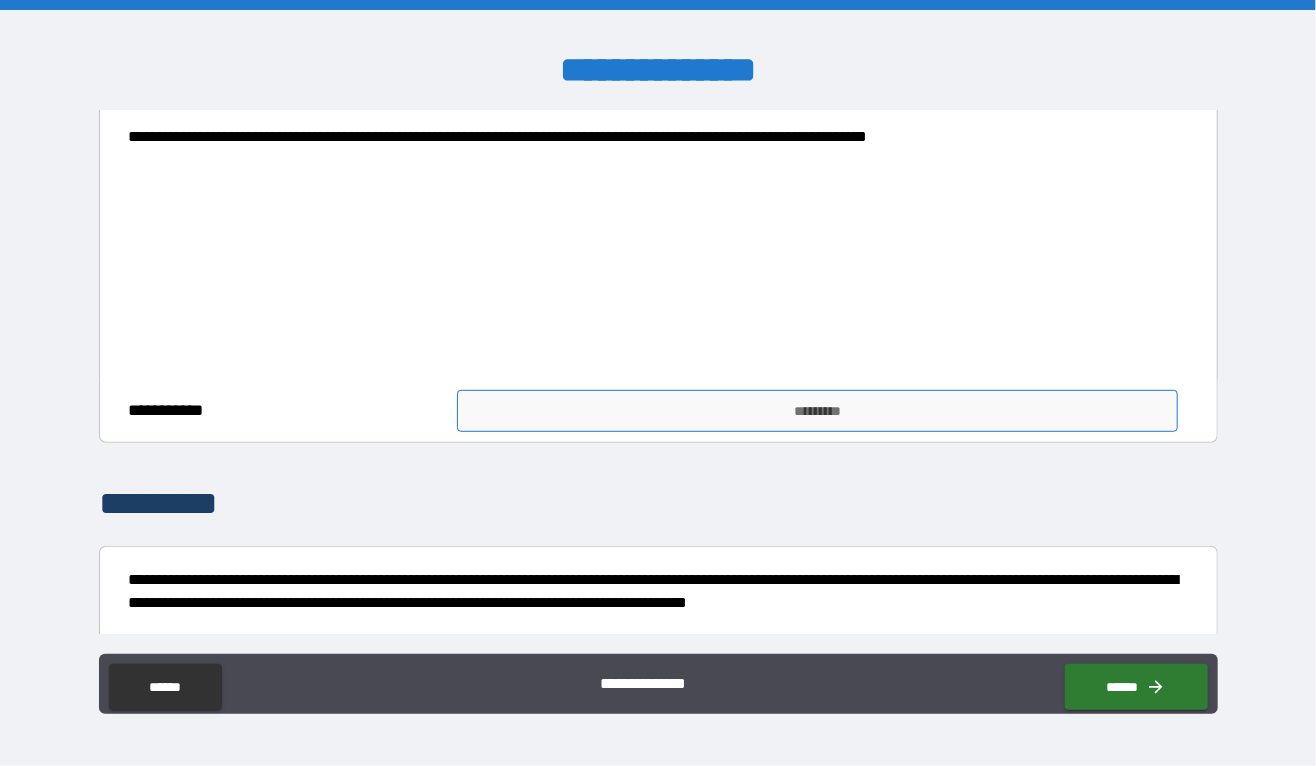 click on "*********" at bounding box center [818, 411] 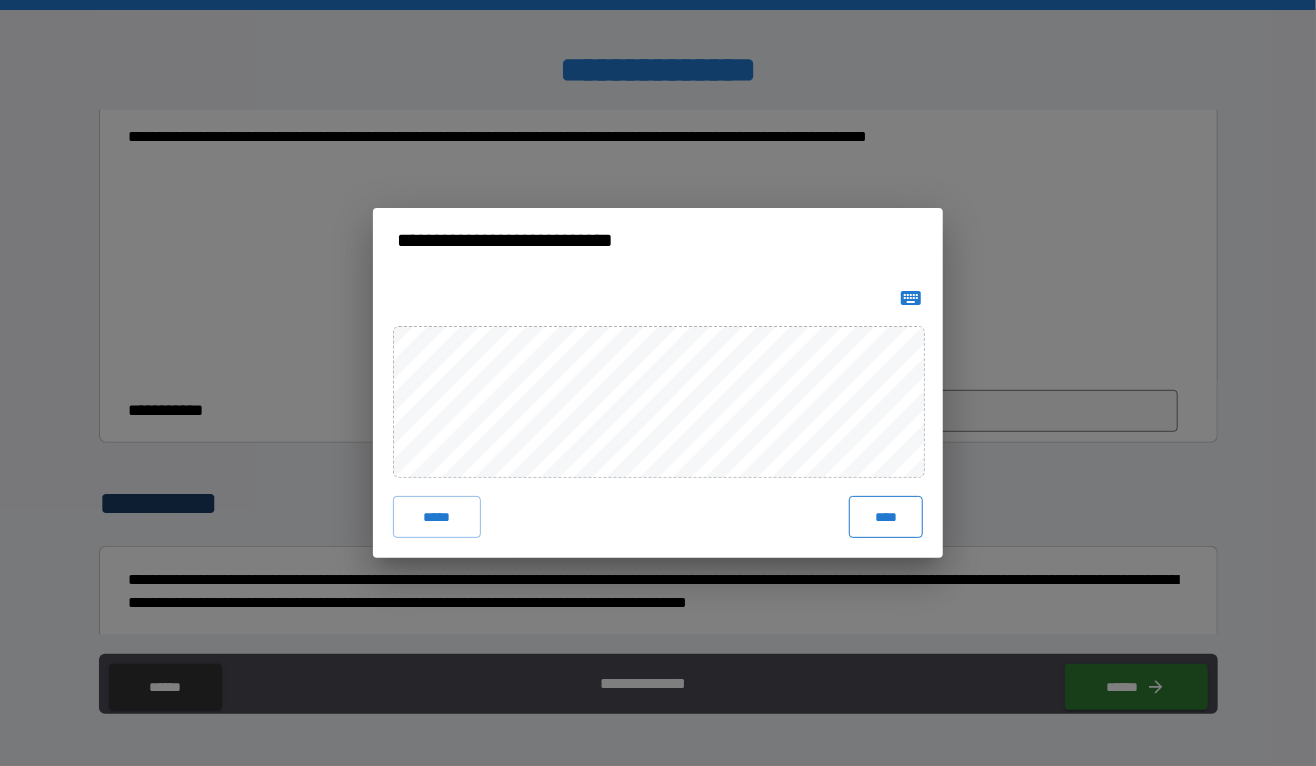click on "****" at bounding box center (886, 517) 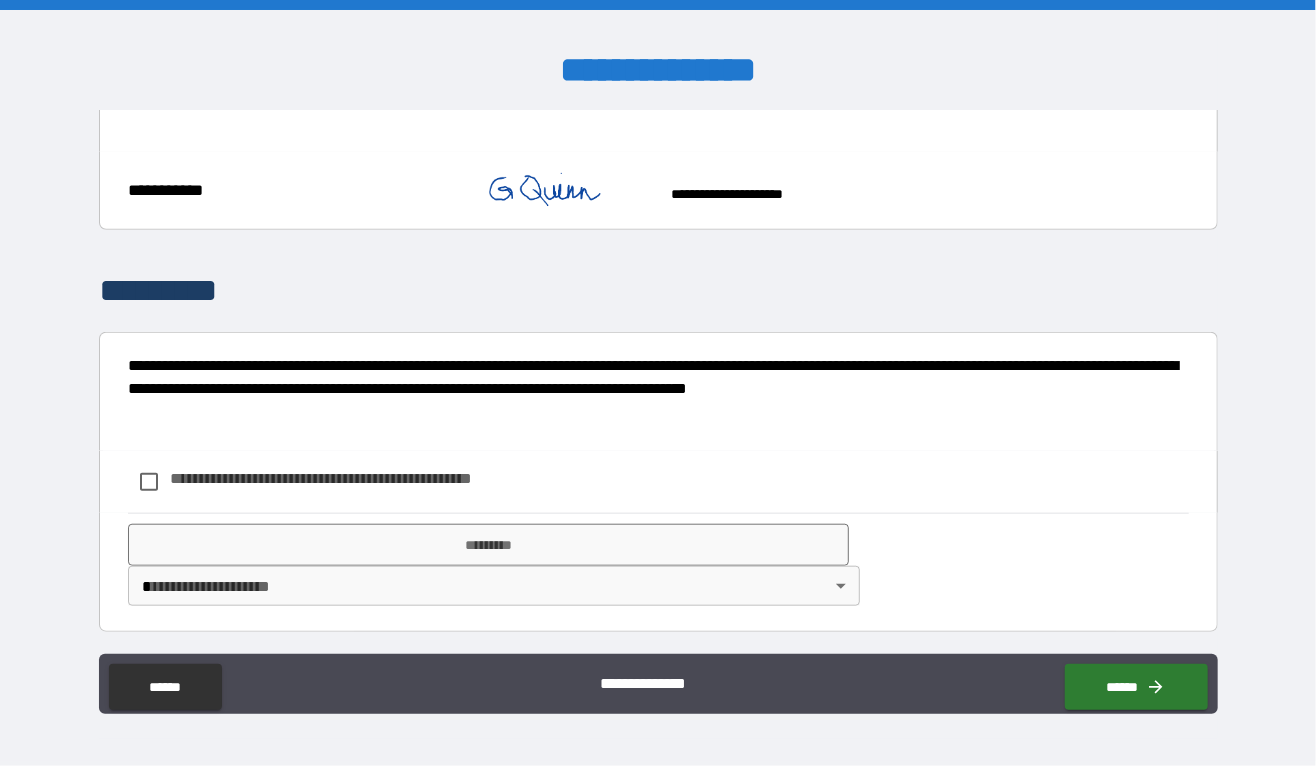 scroll, scrollTop: 700, scrollLeft: 0, axis: vertical 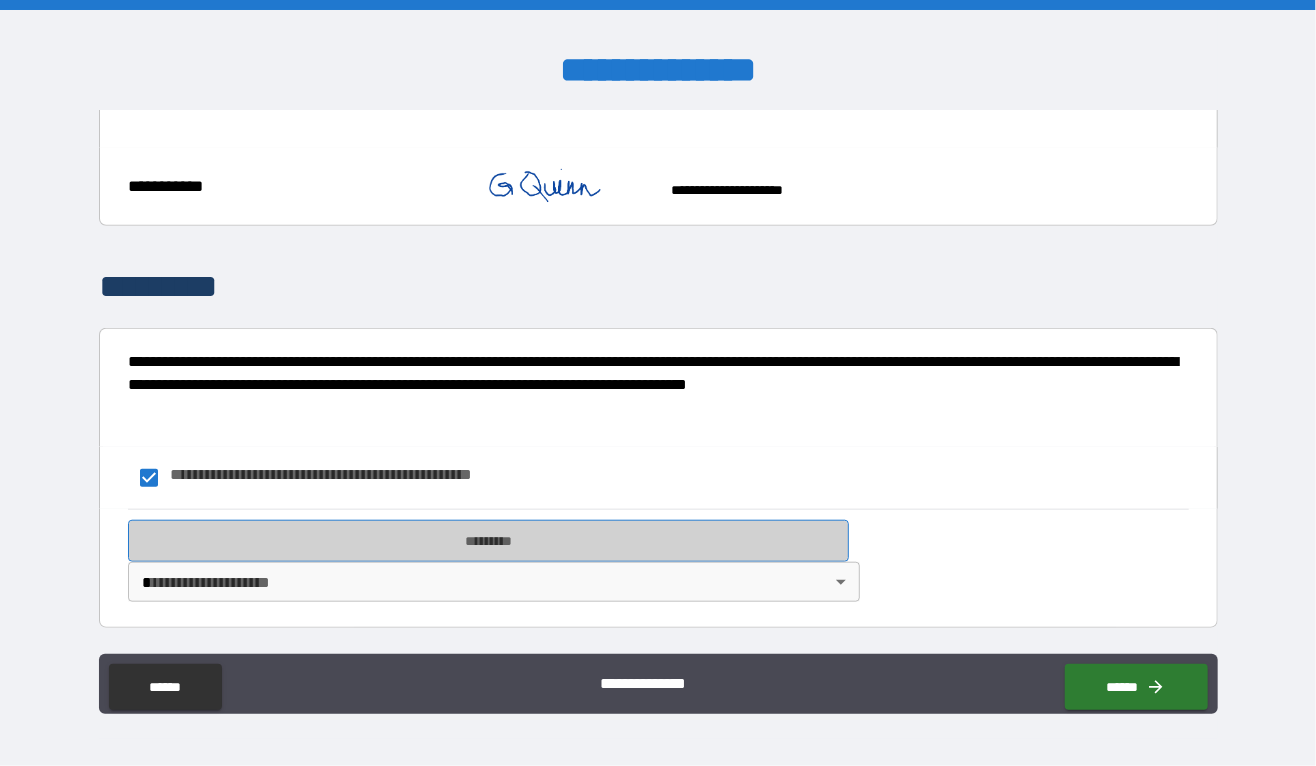 click on "*********" at bounding box center (489, 541) 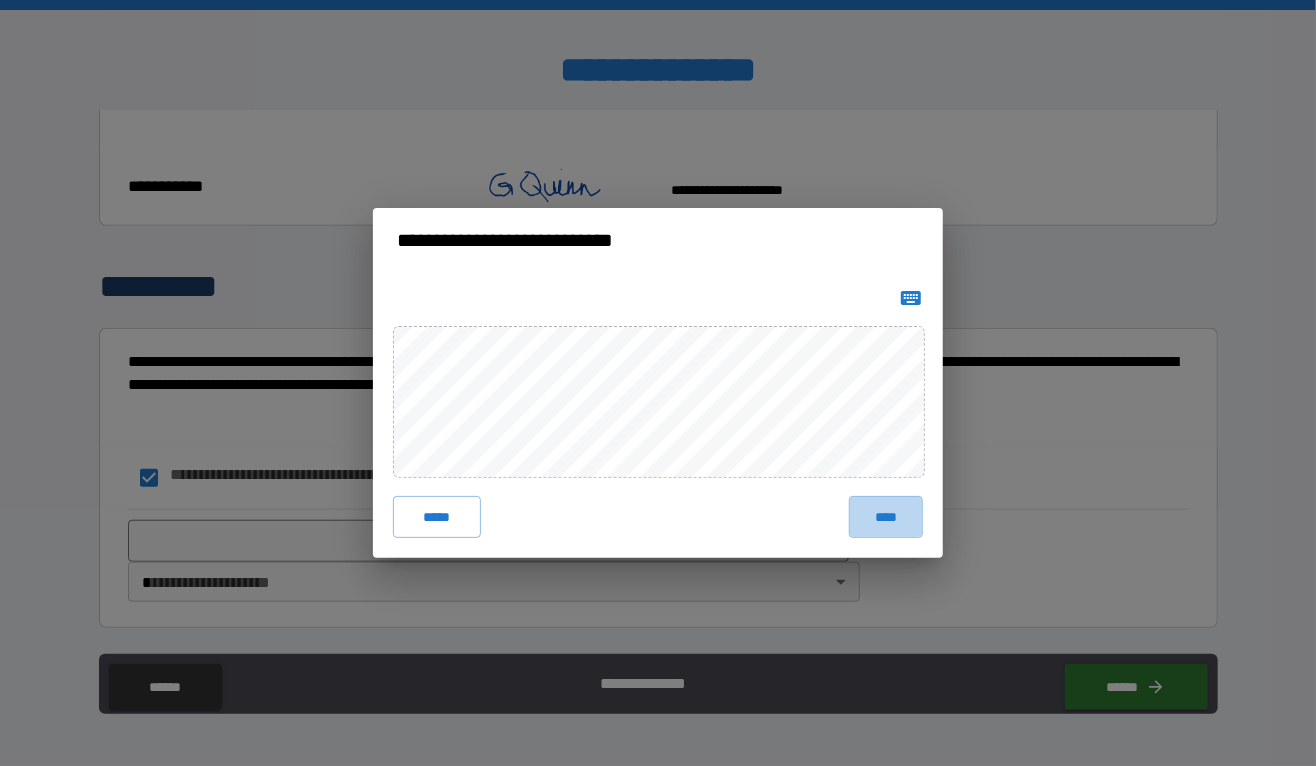 click on "****" at bounding box center [886, 517] 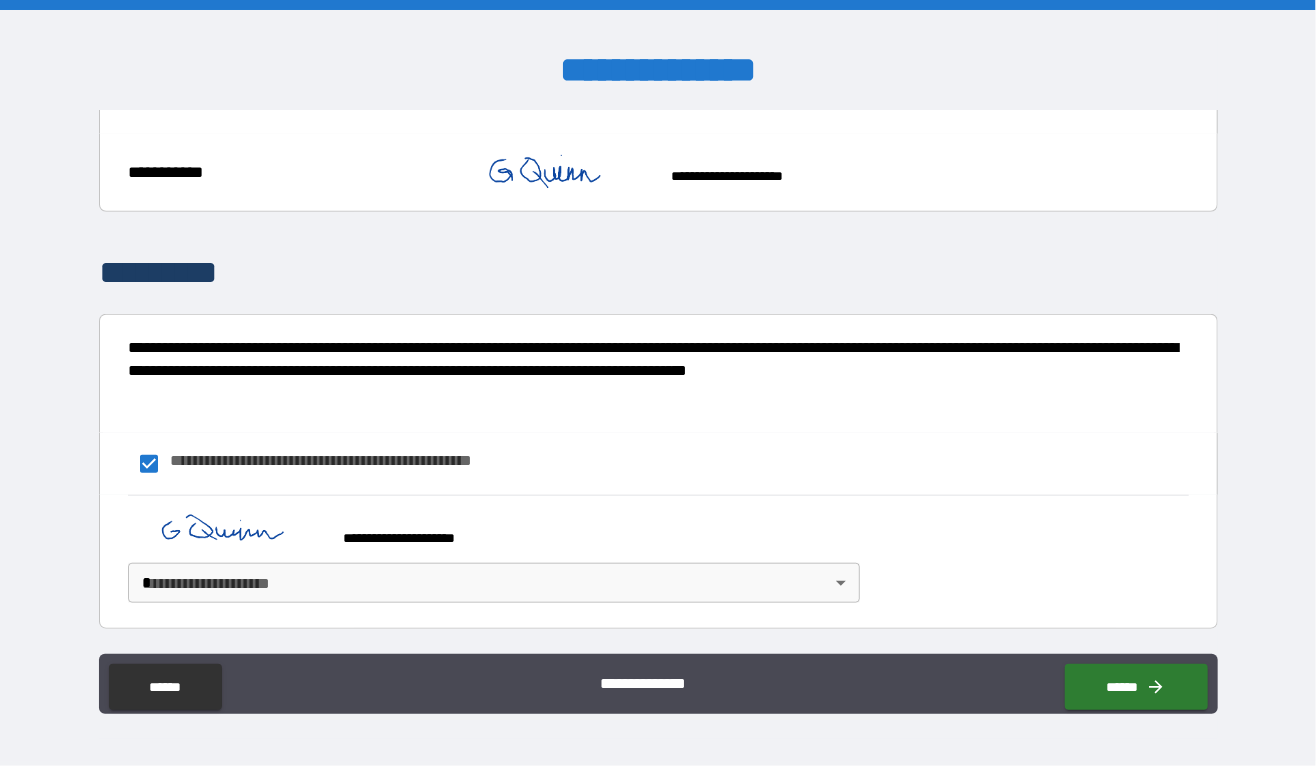 click on "**********" at bounding box center [658, 383] 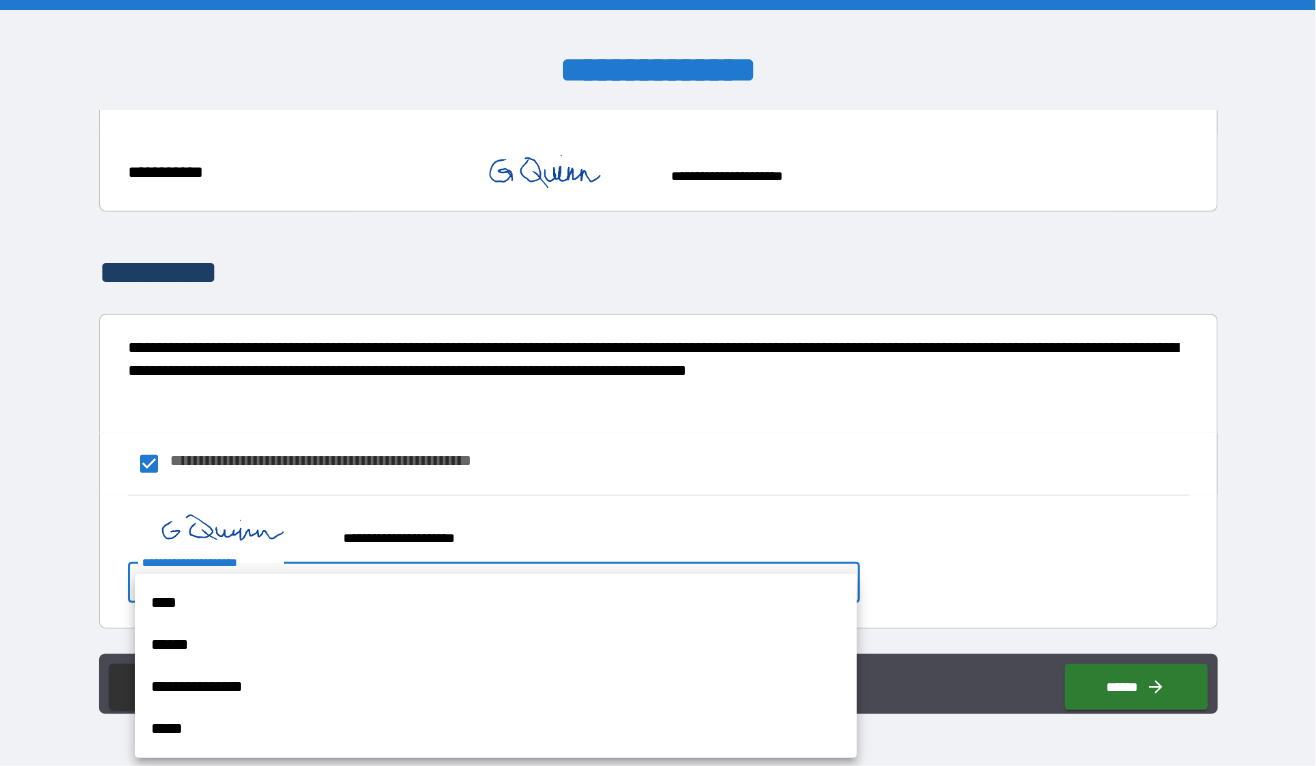 click on "****" at bounding box center (496, 603) 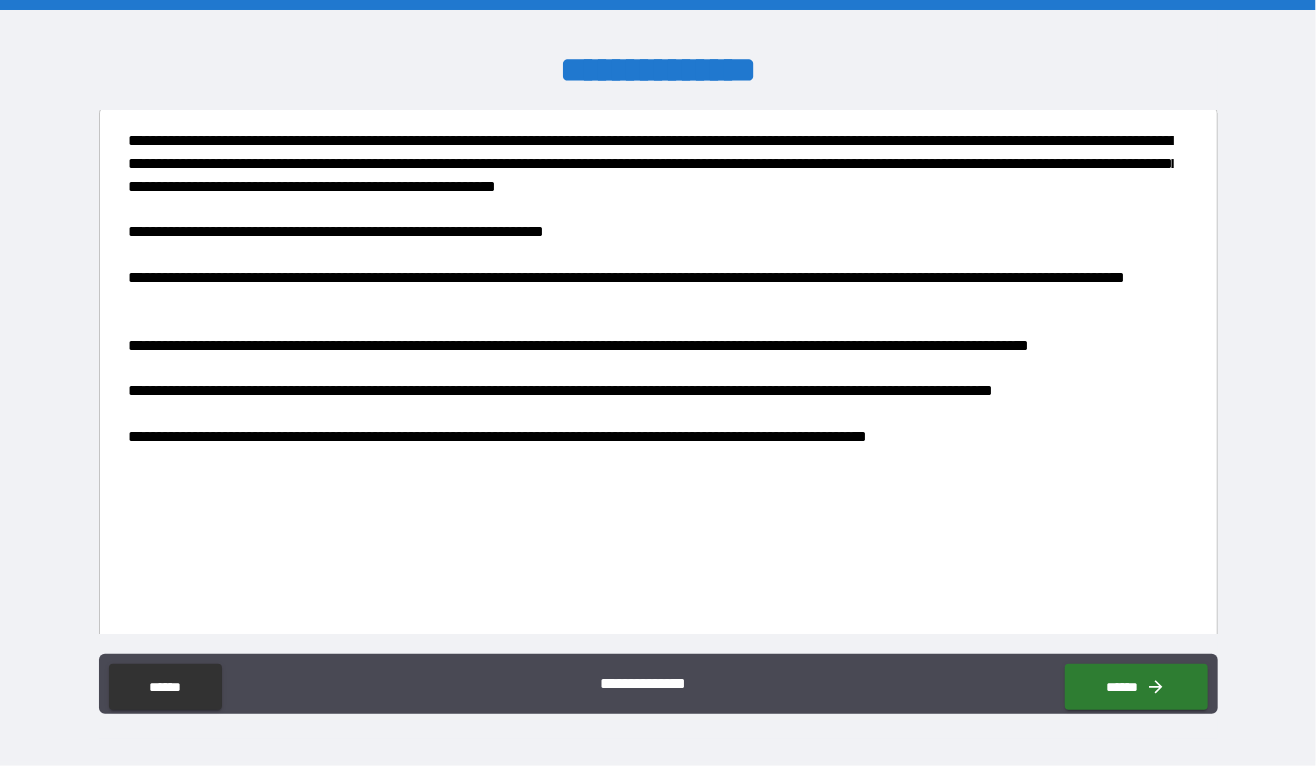 scroll, scrollTop: 0, scrollLeft: 0, axis: both 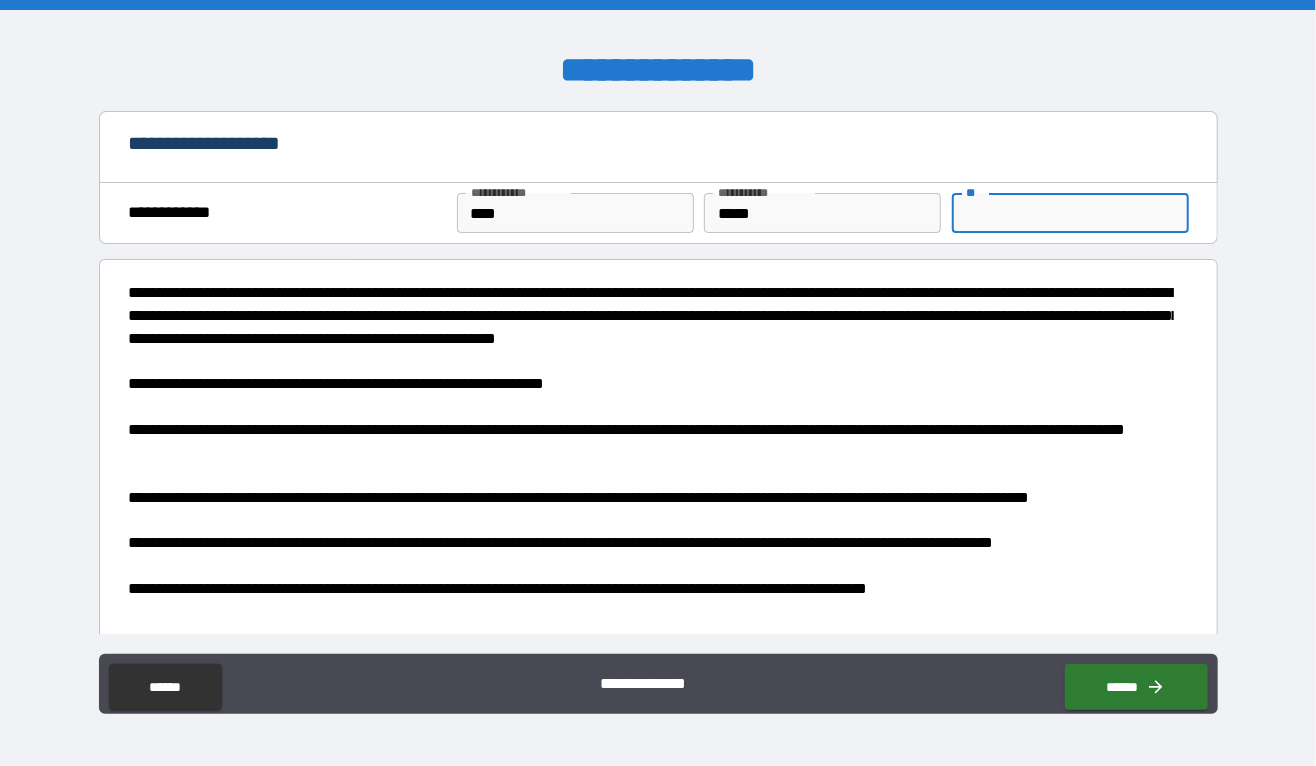 click on "**" at bounding box center [1070, 213] 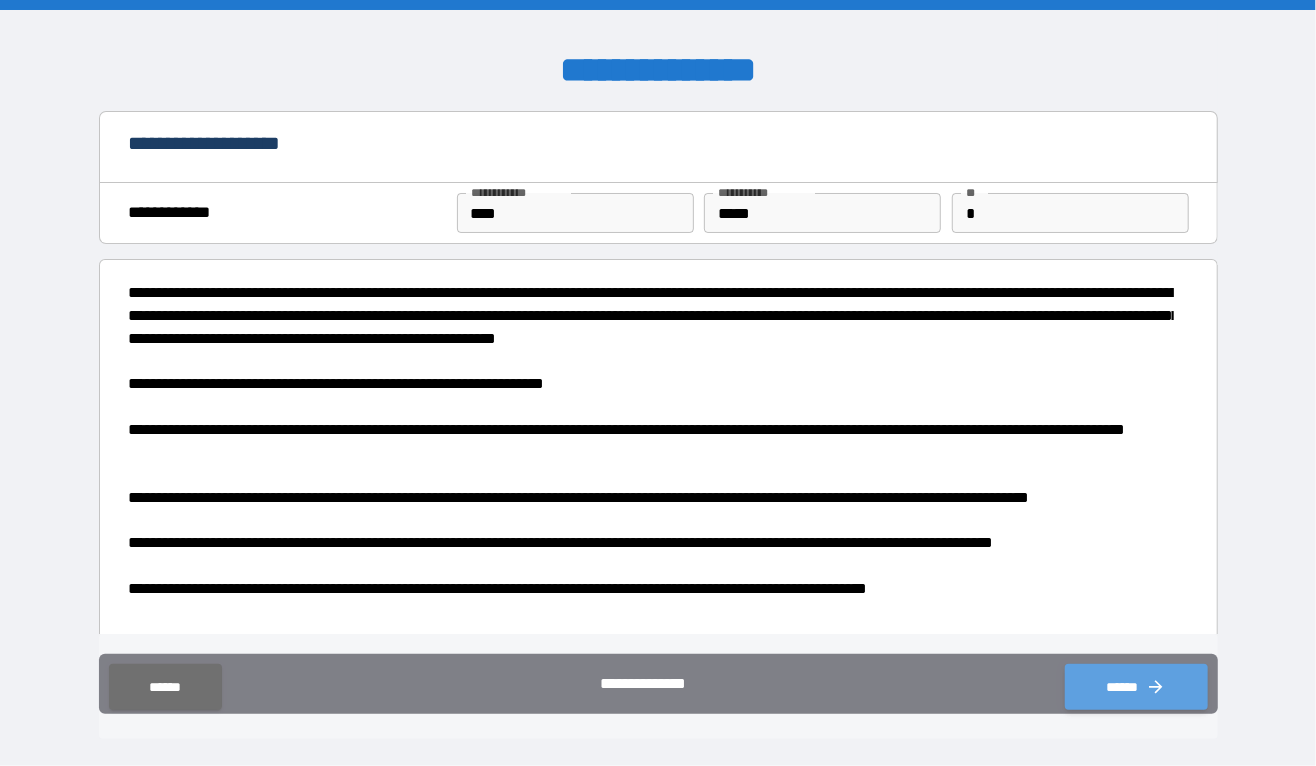 click on "******" at bounding box center (1136, 687) 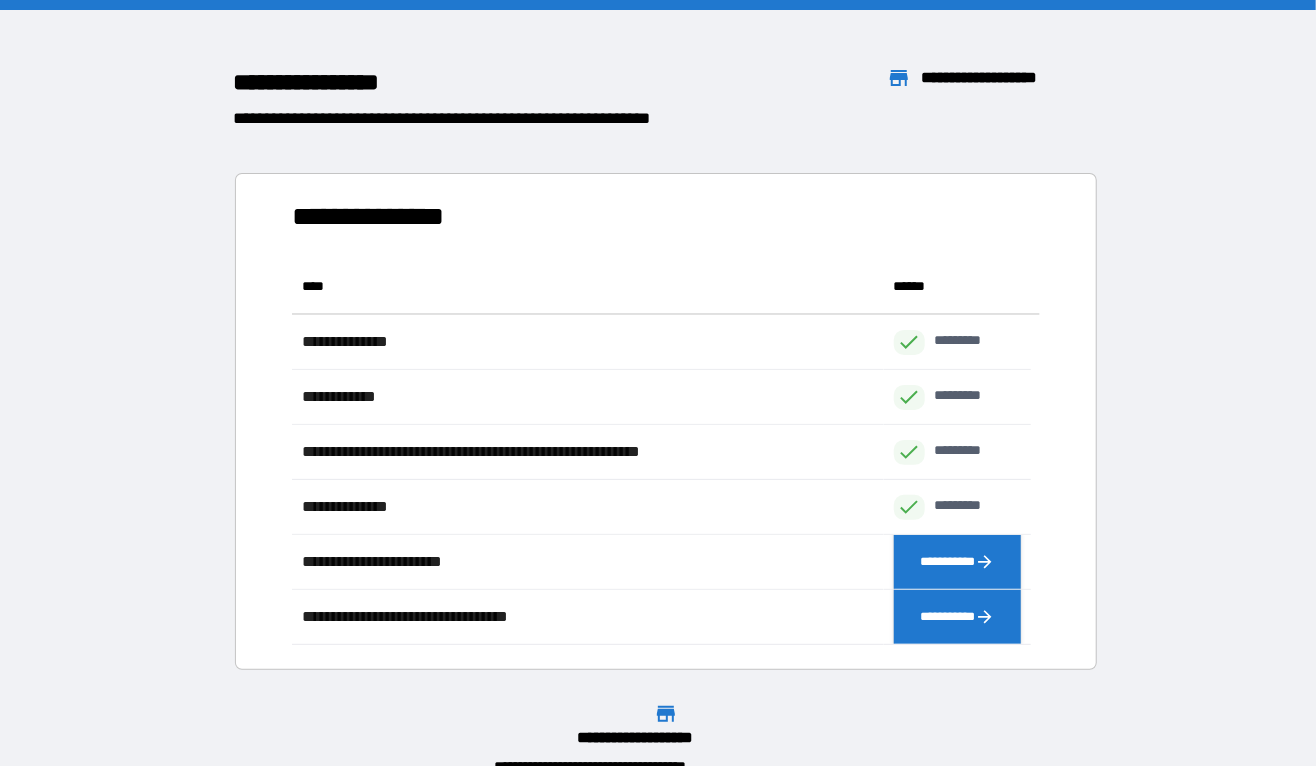 scroll, scrollTop: 14, scrollLeft: 15, axis: both 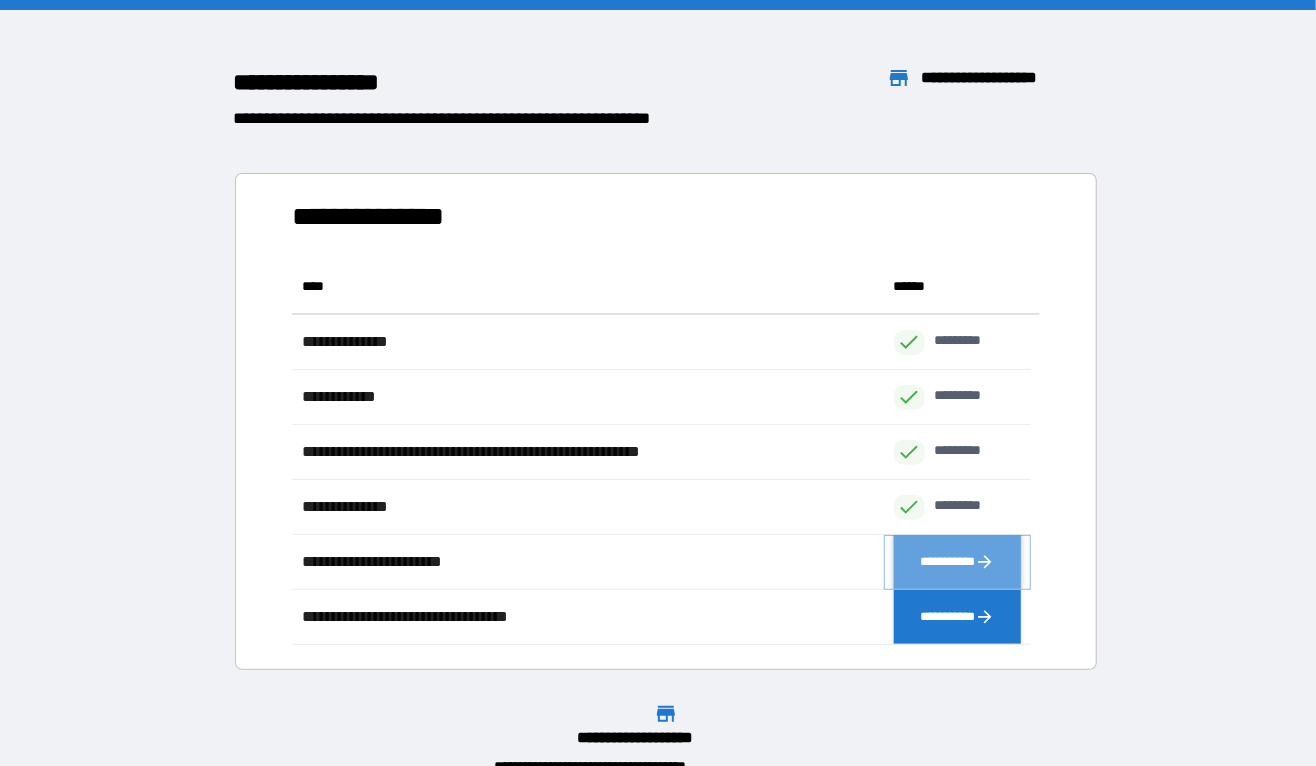 click on "**********" at bounding box center [958, 562] 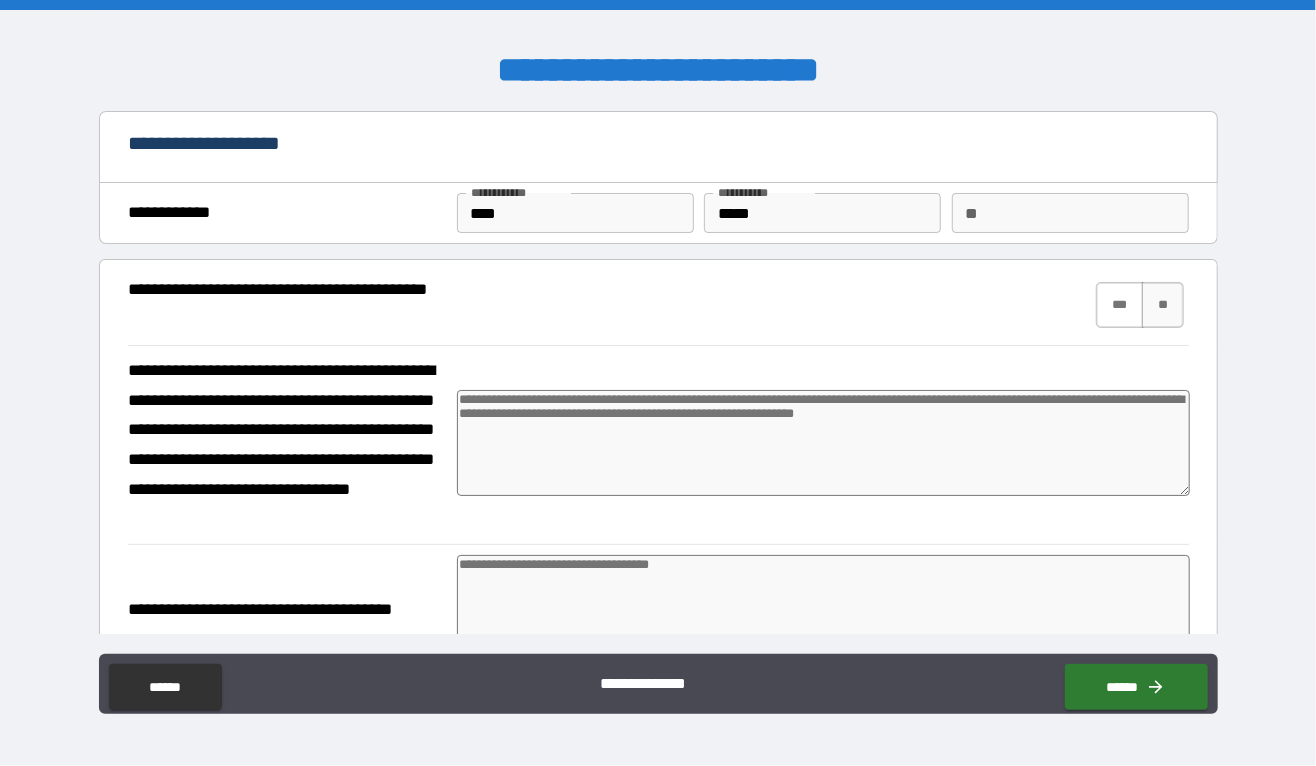 click on "***" at bounding box center (1120, 305) 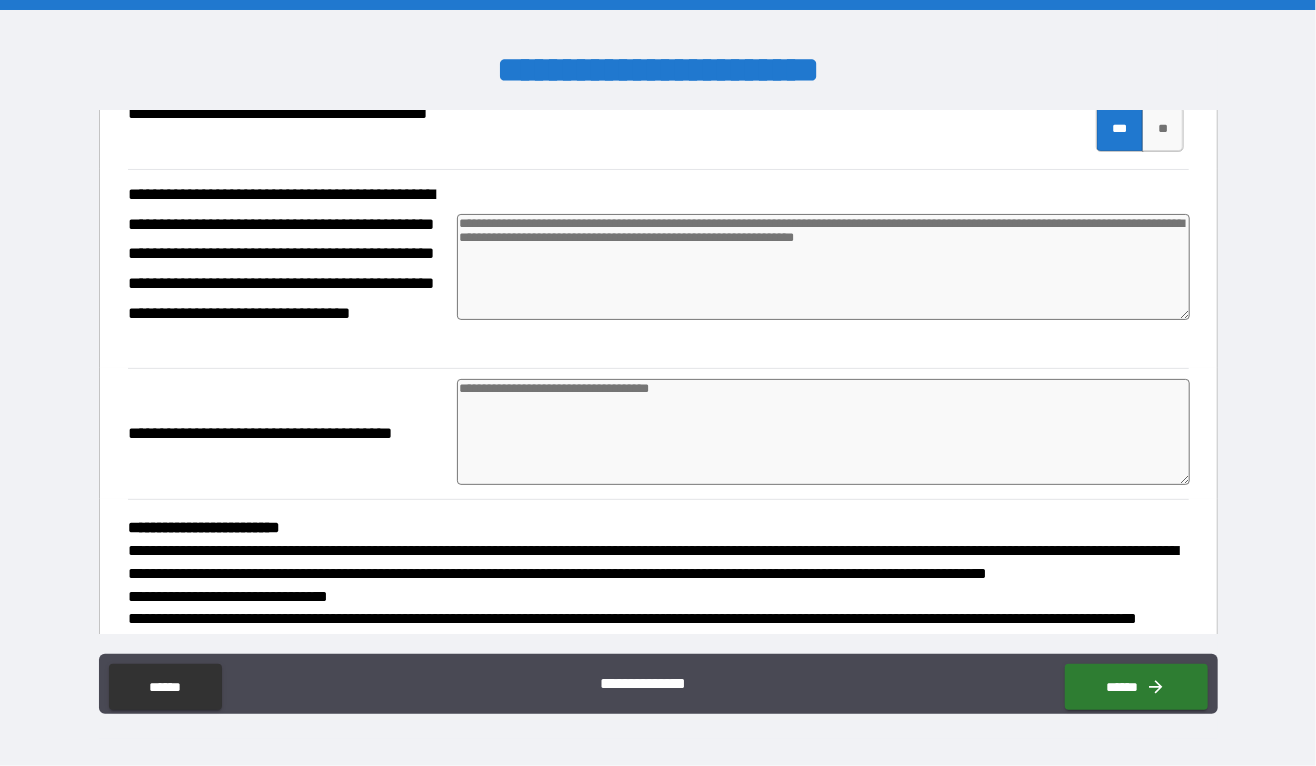 scroll, scrollTop: 177, scrollLeft: 0, axis: vertical 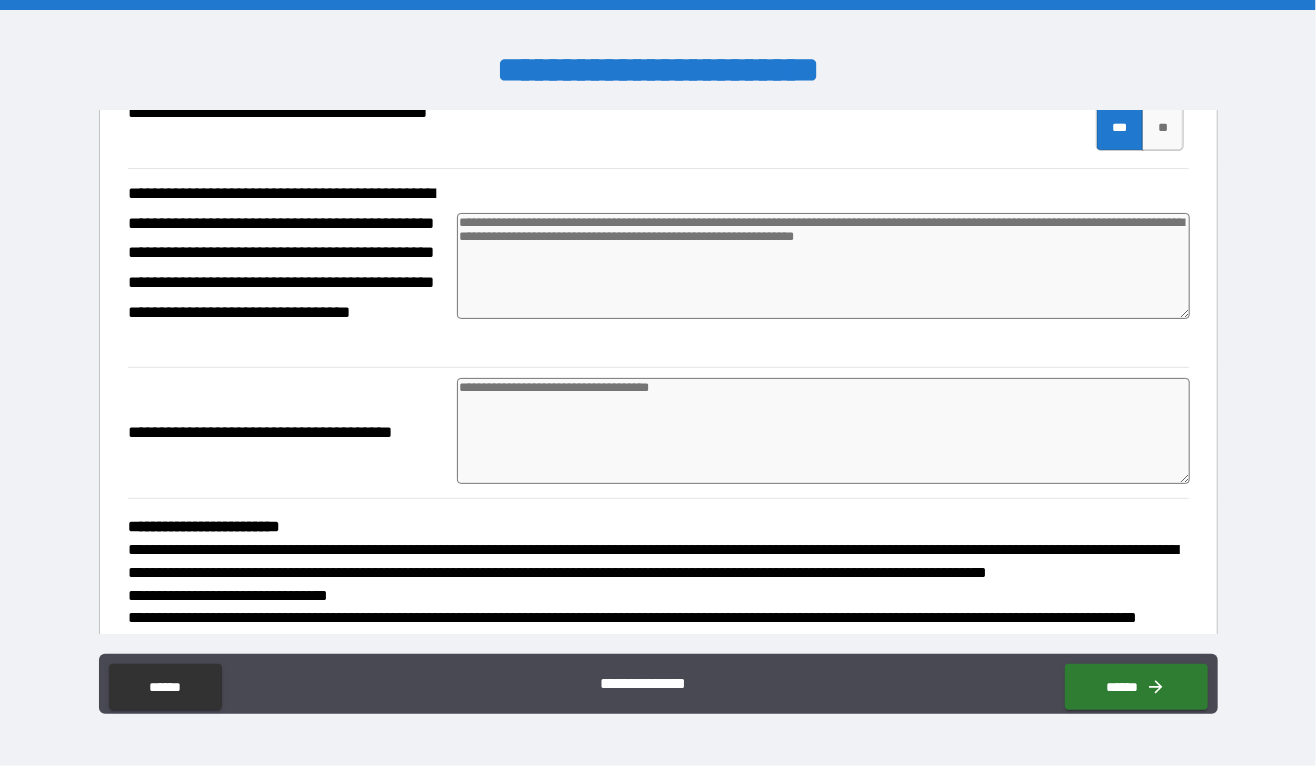 click at bounding box center (823, 431) 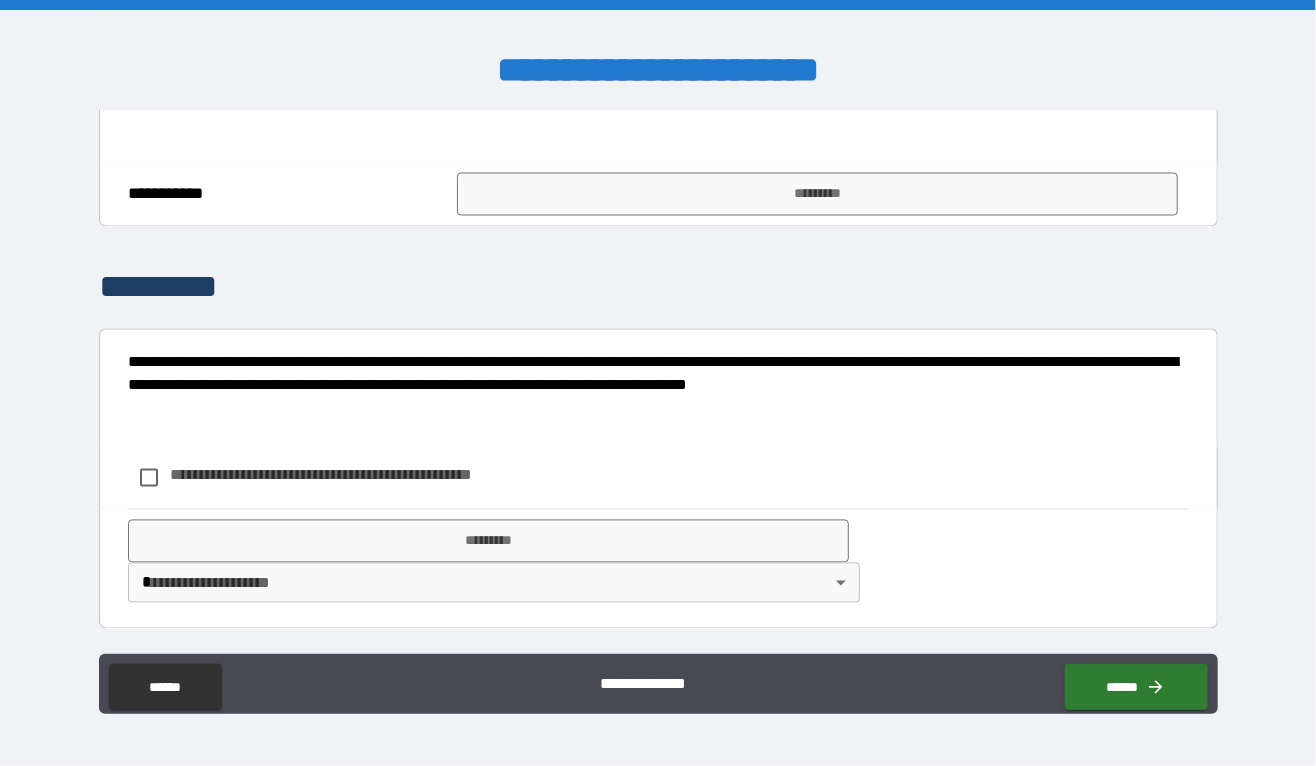 scroll, scrollTop: 2468, scrollLeft: 0, axis: vertical 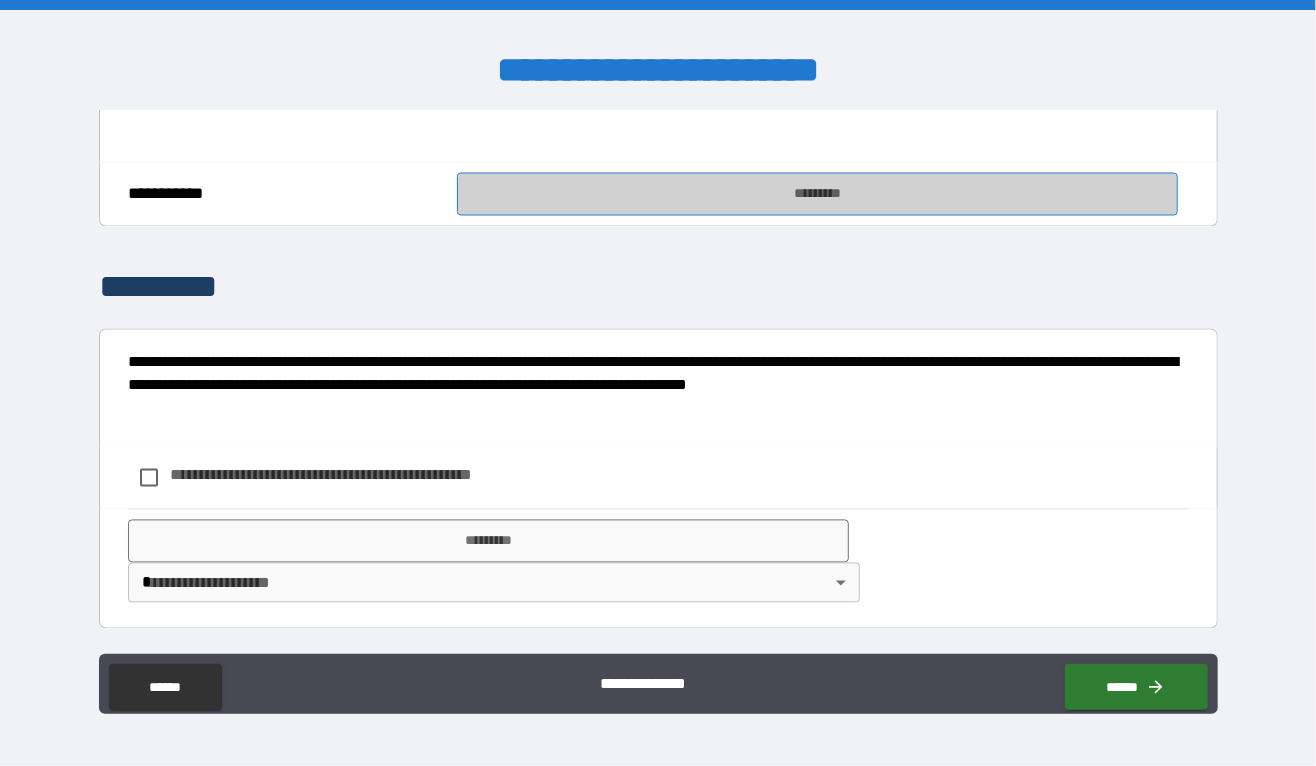 click on "*********" at bounding box center (818, 194) 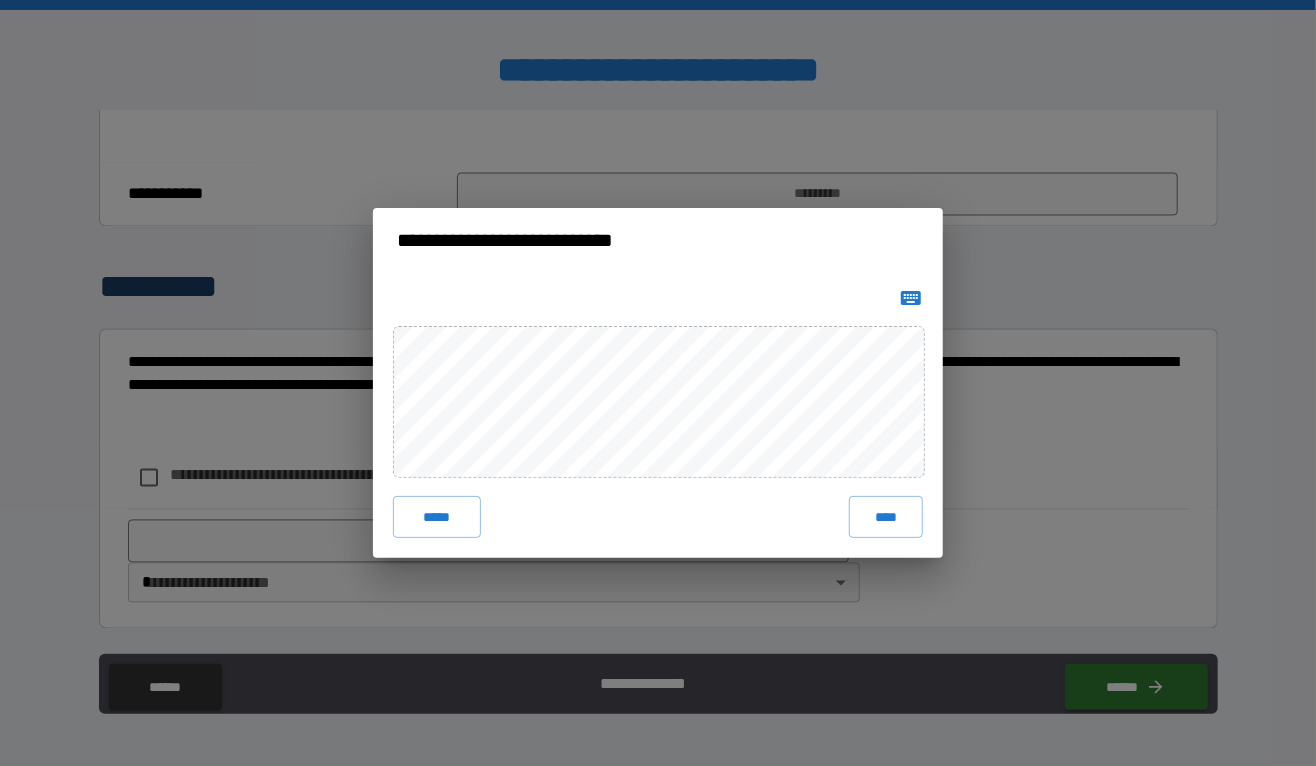 click on "****" at bounding box center [886, 517] 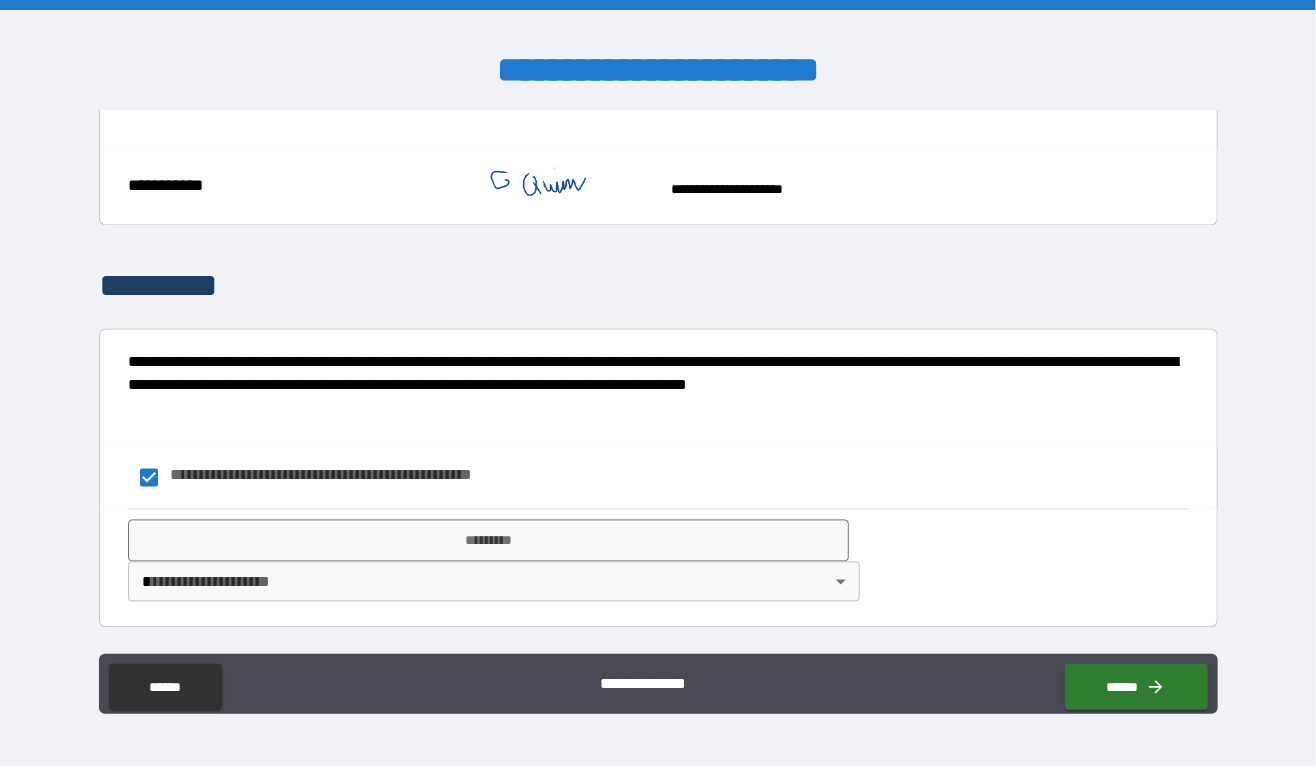 scroll, scrollTop: 2560, scrollLeft: 0, axis: vertical 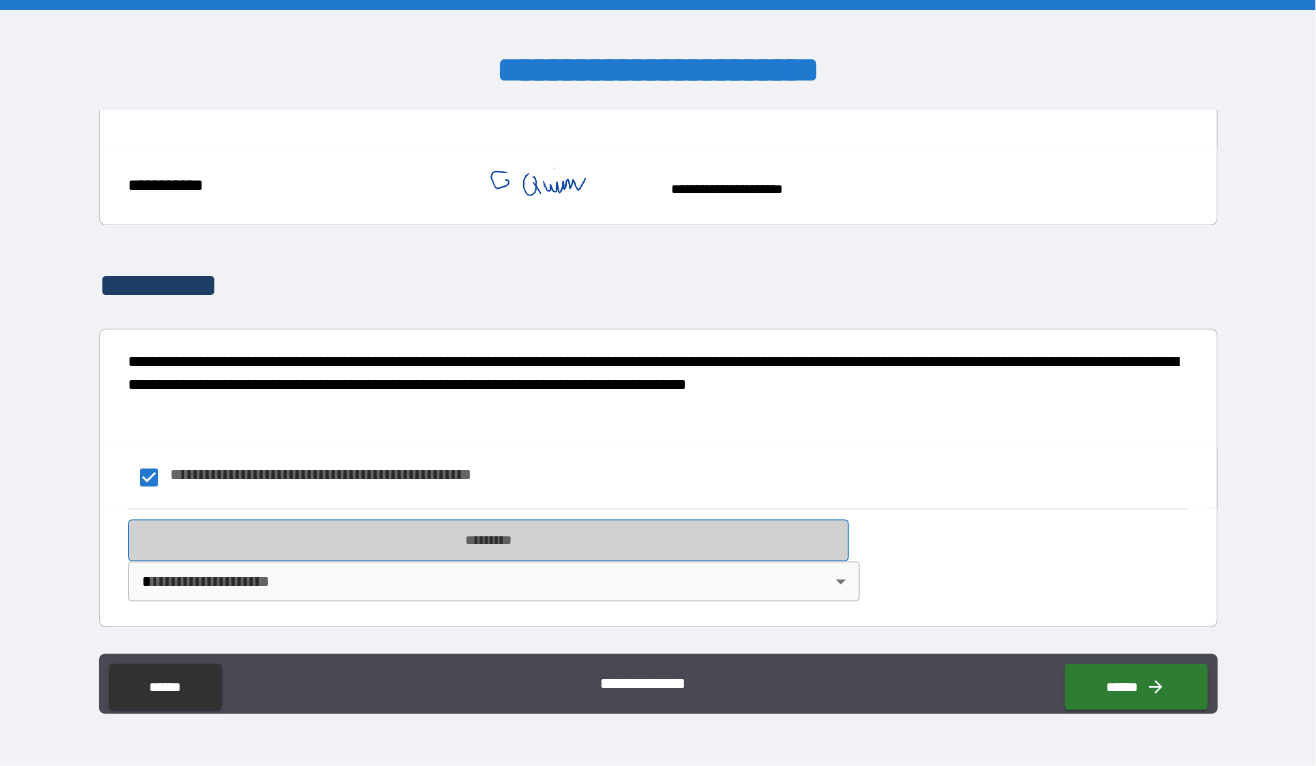 click on "*********" at bounding box center (489, 541) 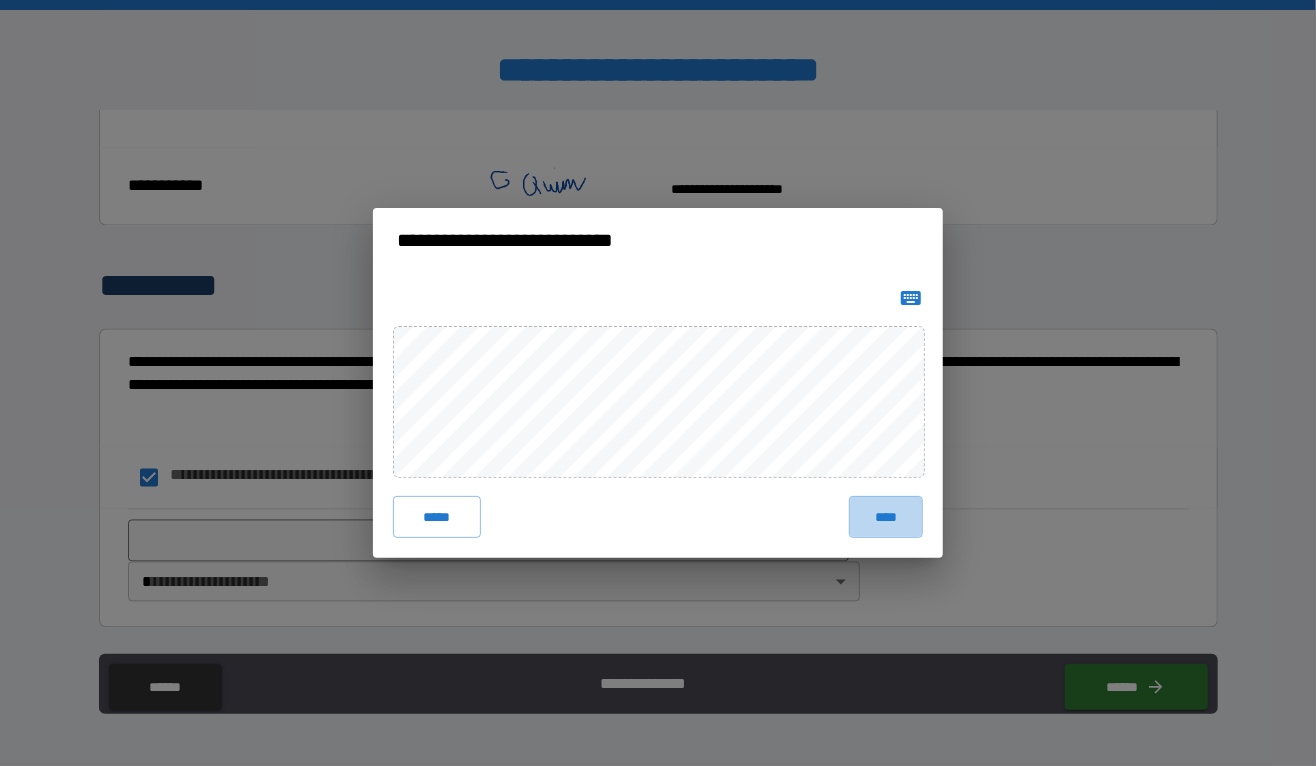 click on "****" at bounding box center [886, 517] 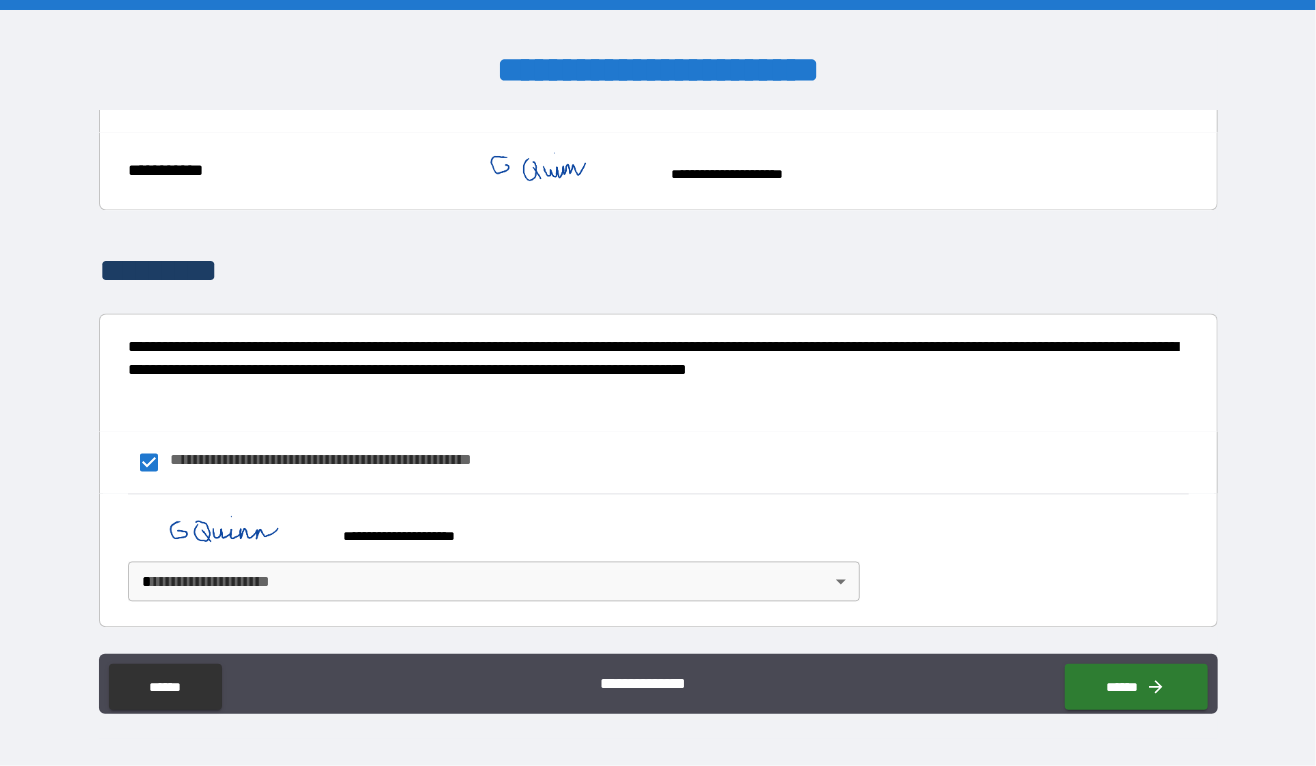 scroll, scrollTop: 2574, scrollLeft: 0, axis: vertical 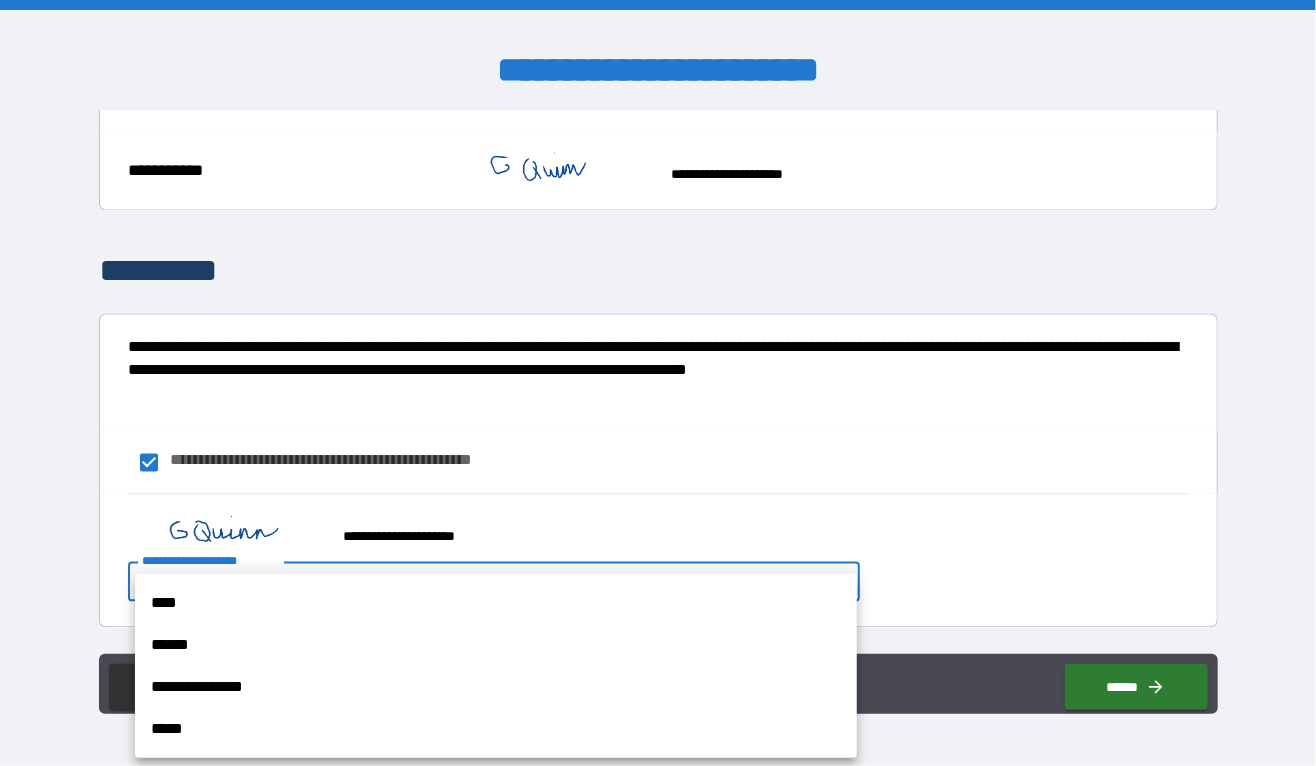 click on "**********" at bounding box center (658, 383) 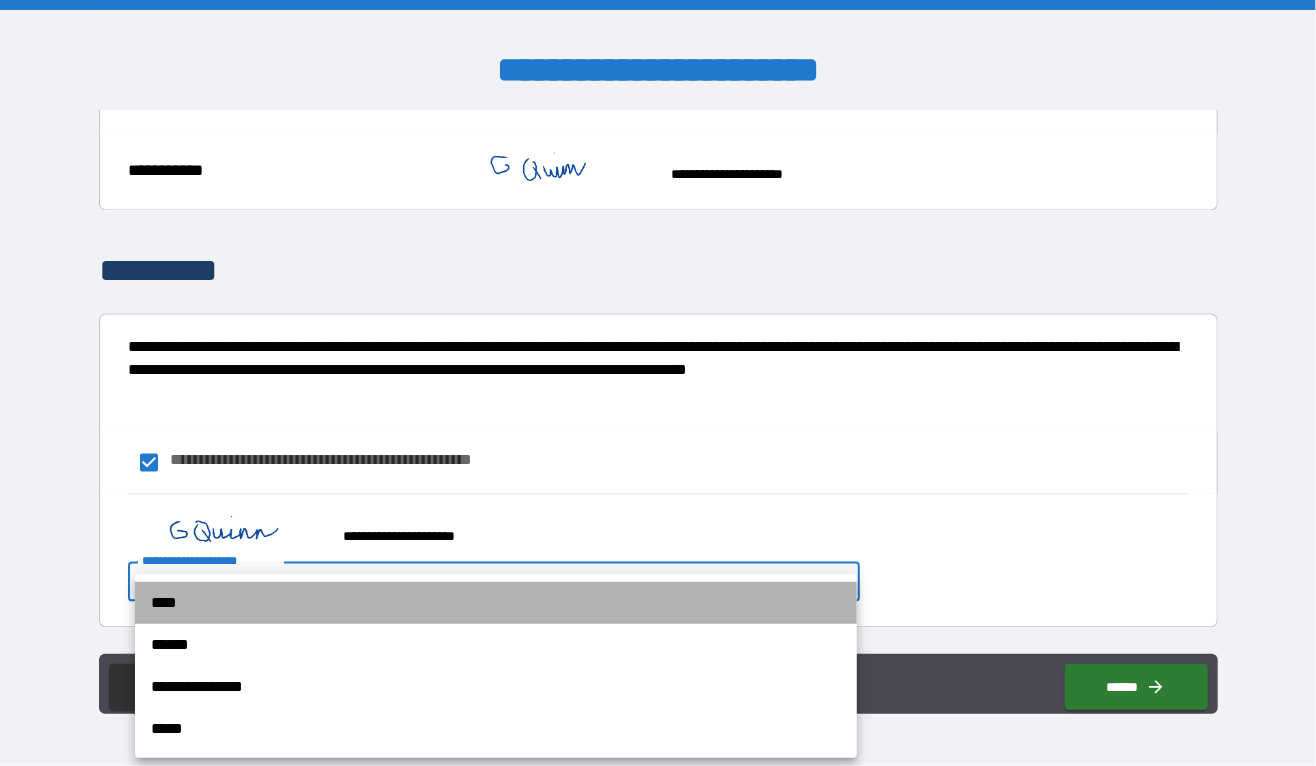 click on "****" at bounding box center (496, 603) 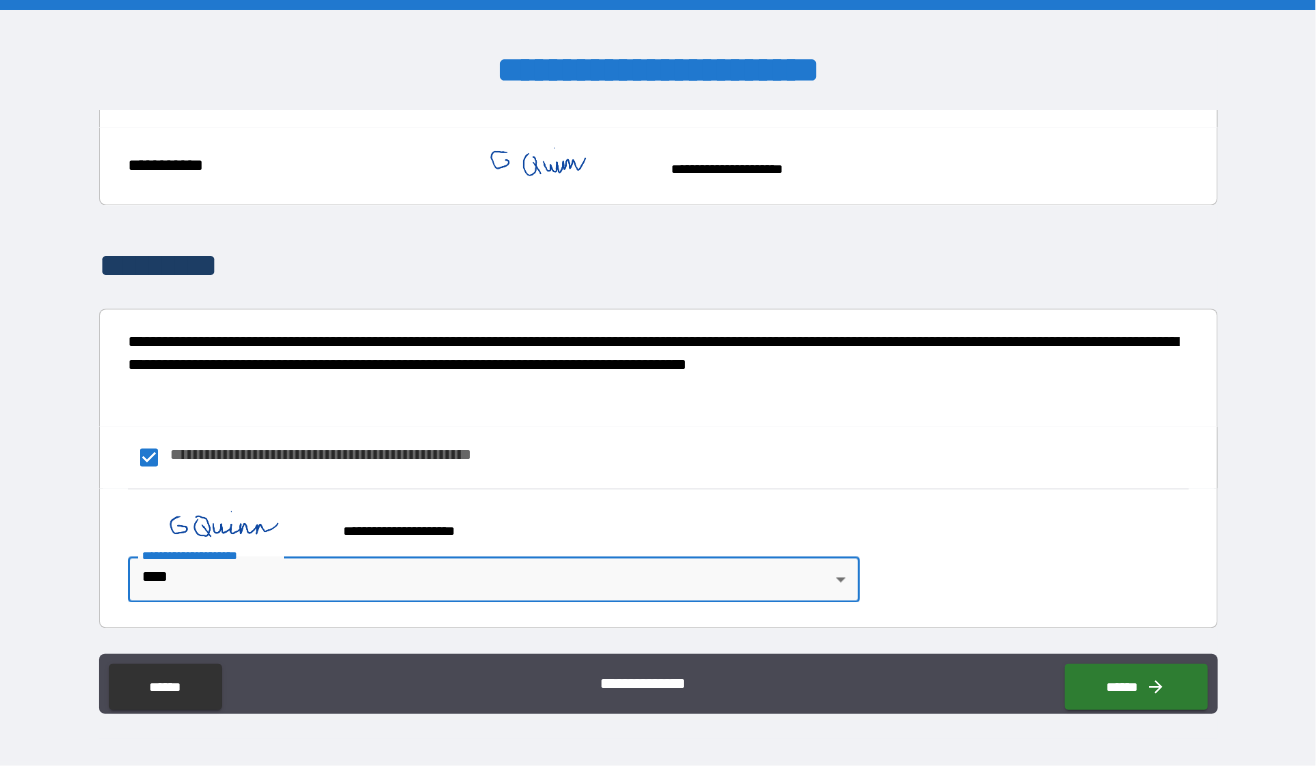 scroll, scrollTop: 2396, scrollLeft: 0, axis: vertical 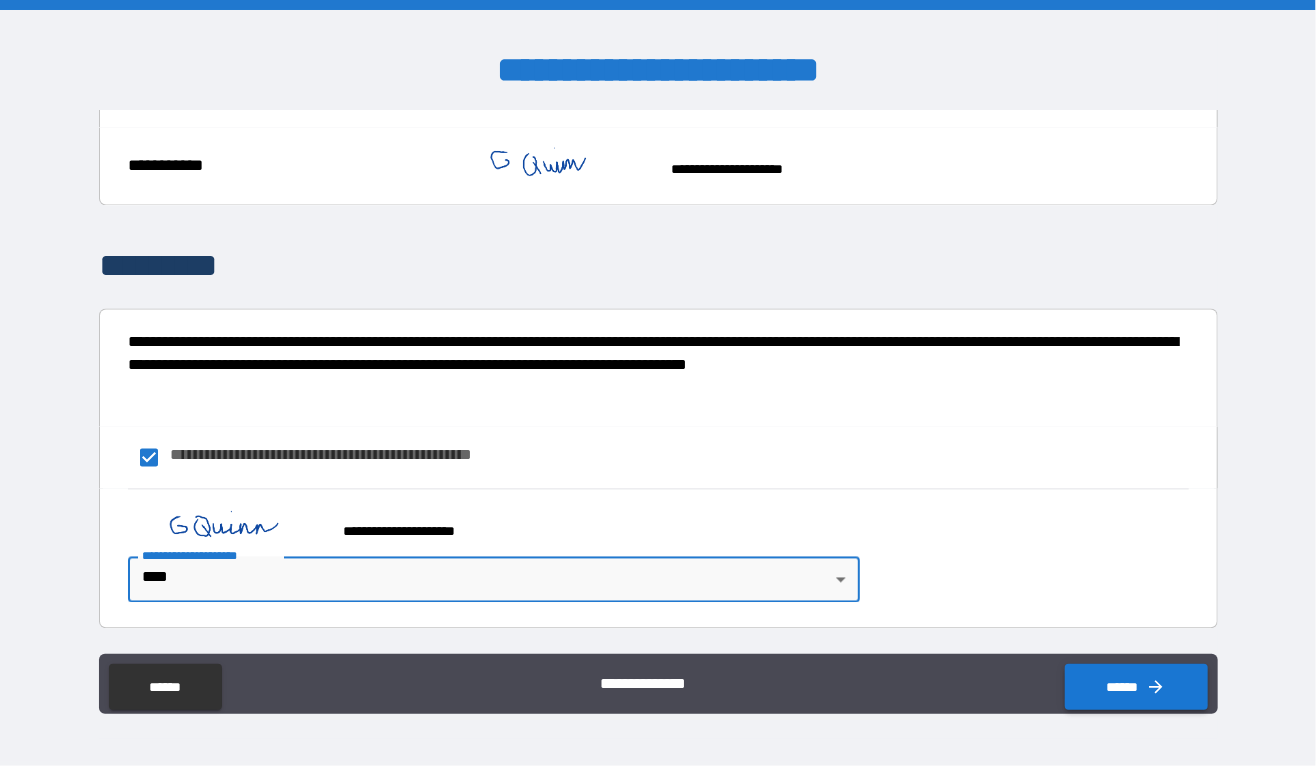 click on "******" at bounding box center (1136, 687) 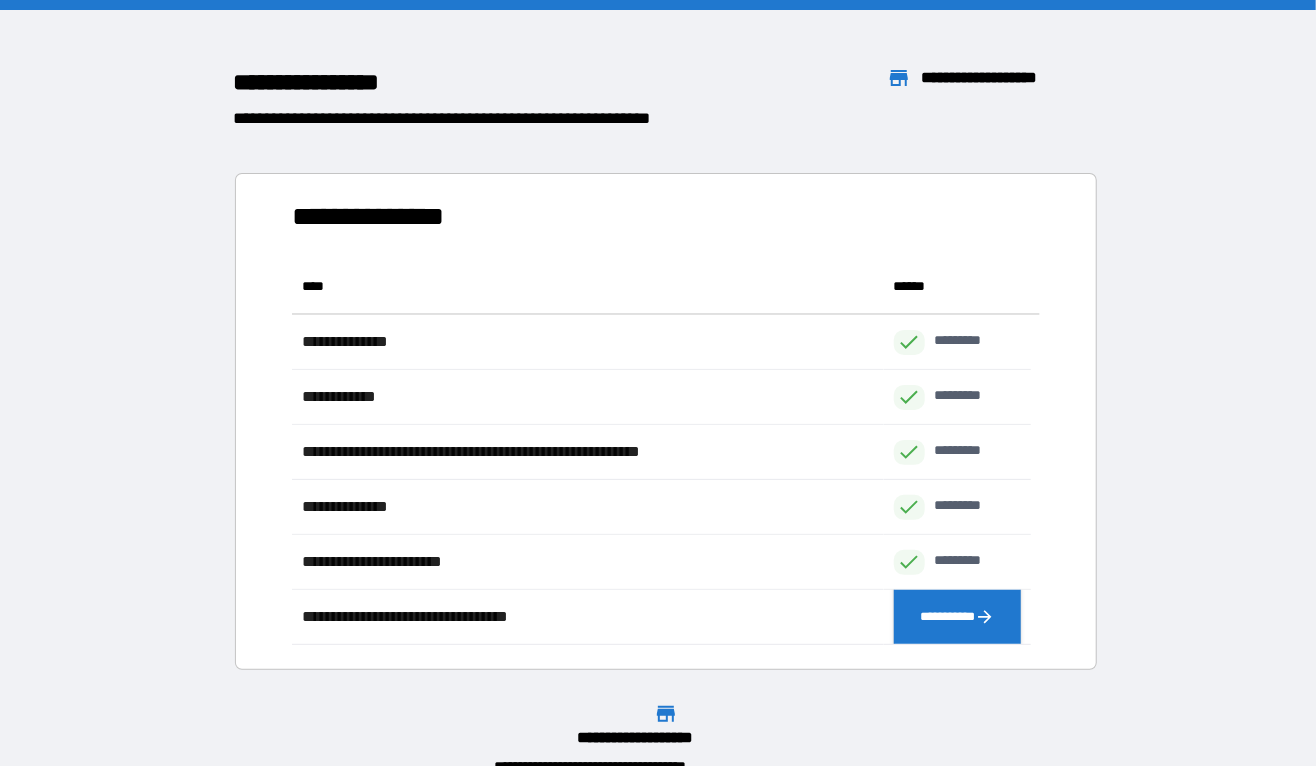 scroll, scrollTop: 14, scrollLeft: 15, axis: both 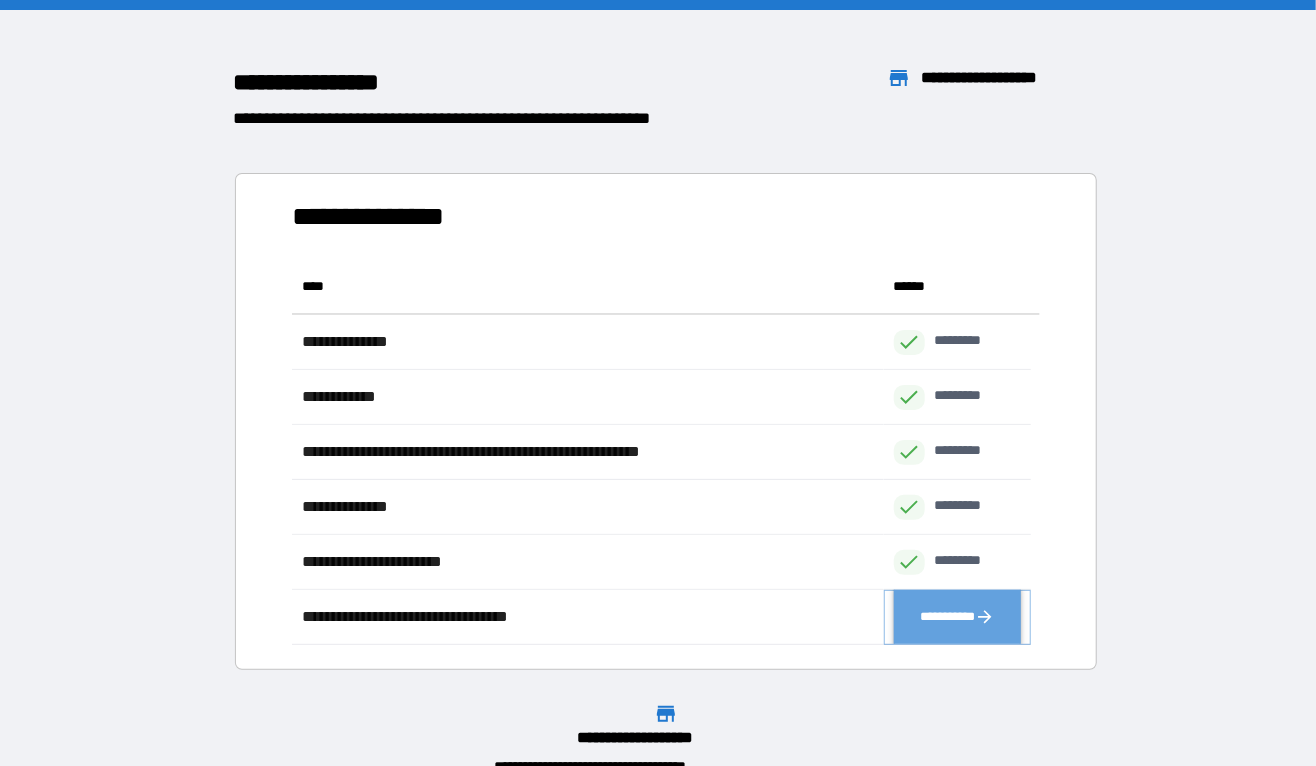 click on "**********" at bounding box center (958, 617) 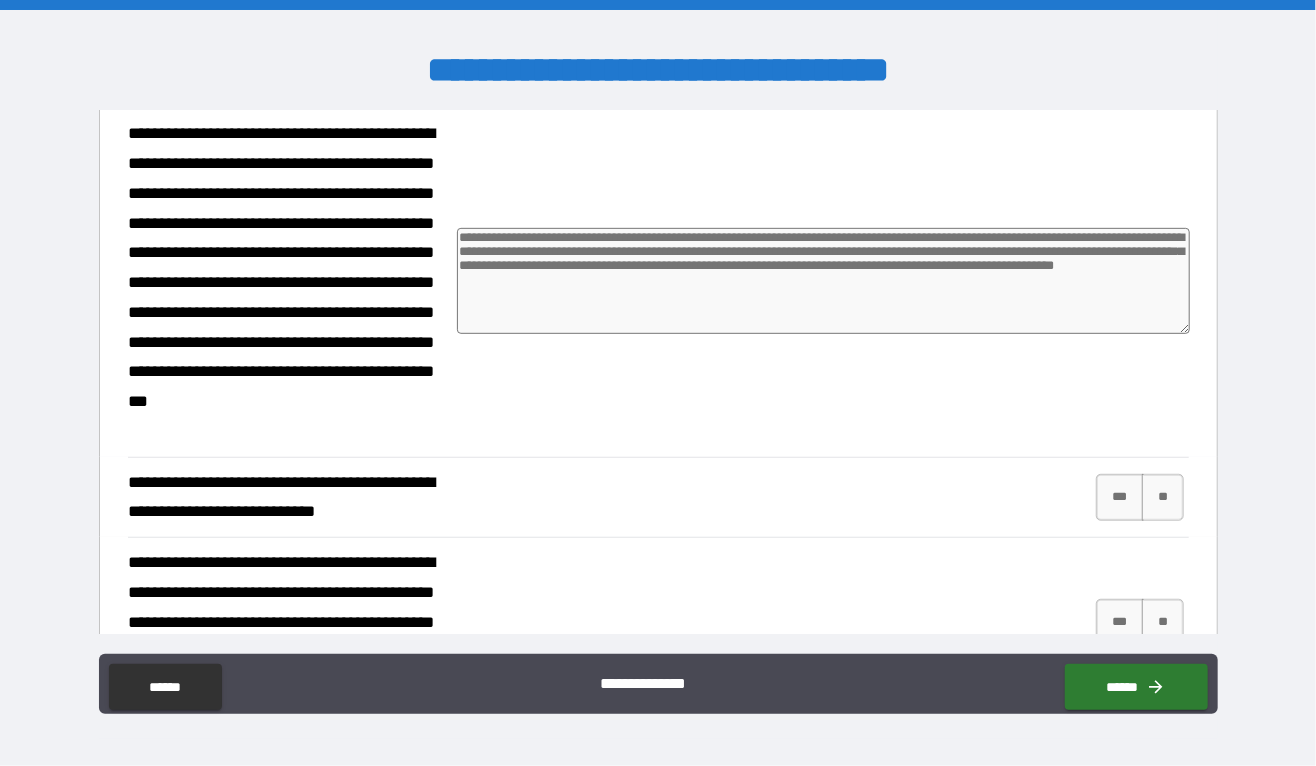 scroll, scrollTop: 4074, scrollLeft: 0, axis: vertical 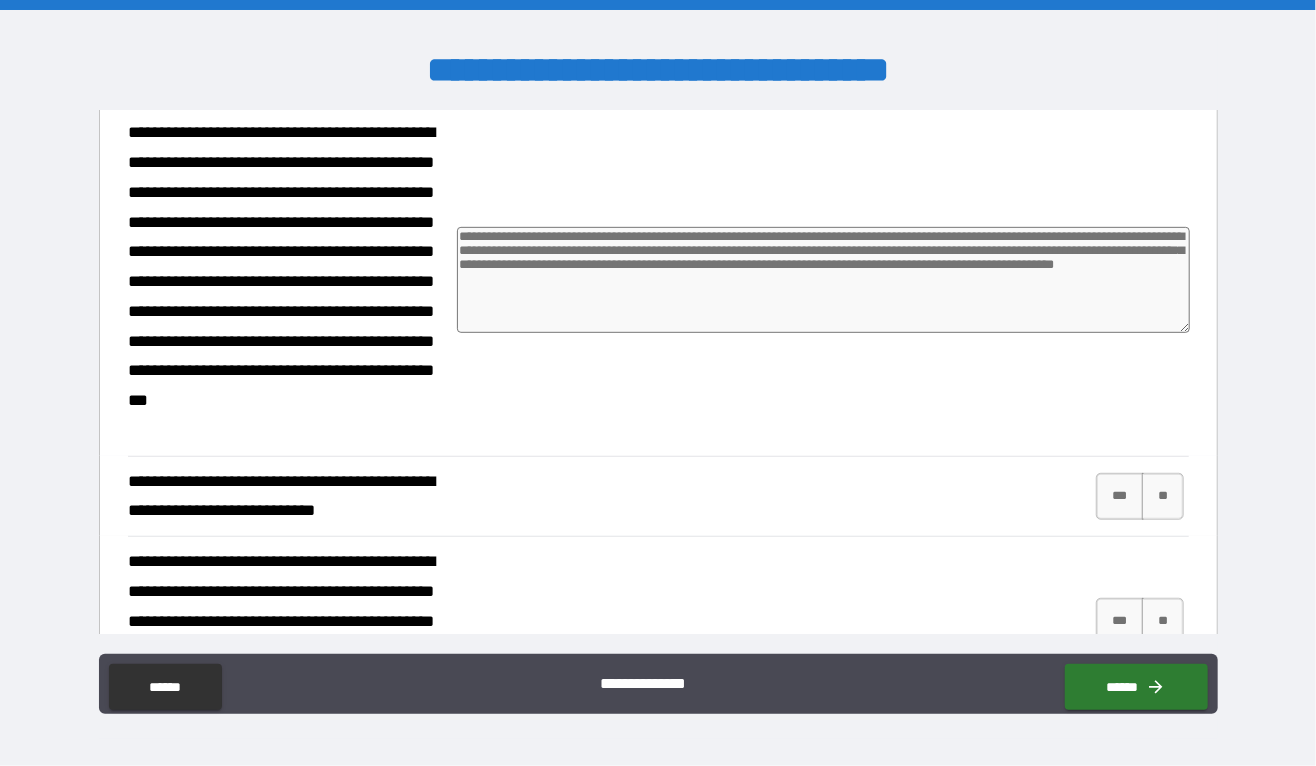 click at bounding box center [823, 280] 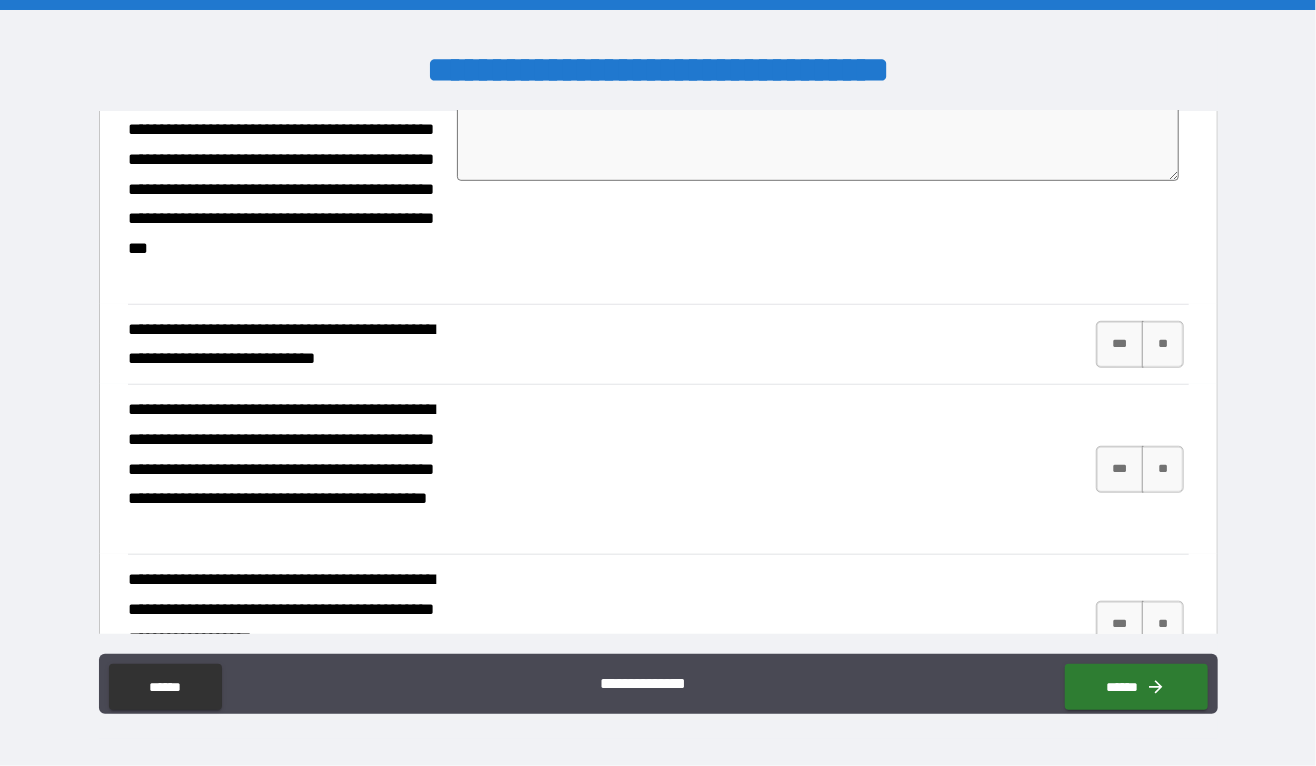 scroll, scrollTop: 4257, scrollLeft: 0, axis: vertical 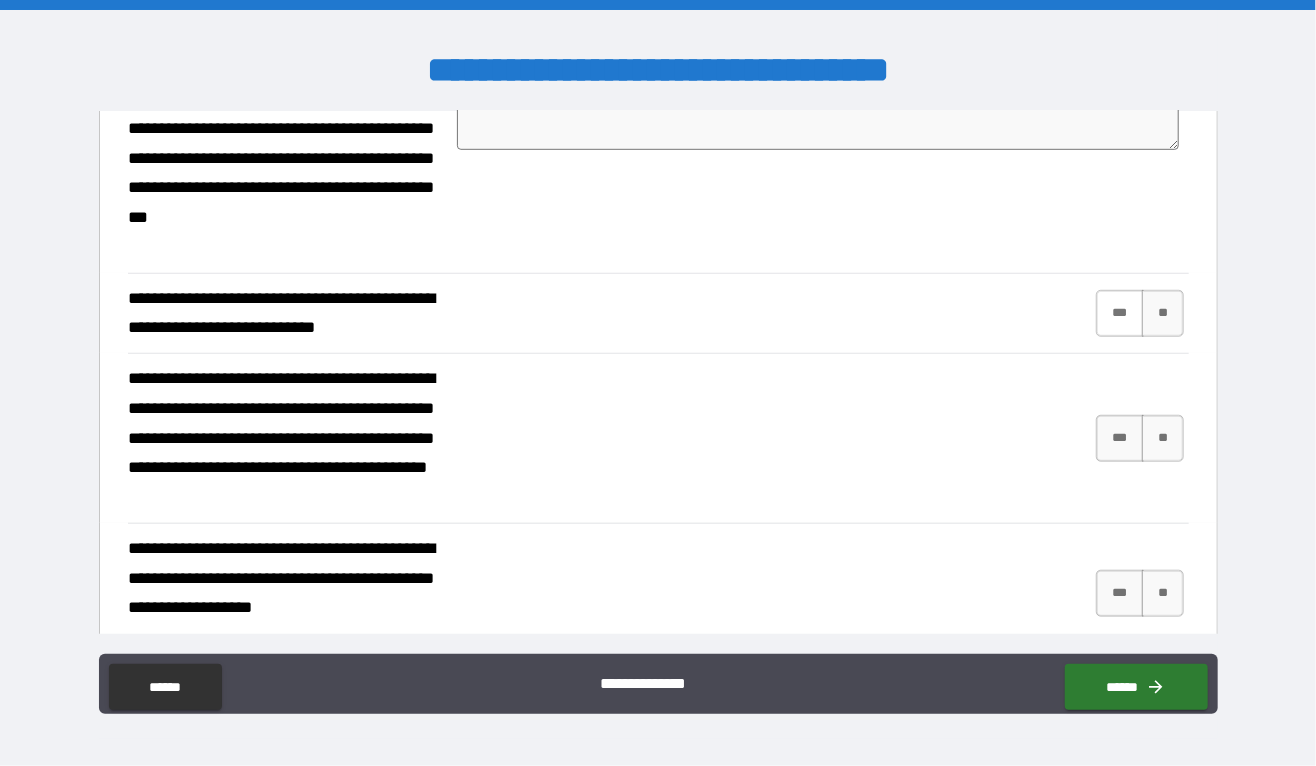 click on "***" at bounding box center [1120, 313] 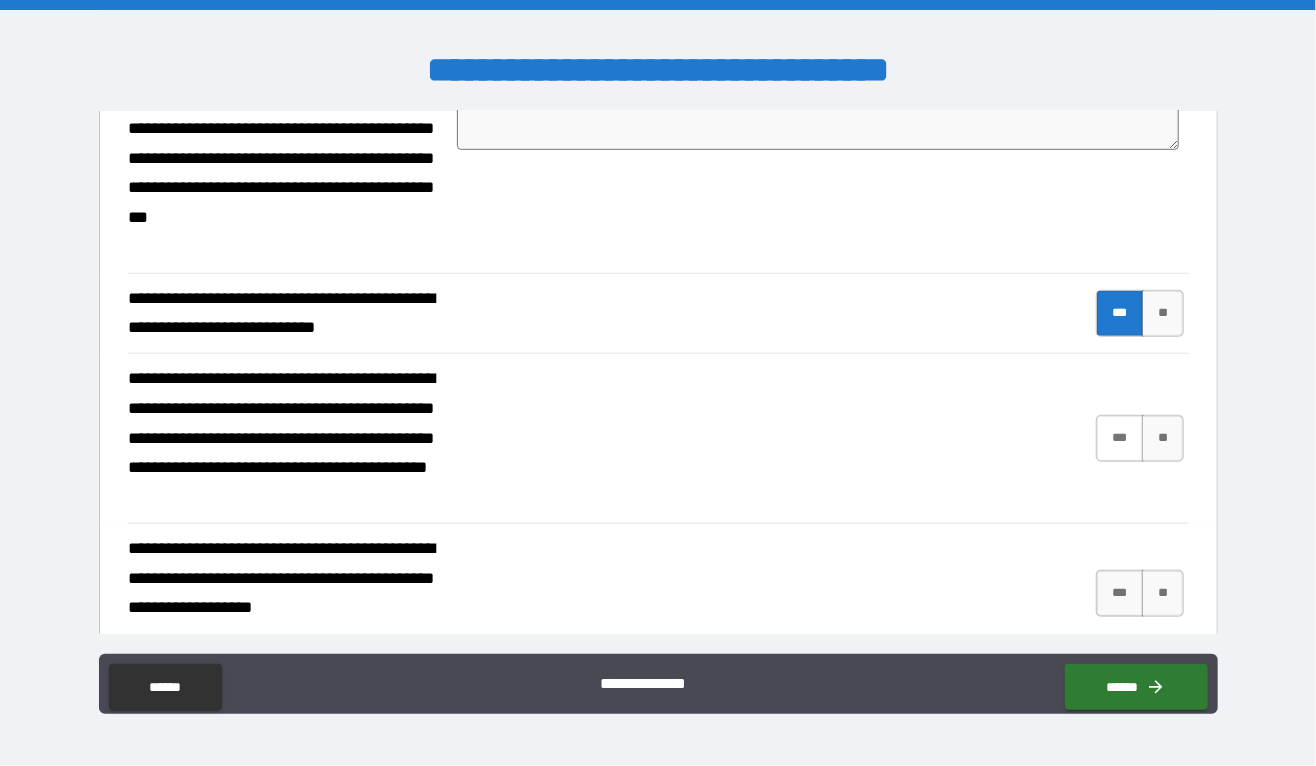 click on "***" at bounding box center [1120, 438] 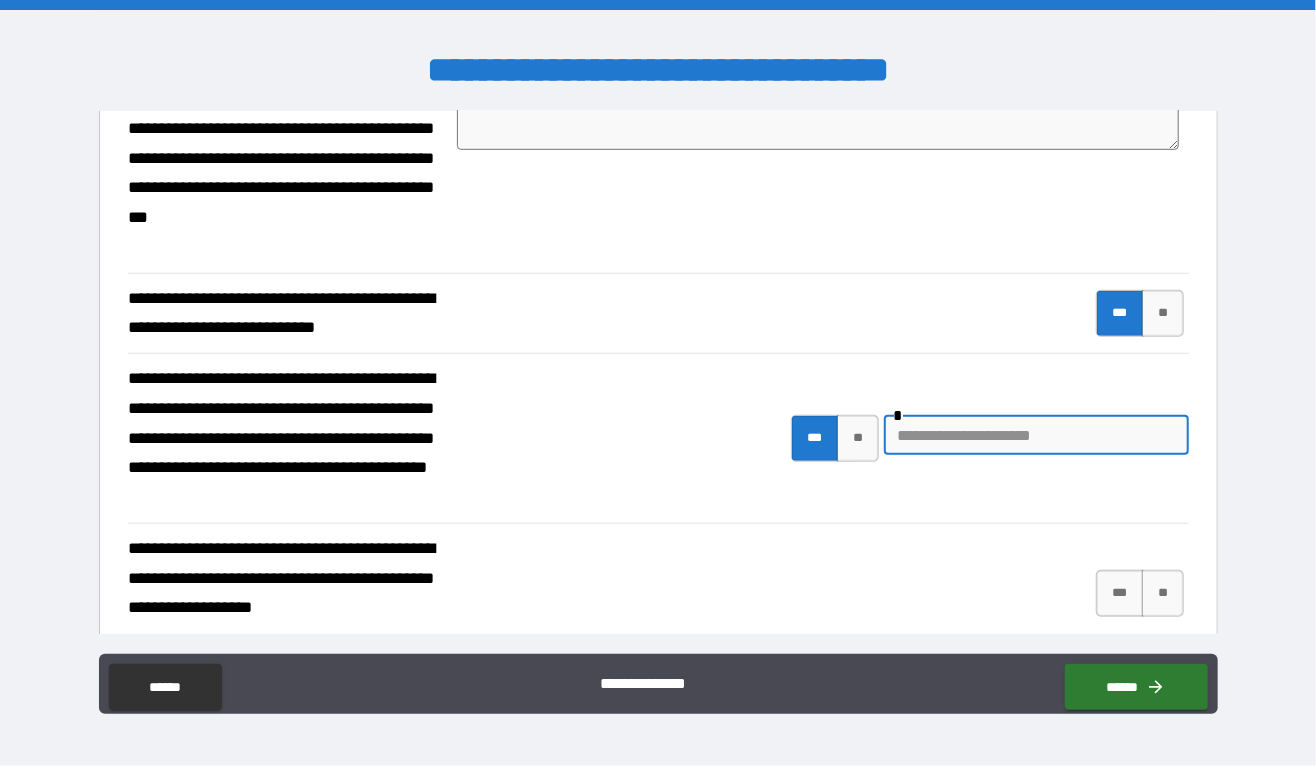 click at bounding box center (1036, 435) 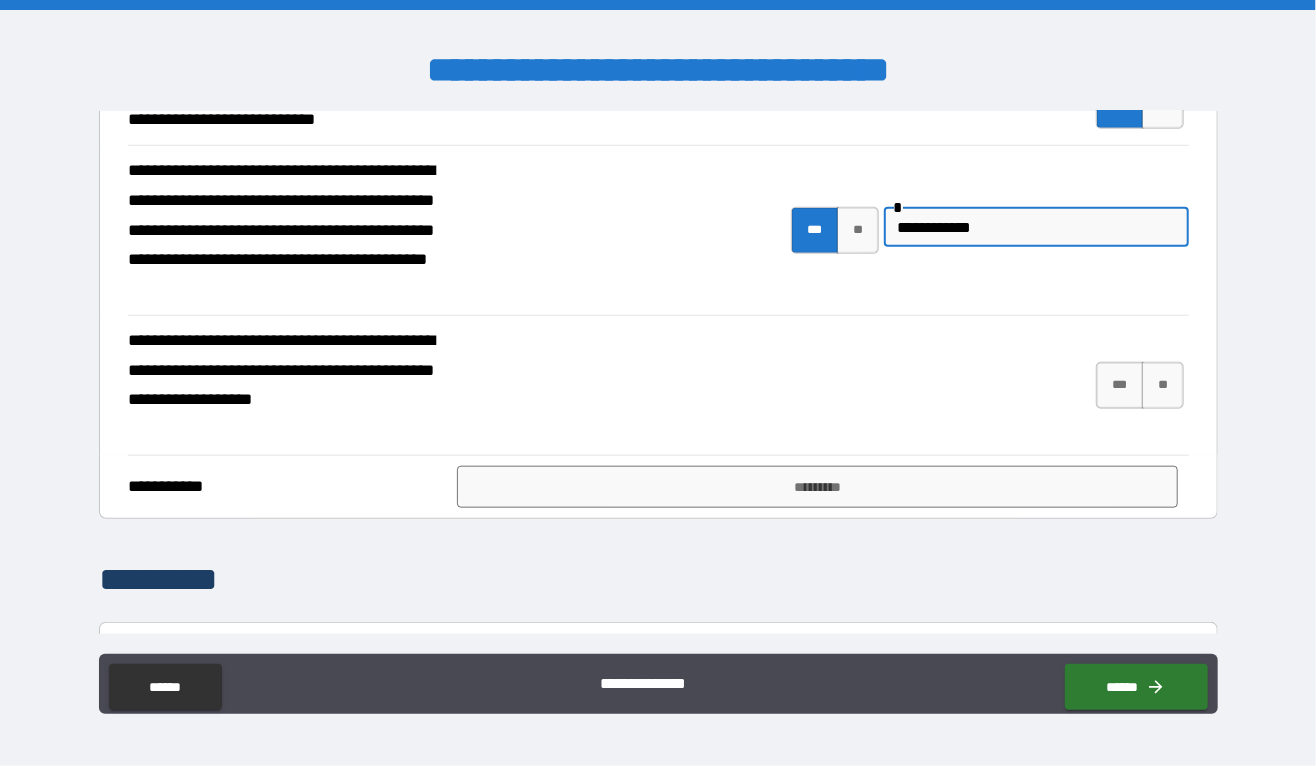 scroll, scrollTop: 4543, scrollLeft: 0, axis: vertical 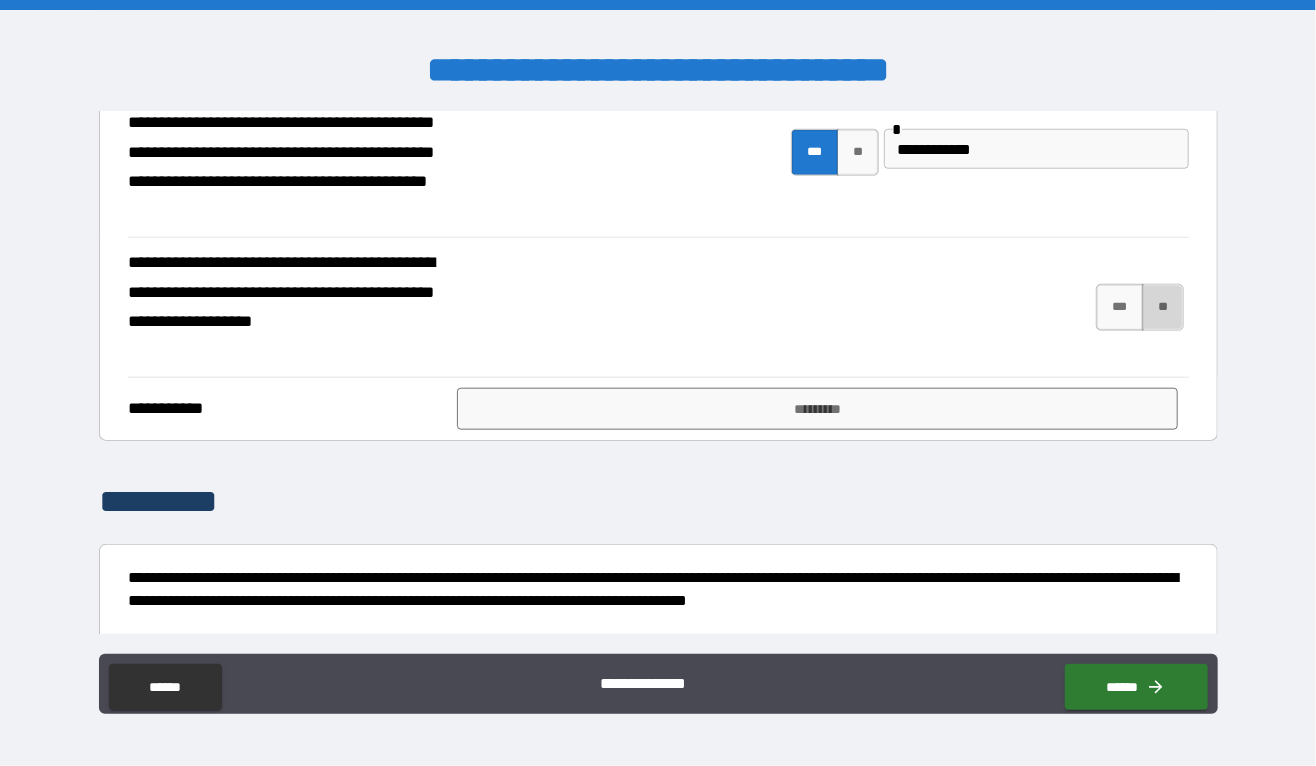 click on "**" at bounding box center (1162, 307) 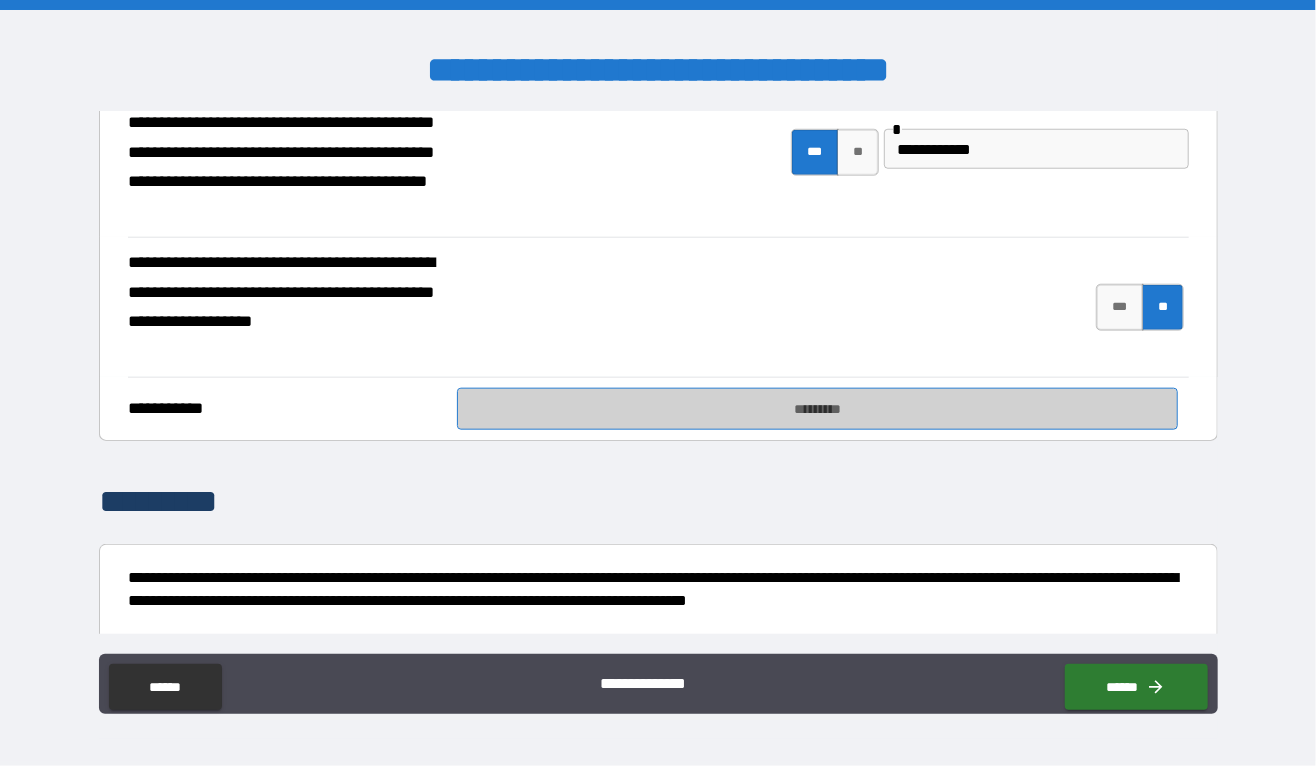 click on "*********" at bounding box center (818, 409) 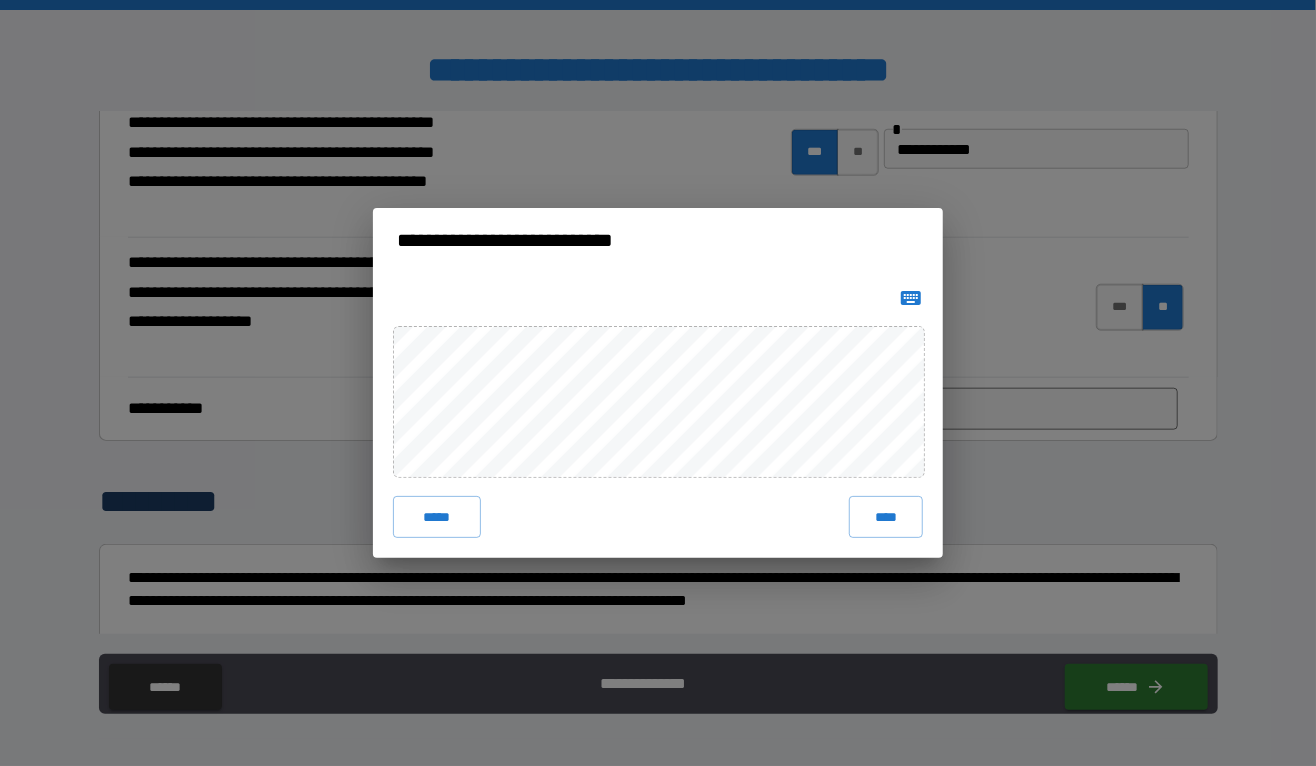 click on "****" at bounding box center (886, 517) 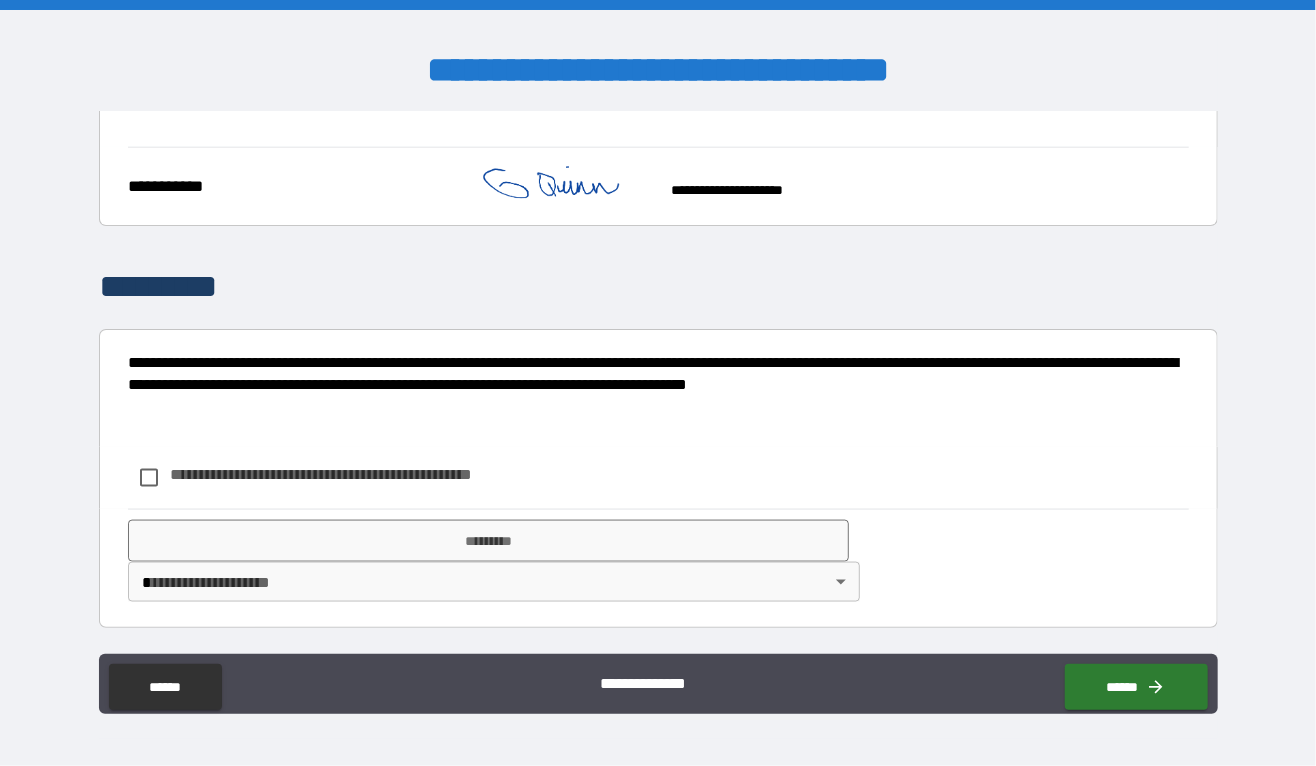 scroll, scrollTop: 4789, scrollLeft: 0, axis: vertical 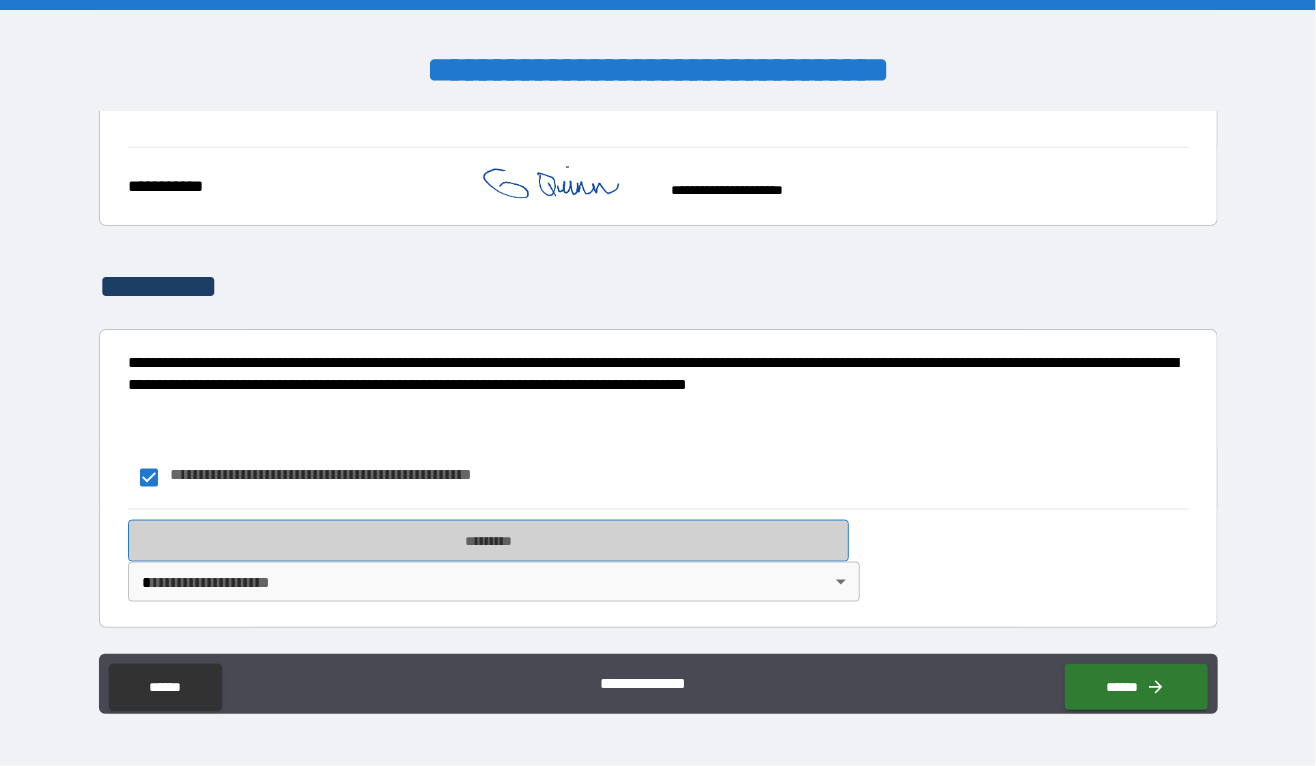 click on "*********" at bounding box center [489, 541] 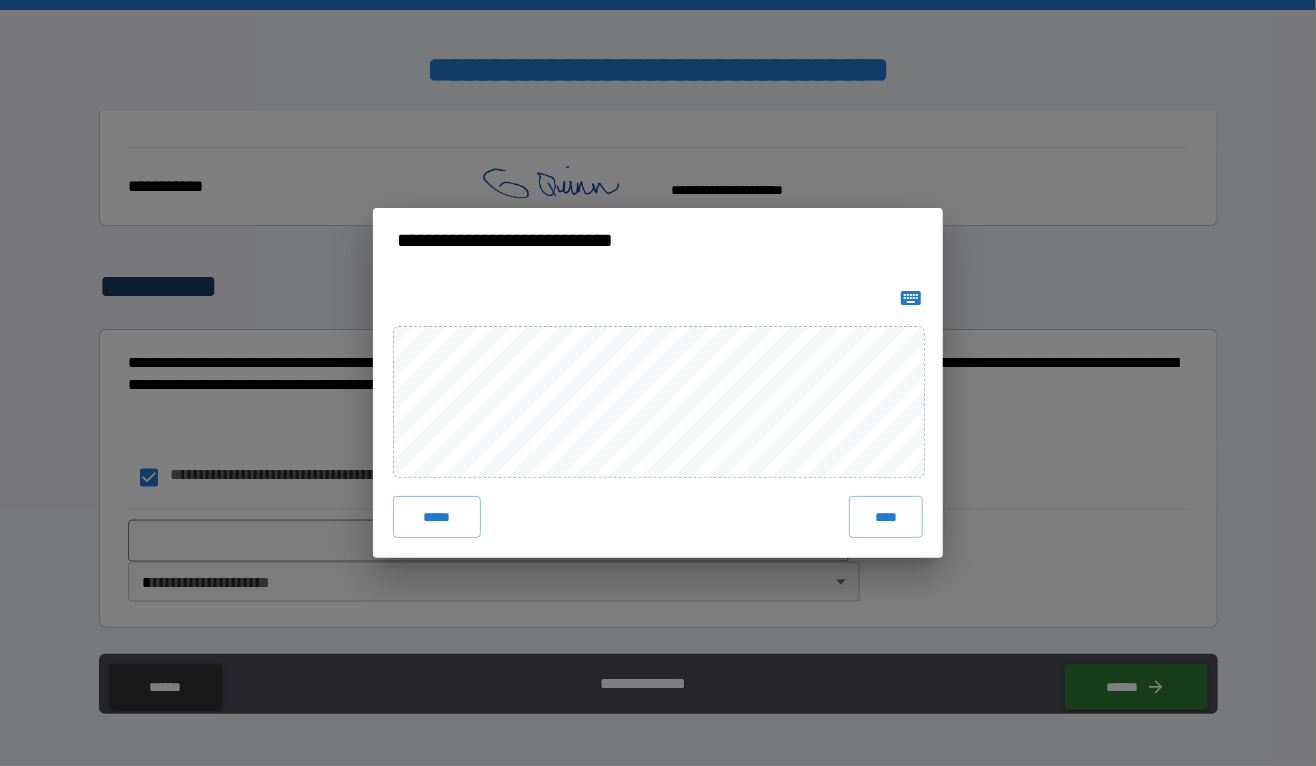 click on "****" at bounding box center [886, 517] 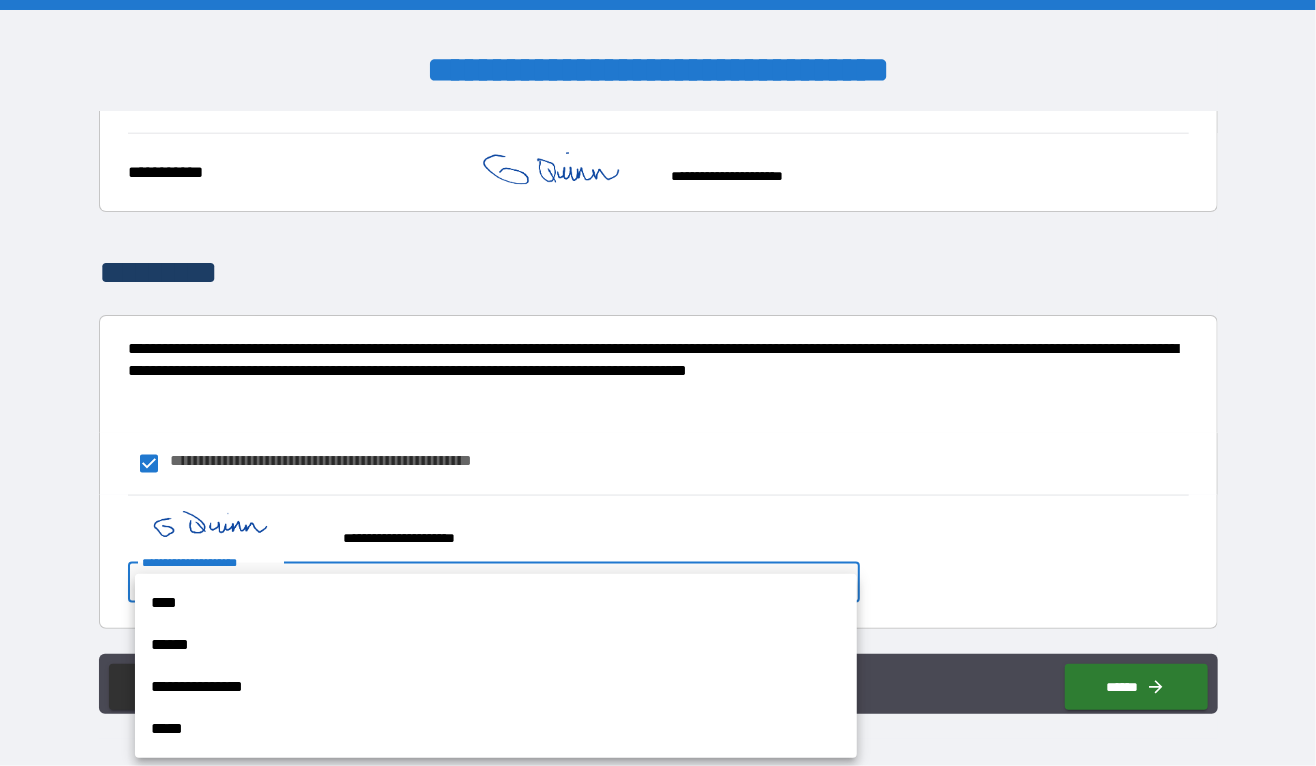 click on "**********" at bounding box center (658, 383) 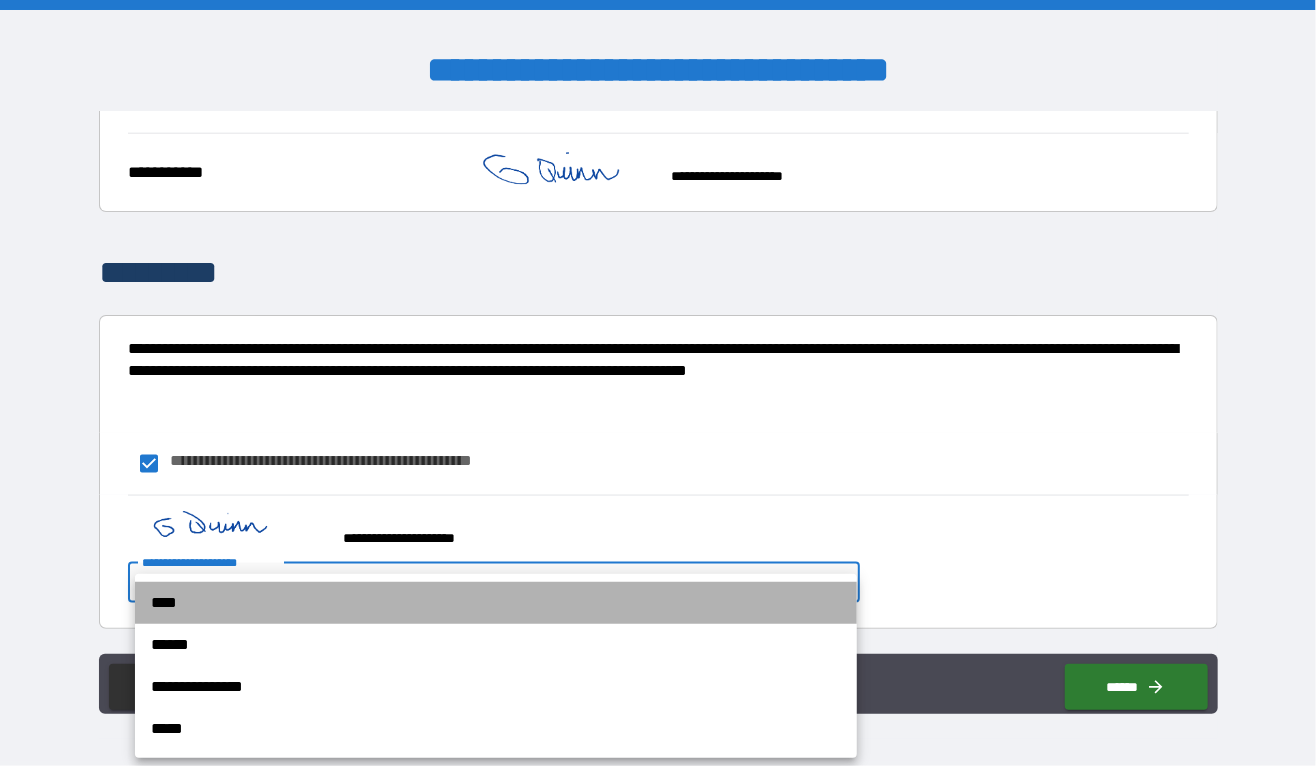 drag, startPoint x: 710, startPoint y: 598, endPoint x: 724, endPoint y: 592, distance: 15.231546 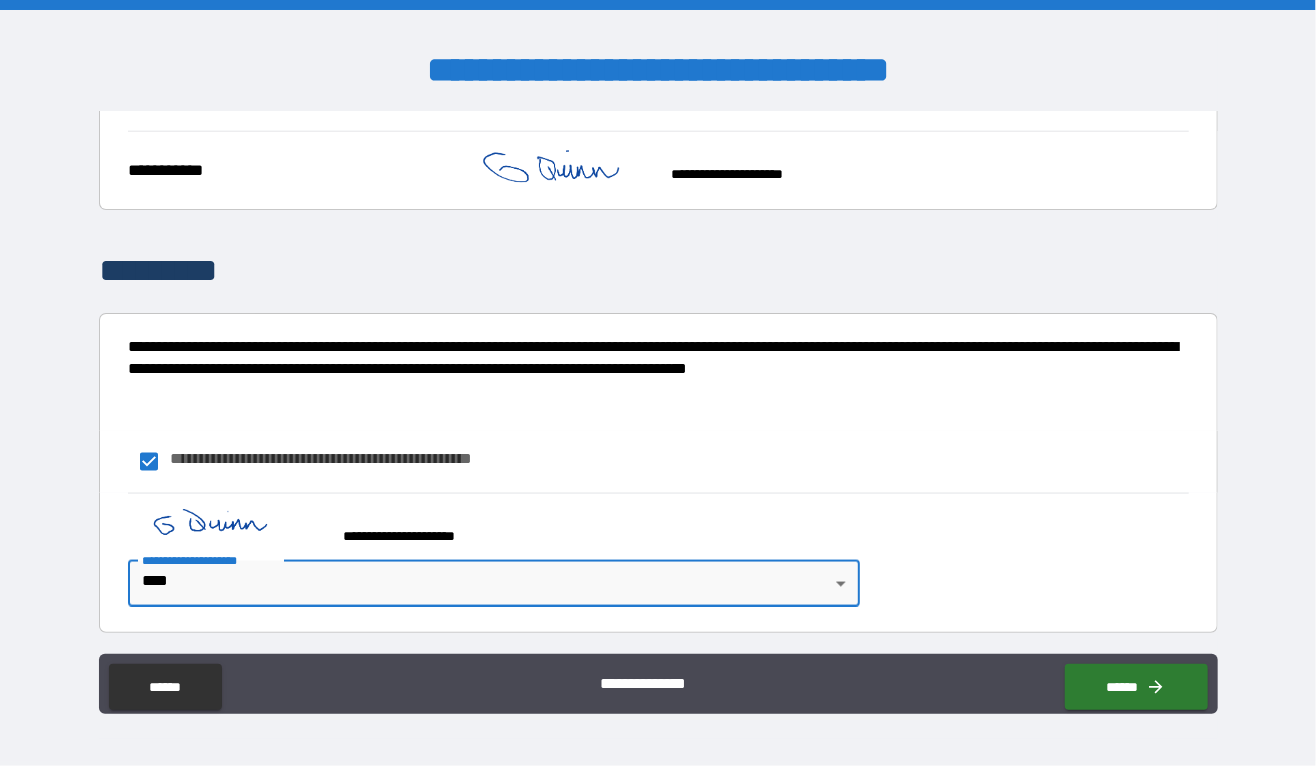 scroll, scrollTop: 4803, scrollLeft: 0, axis: vertical 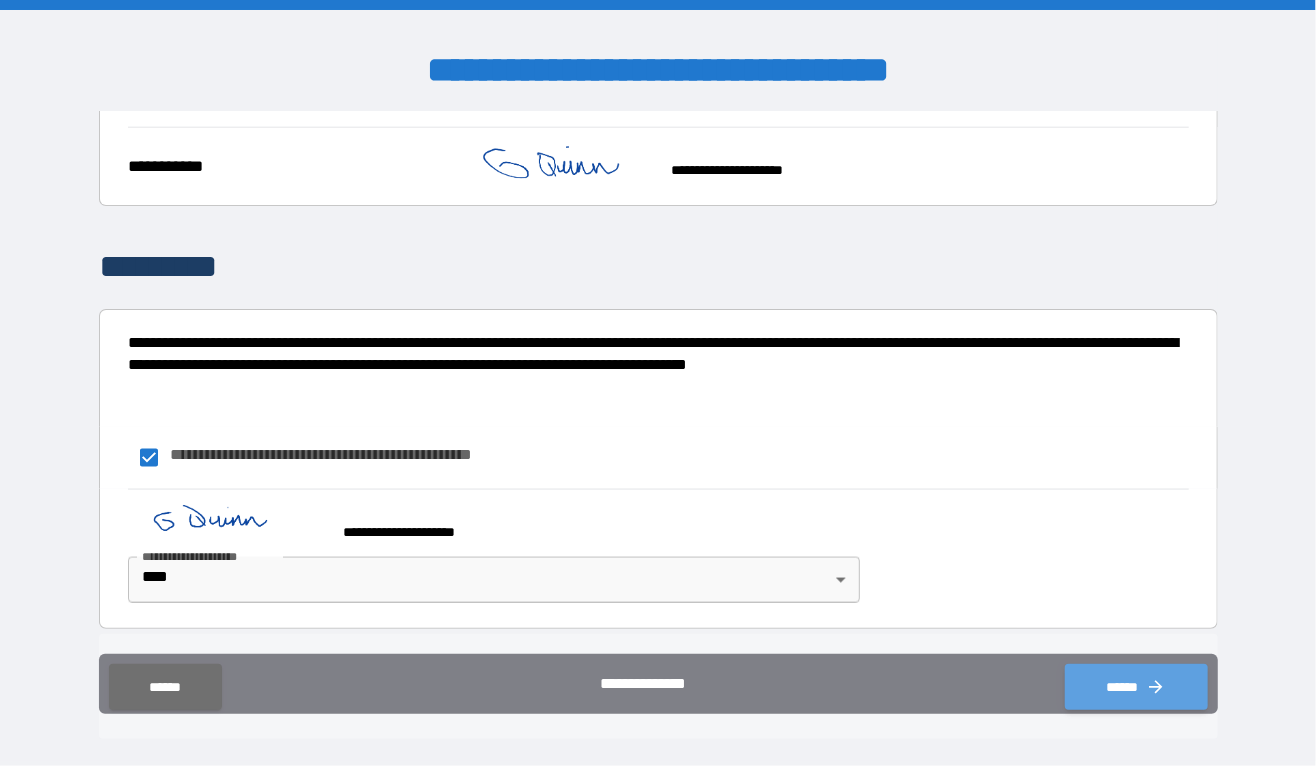 click on "******" at bounding box center [1136, 687] 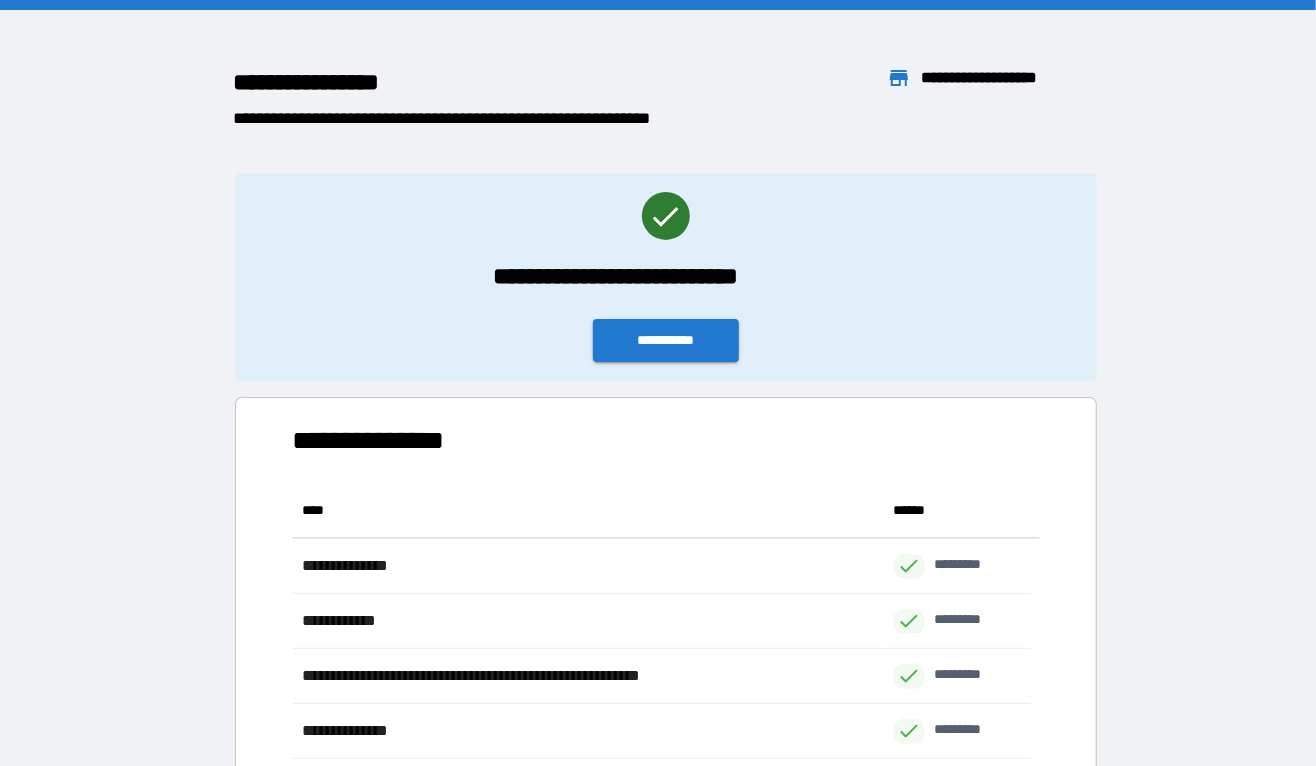 scroll, scrollTop: 14, scrollLeft: 15, axis: both 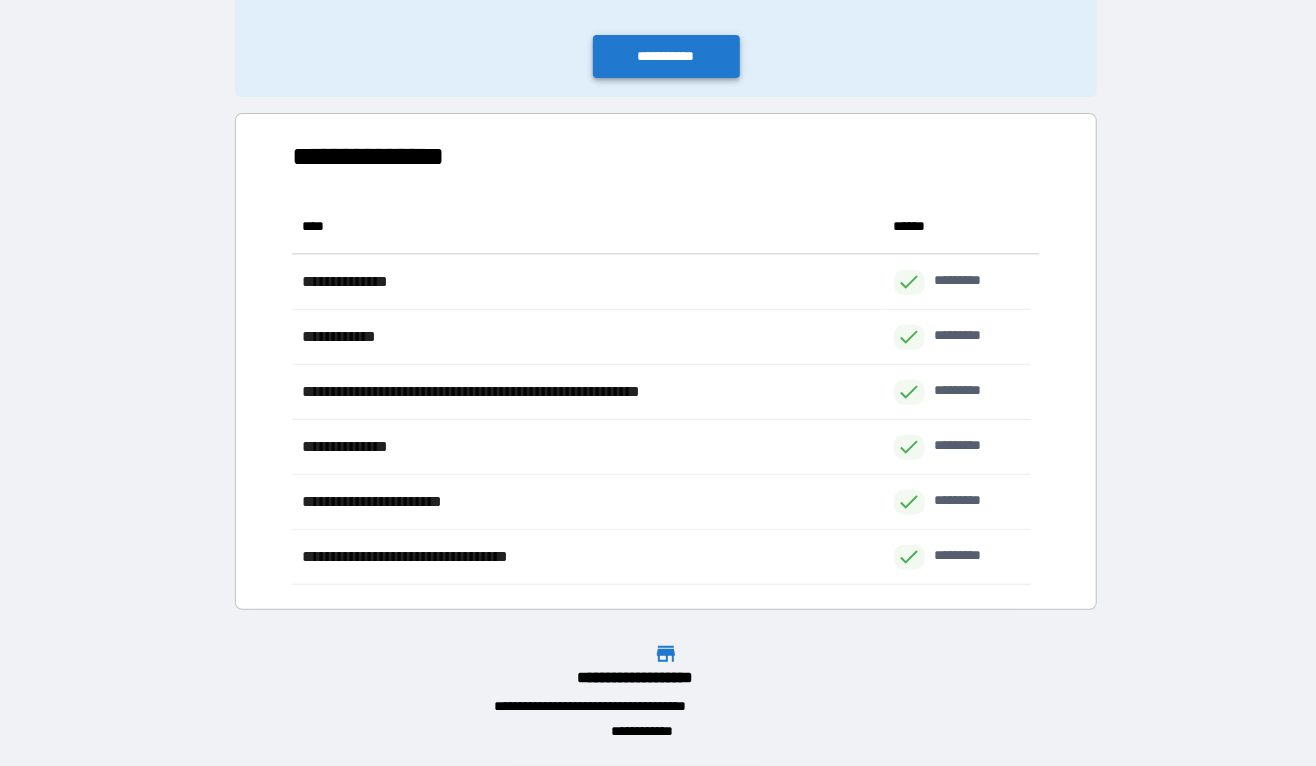 click on "**********" at bounding box center (666, 56) 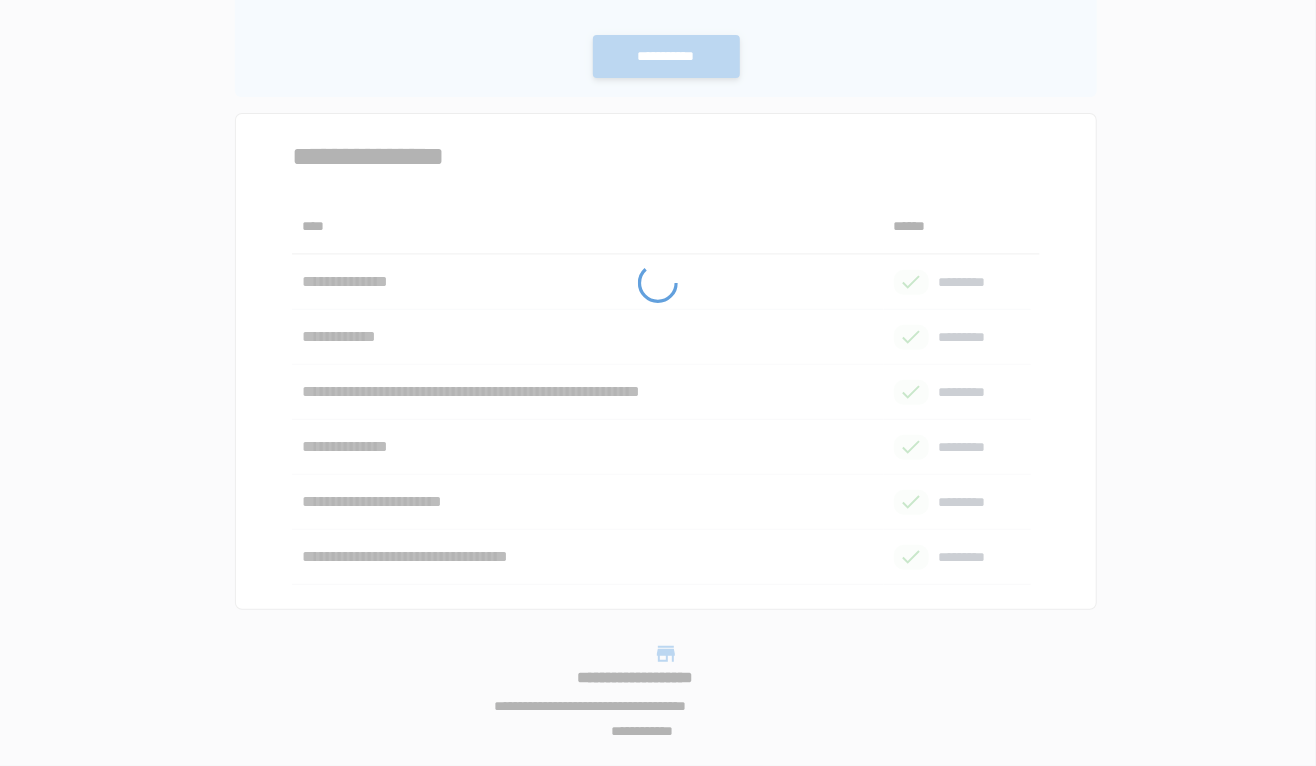 scroll, scrollTop: 0, scrollLeft: 0, axis: both 